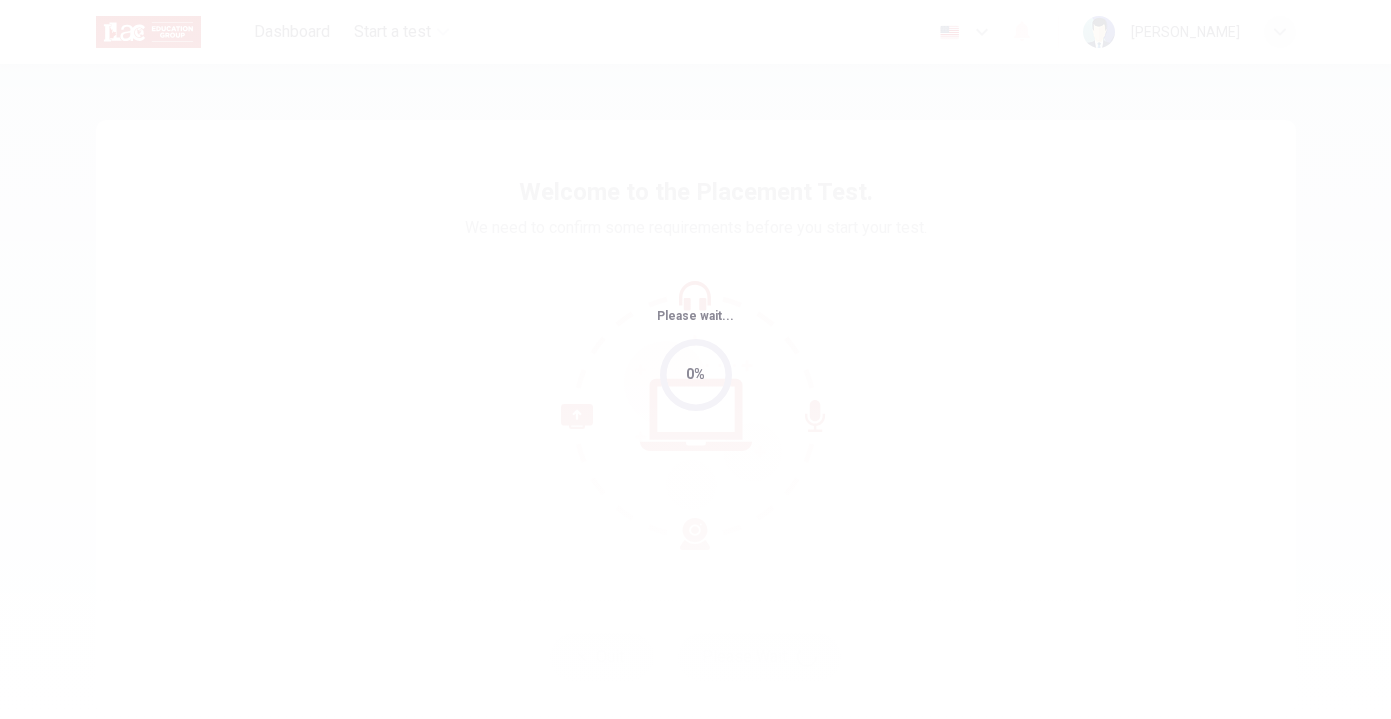 scroll, scrollTop: 0, scrollLeft: 0, axis: both 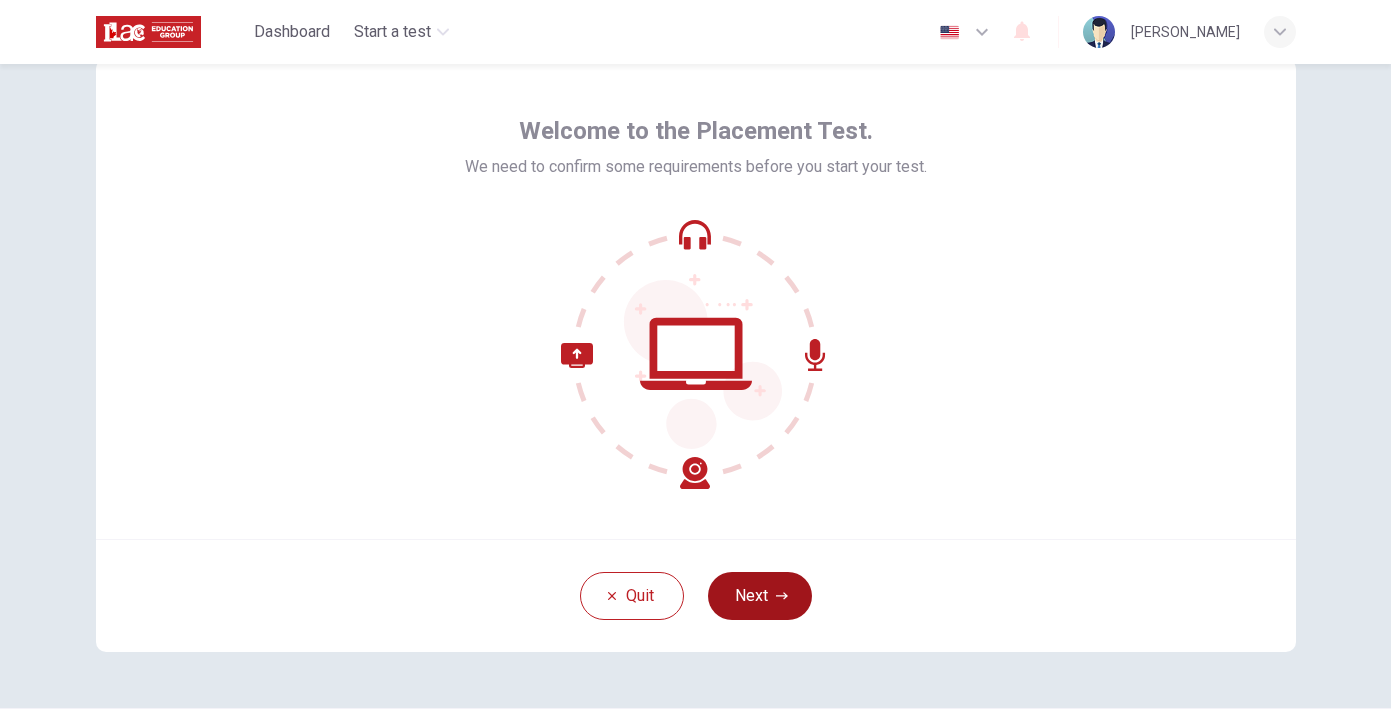 click on "Next" at bounding box center (760, 596) 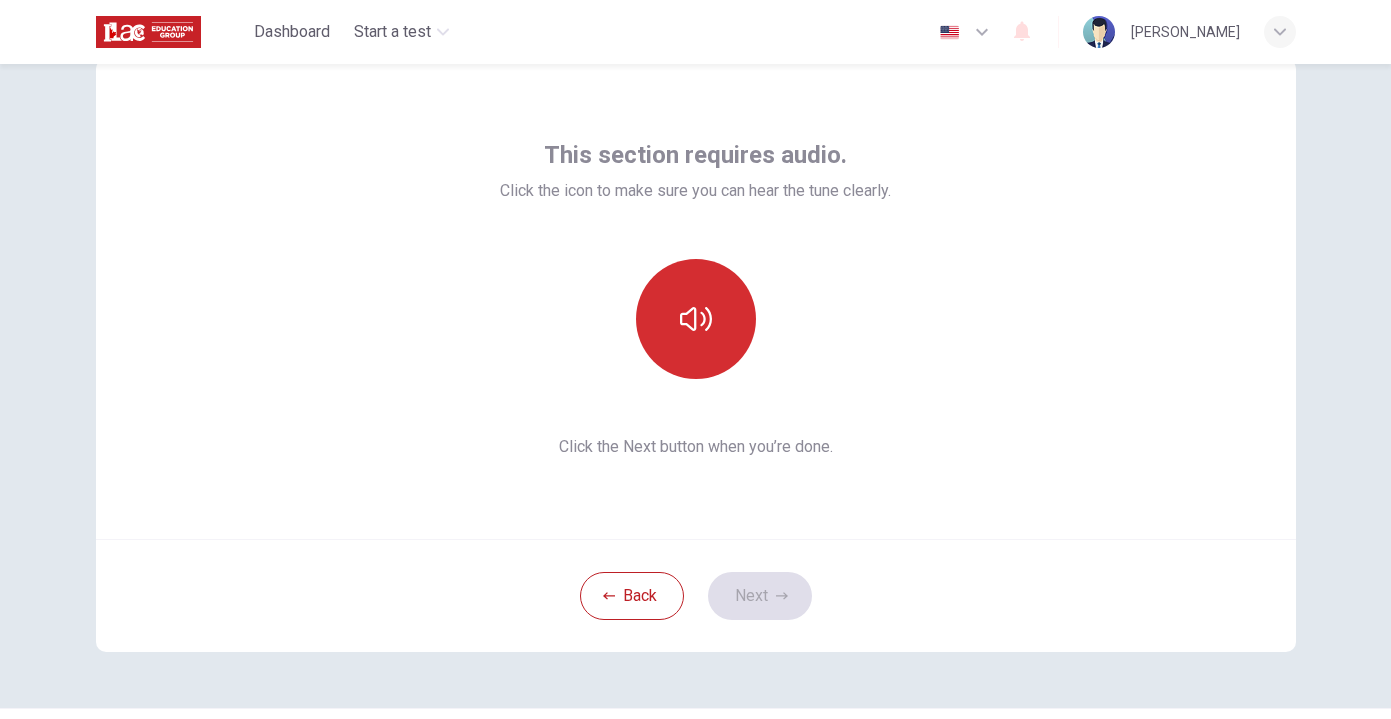 click at bounding box center [696, 319] 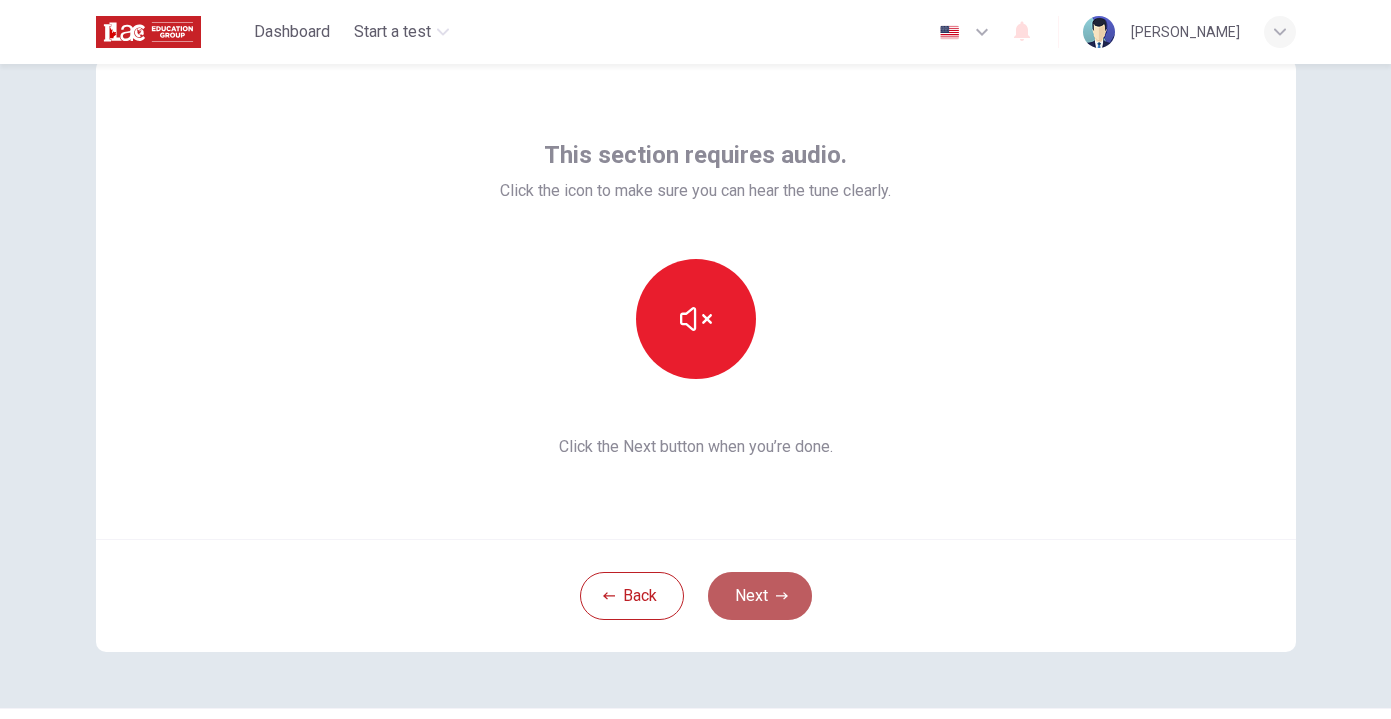 click on "Next" at bounding box center (760, 596) 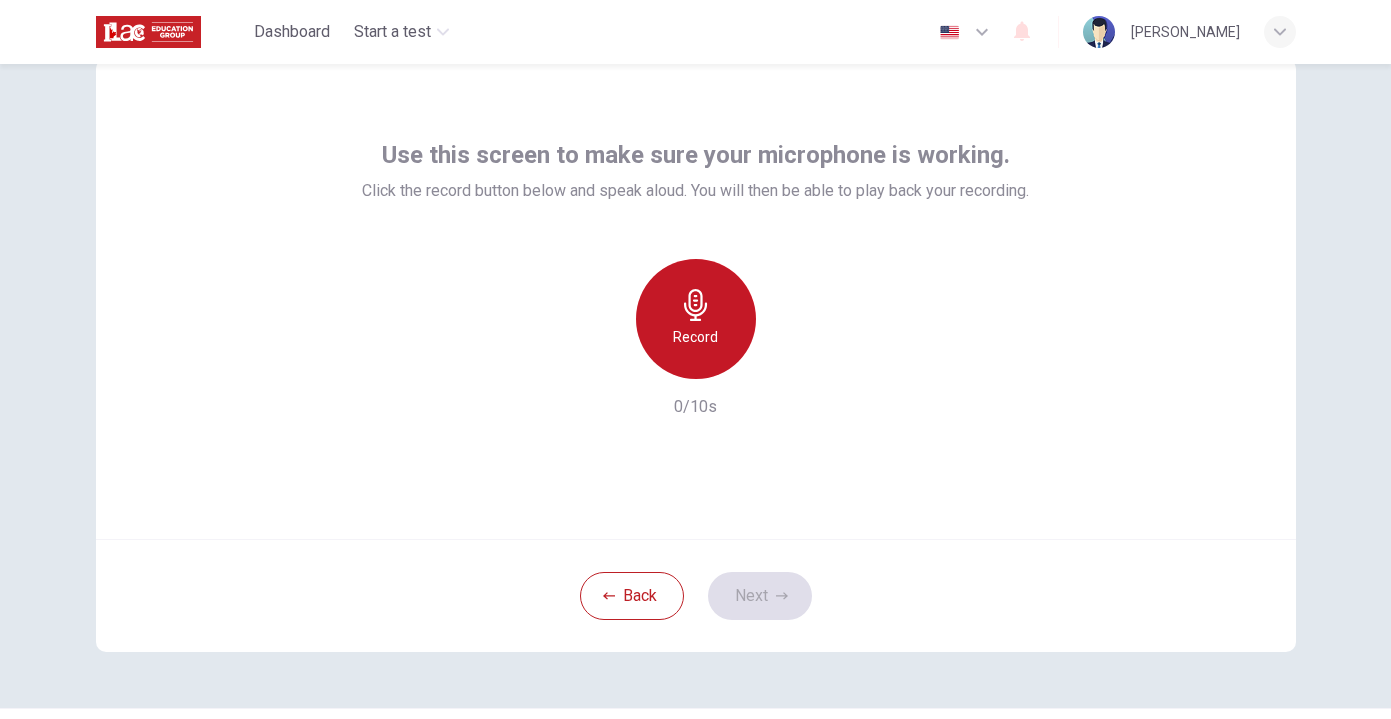 click on "Record" at bounding box center [696, 319] 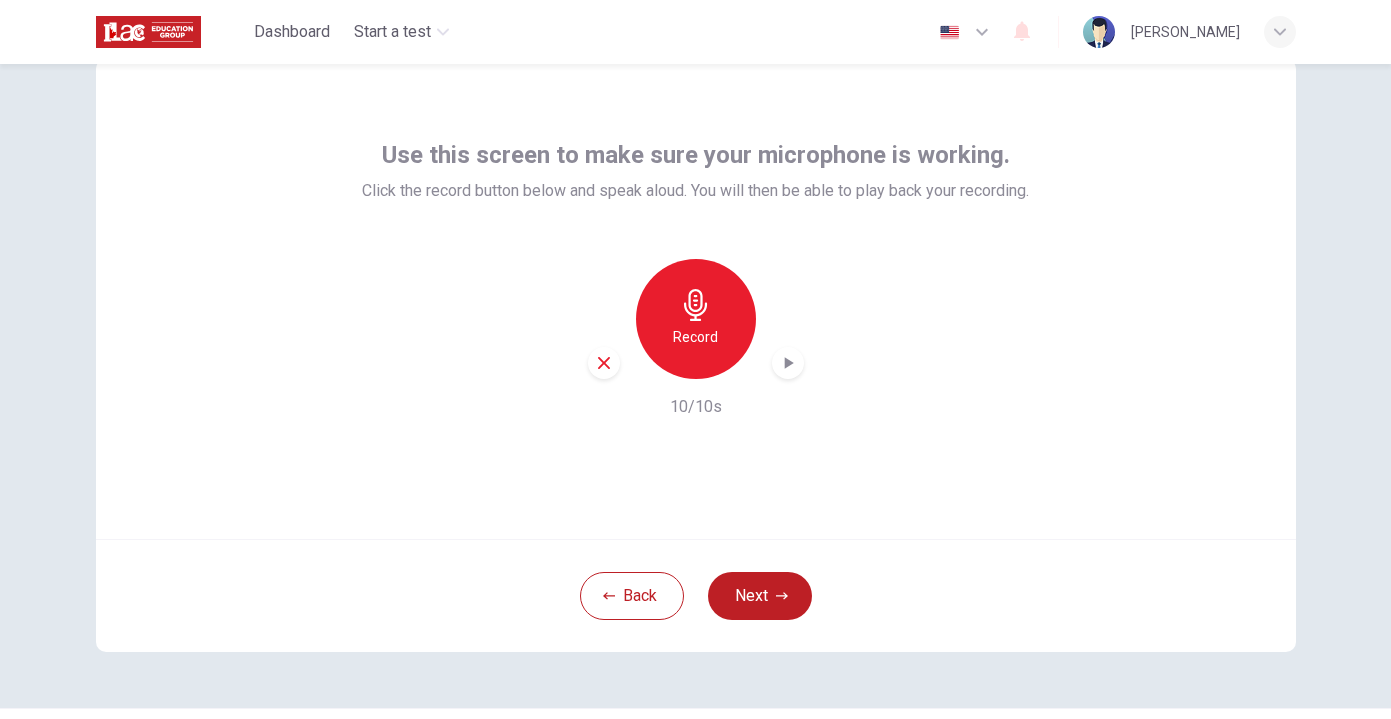 click 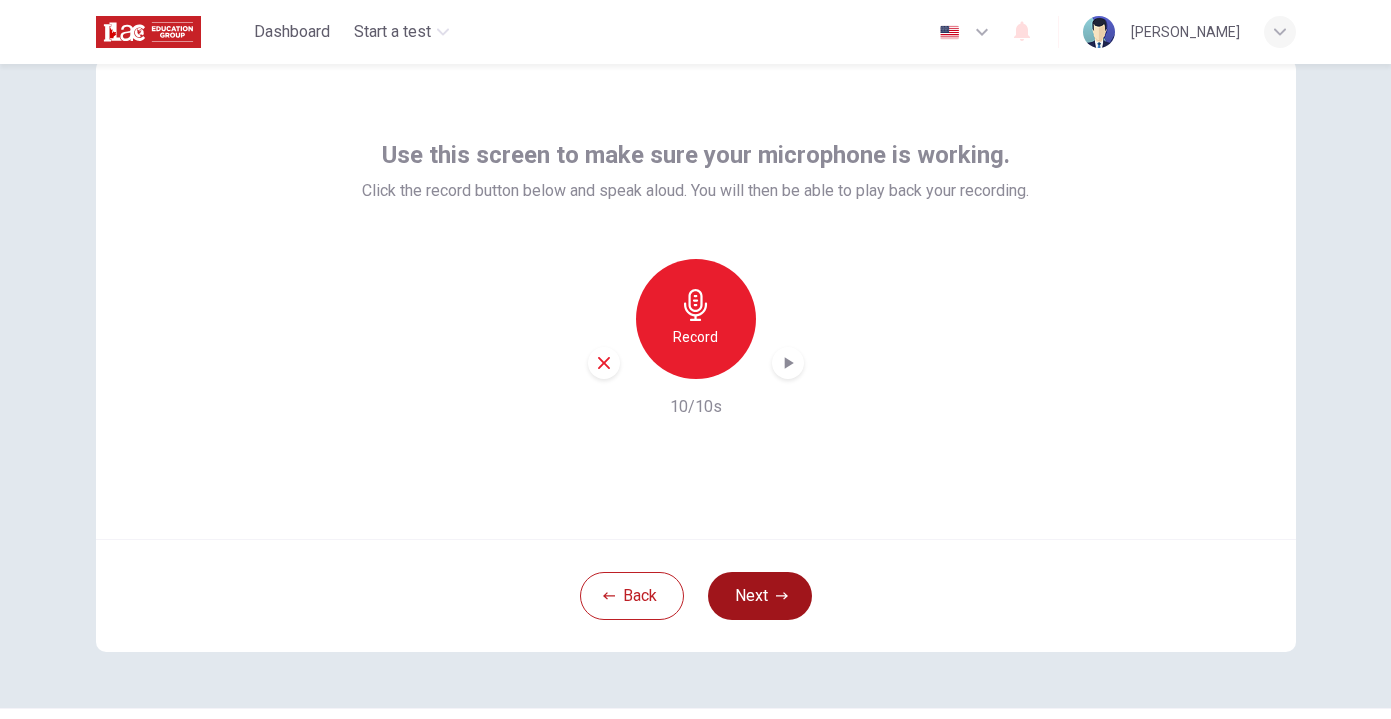 click on "Next" at bounding box center (760, 596) 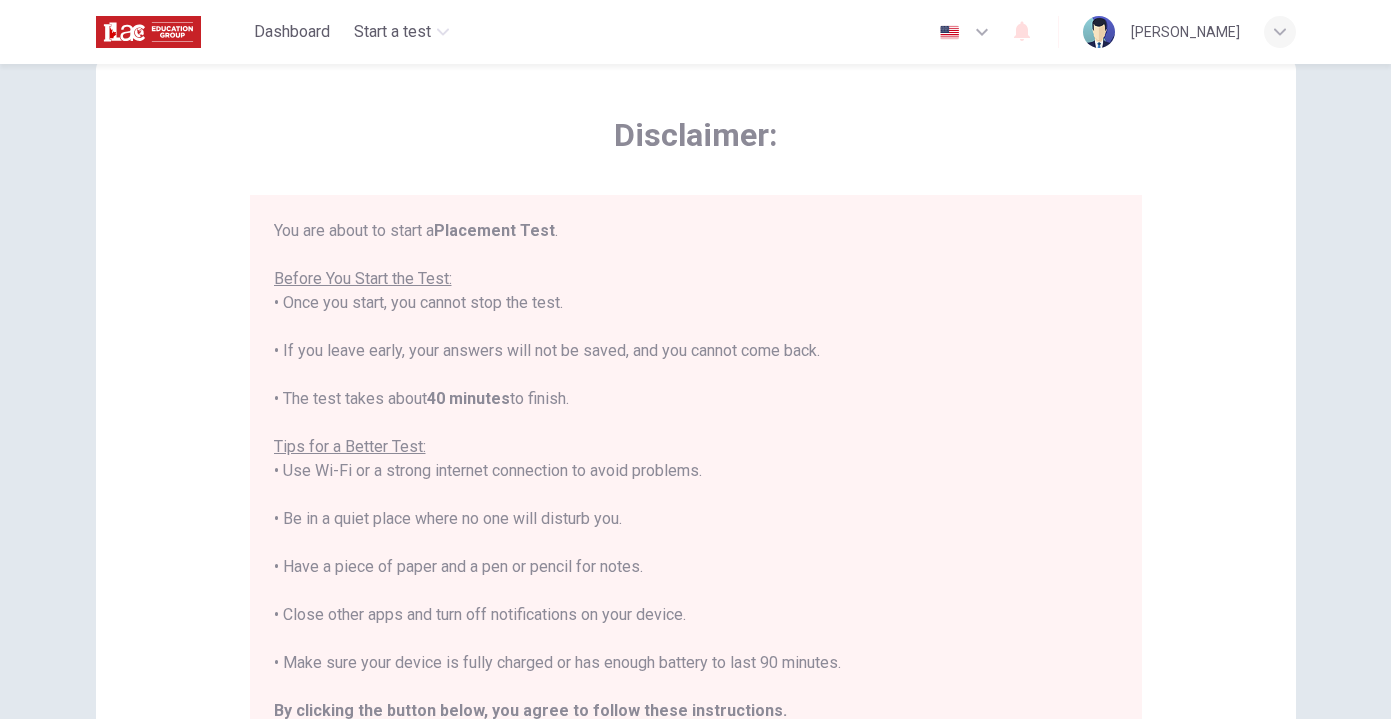 scroll, scrollTop: 23, scrollLeft: 0, axis: vertical 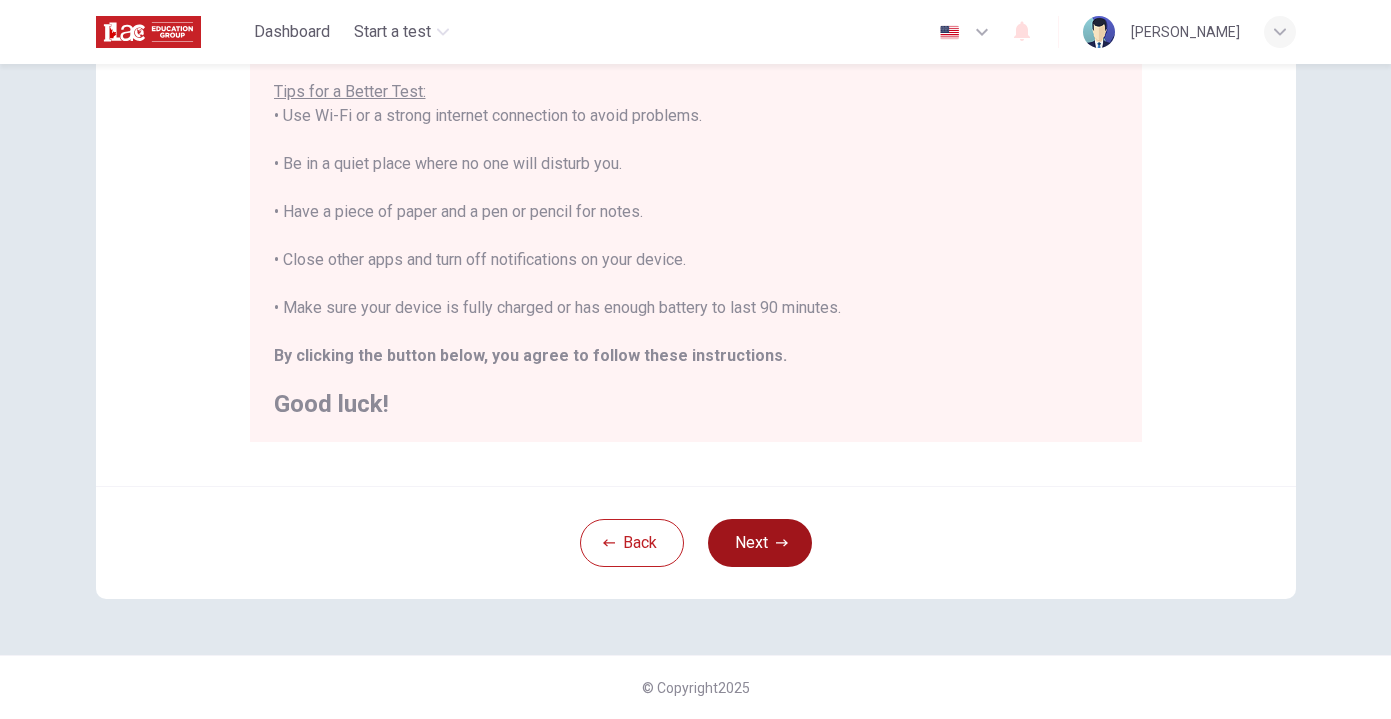 click on "Next" at bounding box center (760, 543) 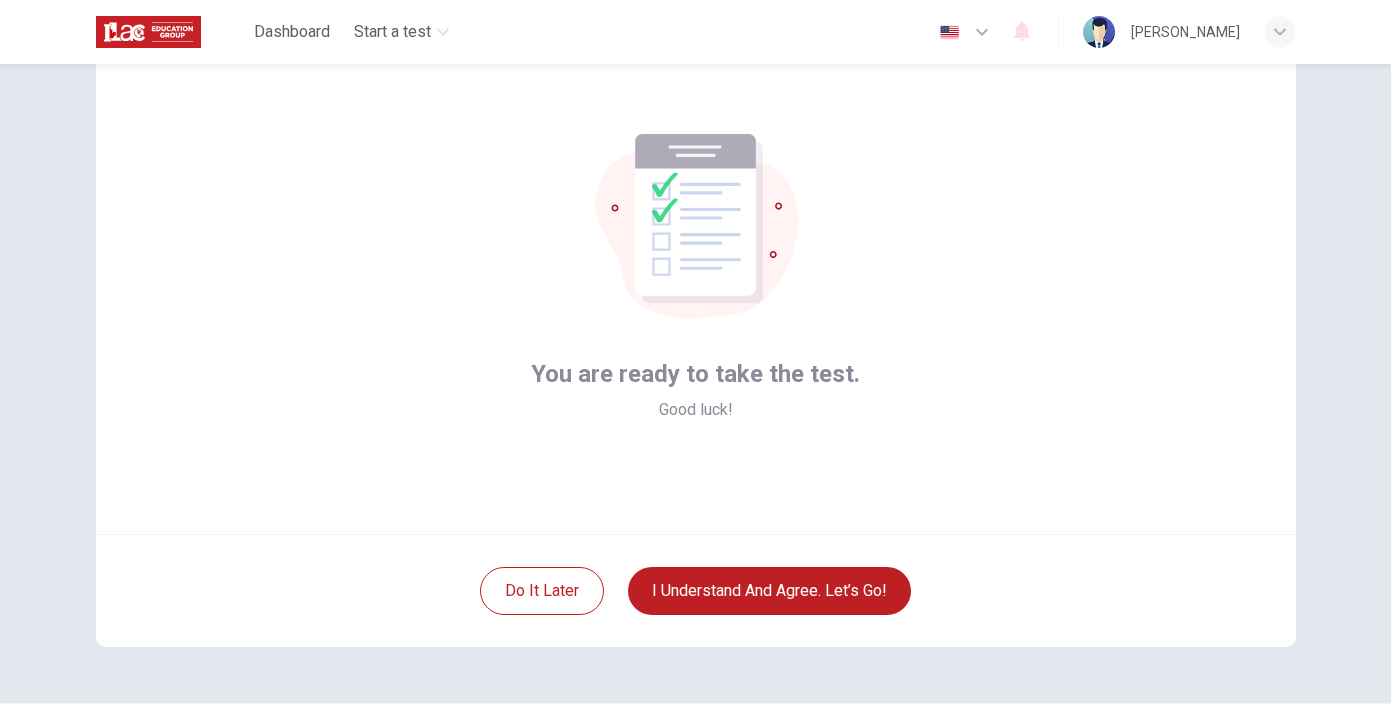 scroll, scrollTop: 67, scrollLeft: 0, axis: vertical 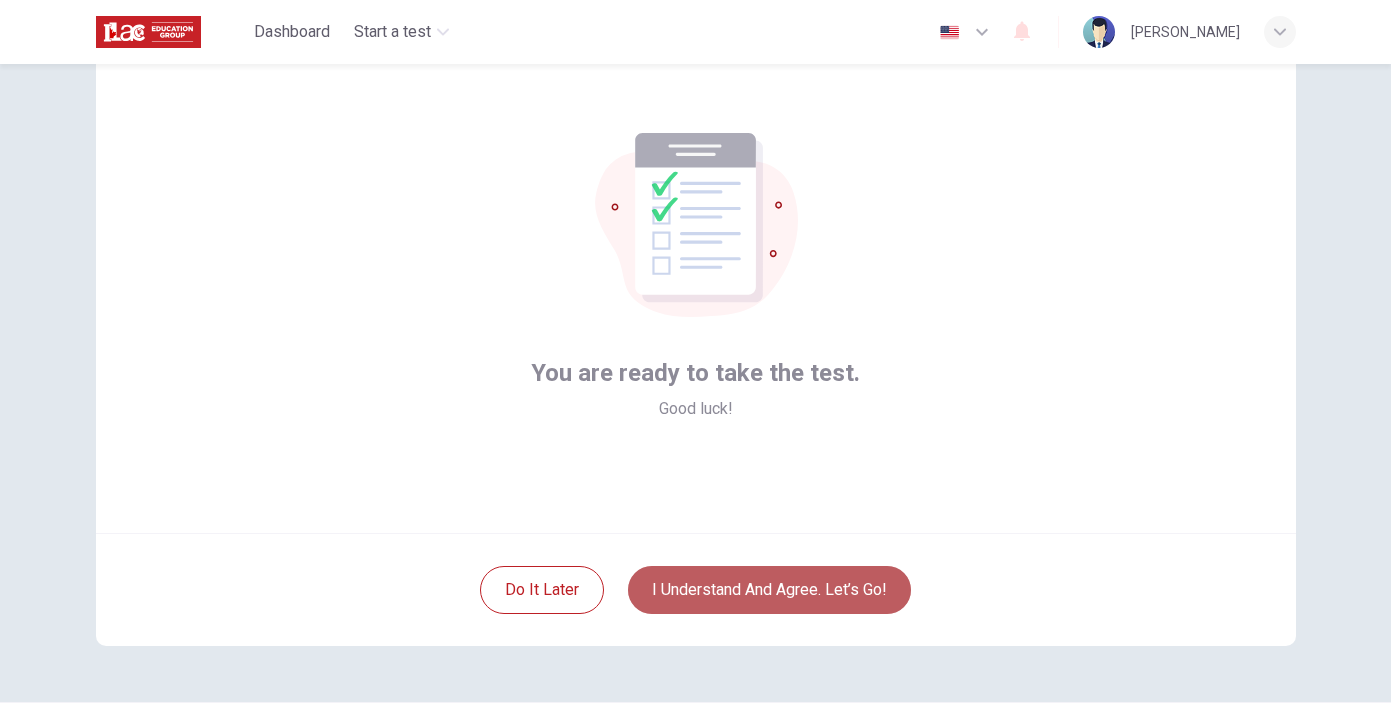 click on "I understand and agree. Let’s go!" at bounding box center [769, 590] 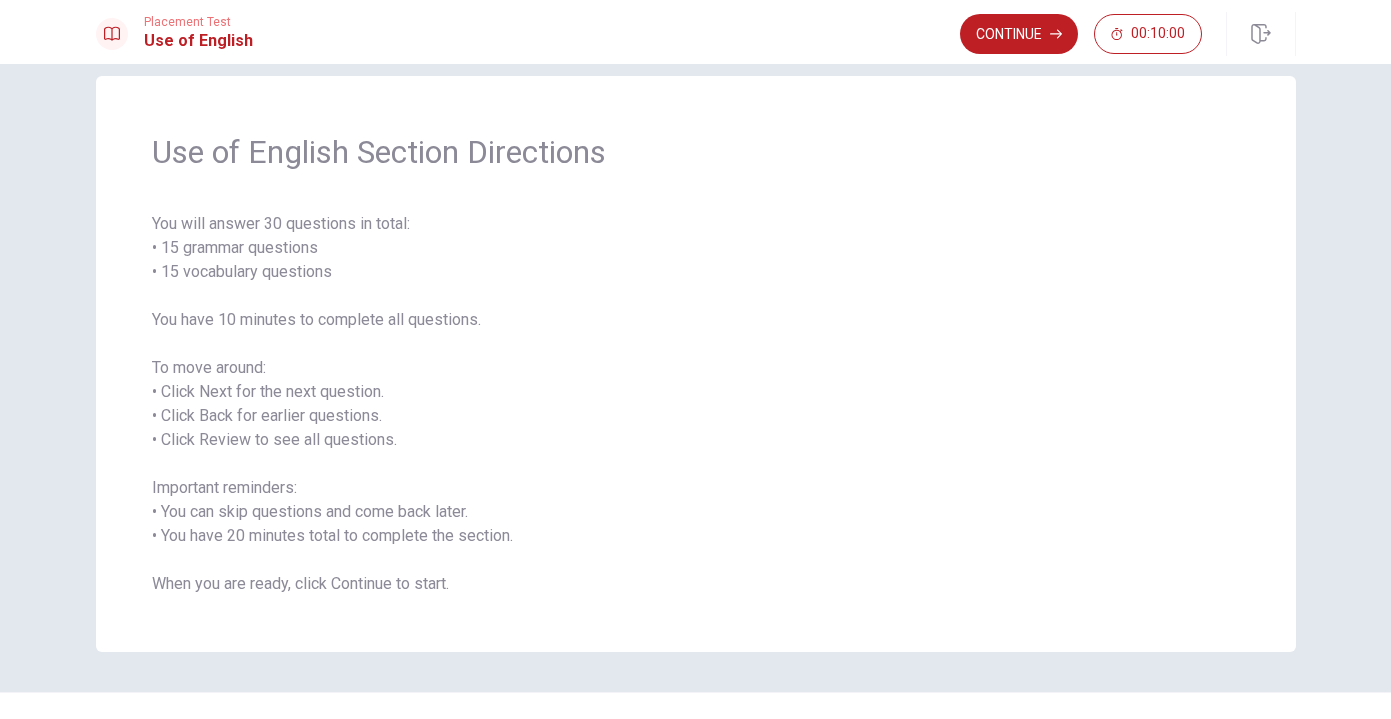 scroll, scrollTop: 27, scrollLeft: 0, axis: vertical 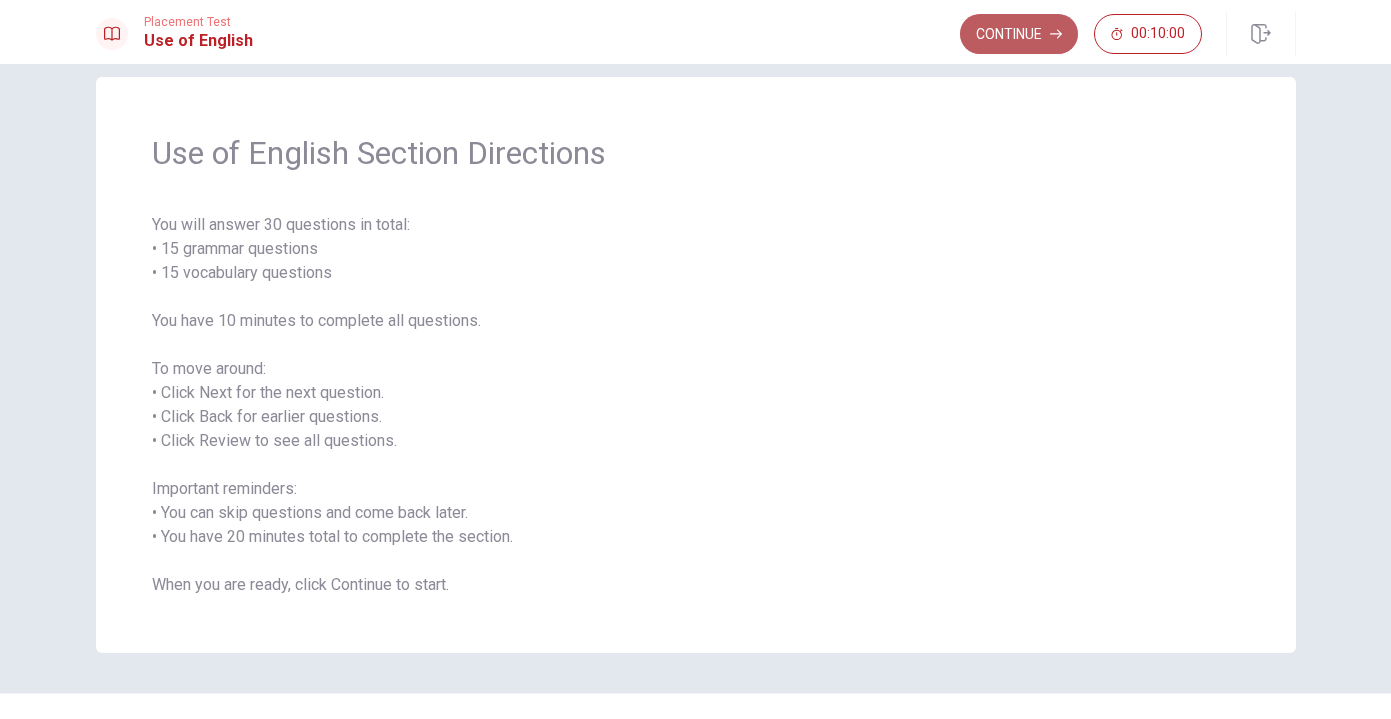 click 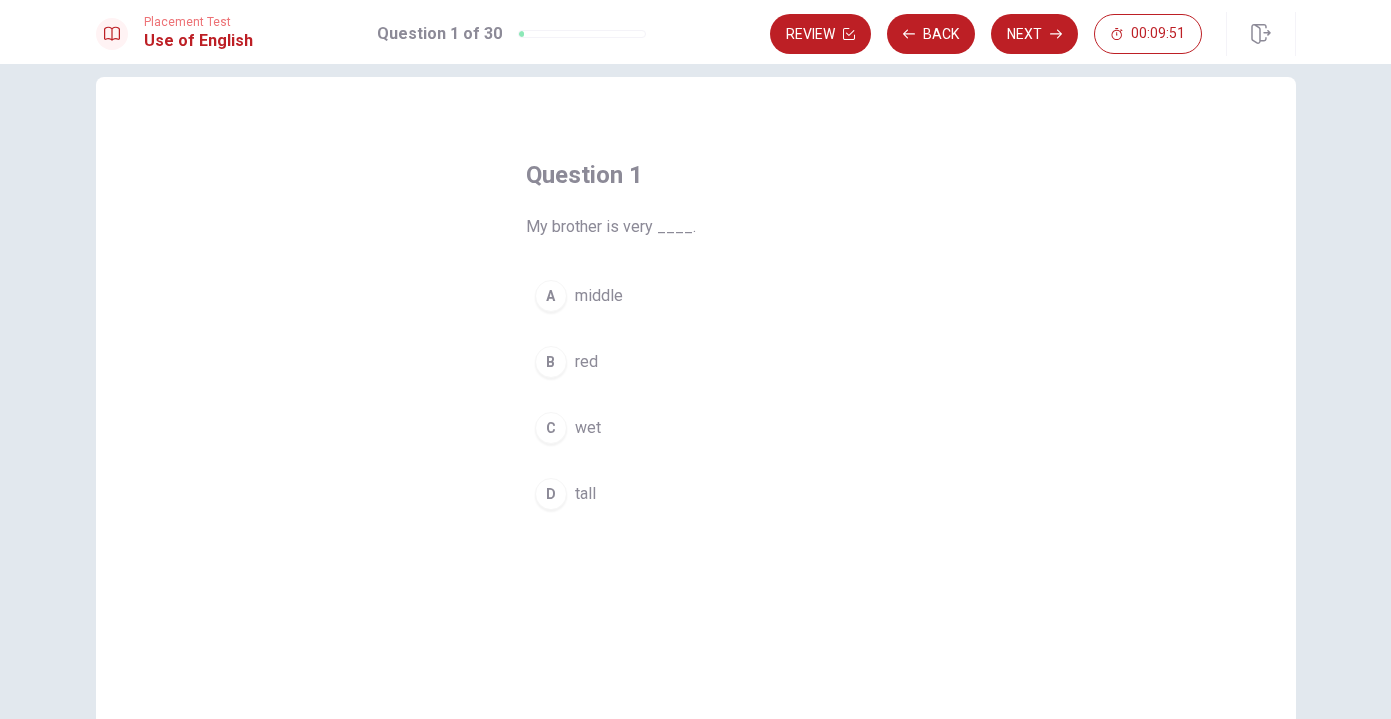 click on "D" at bounding box center [551, 494] 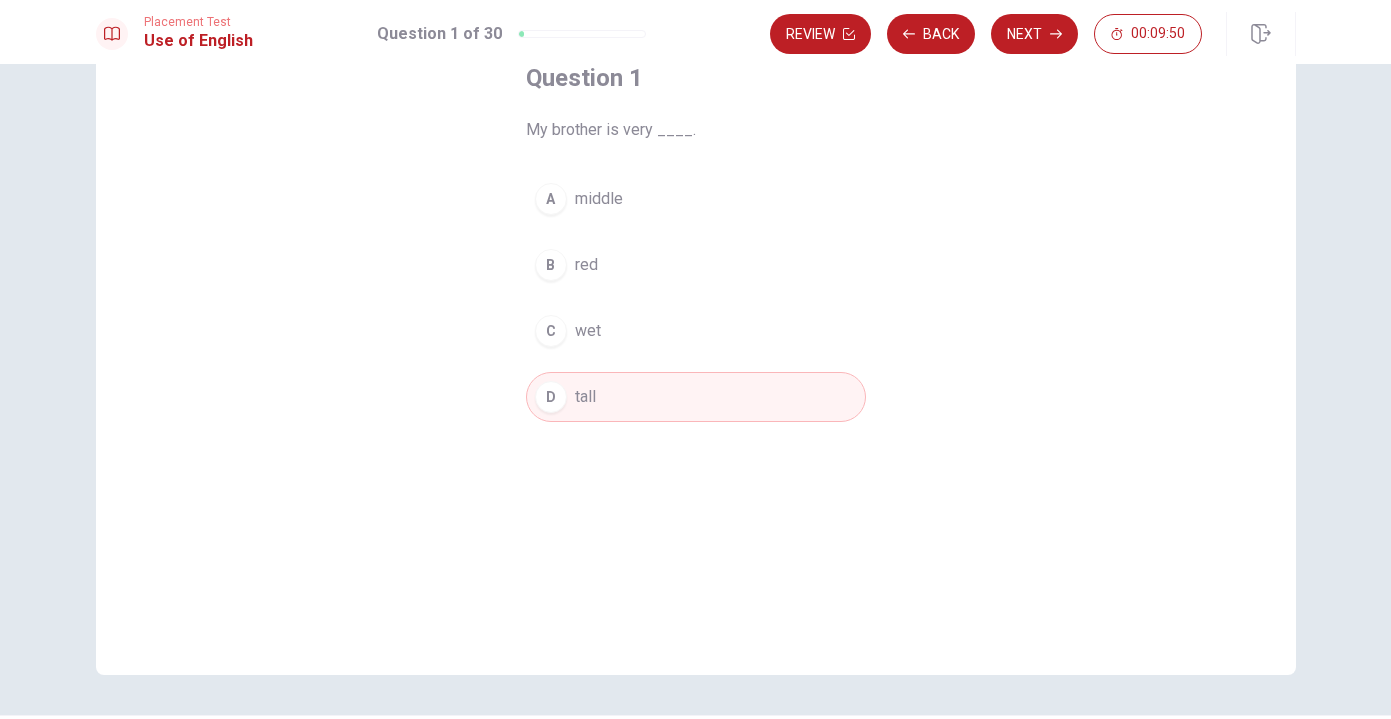 scroll, scrollTop: 118, scrollLeft: 0, axis: vertical 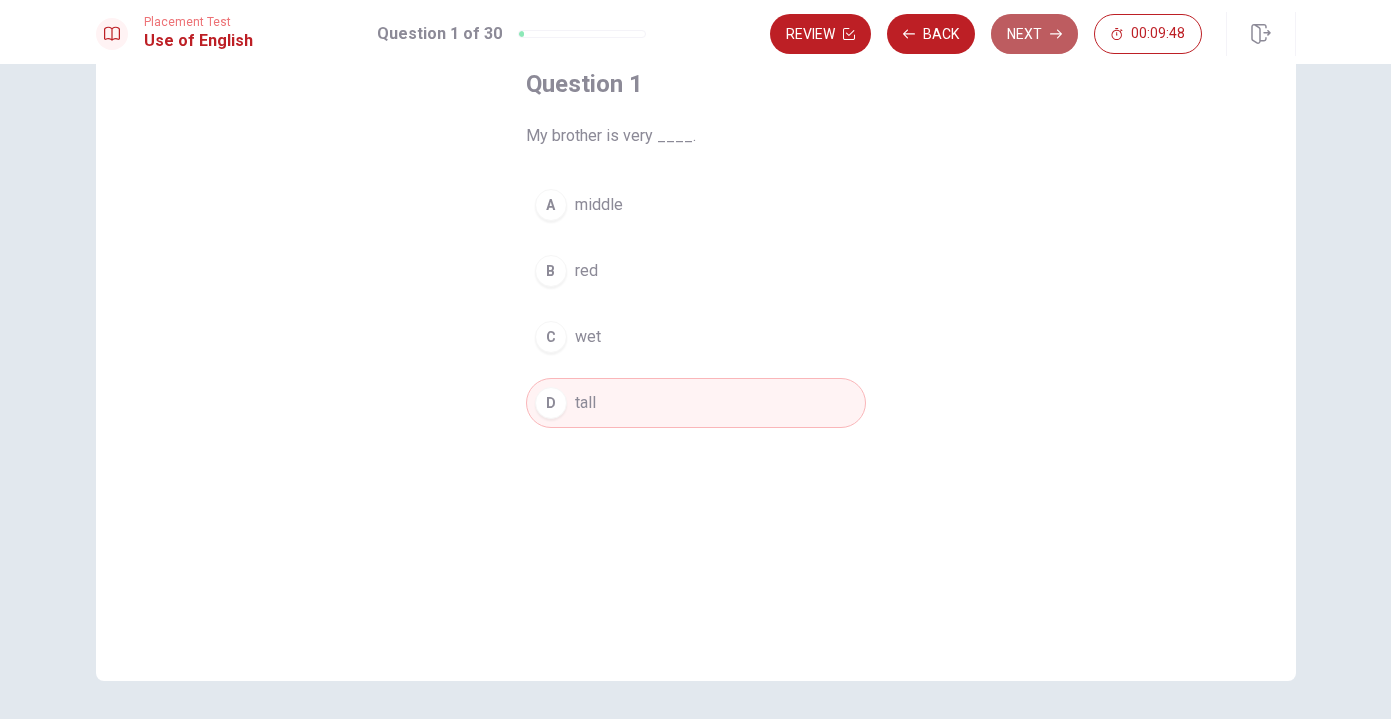 click on "Next" at bounding box center (1034, 34) 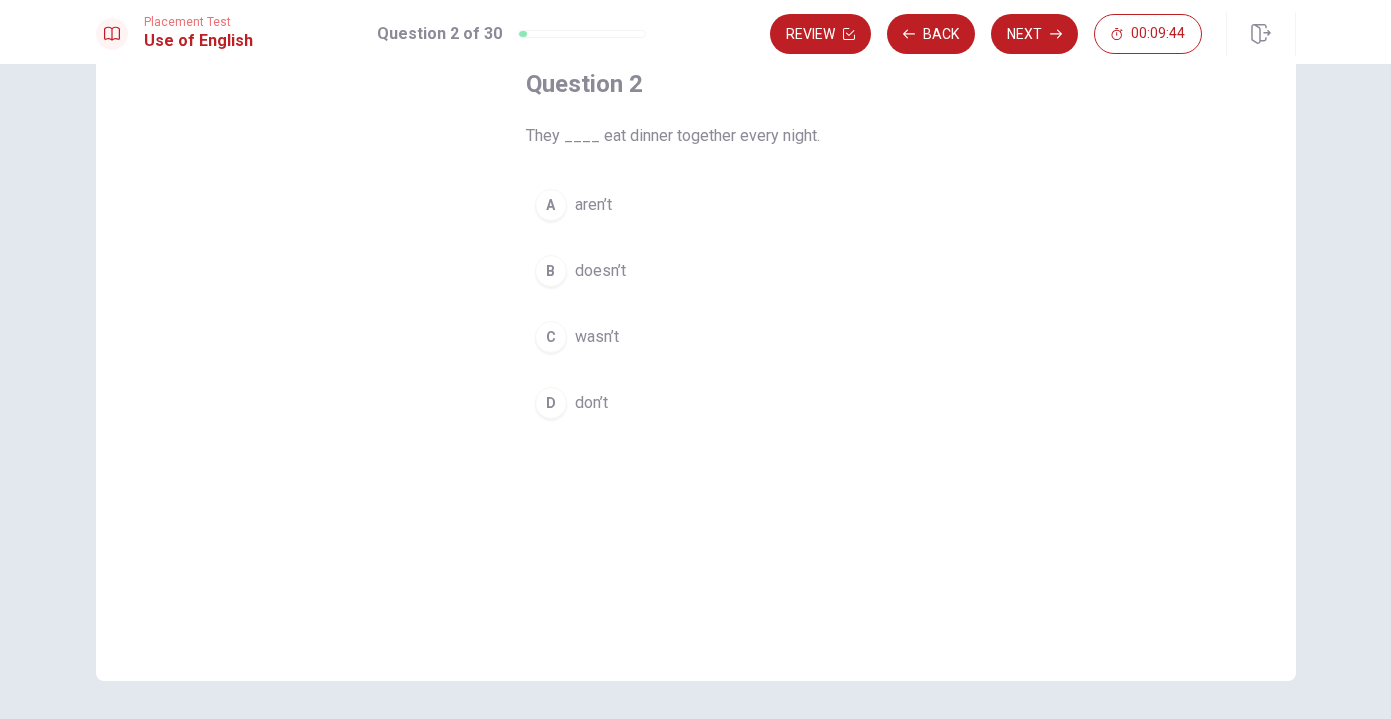 scroll, scrollTop: 96, scrollLeft: 0, axis: vertical 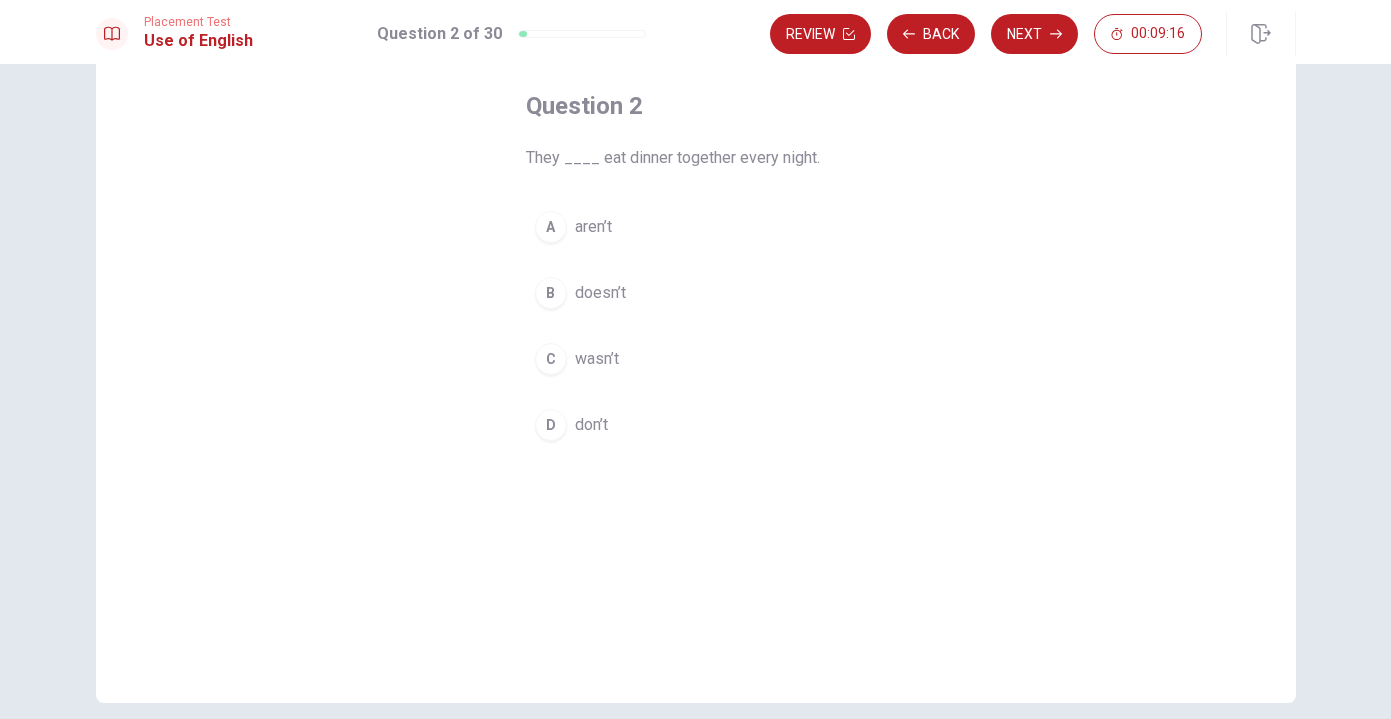 click on "A" at bounding box center (551, 227) 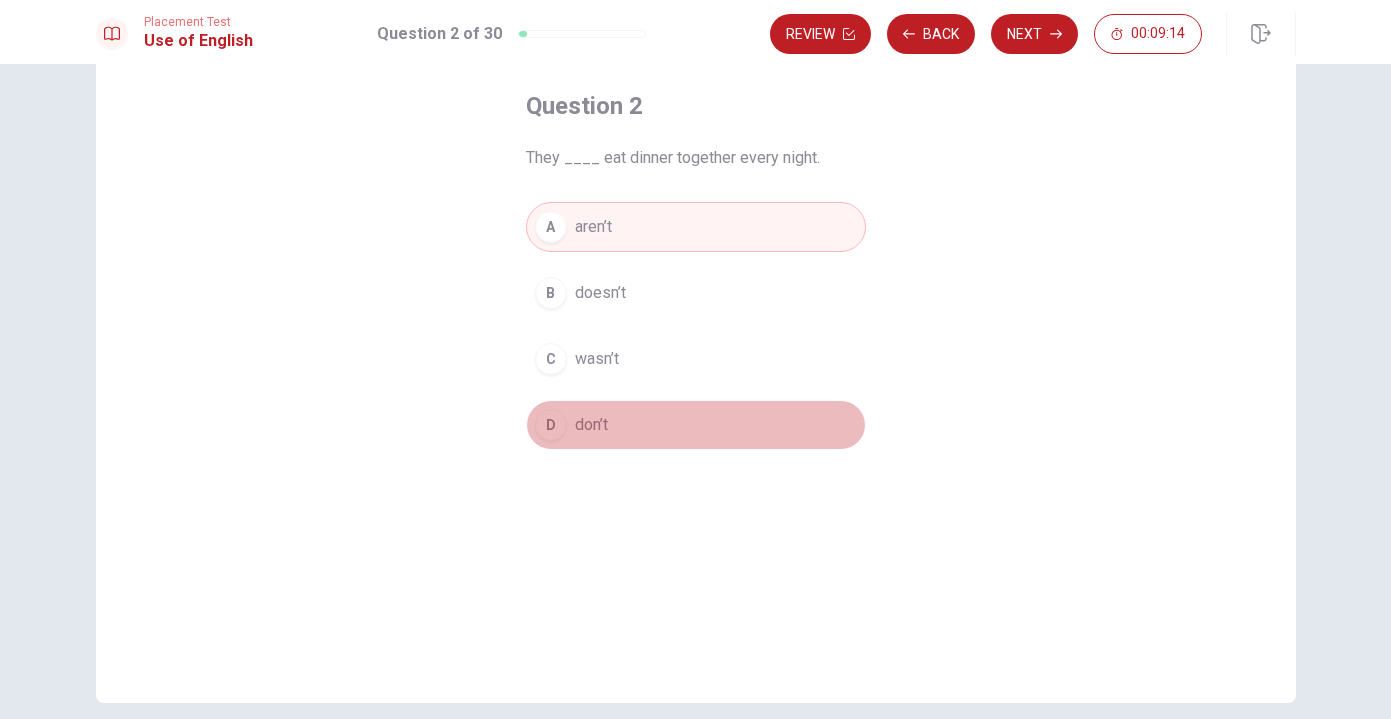 click on "D don’t" at bounding box center (696, 425) 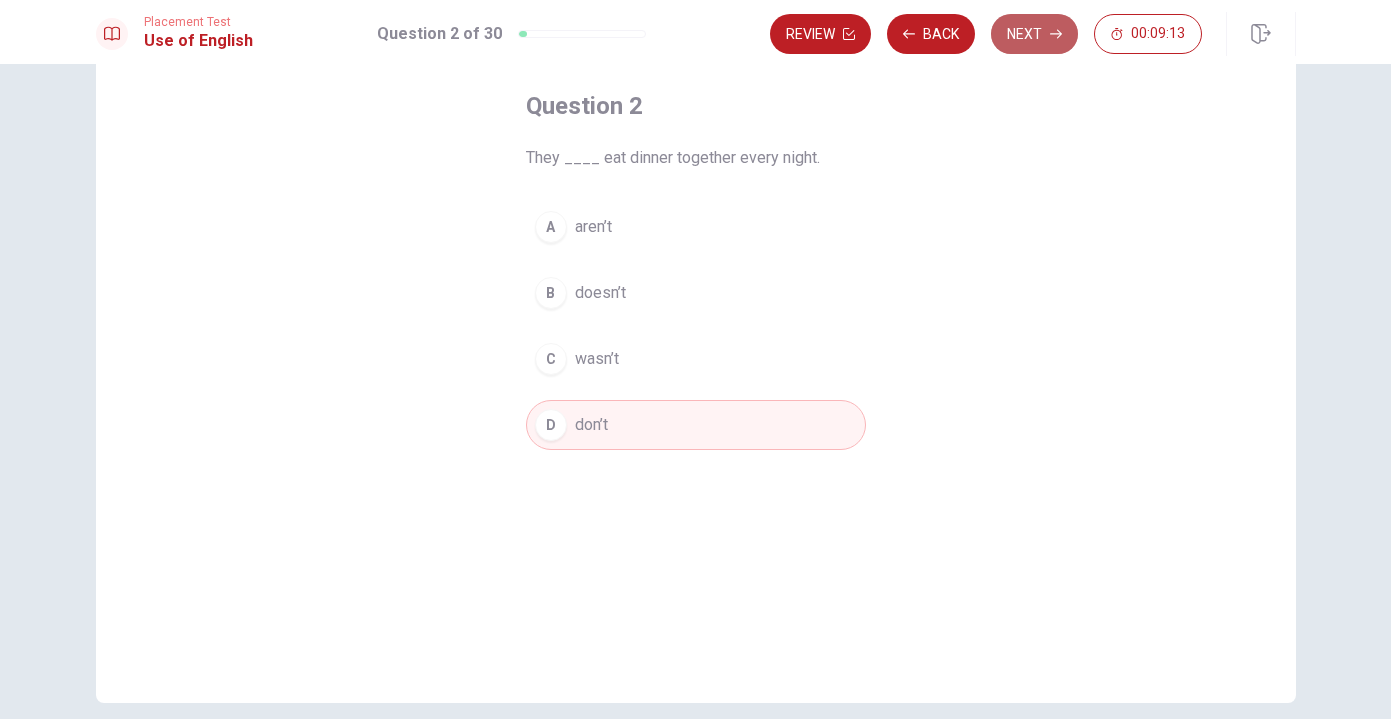 click on "Next" at bounding box center [1034, 34] 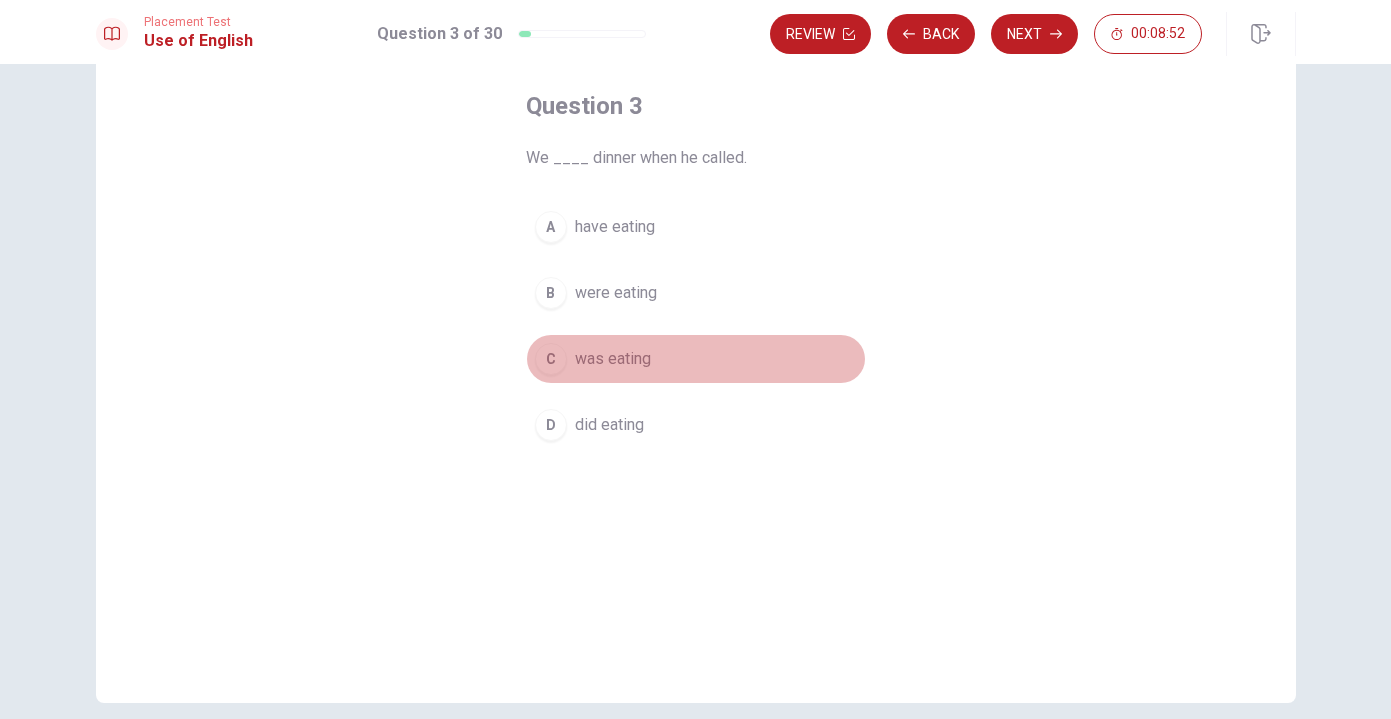 click on "C" at bounding box center (551, 359) 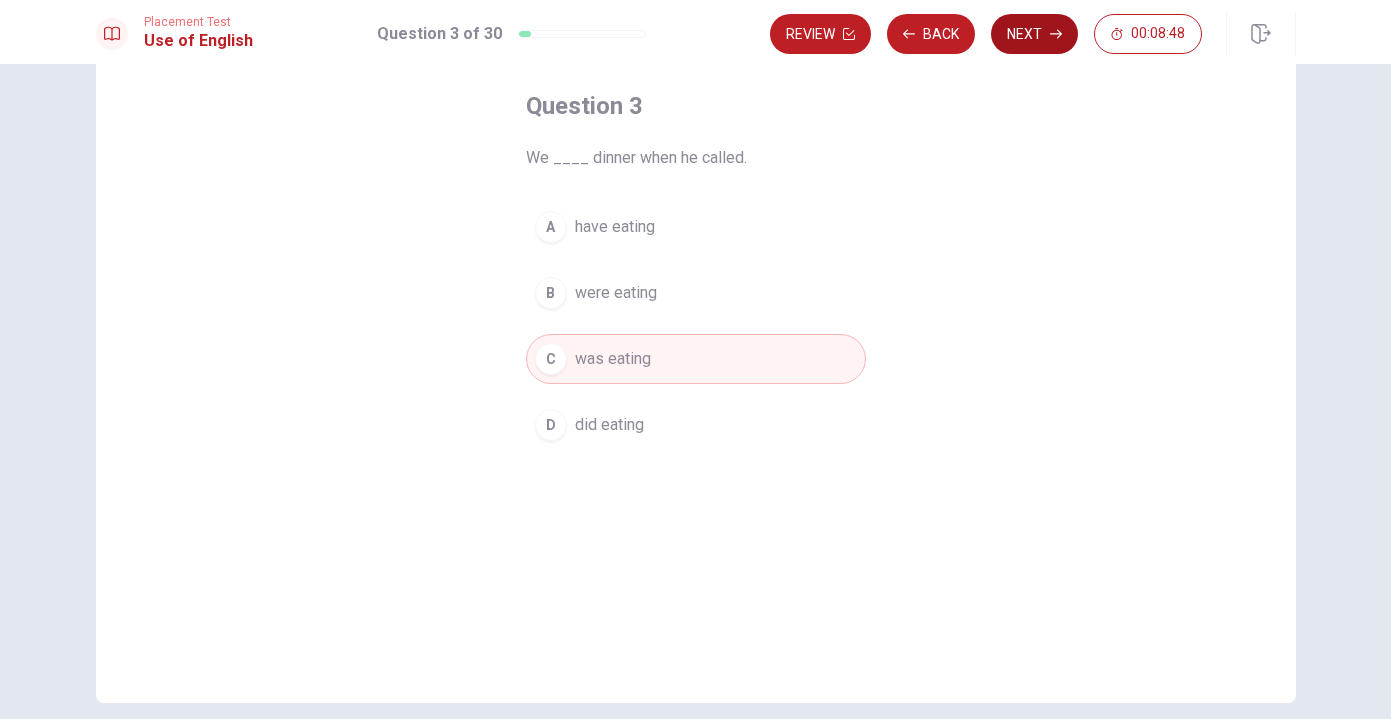click on "Next" at bounding box center (1034, 34) 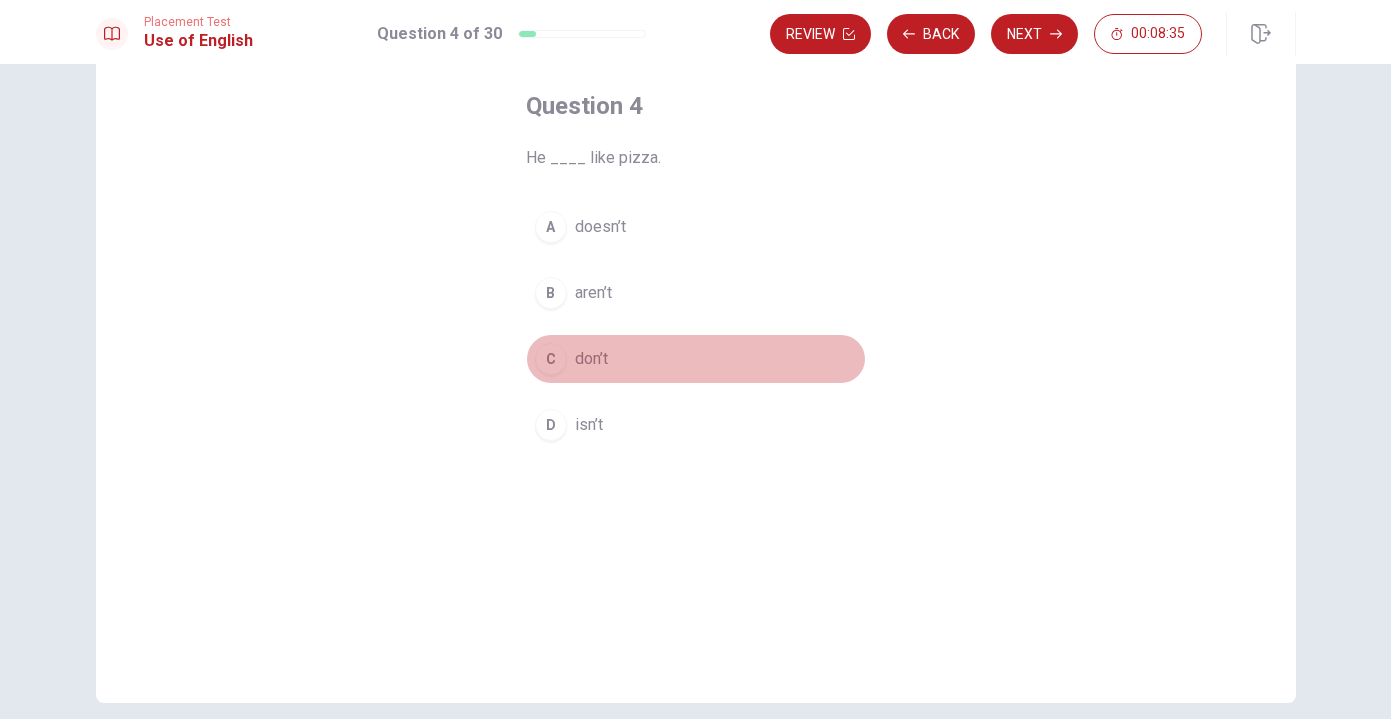 click on "C" at bounding box center (551, 359) 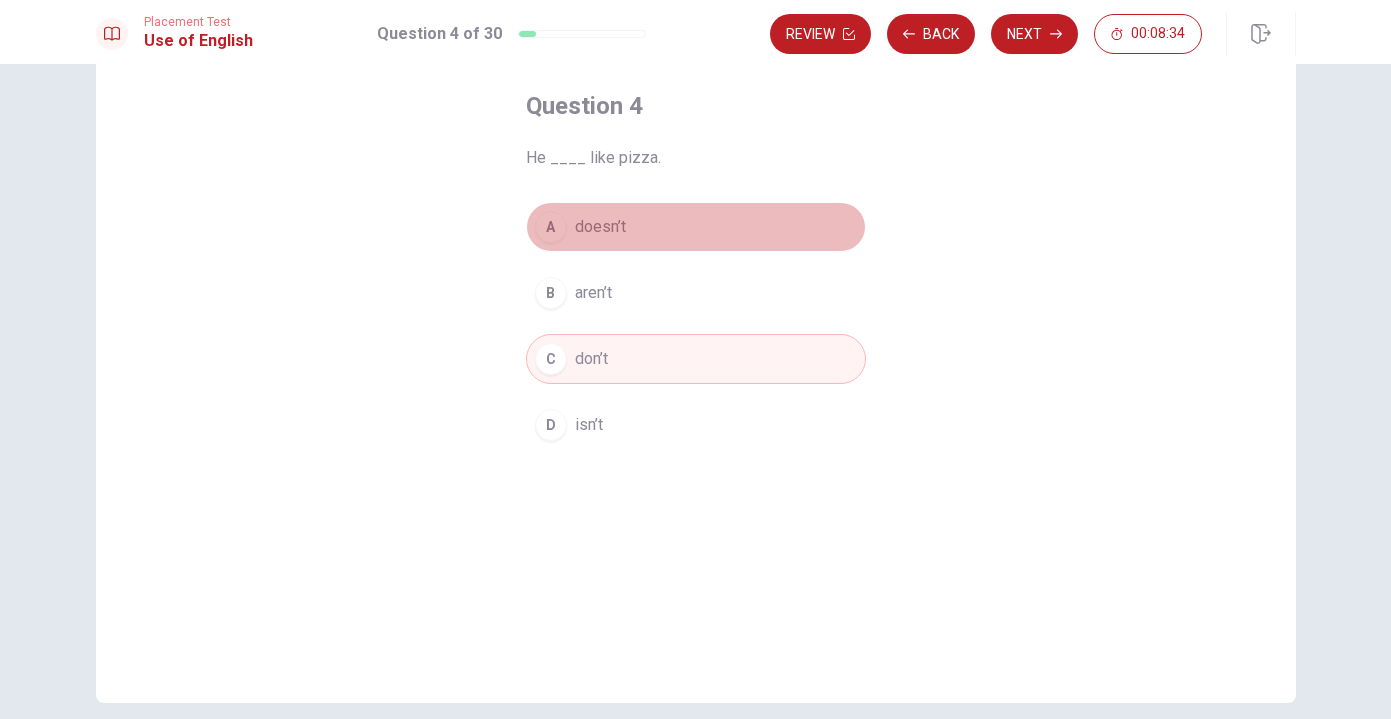 click on "A doesn’t" at bounding box center [696, 227] 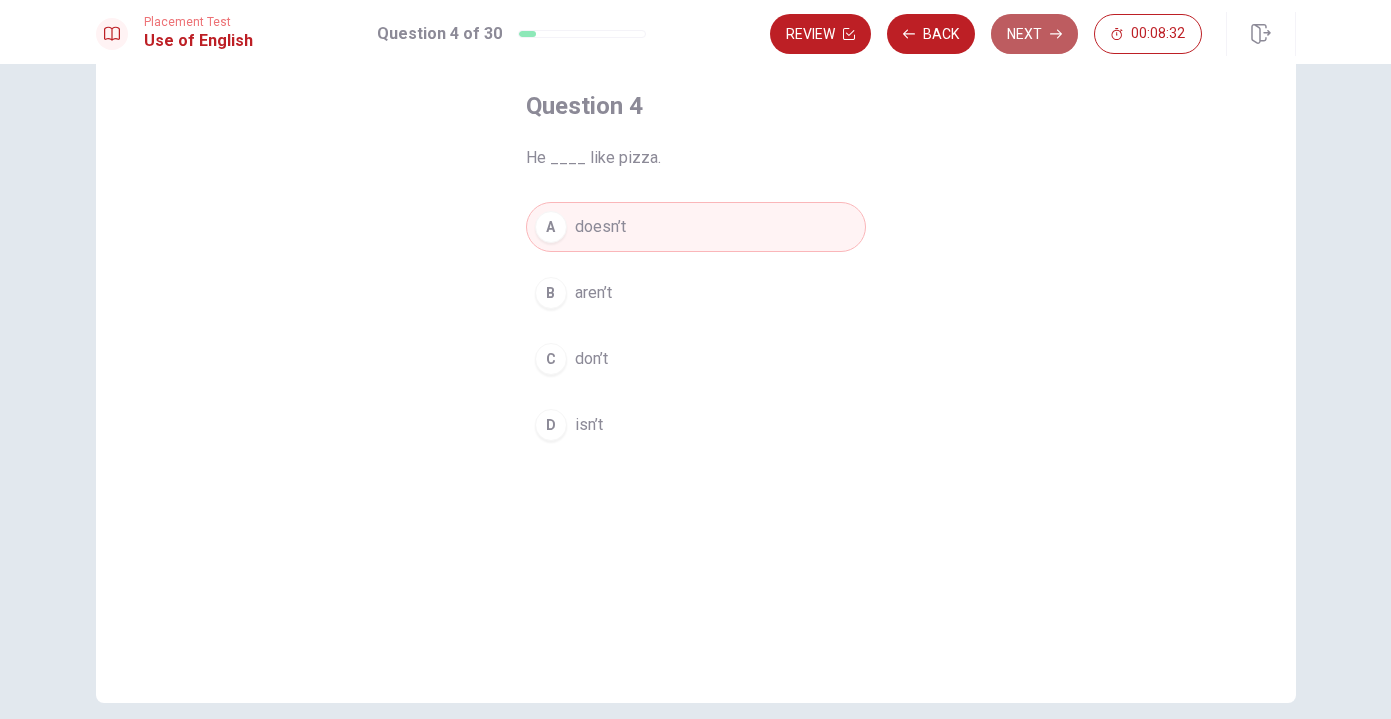 click on "Next" at bounding box center [1034, 34] 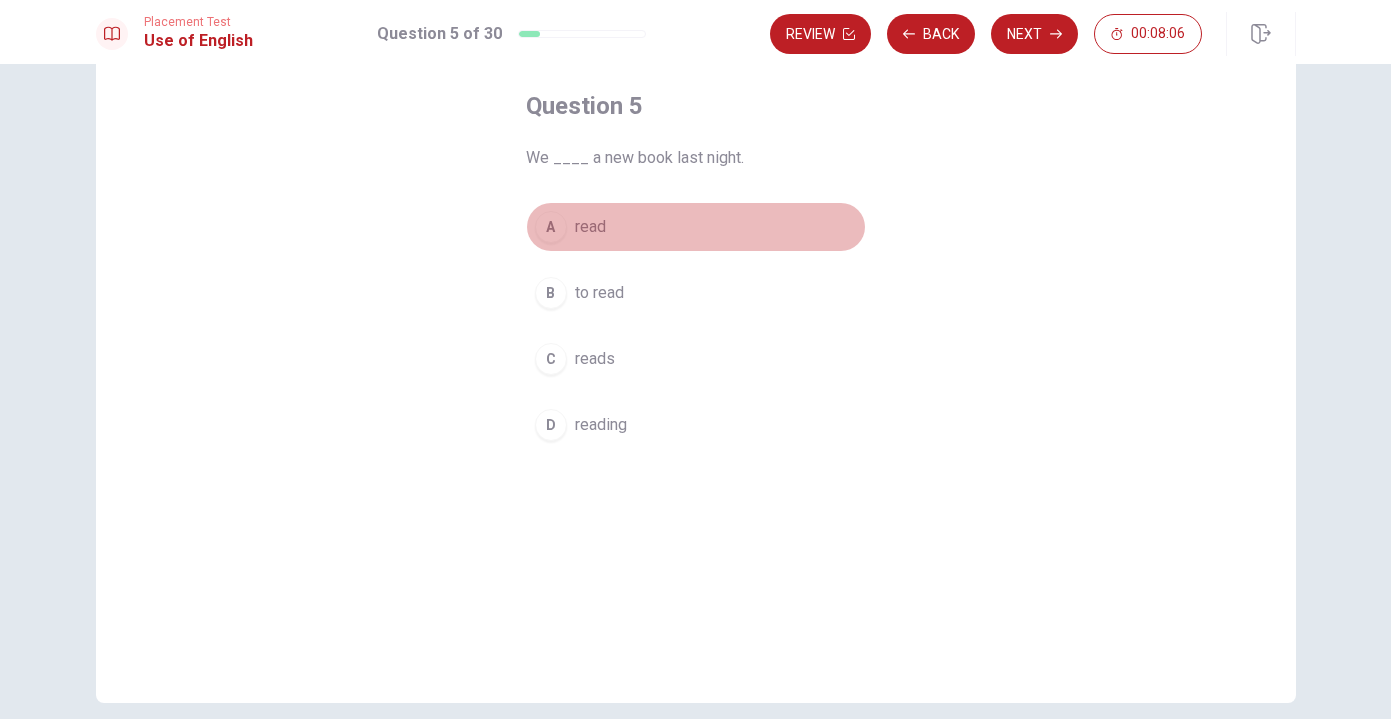 click on "A" at bounding box center (551, 227) 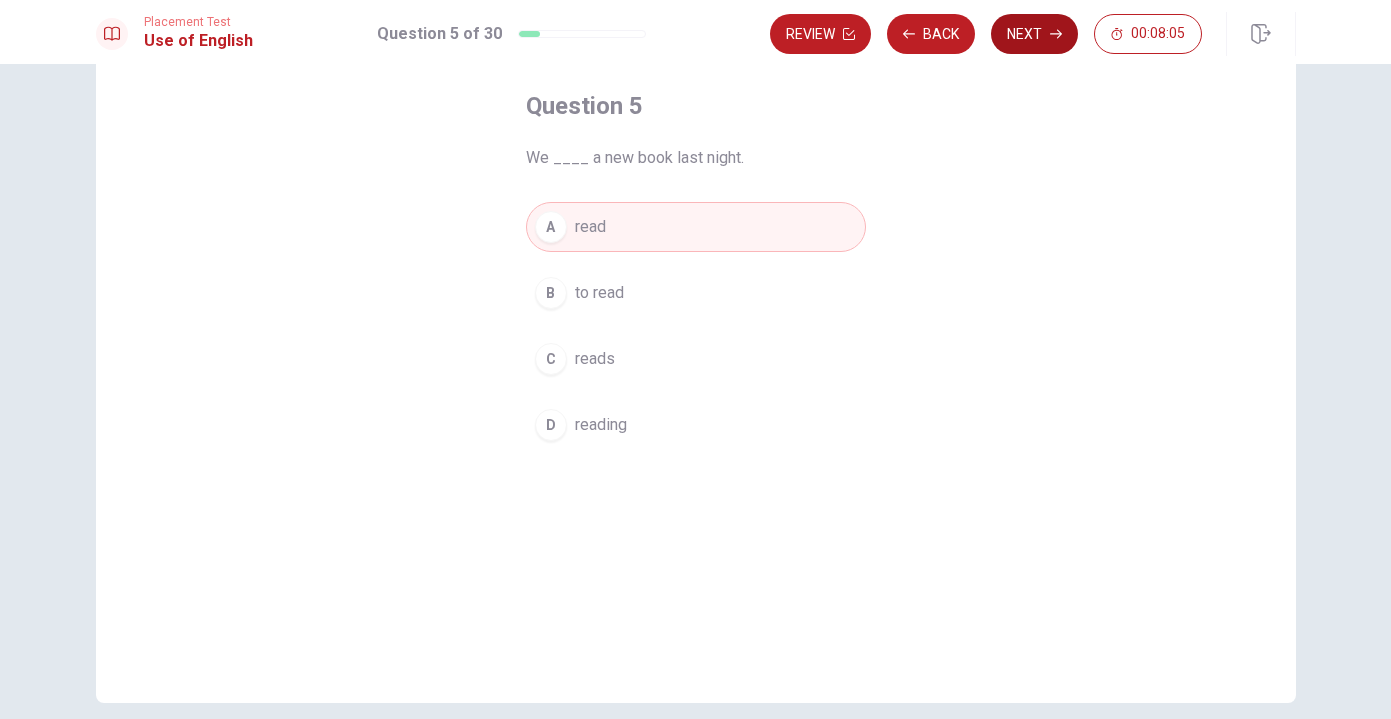 click on "Next" at bounding box center [1034, 34] 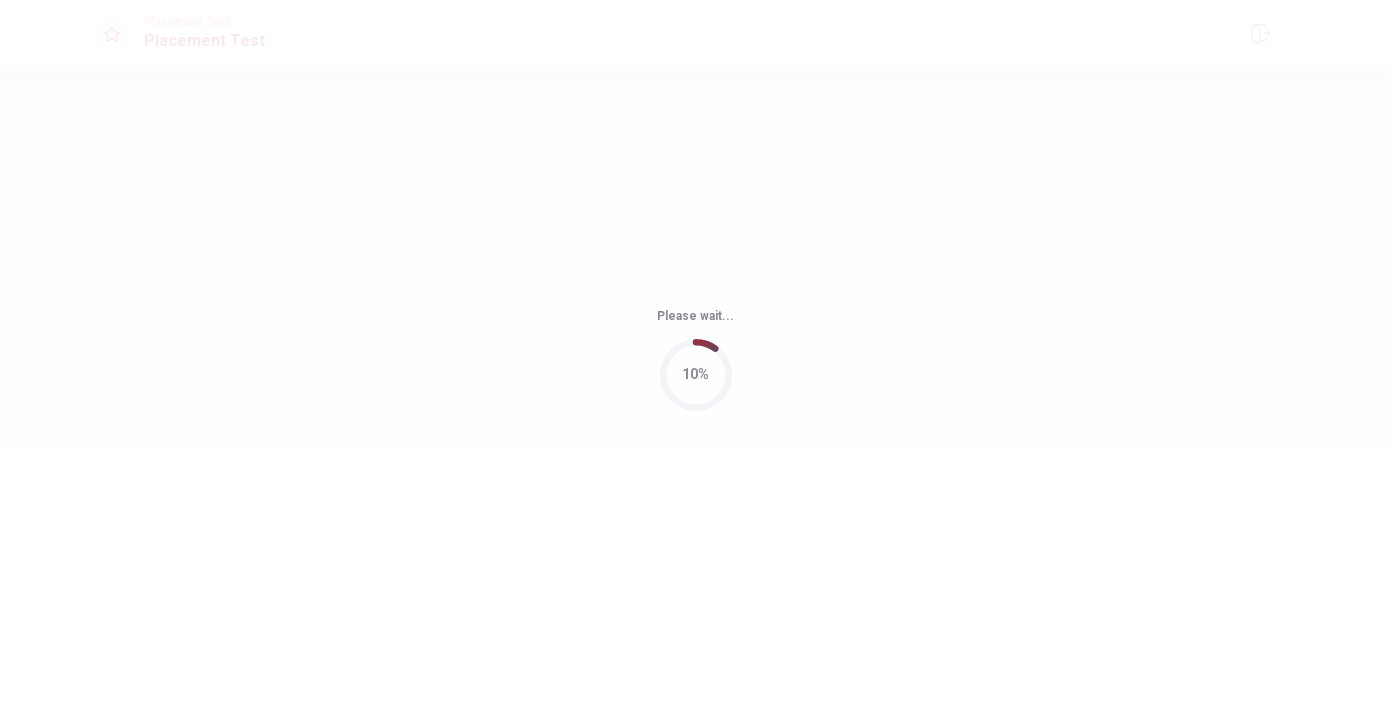 scroll, scrollTop: 0, scrollLeft: 0, axis: both 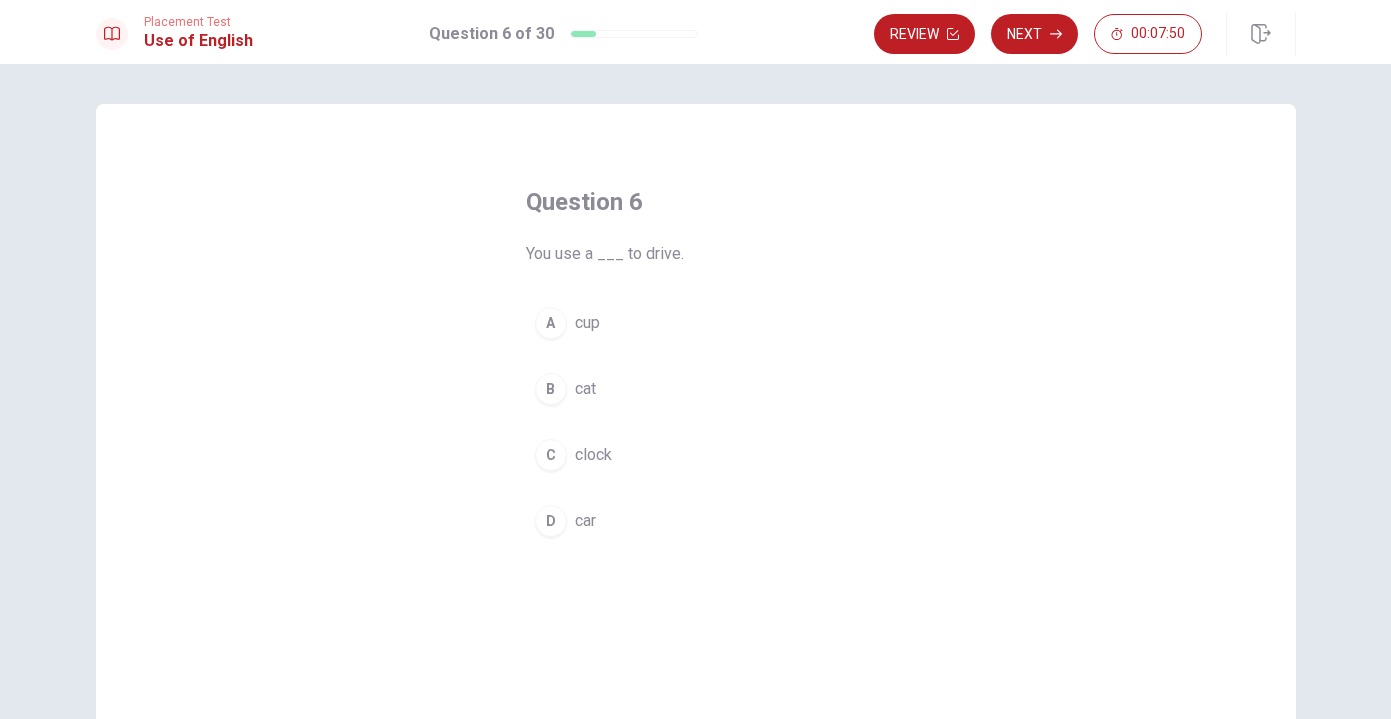click on "D" at bounding box center [551, 521] 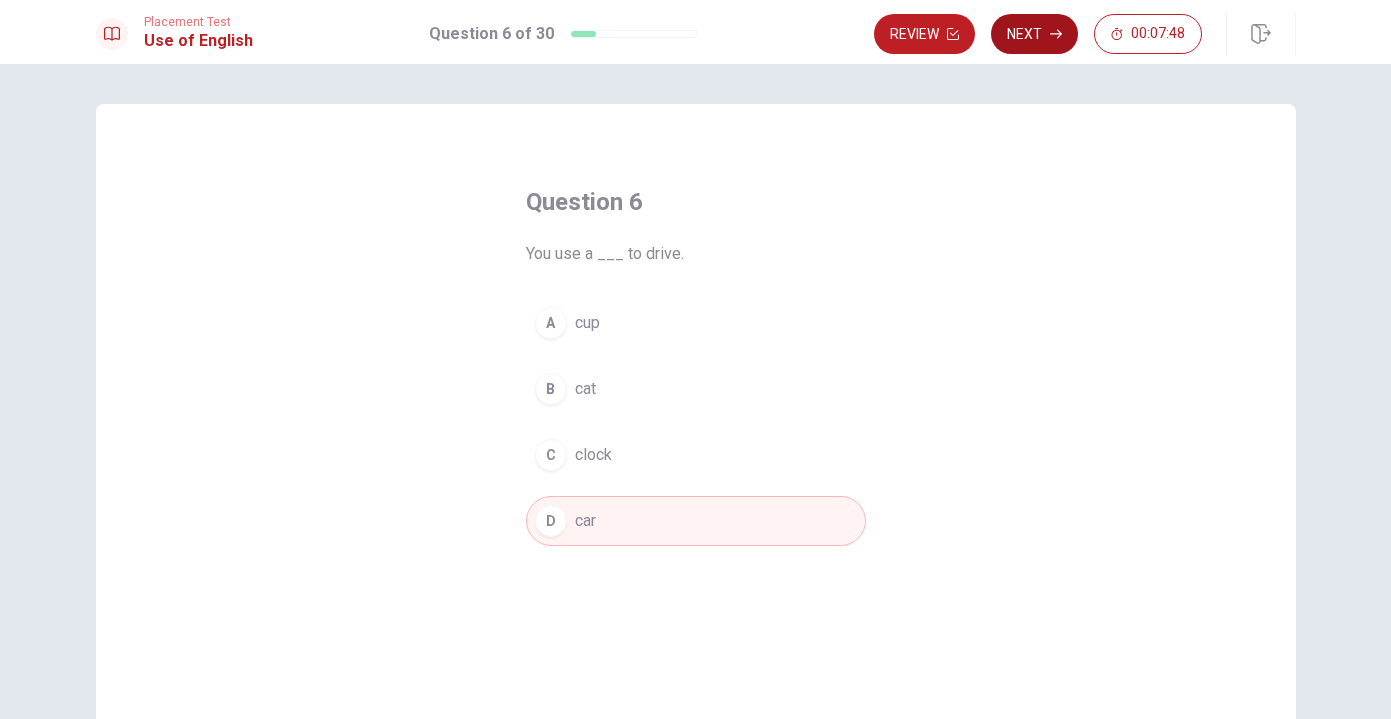 click on "Next" at bounding box center (1034, 34) 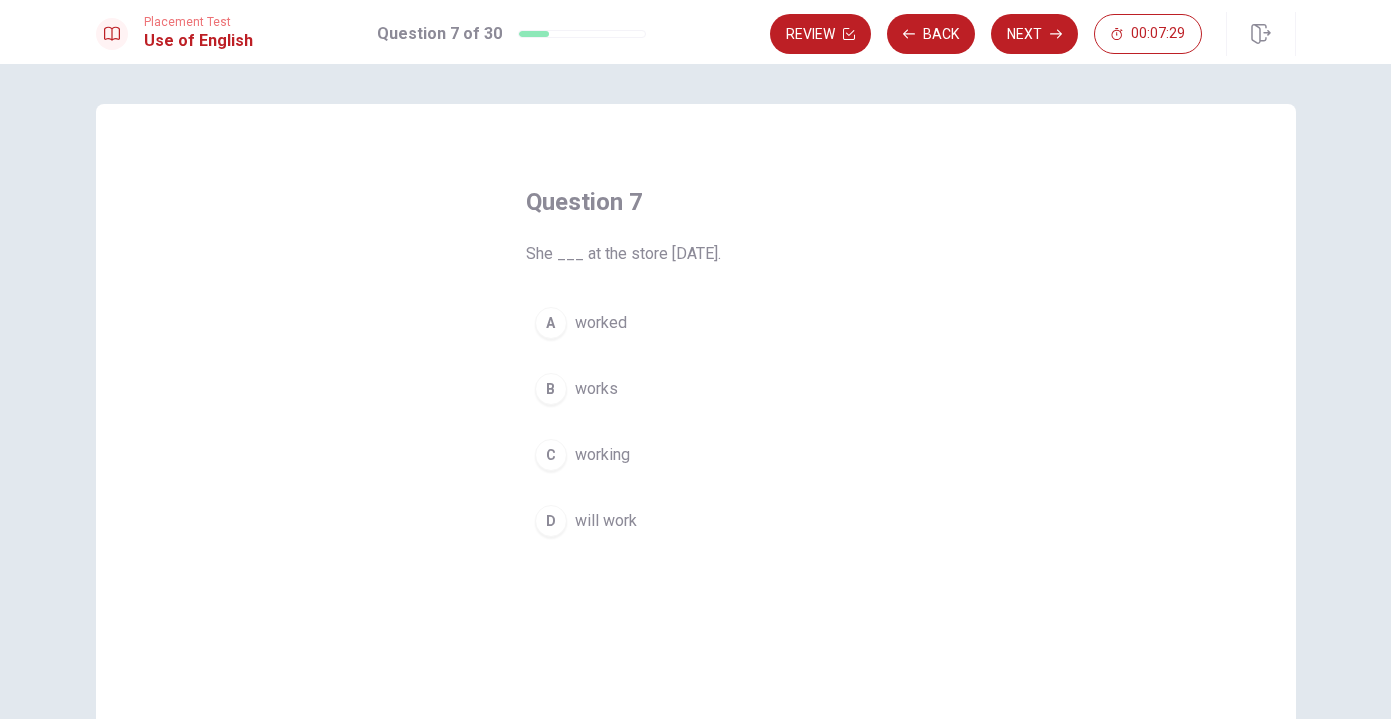 click on "A" at bounding box center (551, 323) 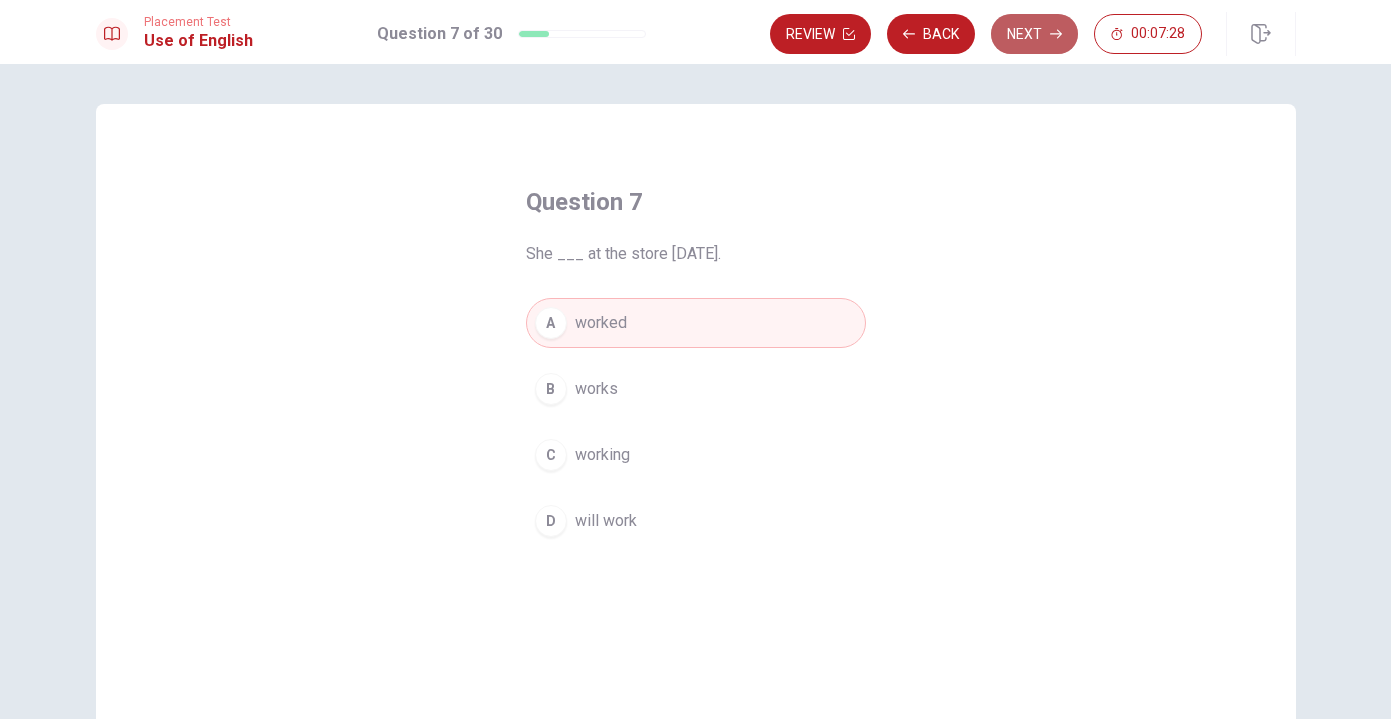 click on "Next" at bounding box center [1034, 34] 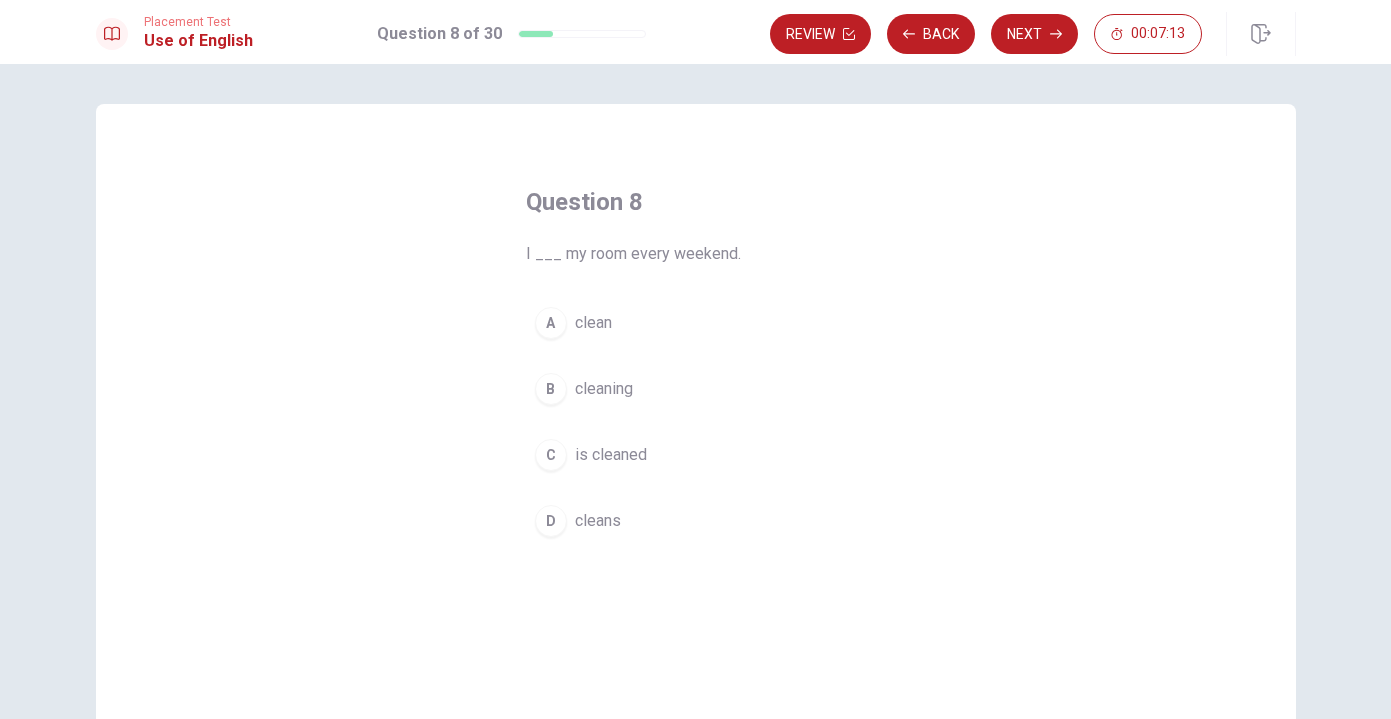 click on "A" at bounding box center [551, 323] 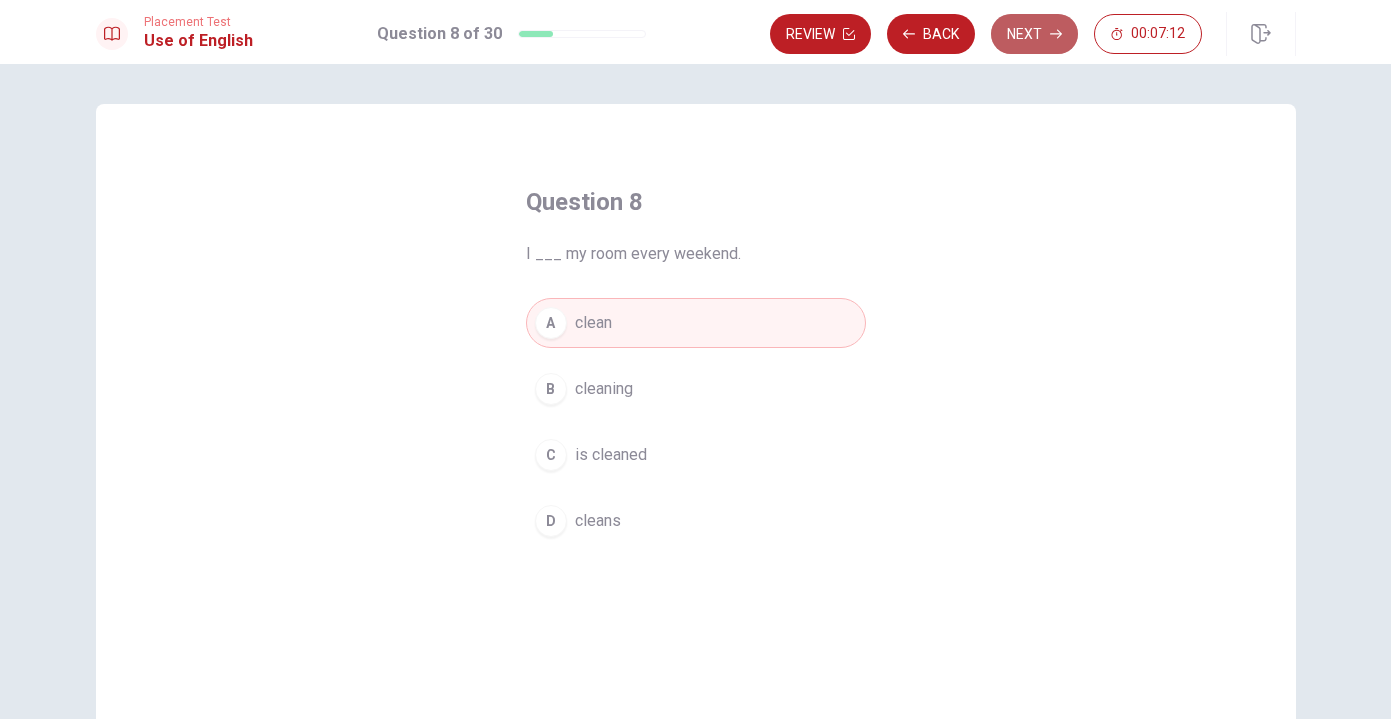 click on "Next" at bounding box center (1034, 34) 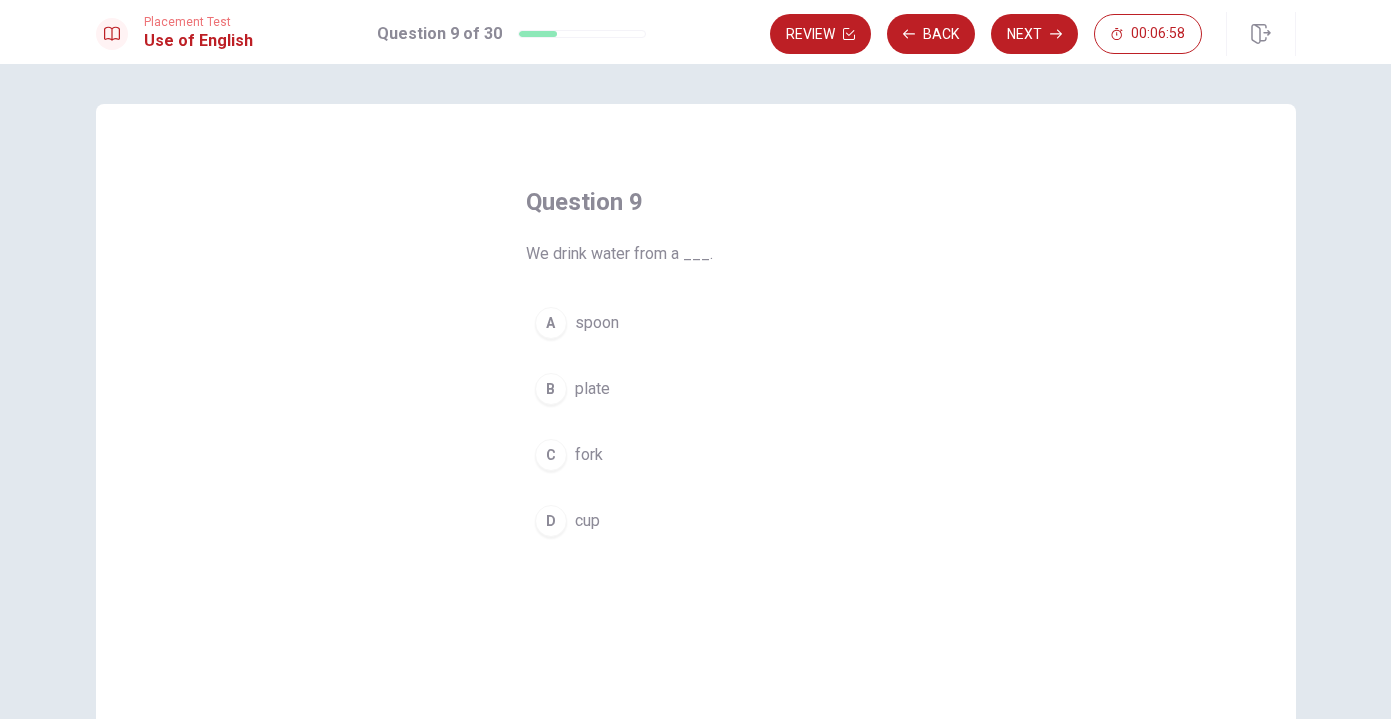click on "D" at bounding box center (551, 521) 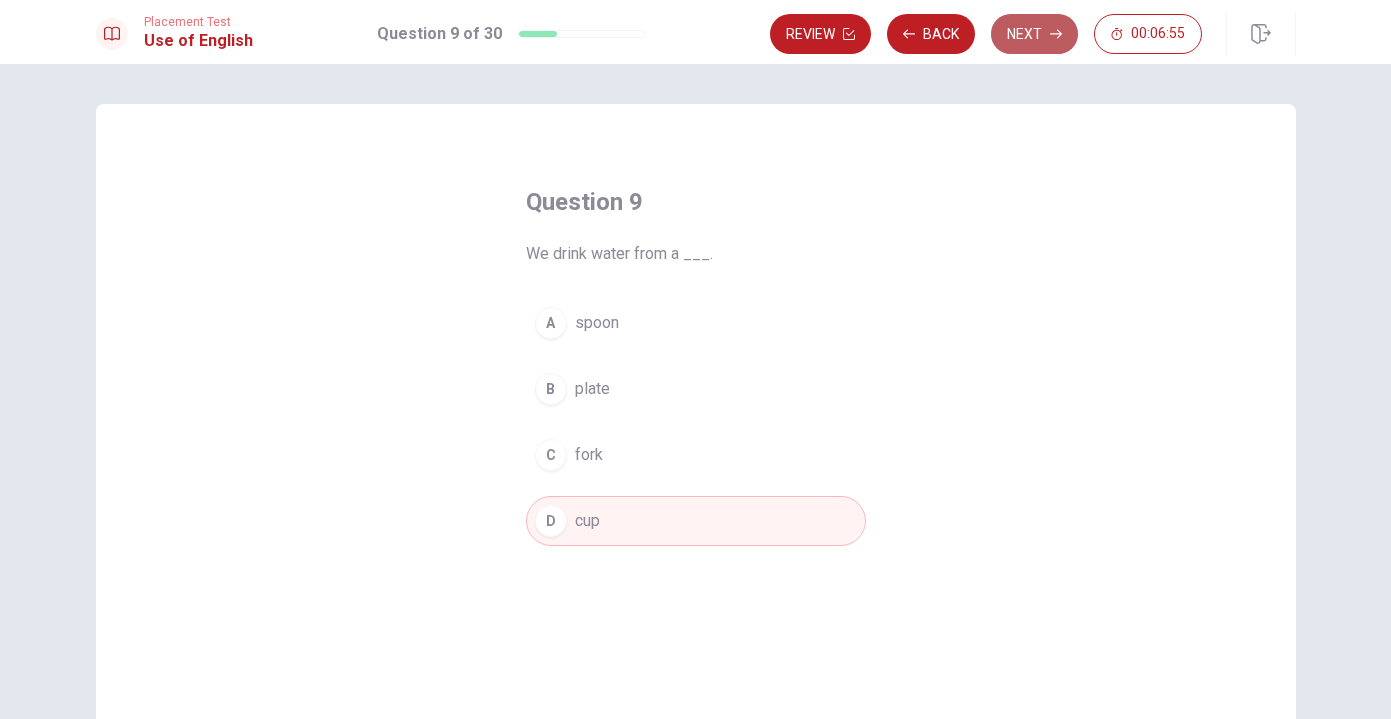 click on "Next" at bounding box center (1034, 34) 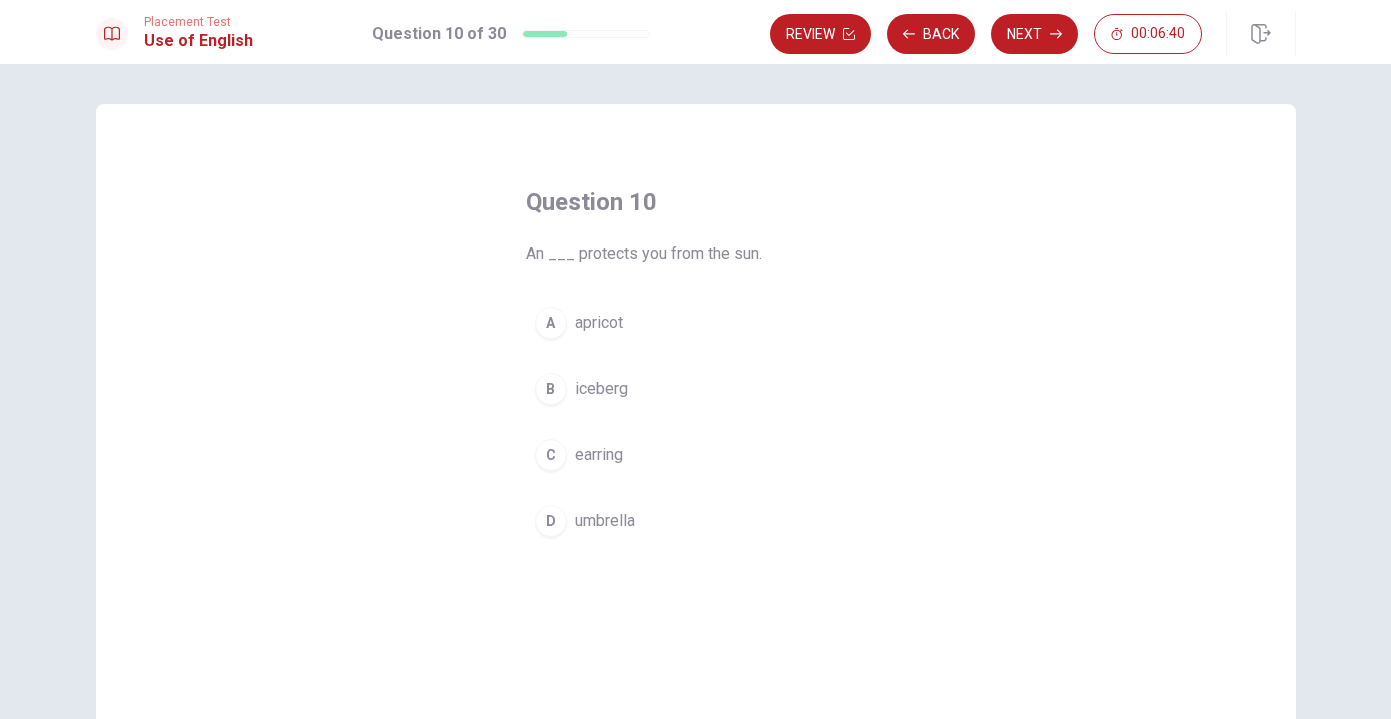 click on "D" at bounding box center [551, 521] 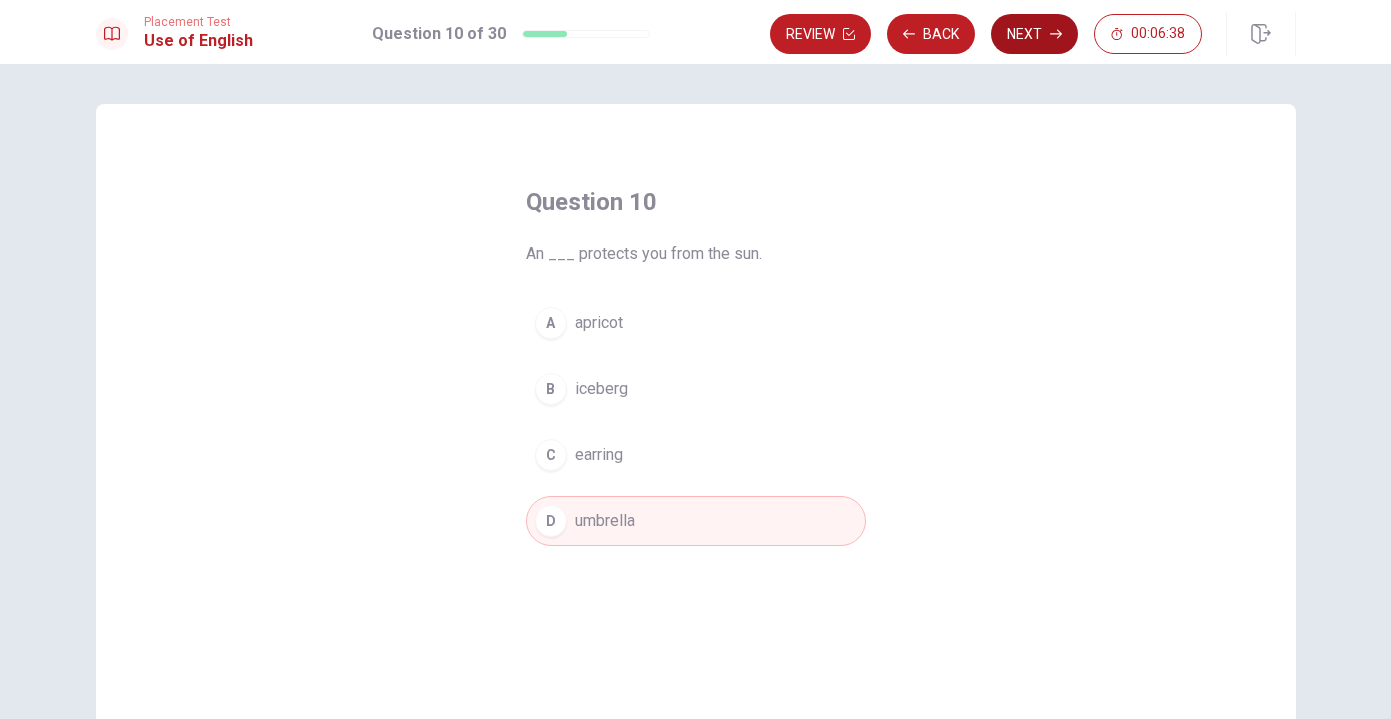 click on "Next" at bounding box center (1034, 34) 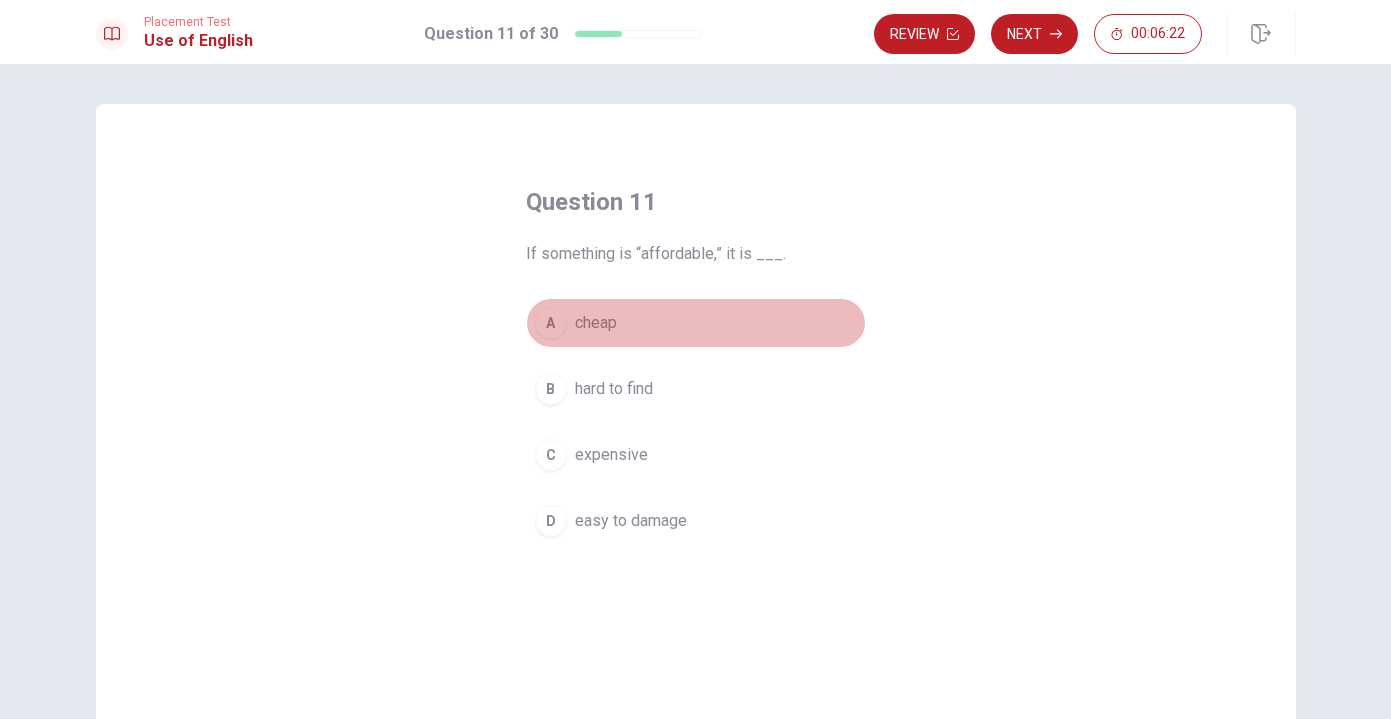 click on "A" at bounding box center [551, 323] 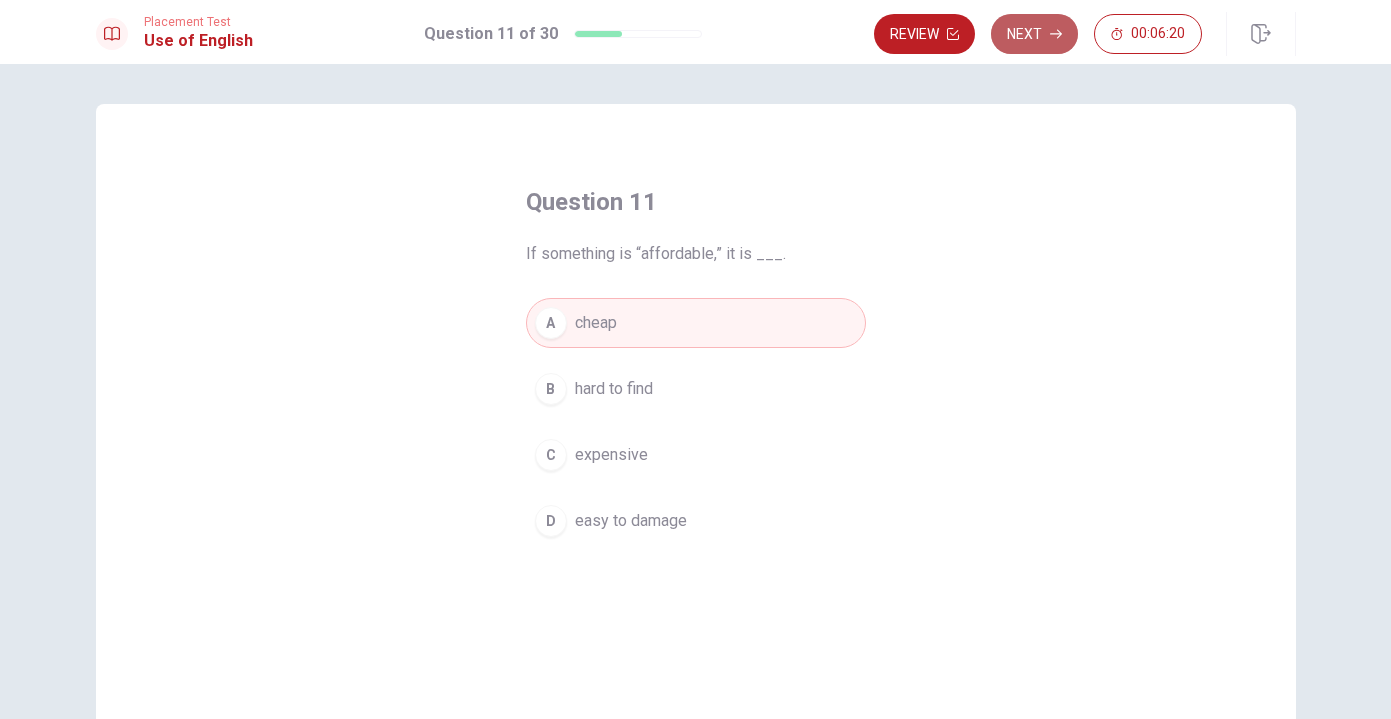 click on "Next" at bounding box center [1034, 34] 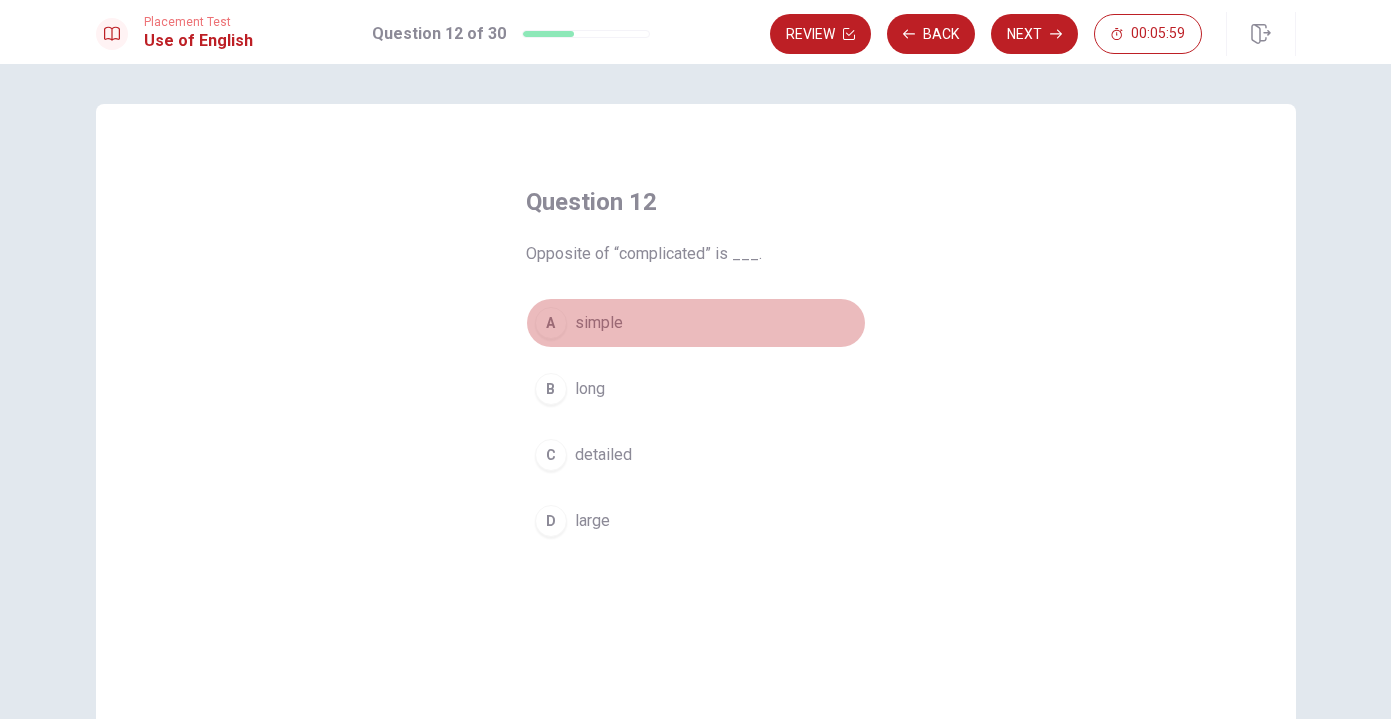 click on "A" at bounding box center (551, 323) 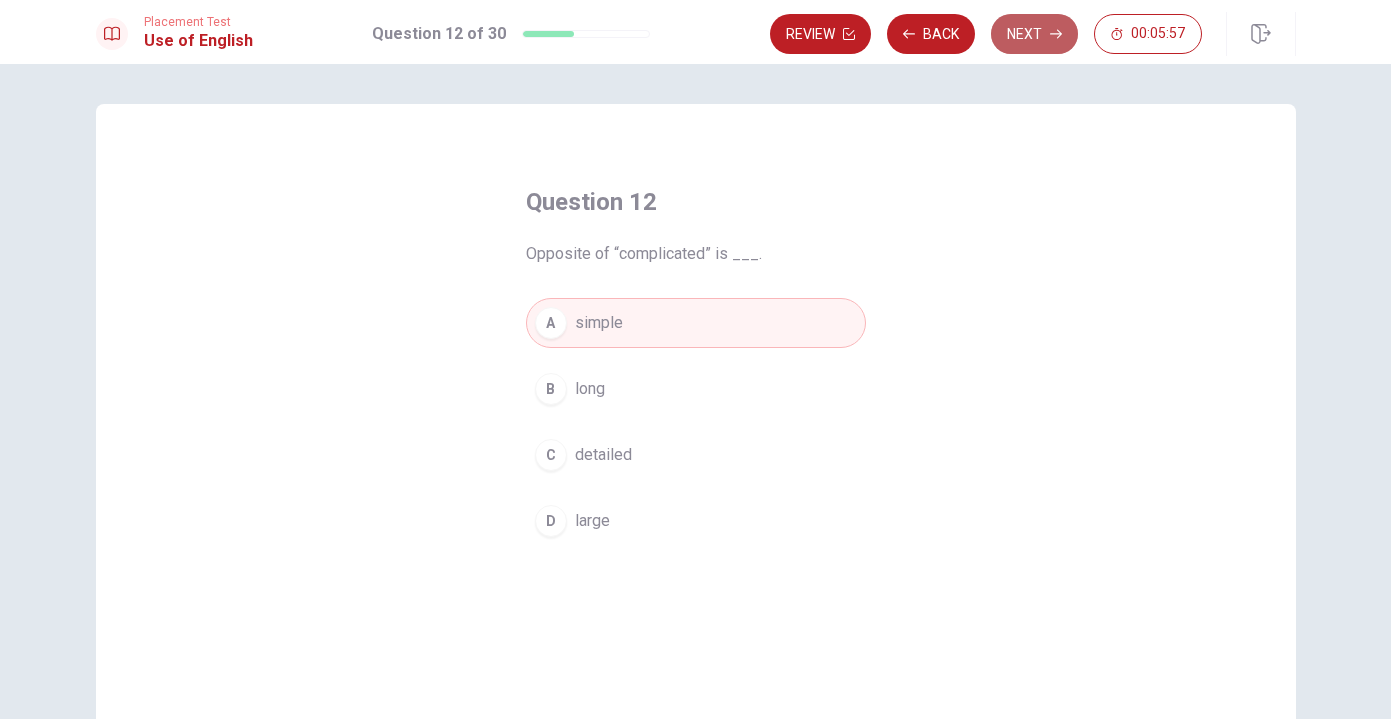click on "Next" at bounding box center [1034, 34] 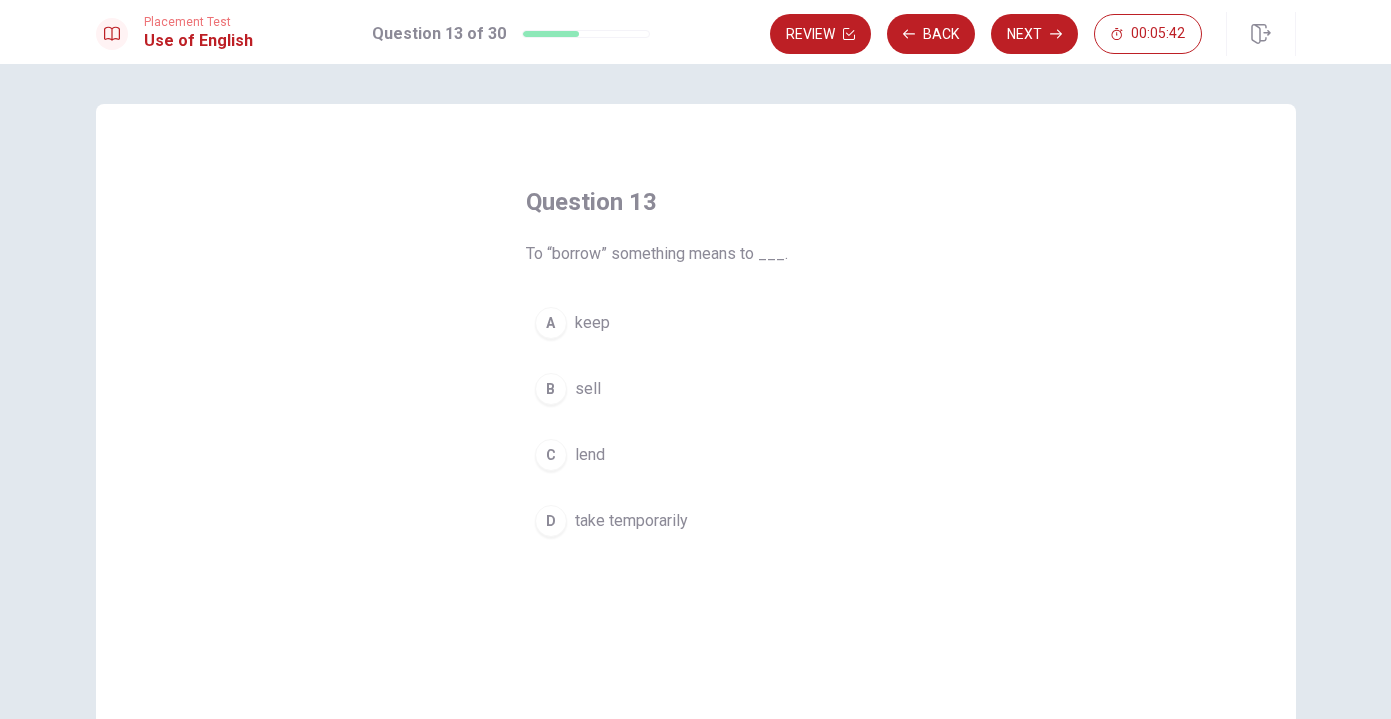 click on "D" at bounding box center (551, 521) 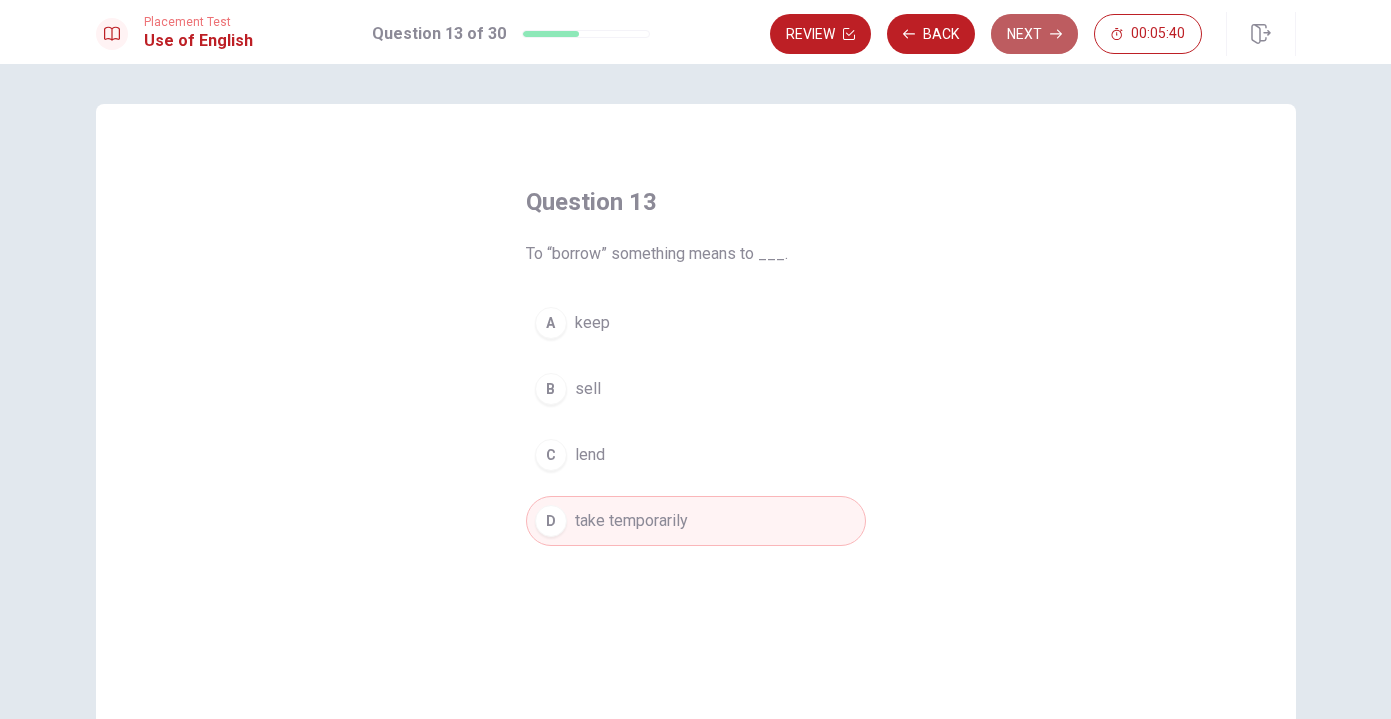 click on "Next" at bounding box center [1034, 34] 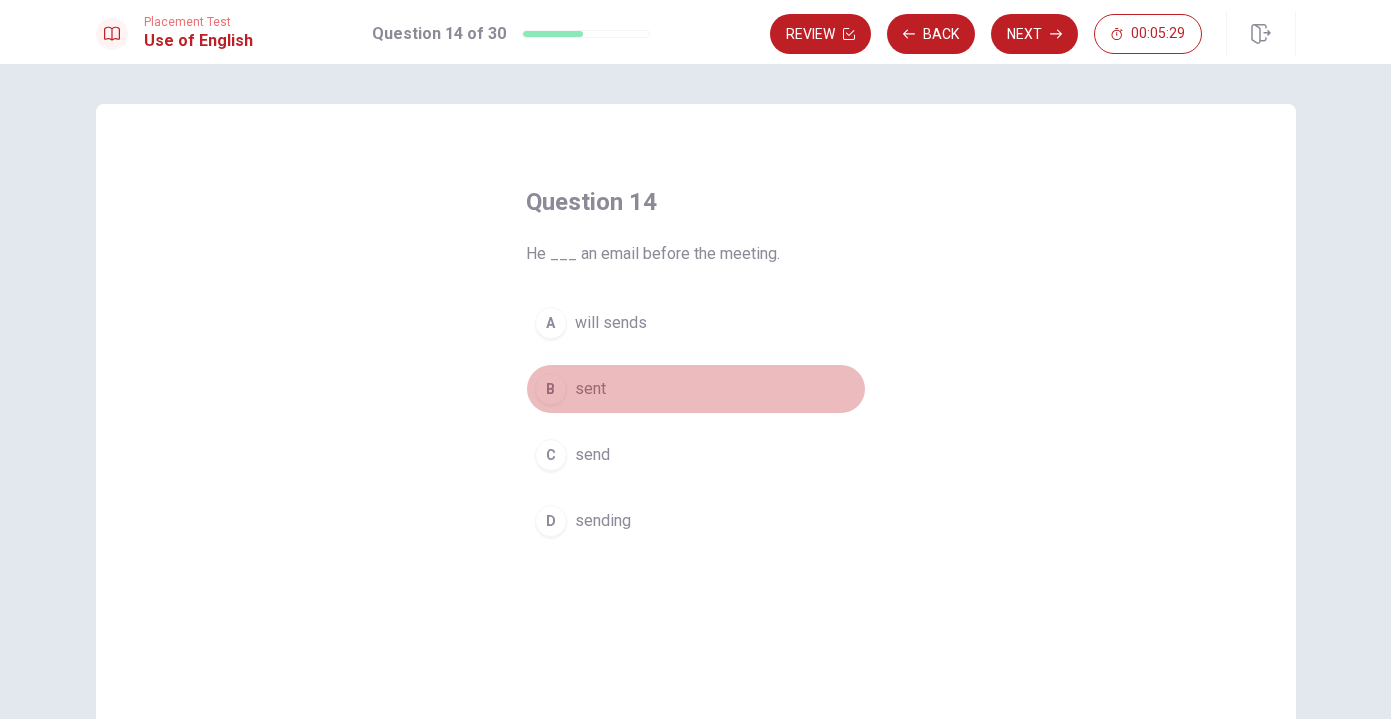 click on "B" at bounding box center (551, 389) 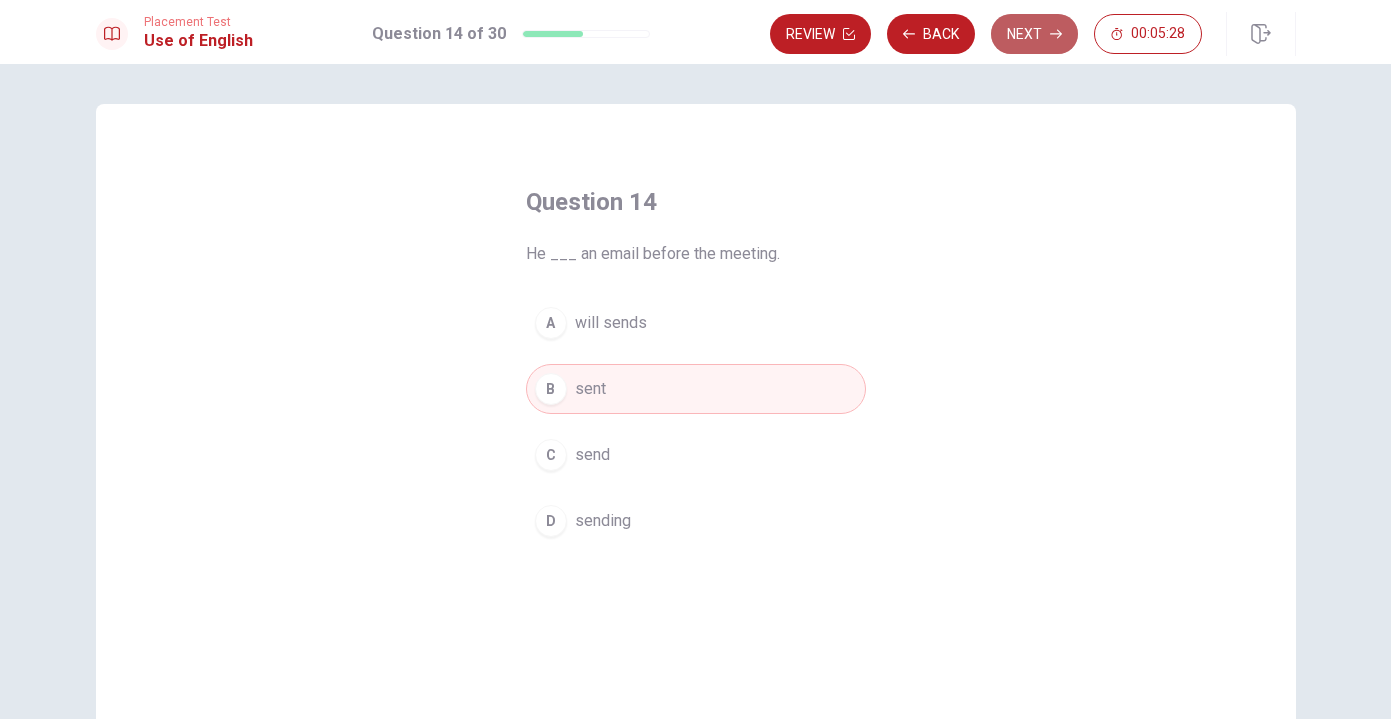 click on "Next" at bounding box center [1034, 34] 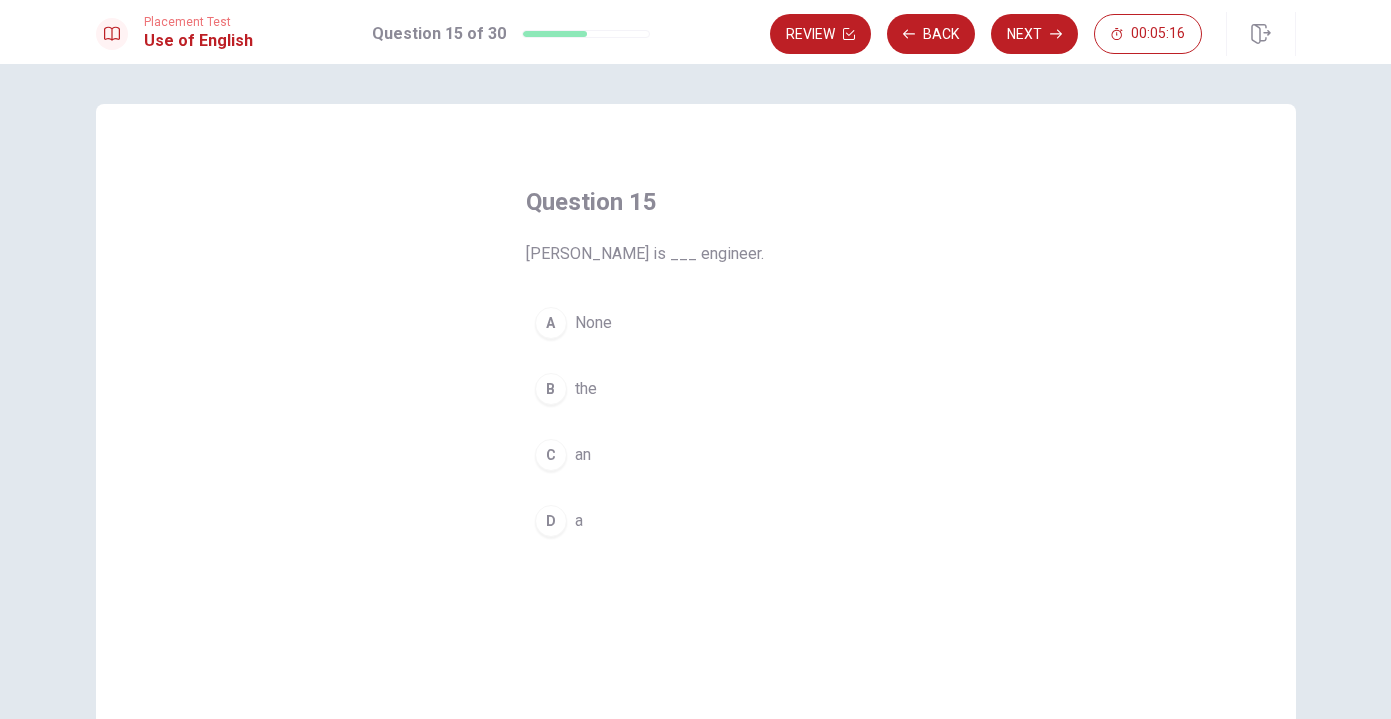 click on "C" at bounding box center (551, 455) 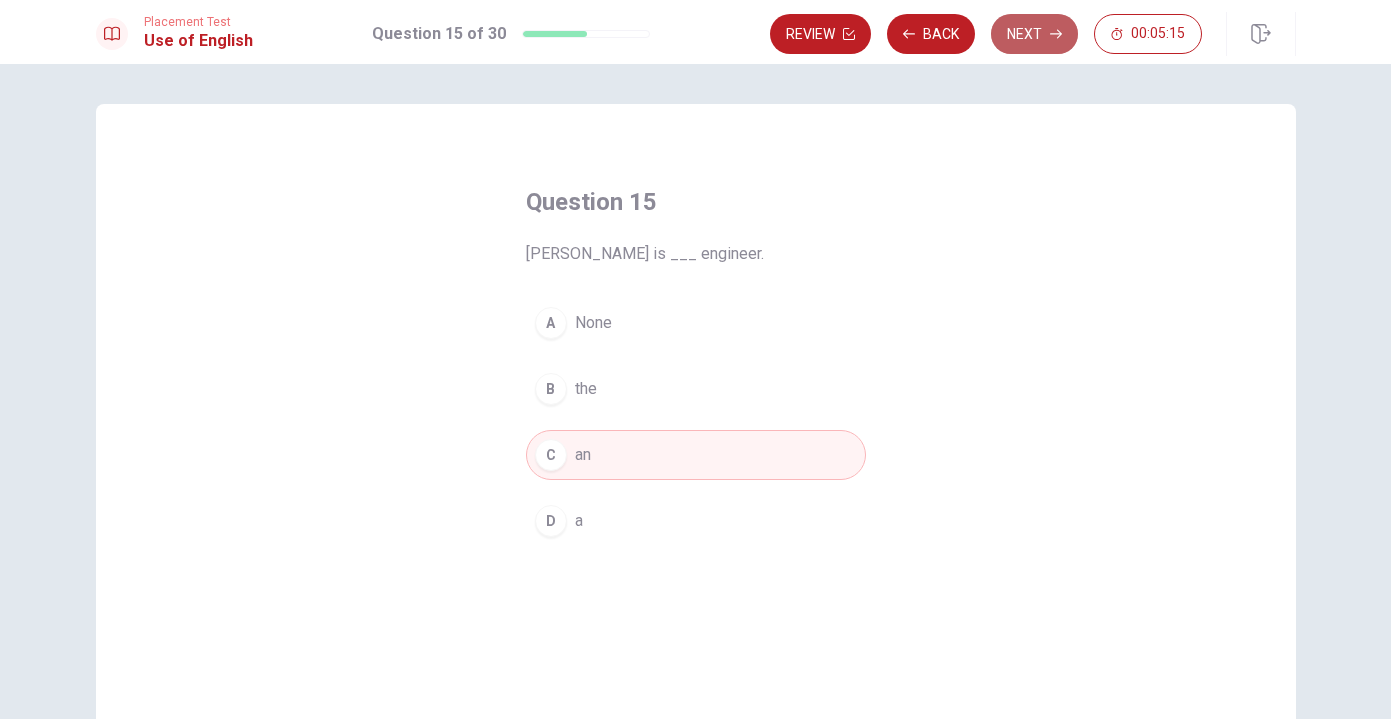 click on "Next" at bounding box center [1034, 34] 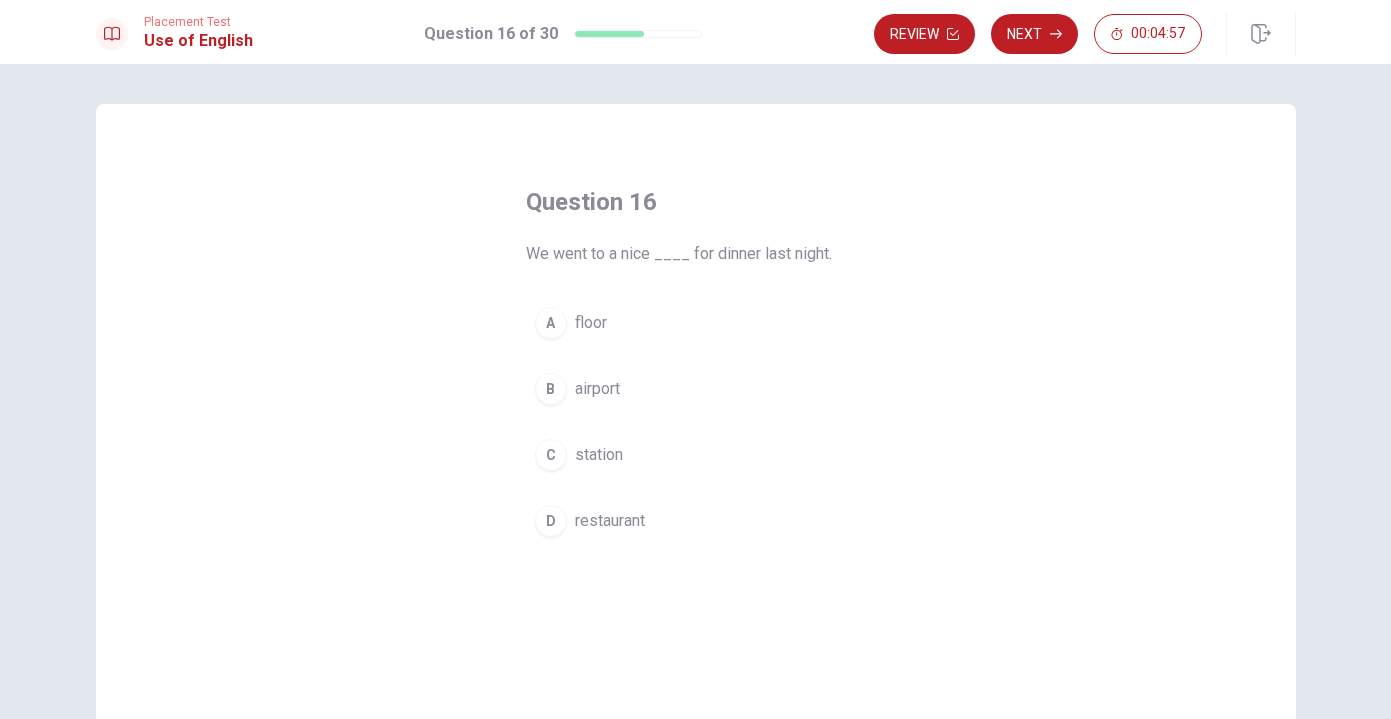 click on "D" at bounding box center [551, 521] 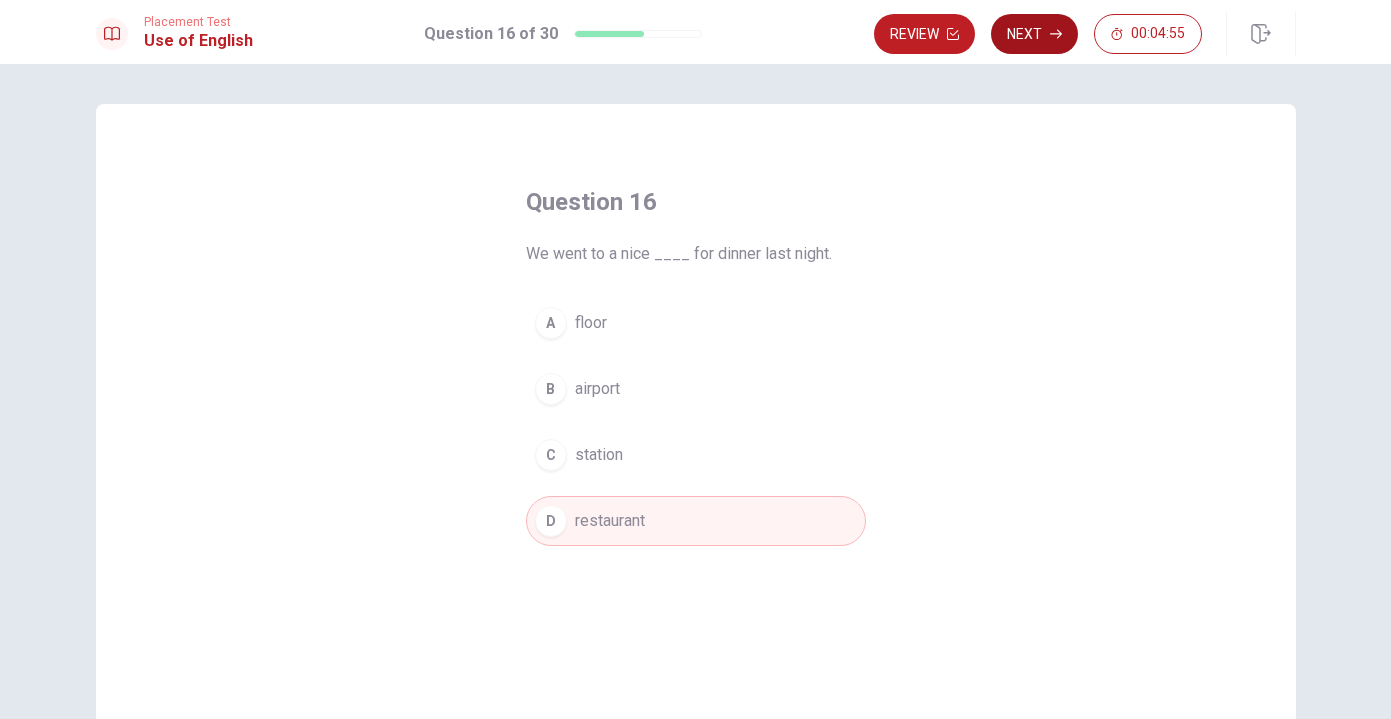 click on "Next" at bounding box center [1034, 34] 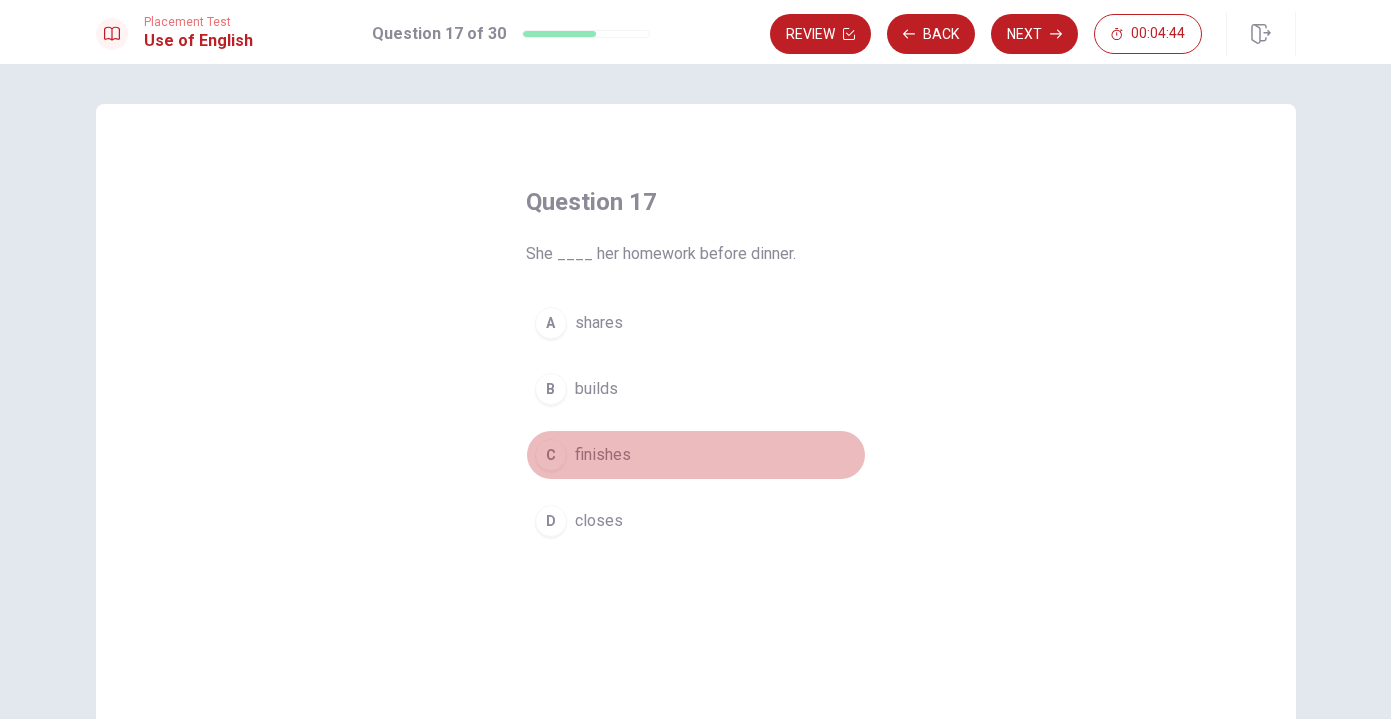 click on "C" at bounding box center [551, 455] 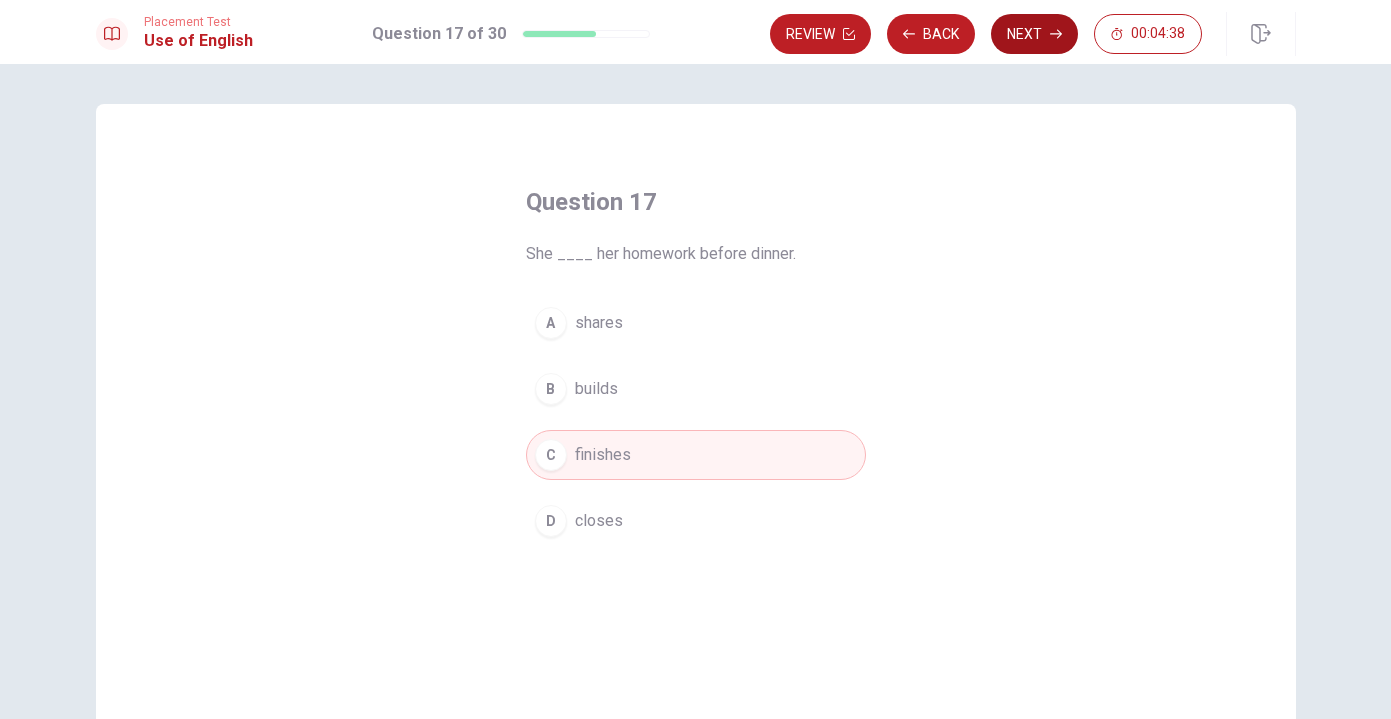 click on "Next" at bounding box center [1034, 34] 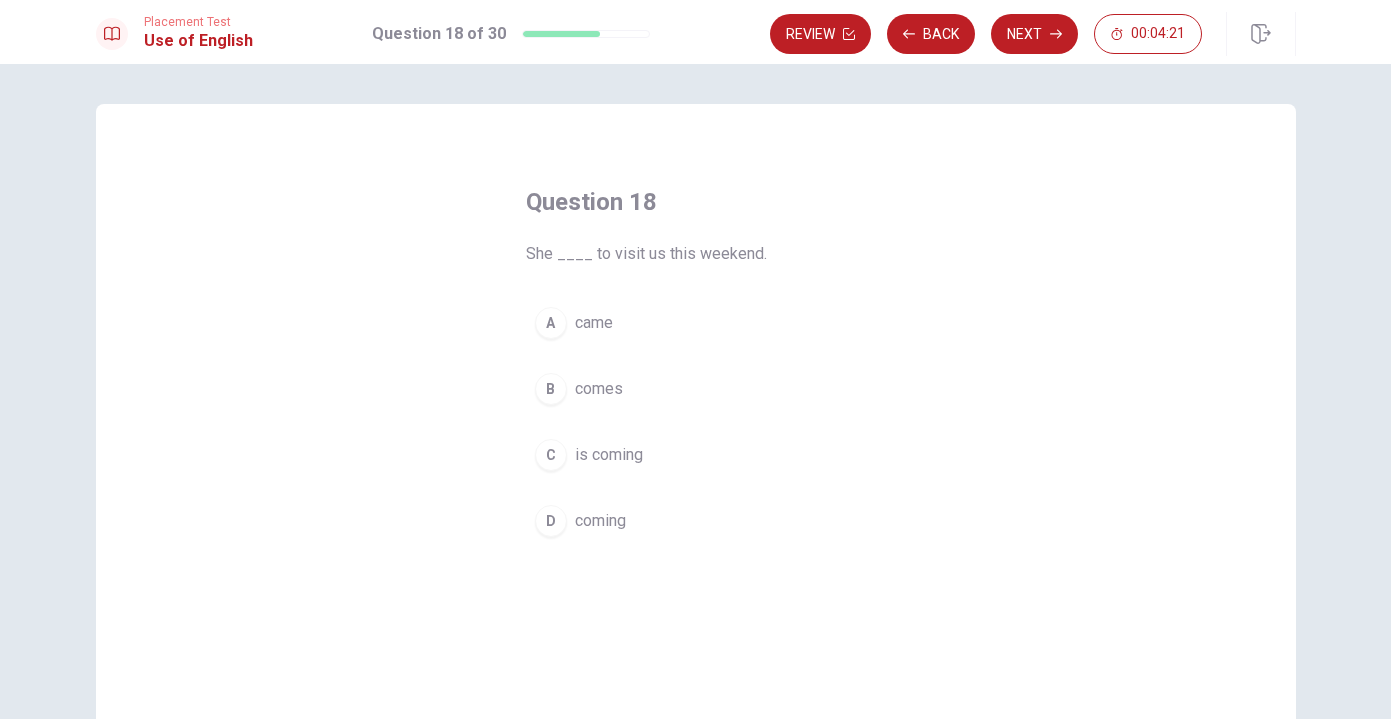 click on "B" at bounding box center [551, 389] 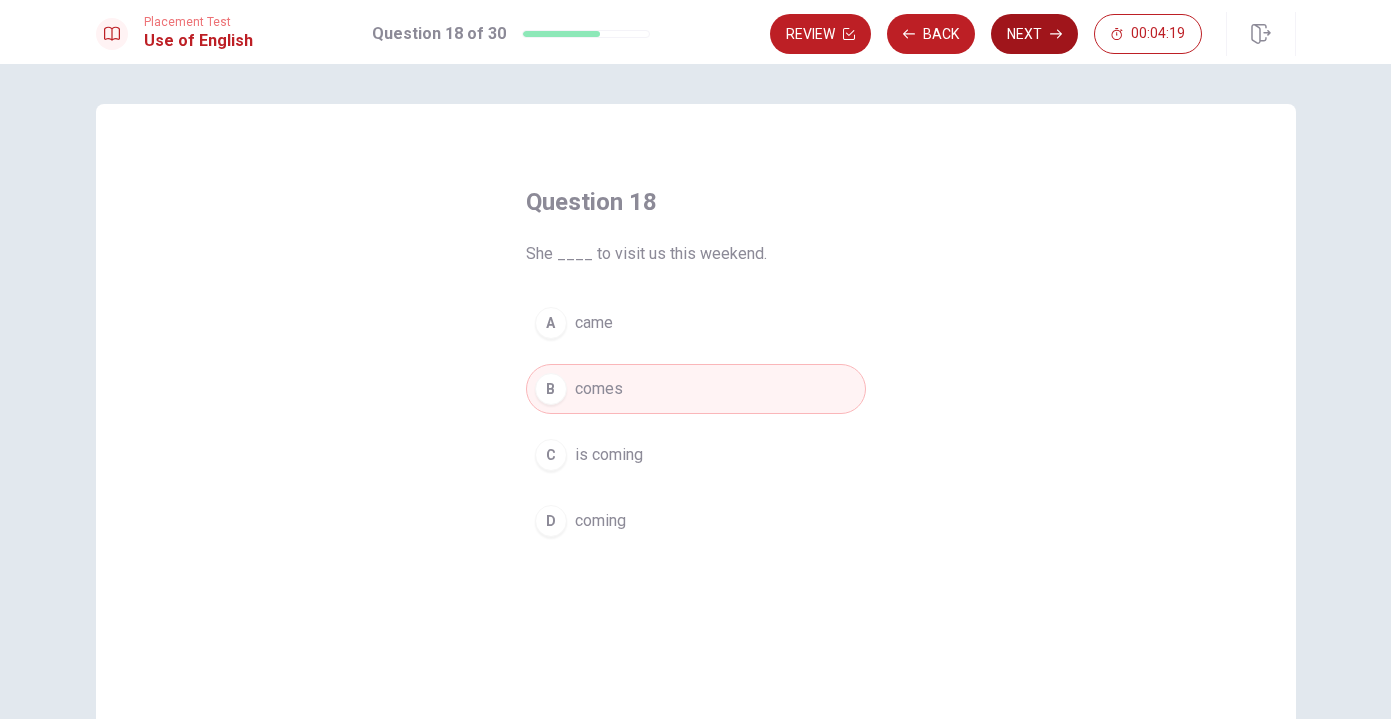 click on "Next" at bounding box center [1034, 34] 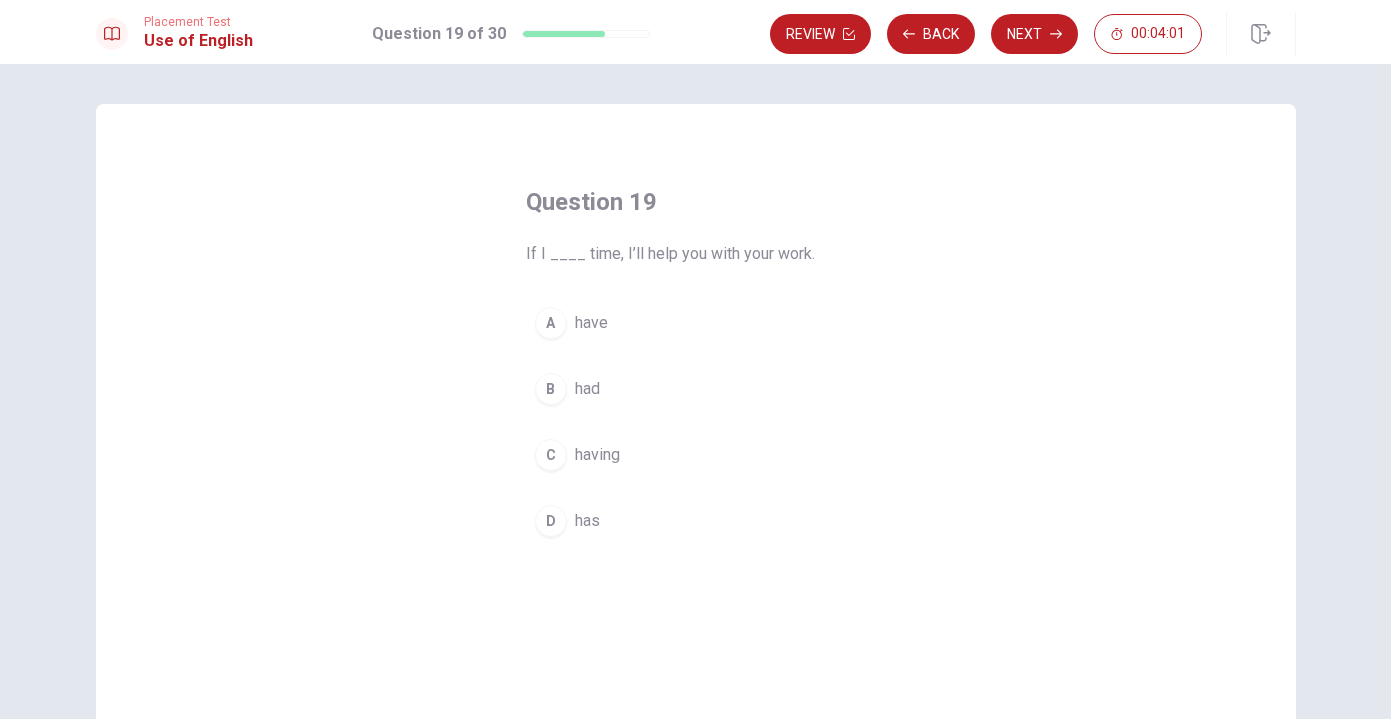click on "A" at bounding box center [551, 323] 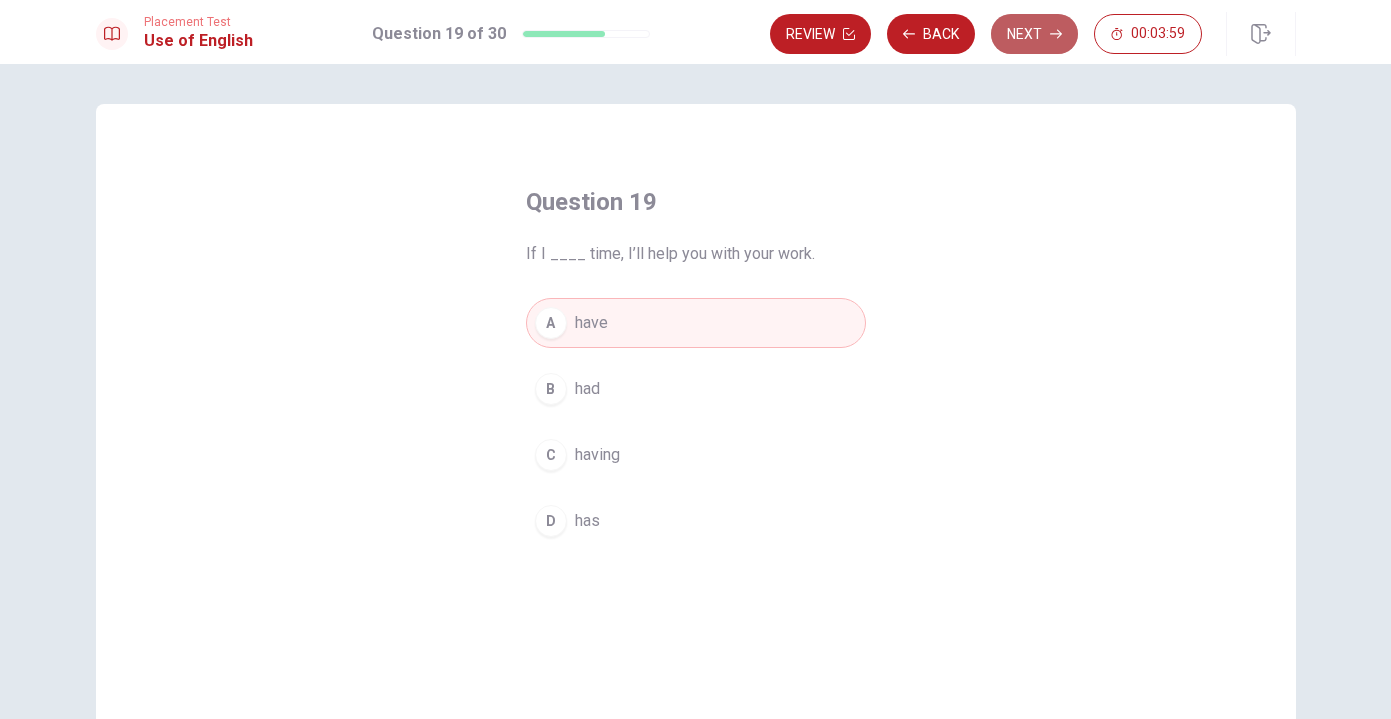 click on "Next" at bounding box center (1034, 34) 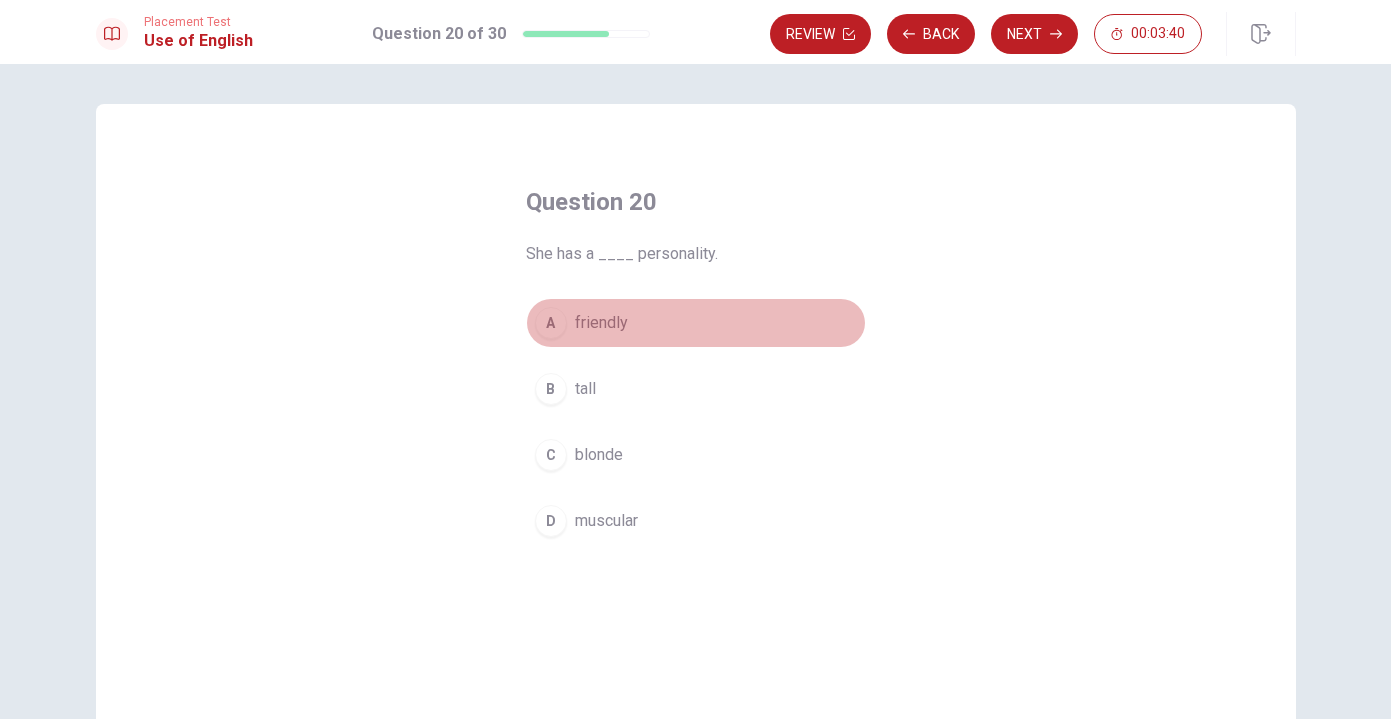click on "A friendly" at bounding box center [696, 323] 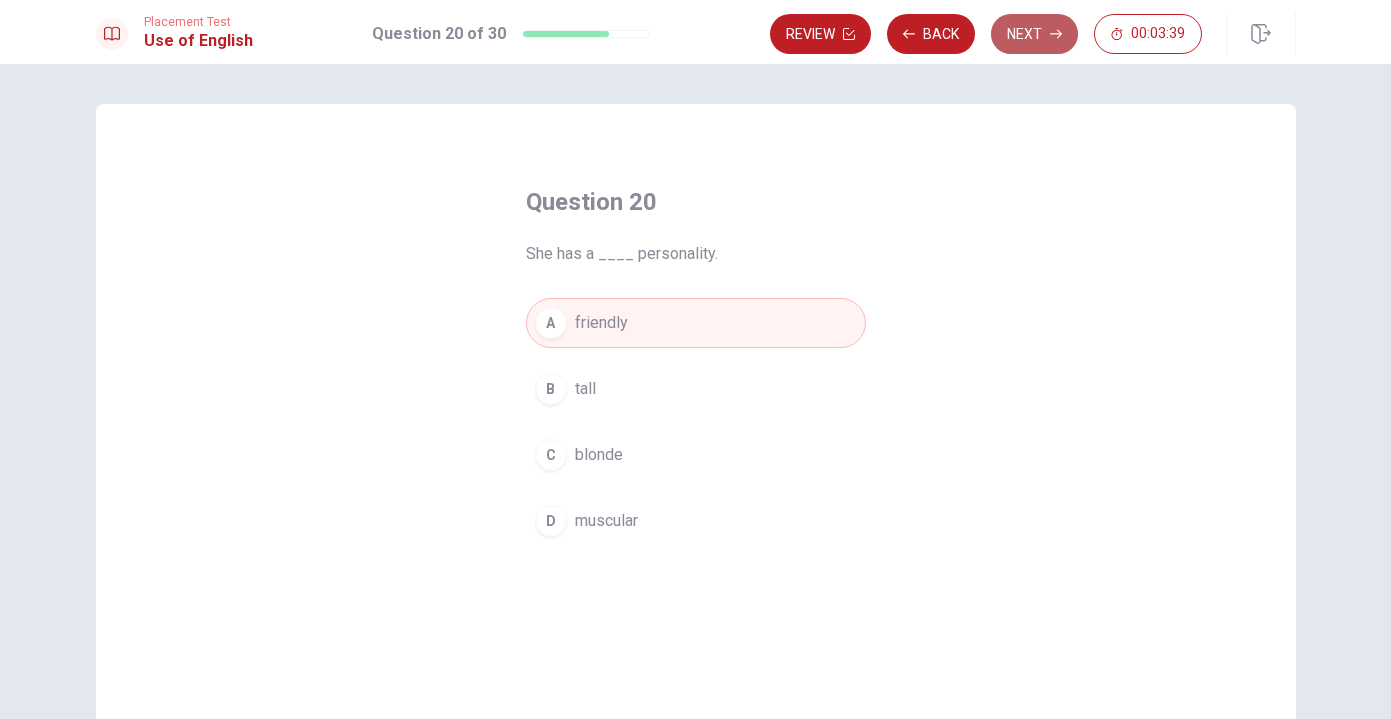 click on "Next" at bounding box center (1034, 34) 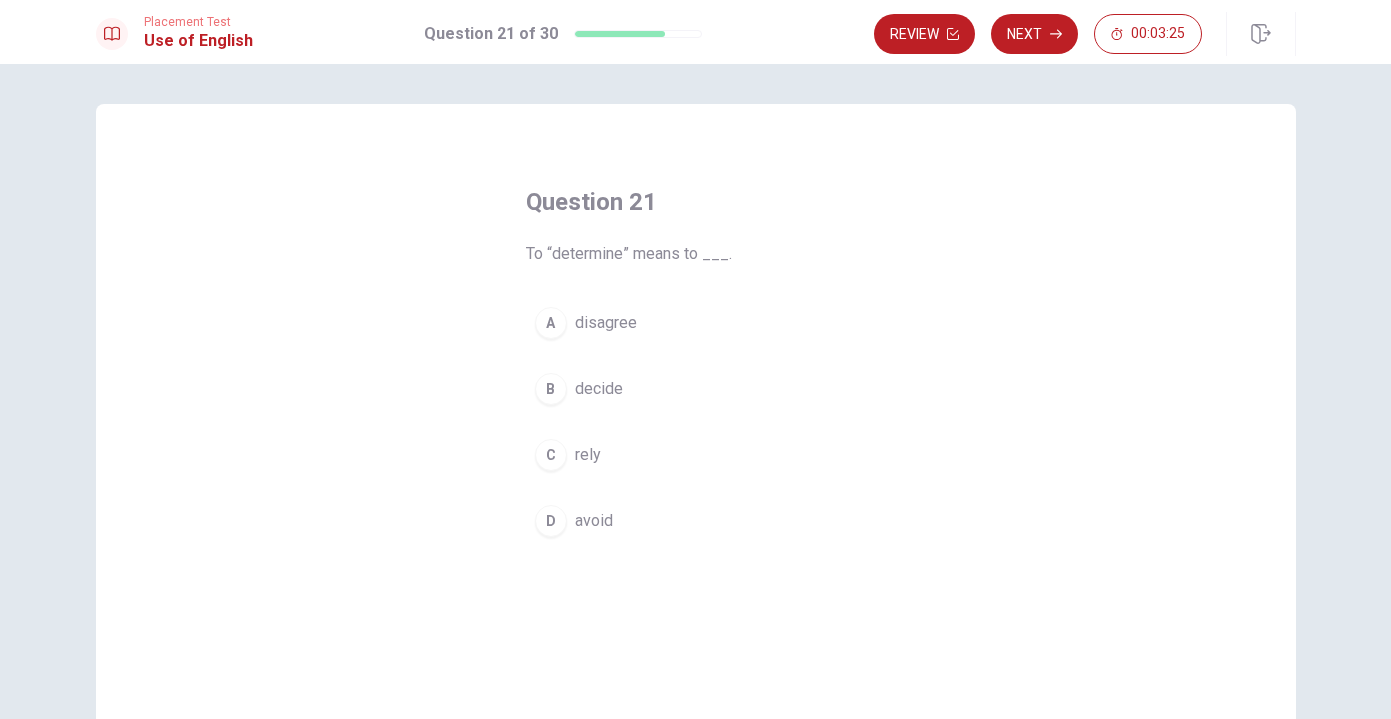 click on "B" at bounding box center [551, 389] 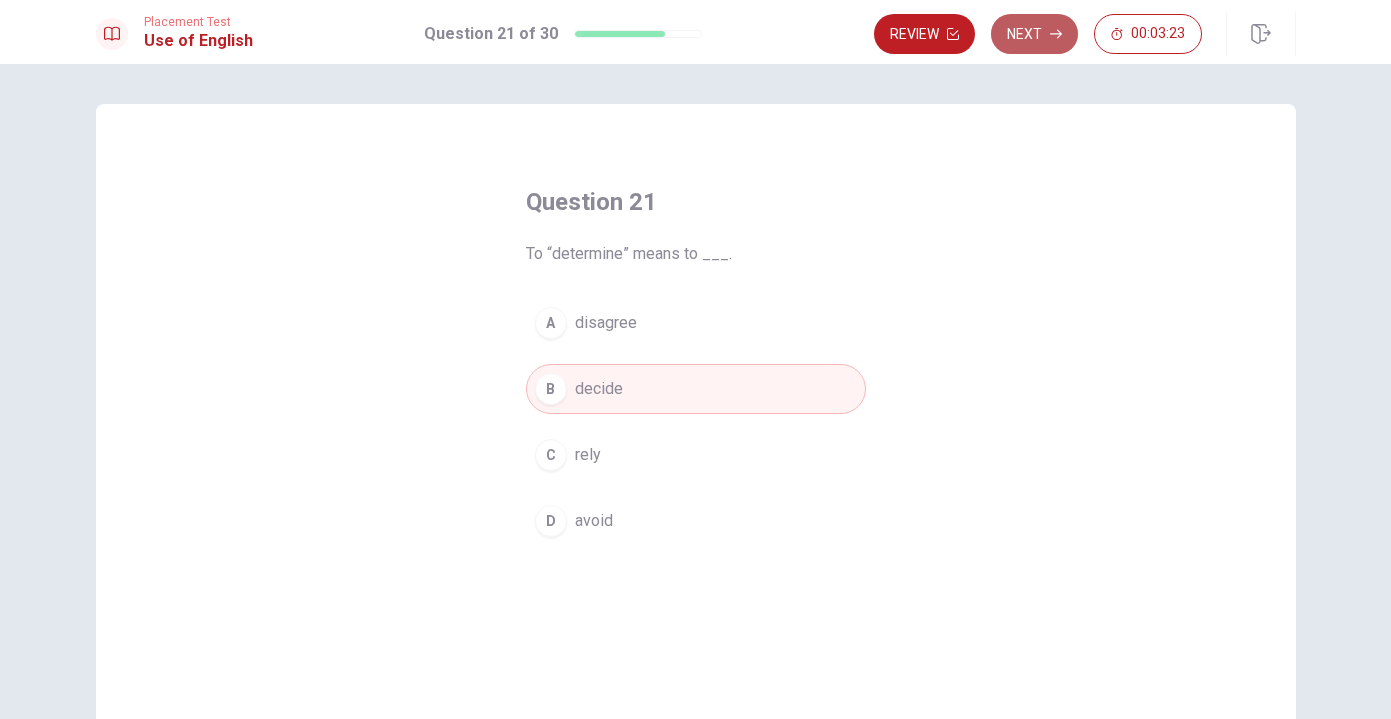 click on "Next" at bounding box center (1034, 34) 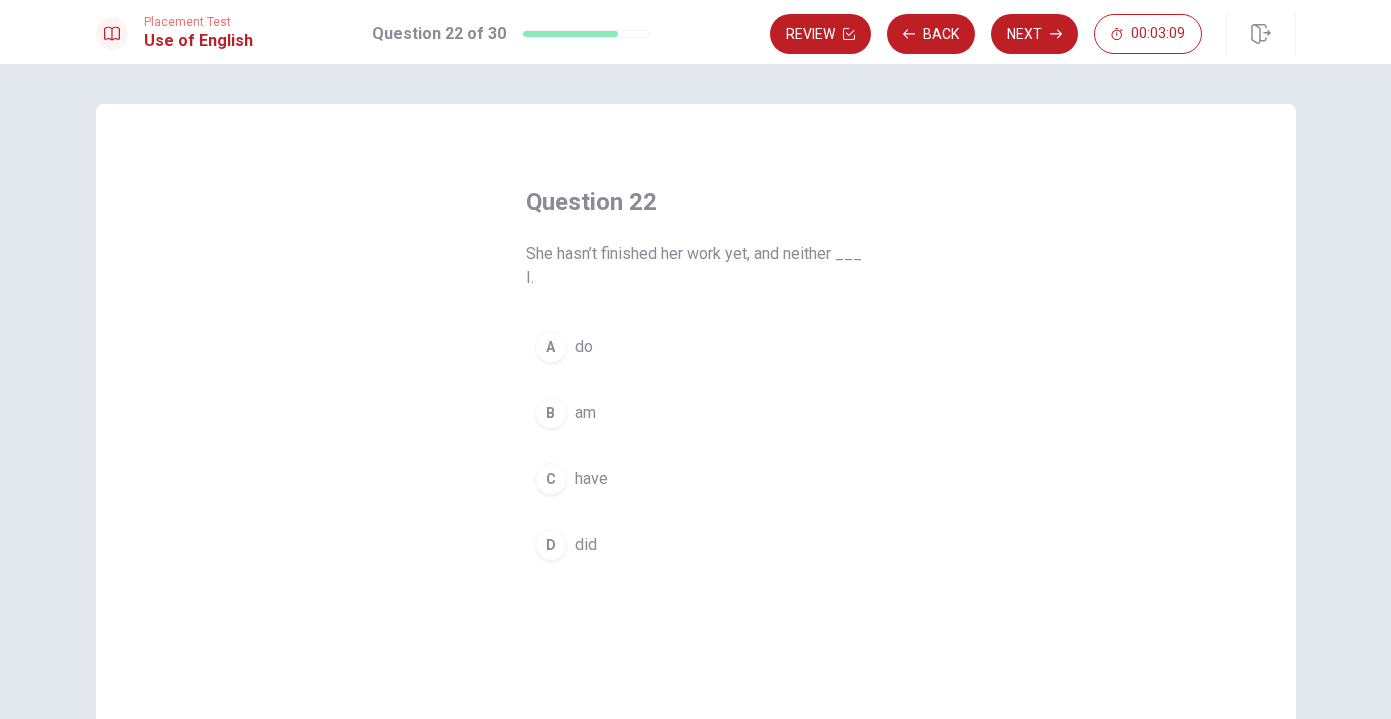 click on "A" at bounding box center [551, 347] 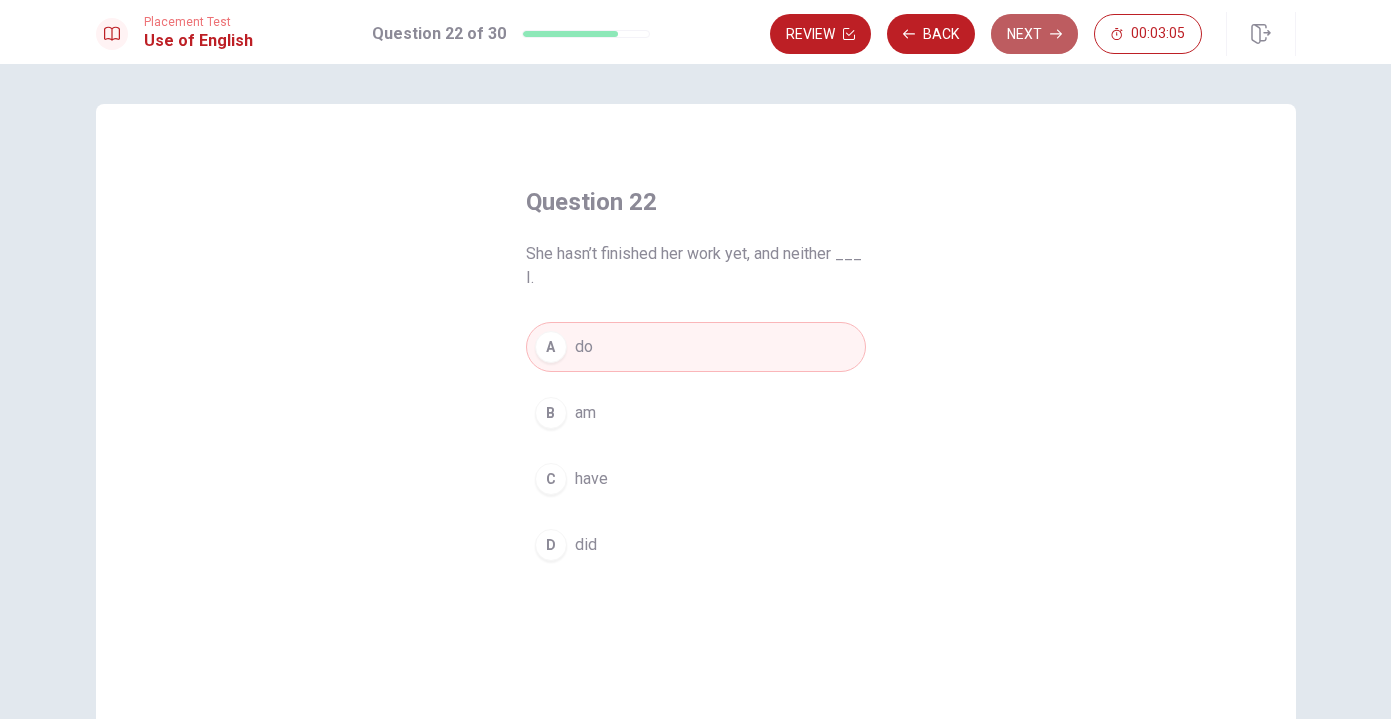 click on "Next" at bounding box center (1034, 34) 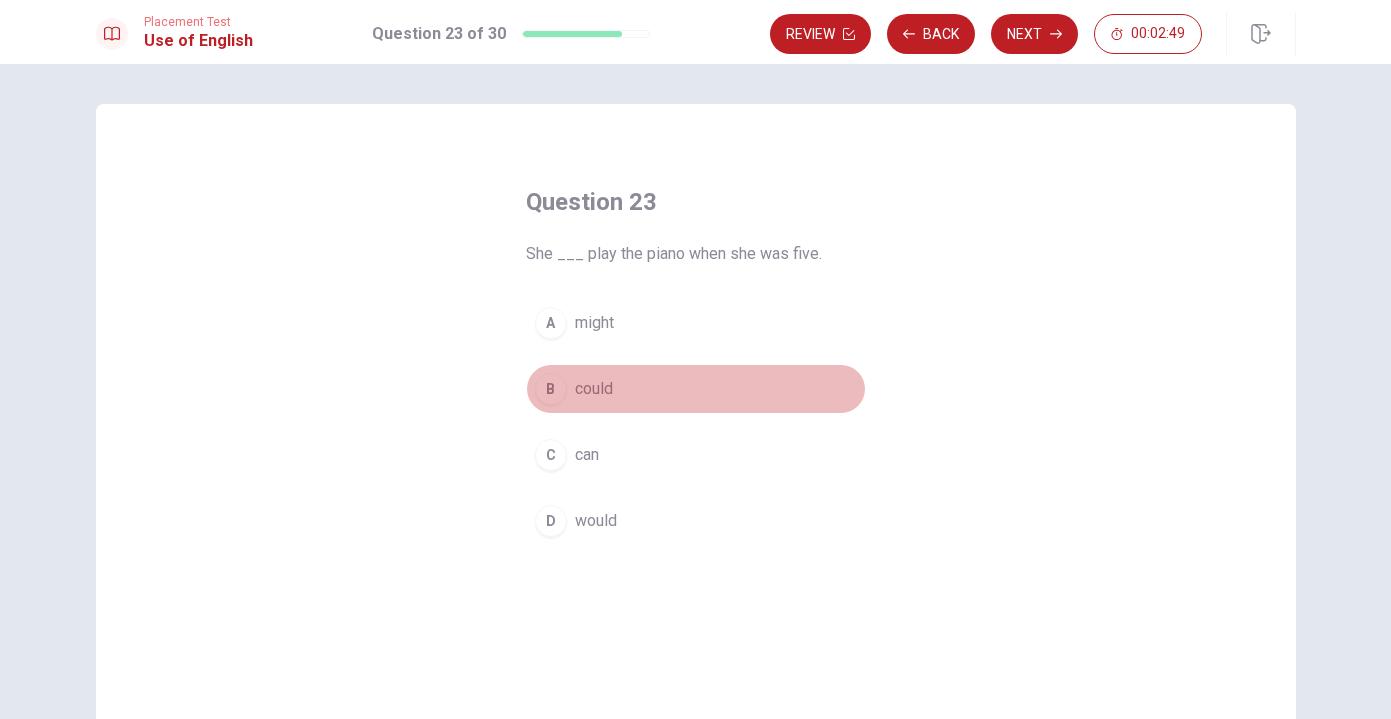 click on "B" at bounding box center (551, 389) 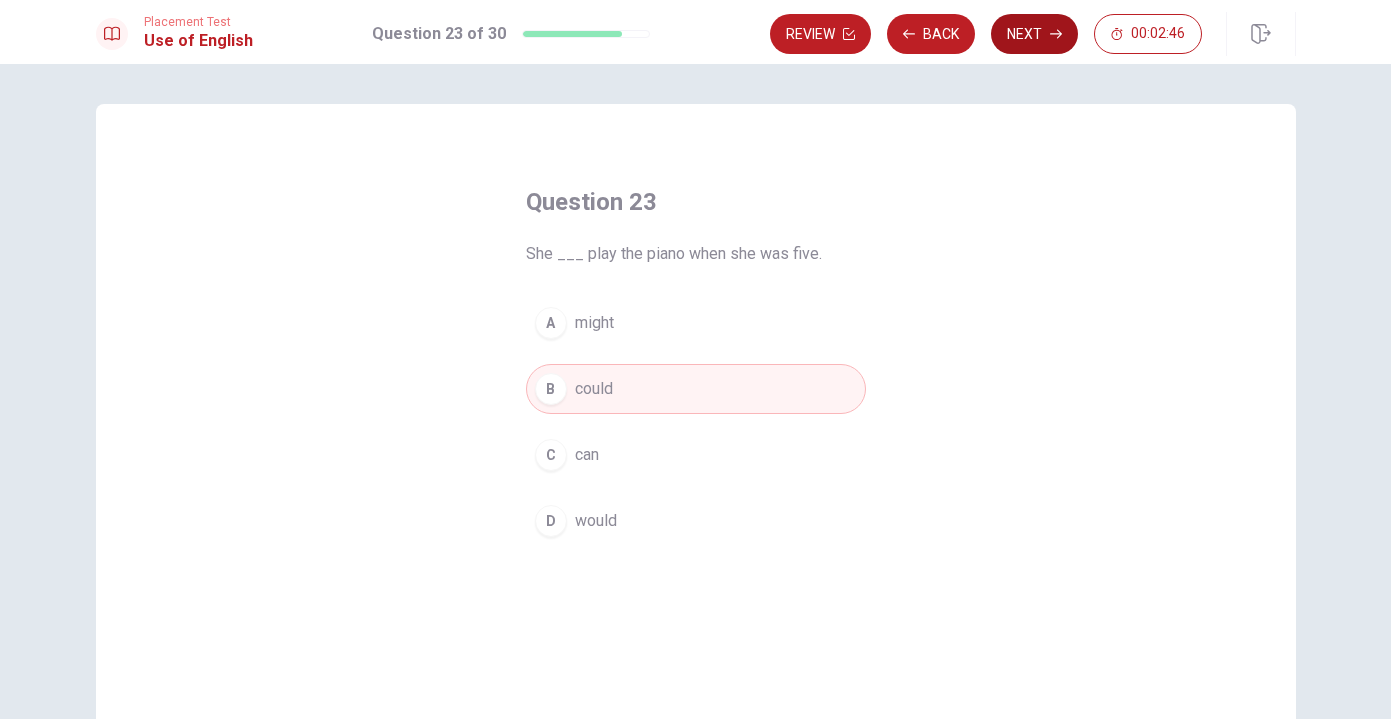 click on "Next" at bounding box center (1034, 34) 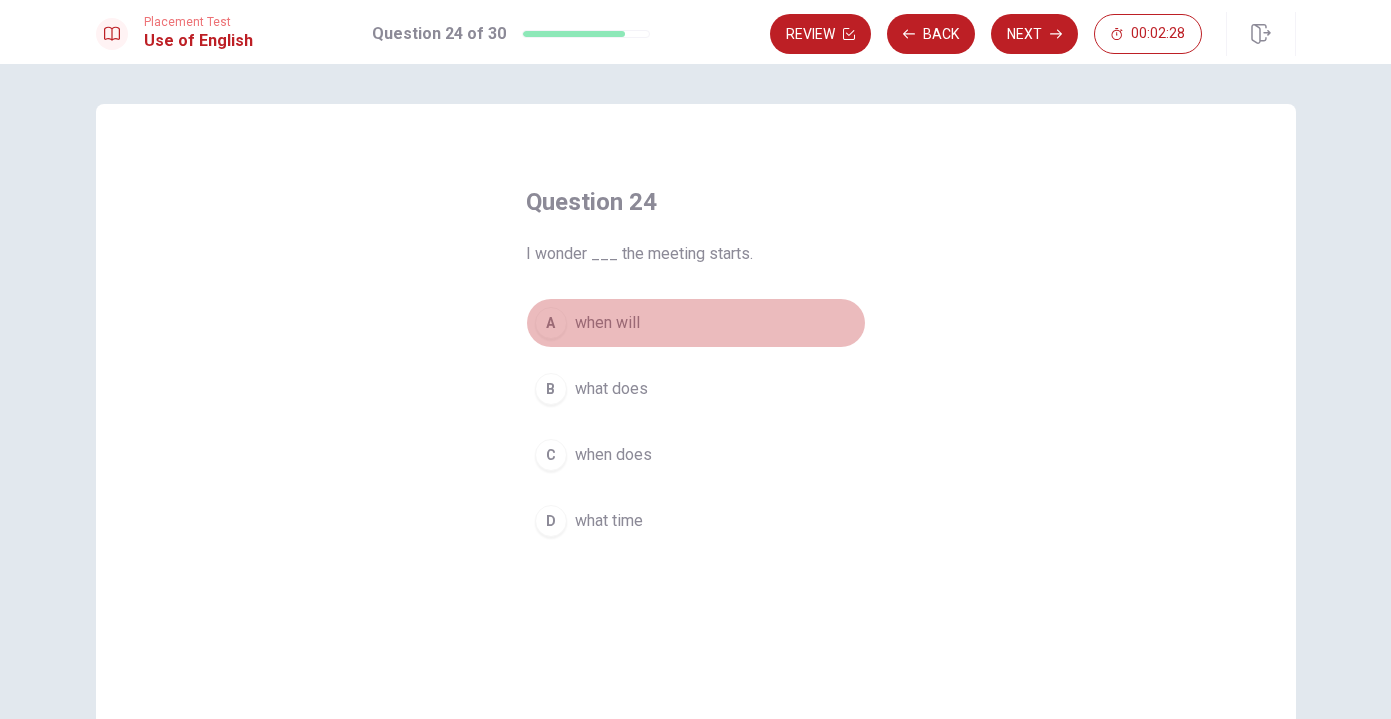 click on "A" at bounding box center [551, 323] 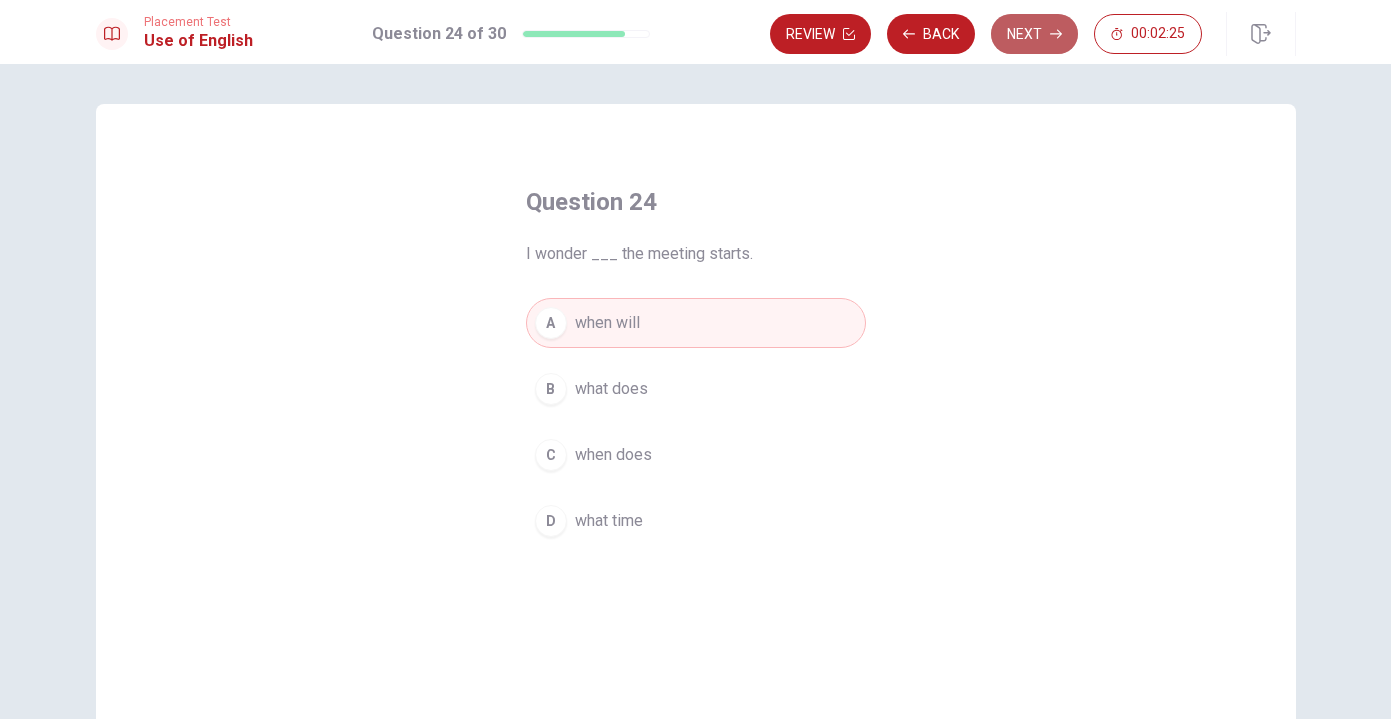click on "Next" at bounding box center [1034, 34] 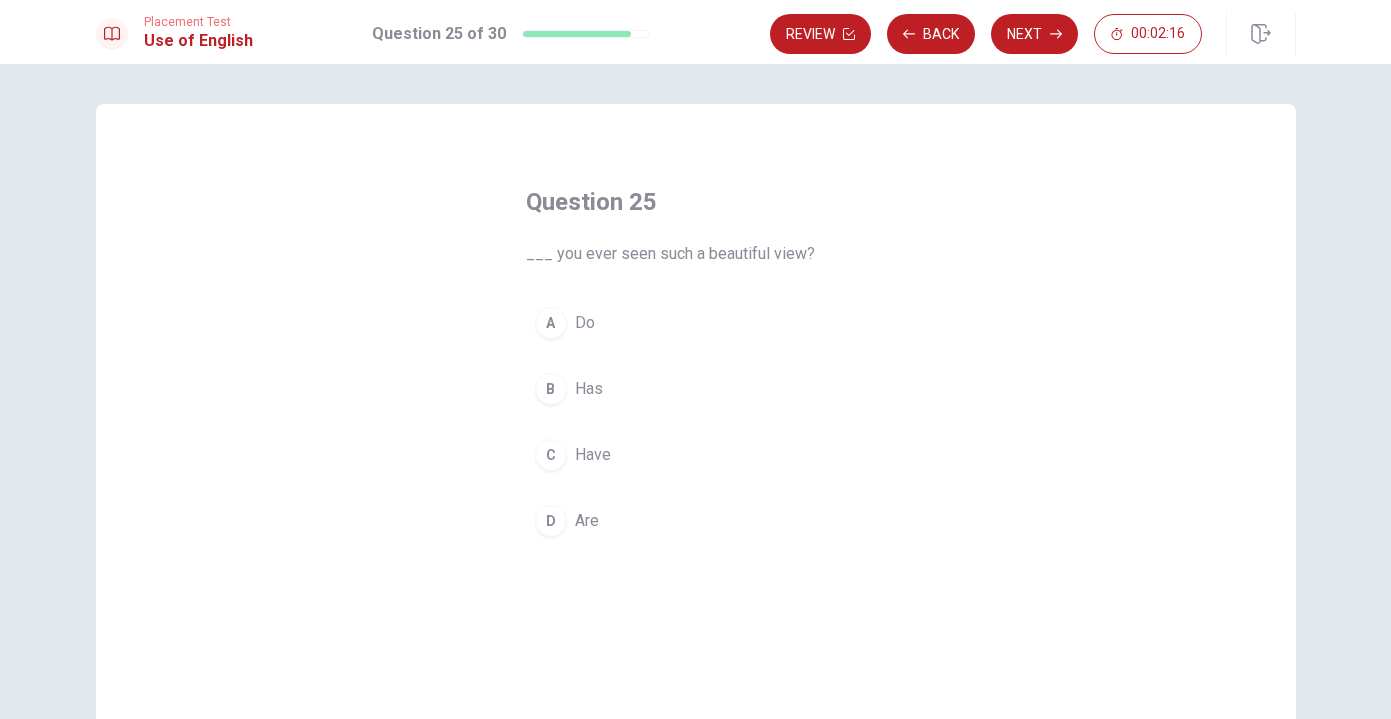 click on "C" at bounding box center (551, 455) 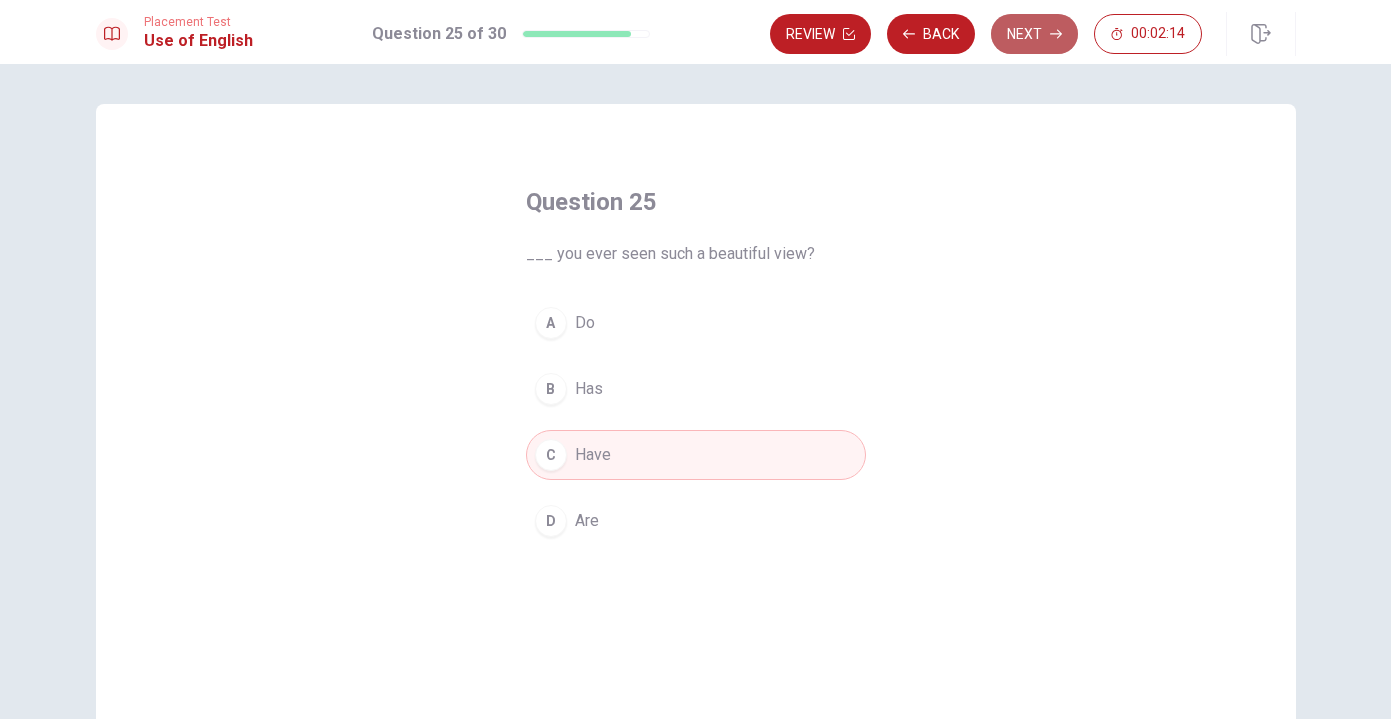 click on "Next" at bounding box center [1034, 34] 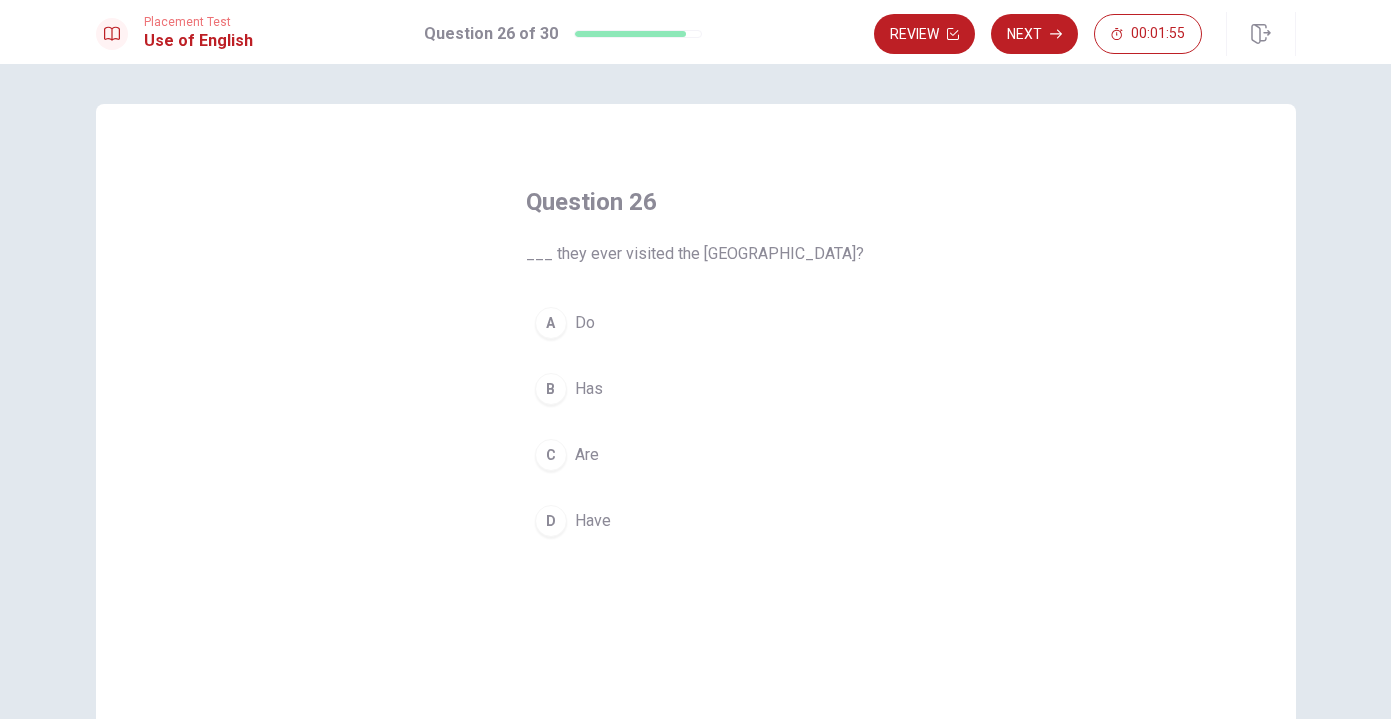 click on "D" at bounding box center [551, 521] 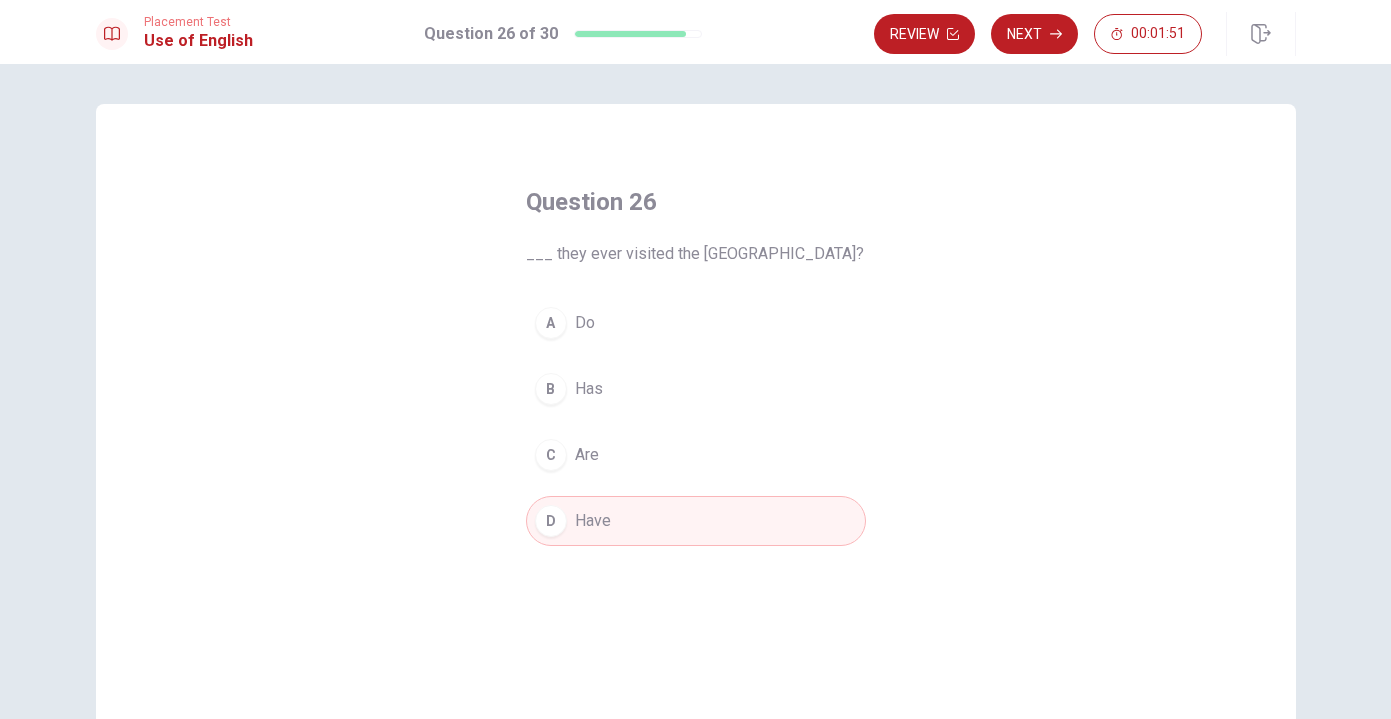 click on "B Has" at bounding box center (696, 389) 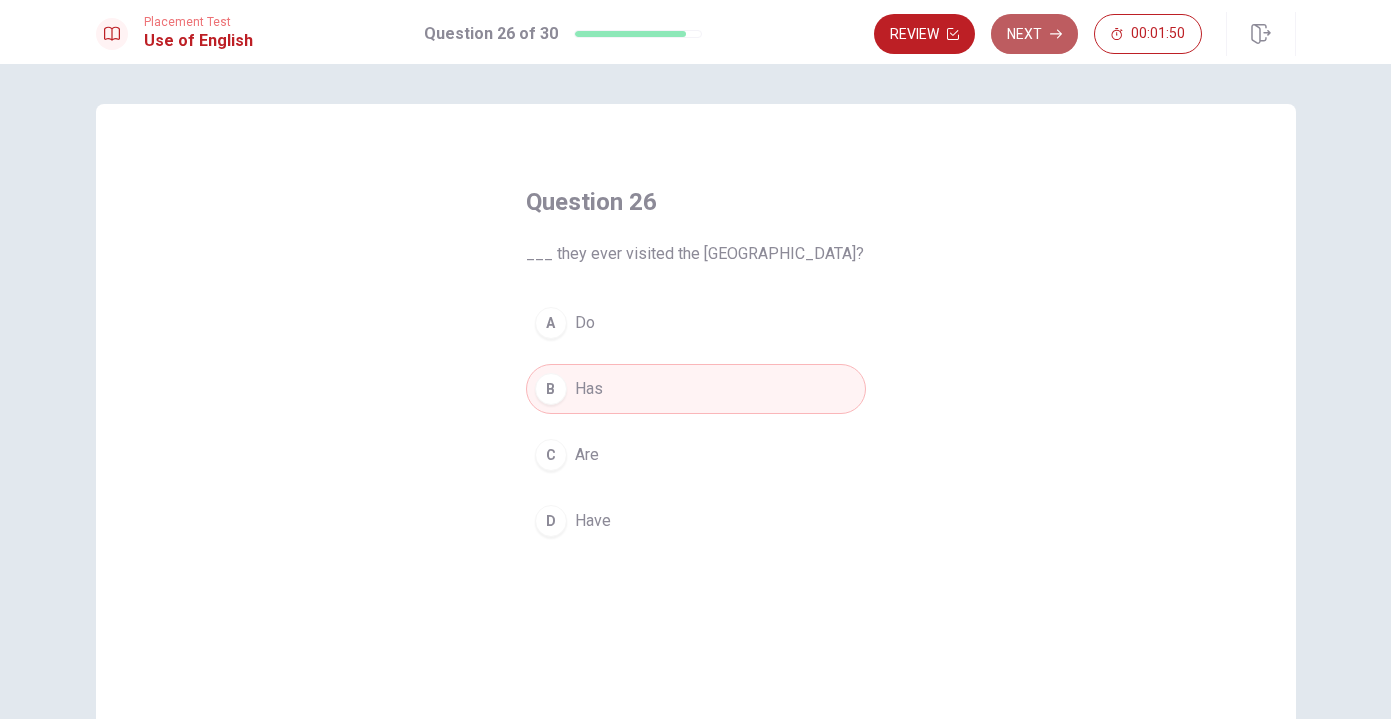 click on "Next" at bounding box center [1034, 34] 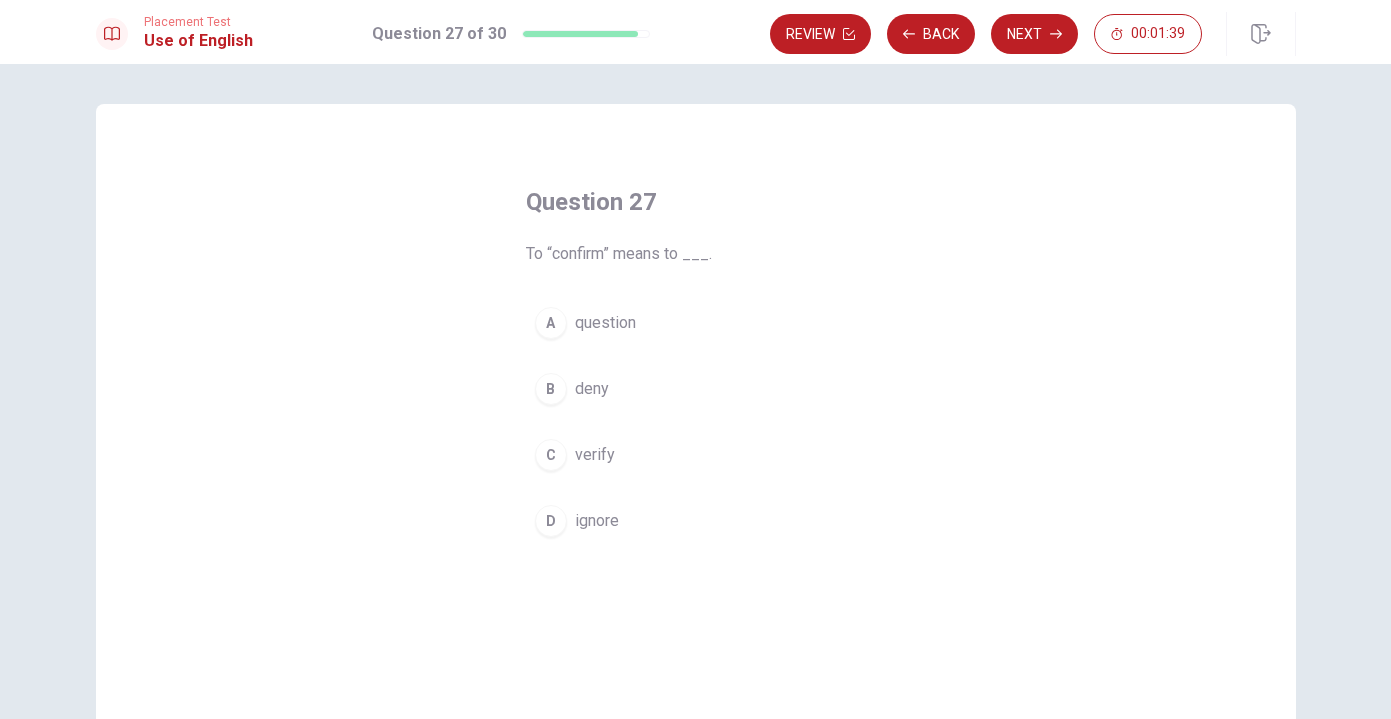 click on "C verify" at bounding box center (696, 455) 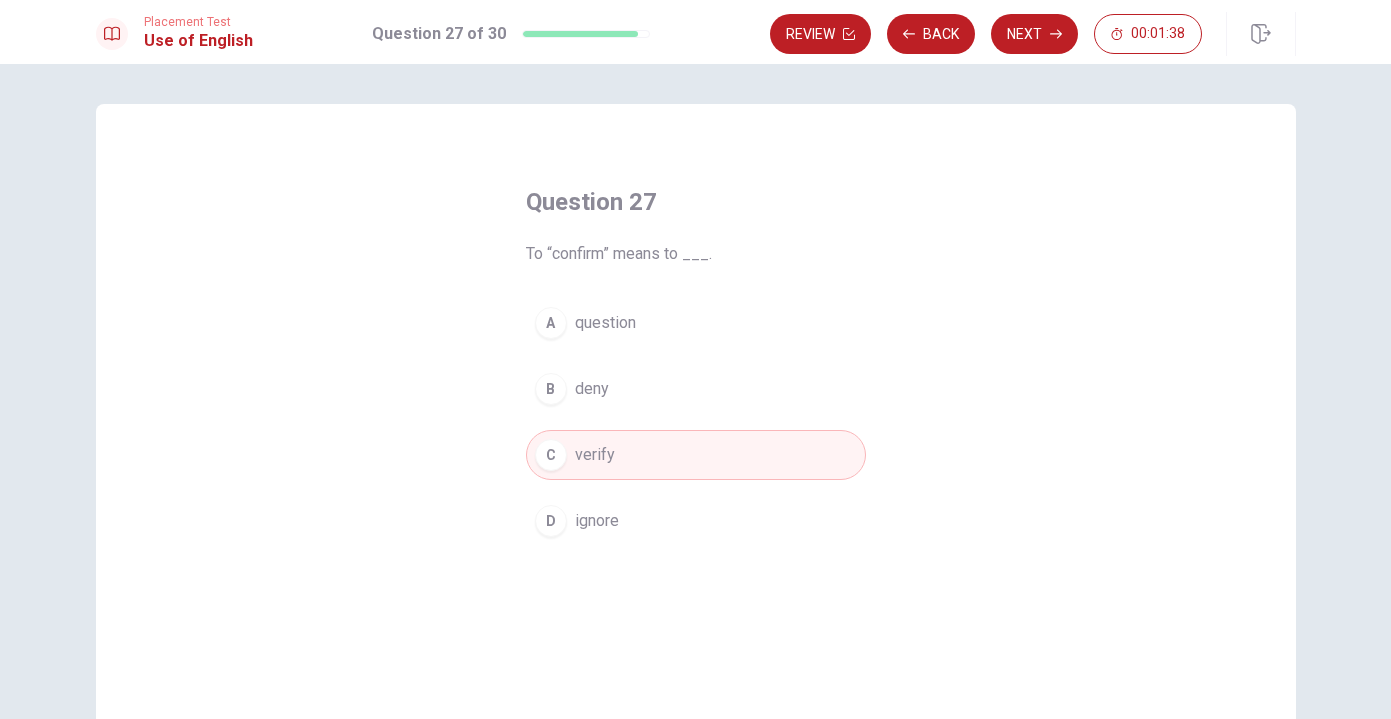 click on "Review Back Next 00:01:38" at bounding box center [1033, 34] 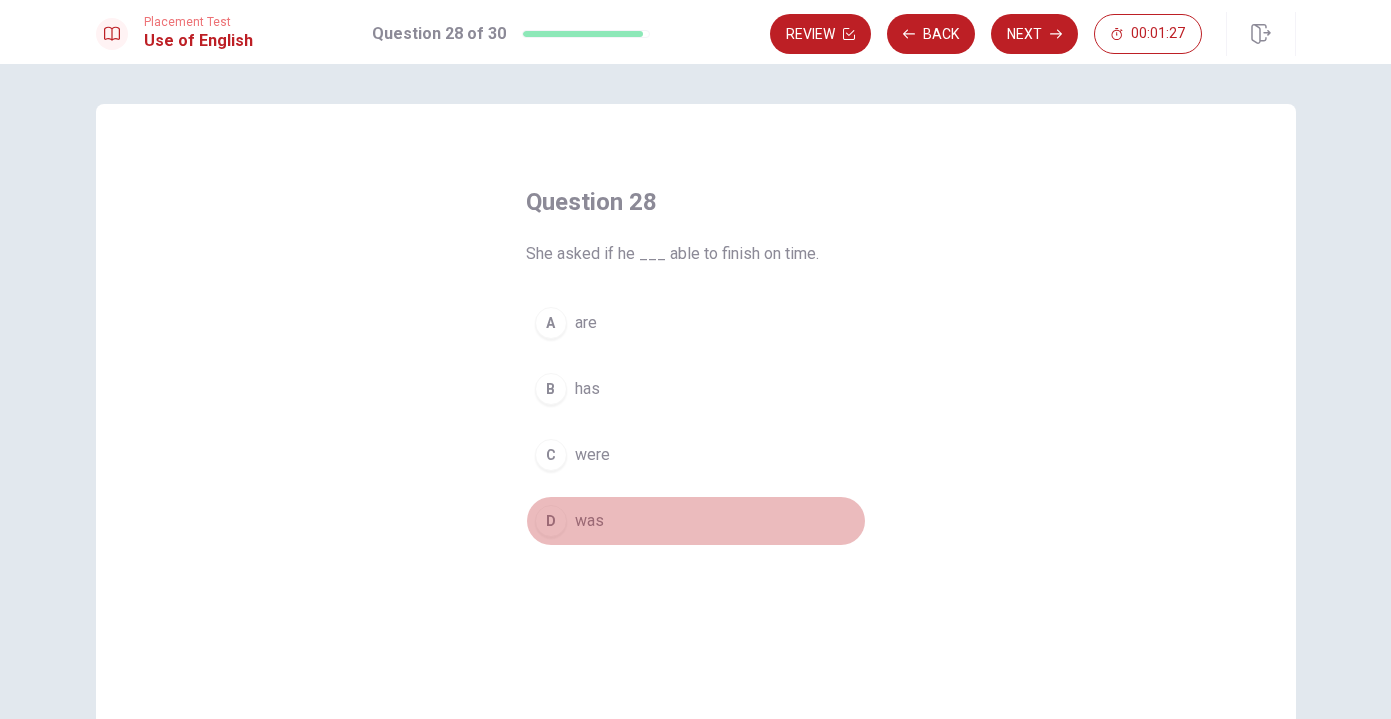 click on "D was" at bounding box center [696, 521] 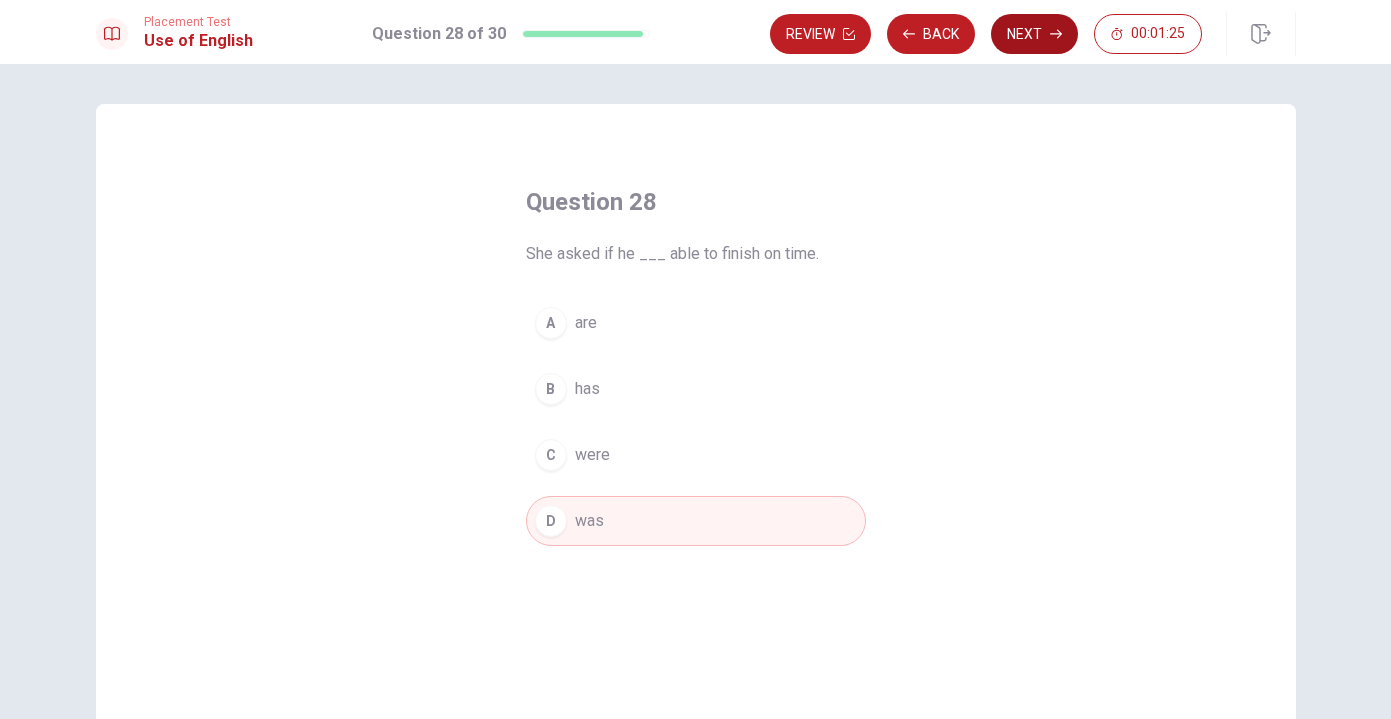 click on "Next" at bounding box center [1034, 34] 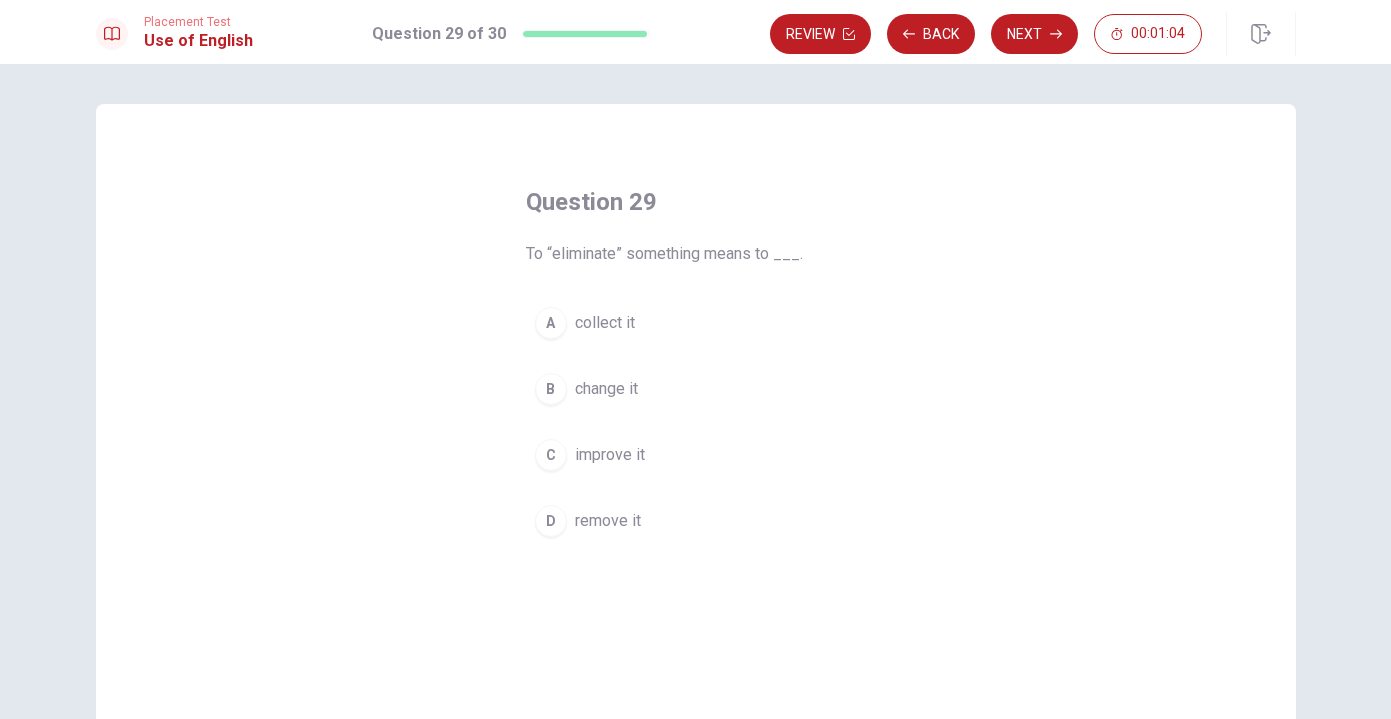 click on "C improve it" at bounding box center (696, 455) 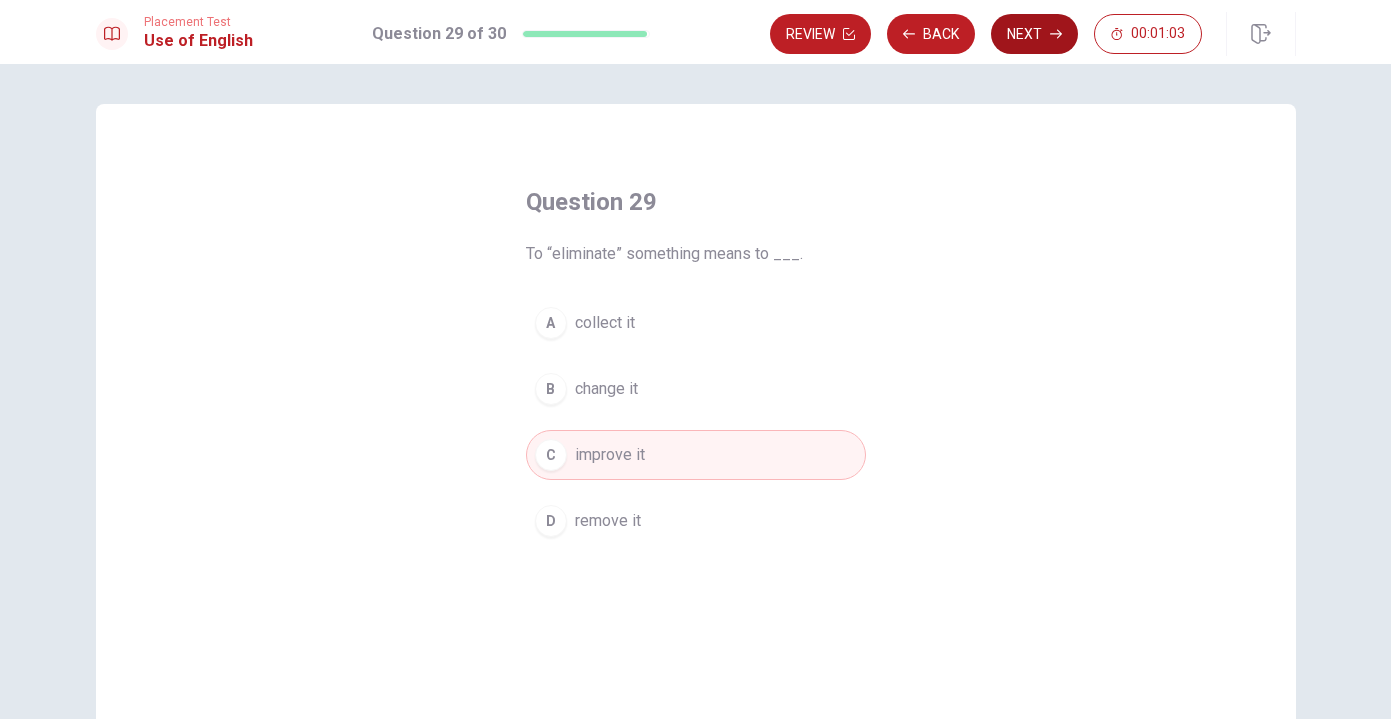 click on "Next" at bounding box center [1034, 34] 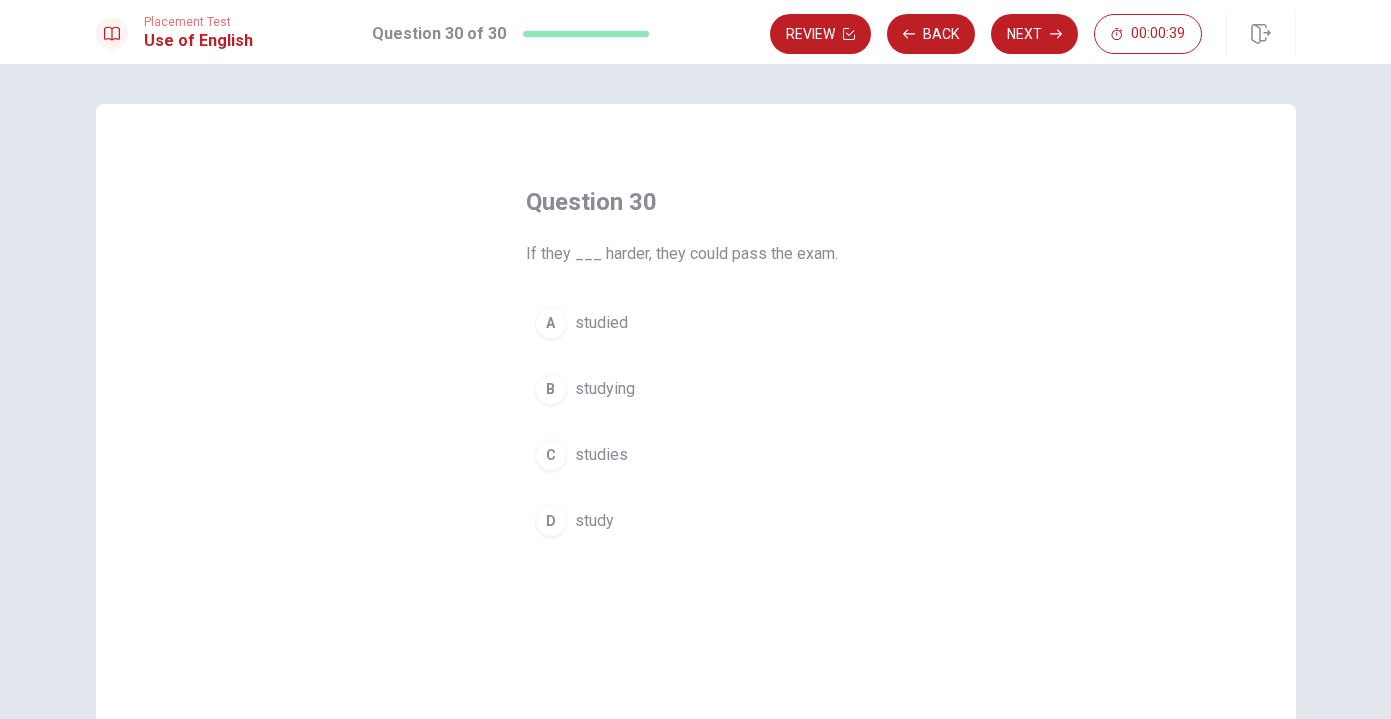click on "D study" at bounding box center (696, 521) 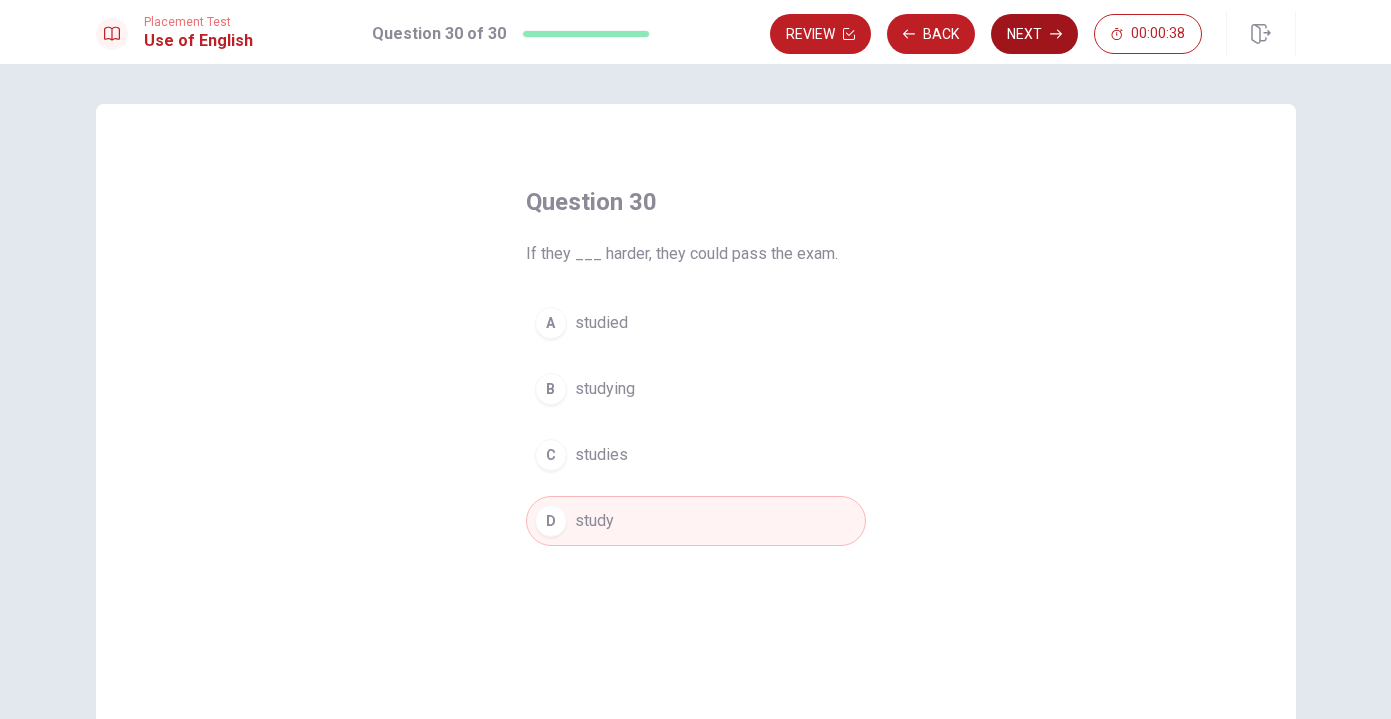 click on "Next" at bounding box center (1034, 34) 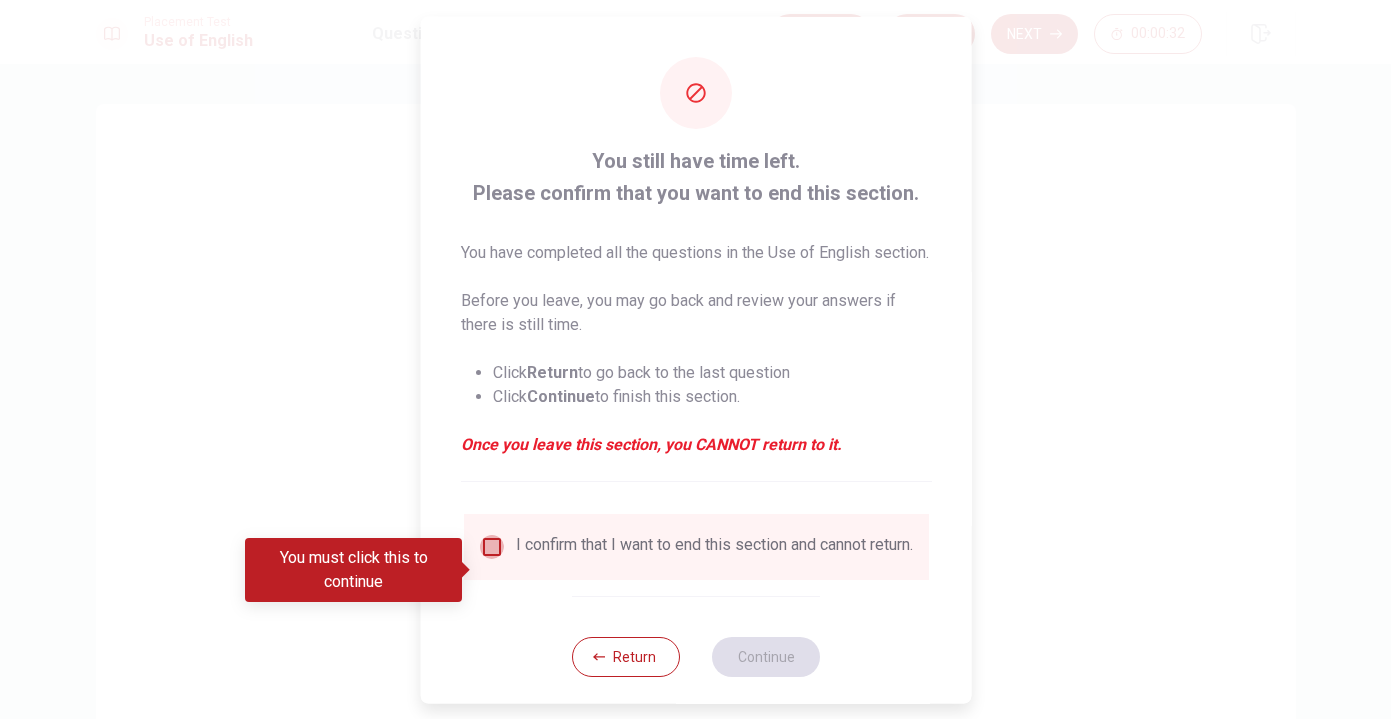 click at bounding box center (491, 546) 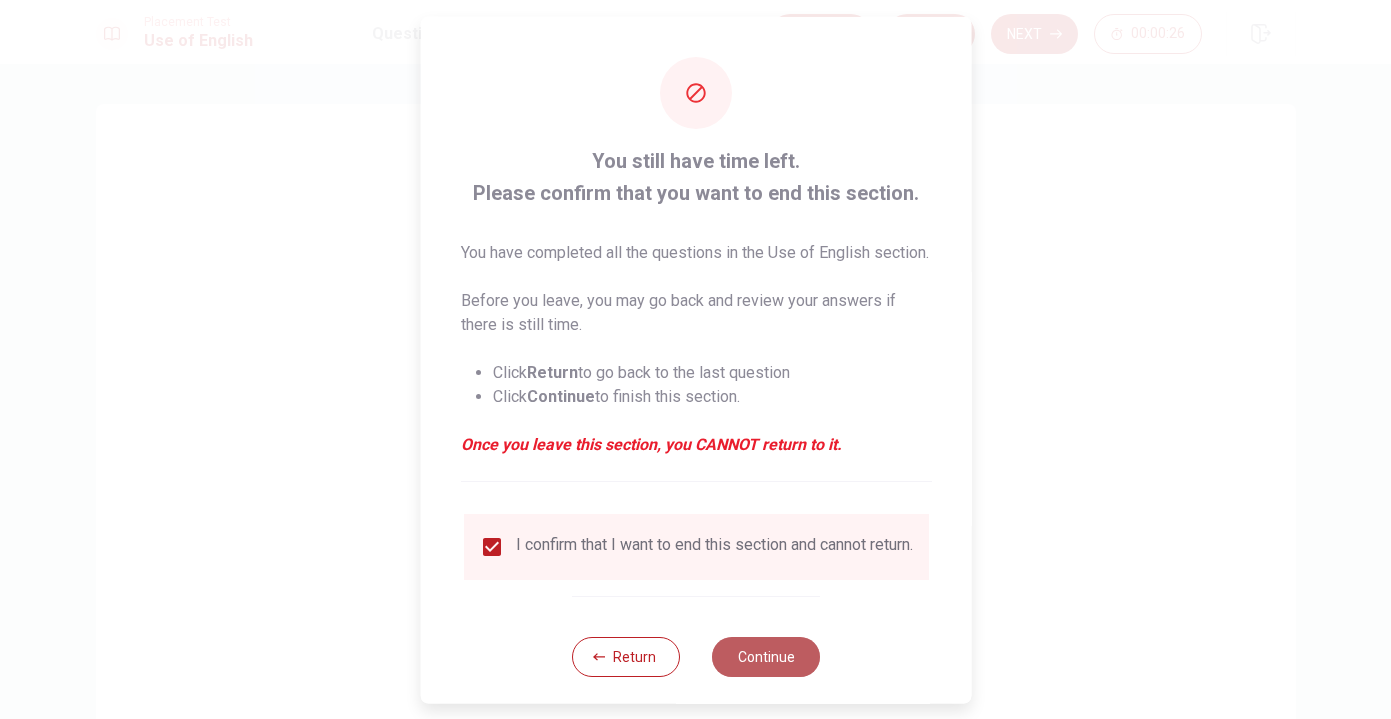 click on "Continue" at bounding box center [766, 656] 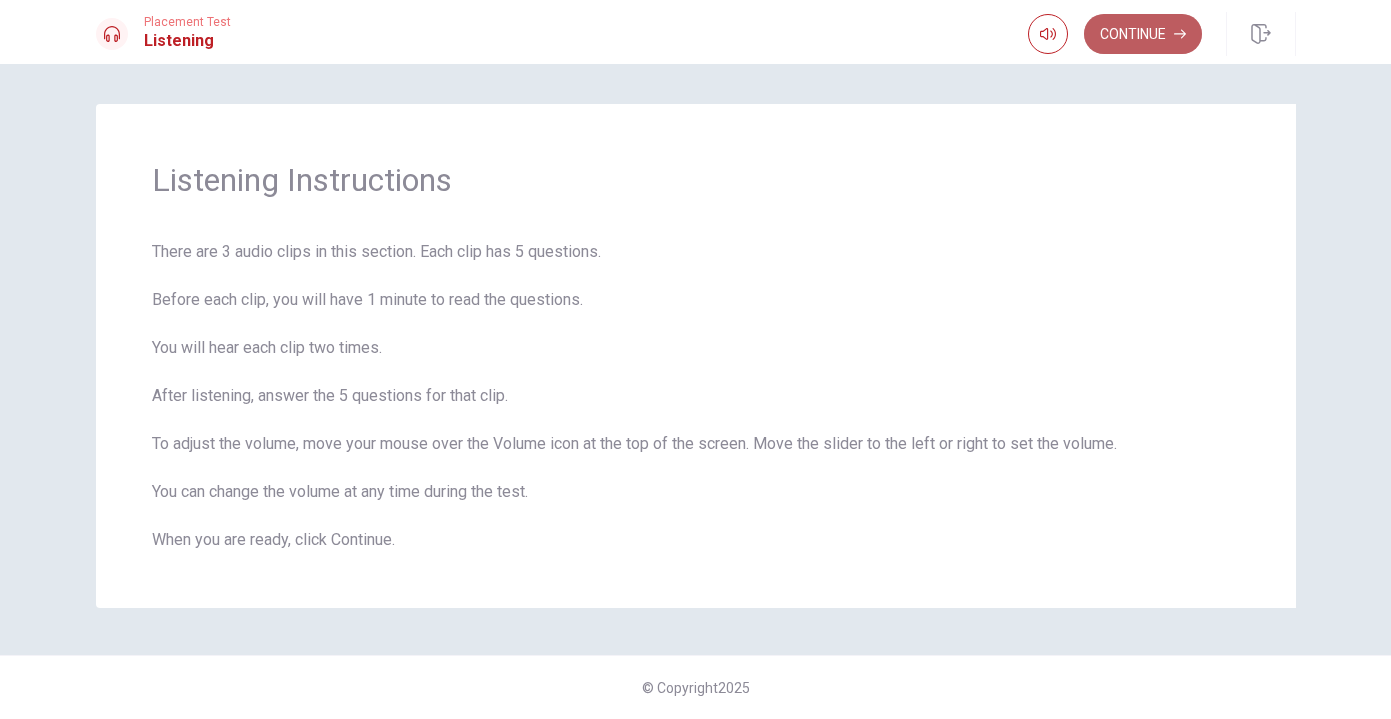 click on "Continue" at bounding box center [1143, 34] 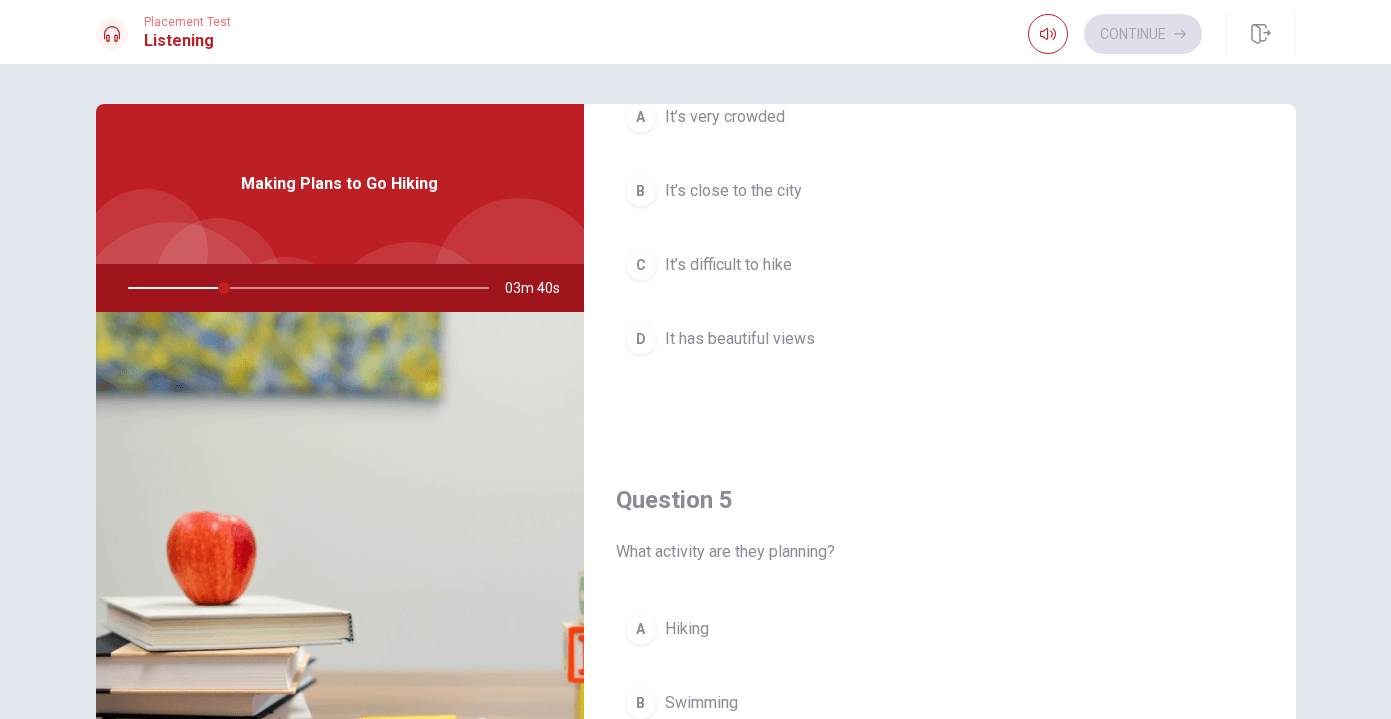scroll, scrollTop: 1865, scrollLeft: 0, axis: vertical 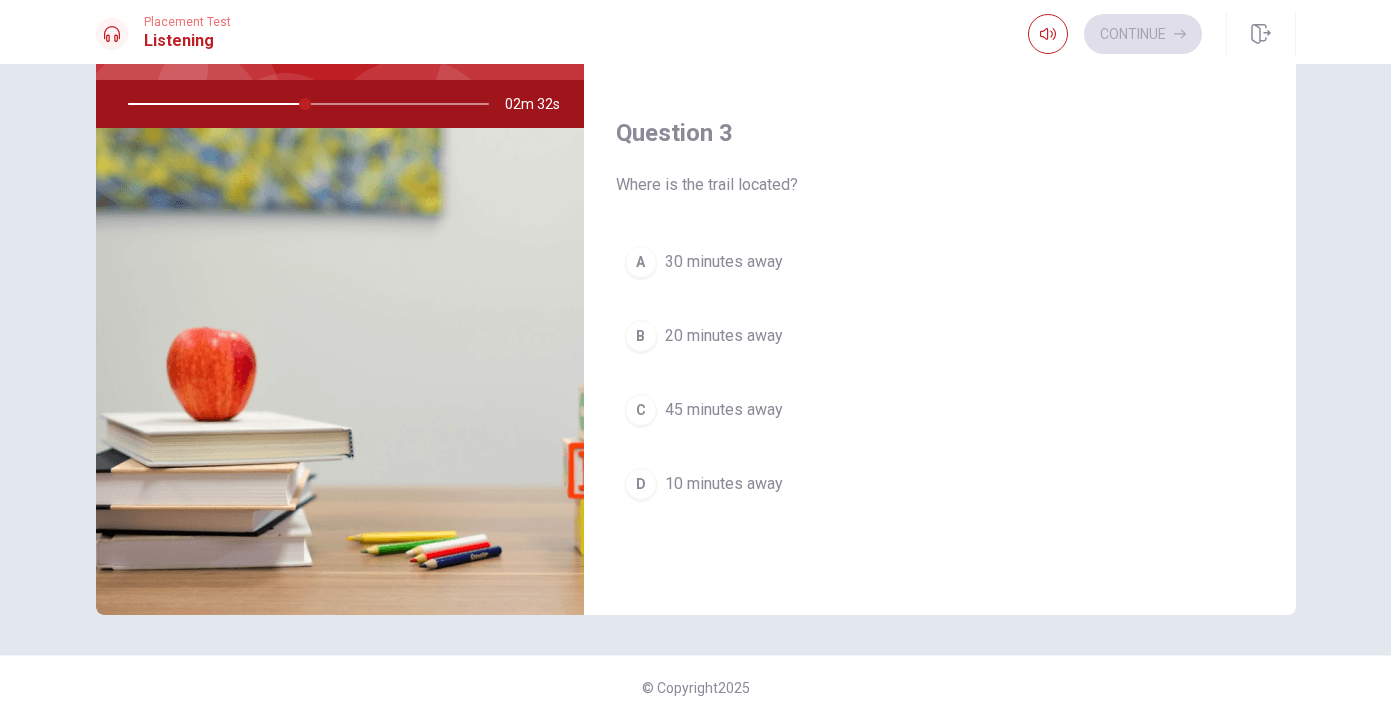 click on "A" at bounding box center (641, 262) 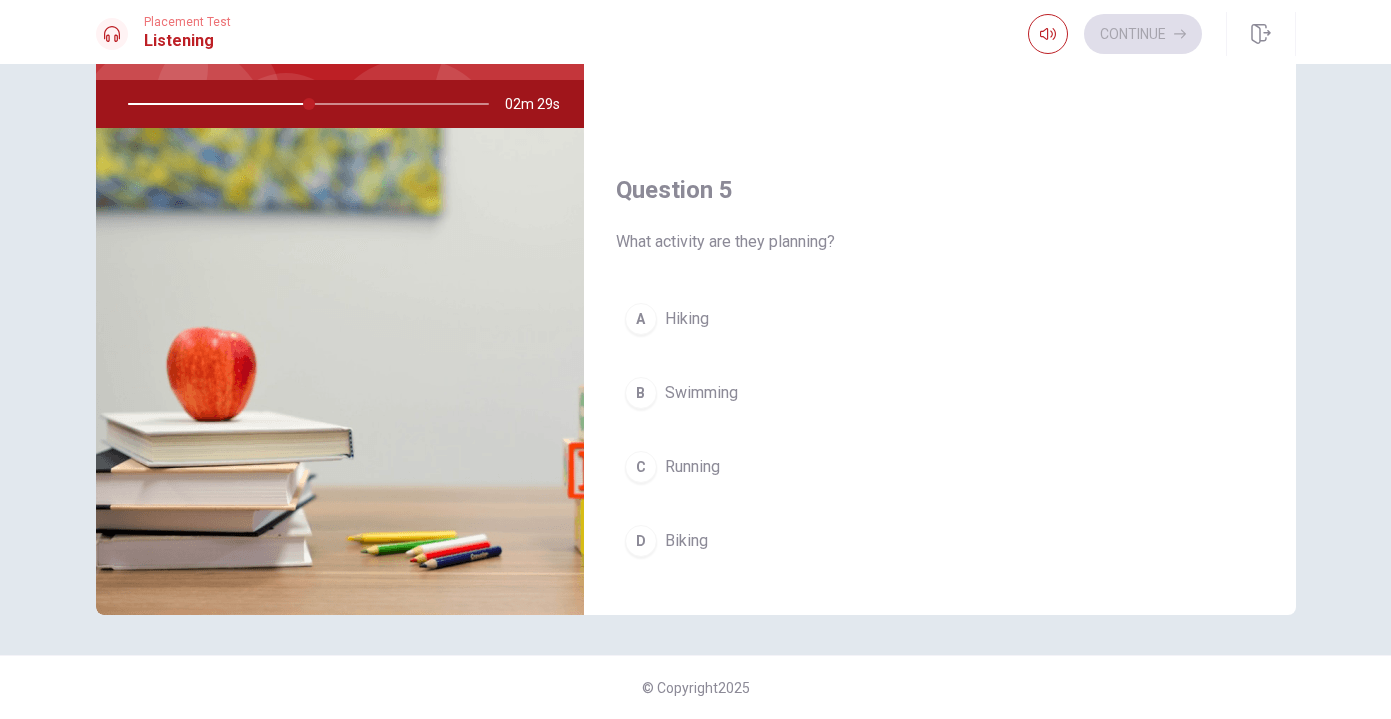 scroll, scrollTop: 1865, scrollLeft: 0, axis: vertical 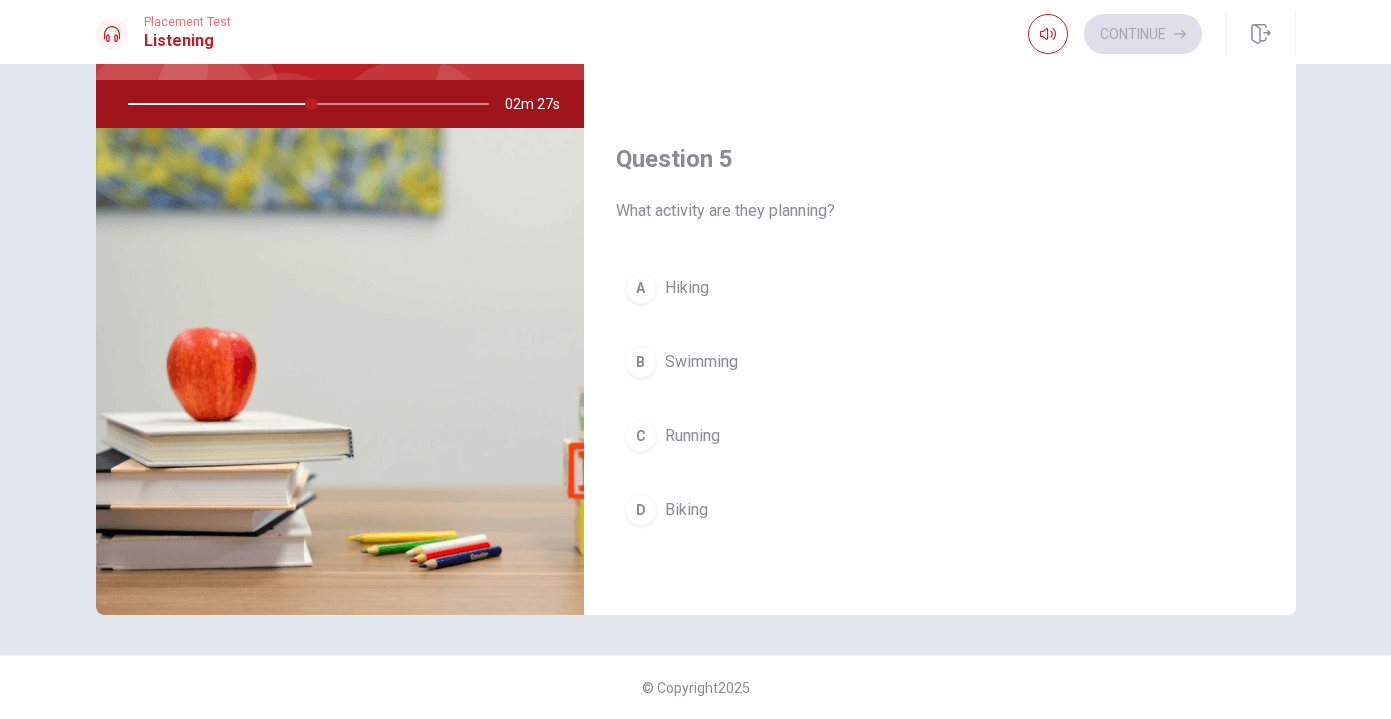 click on "A" at bounding box center [641, 288] 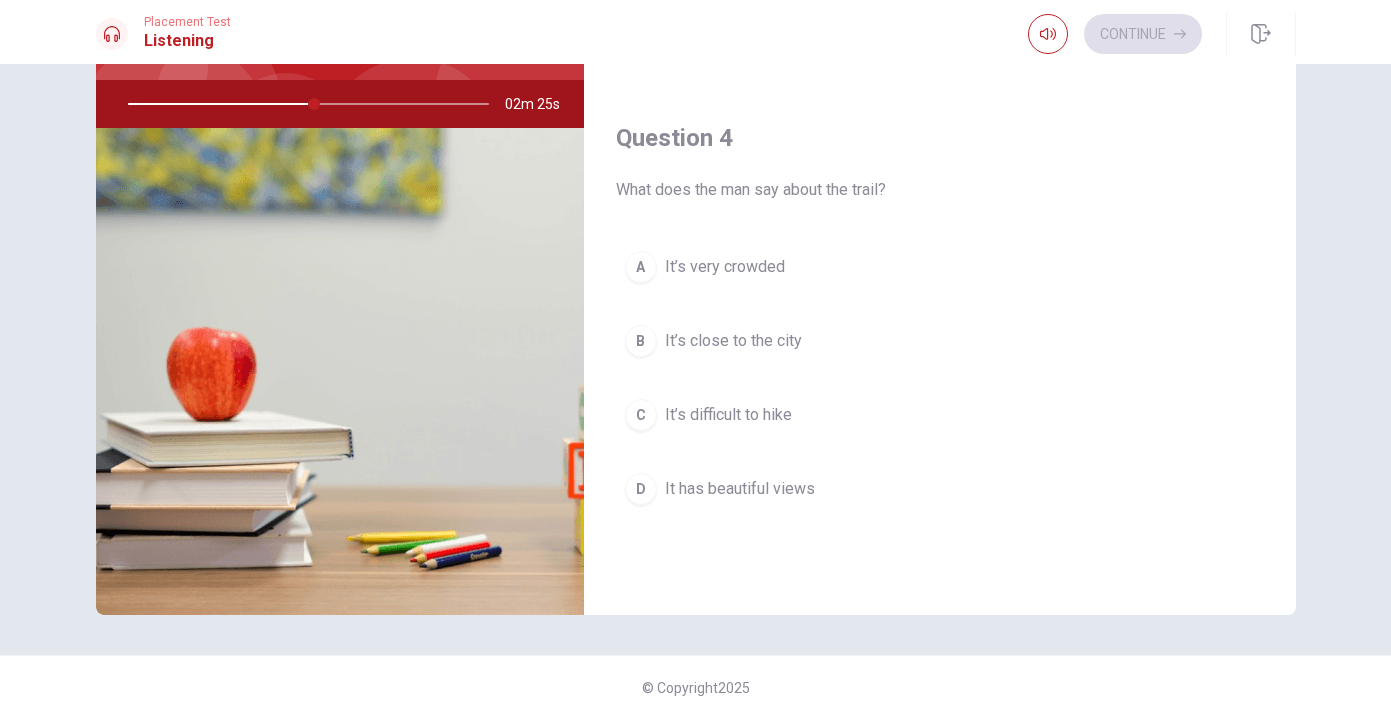 scroll, scrollTop: 1344, scrollLeft: 0, axis: vertical 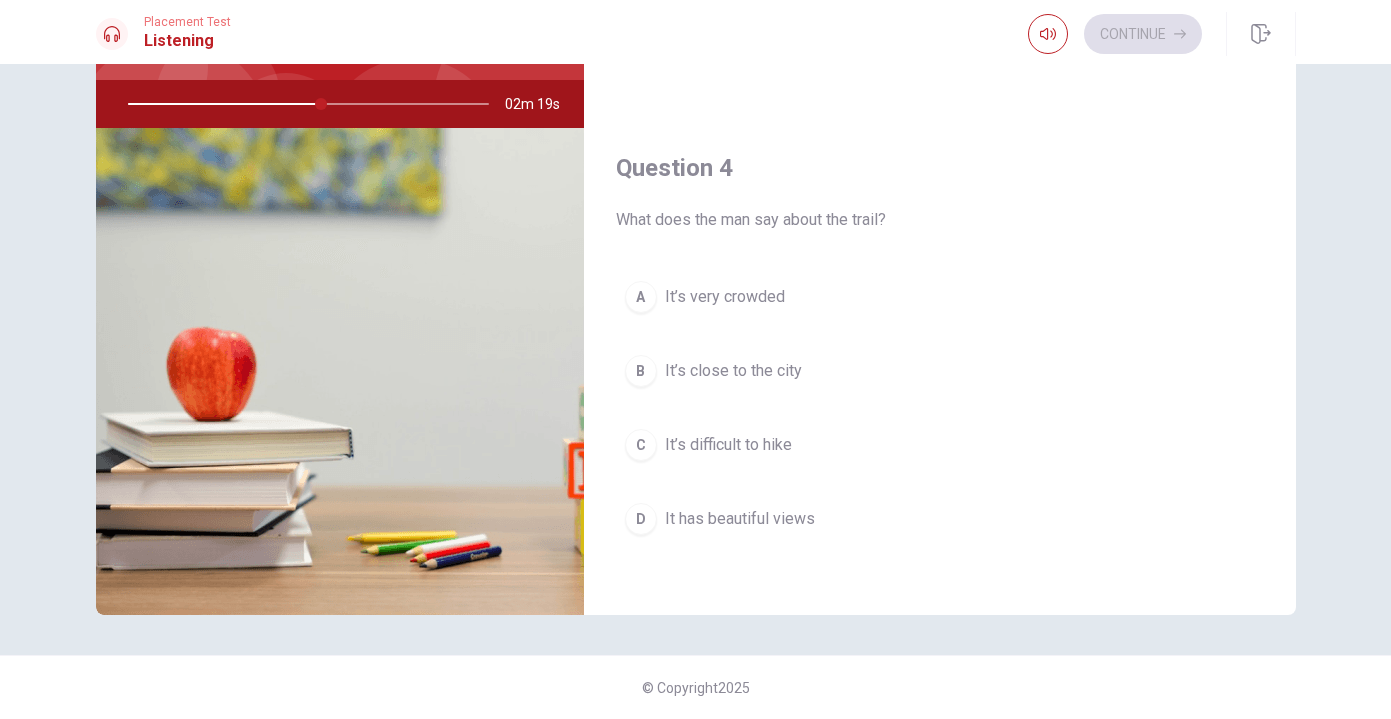 click on "It’s difficult to hike" at bounding box center (728, 445) 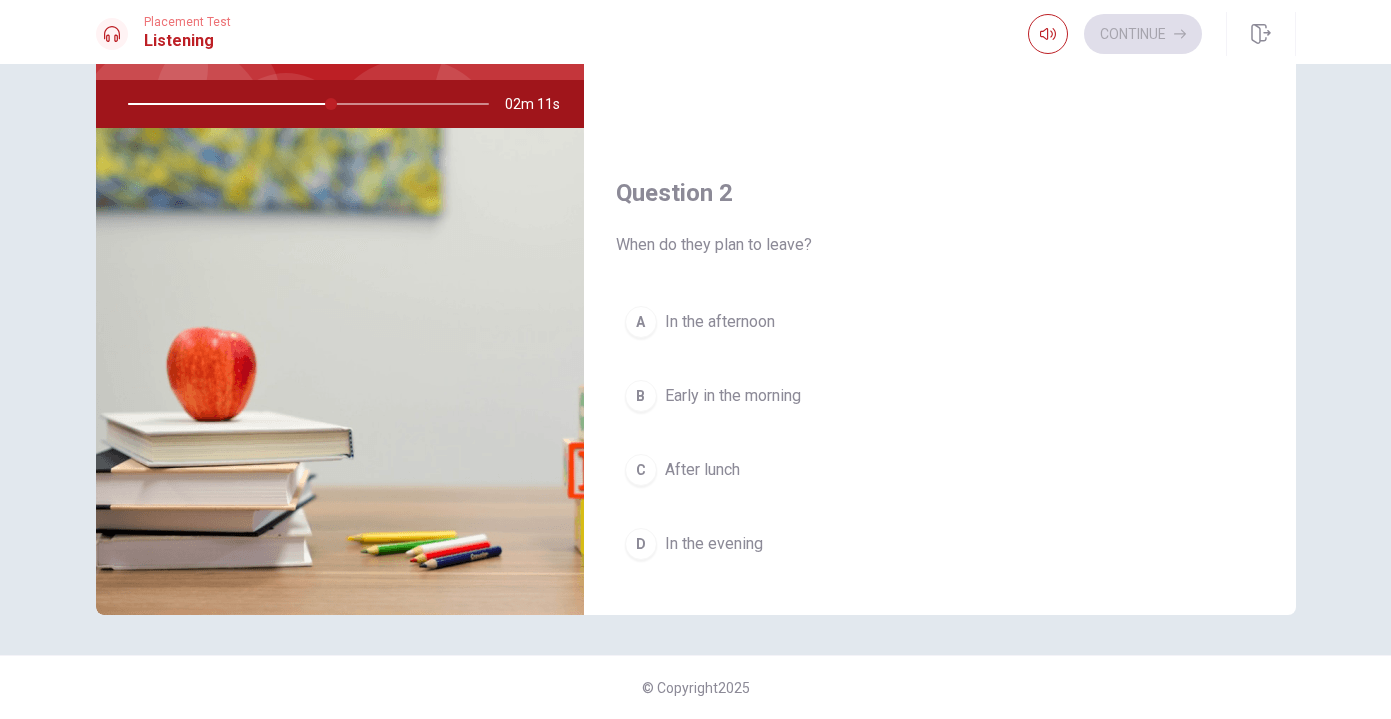 scroll, scrollTop: 307, scrollLeft: 0, axis: vertical 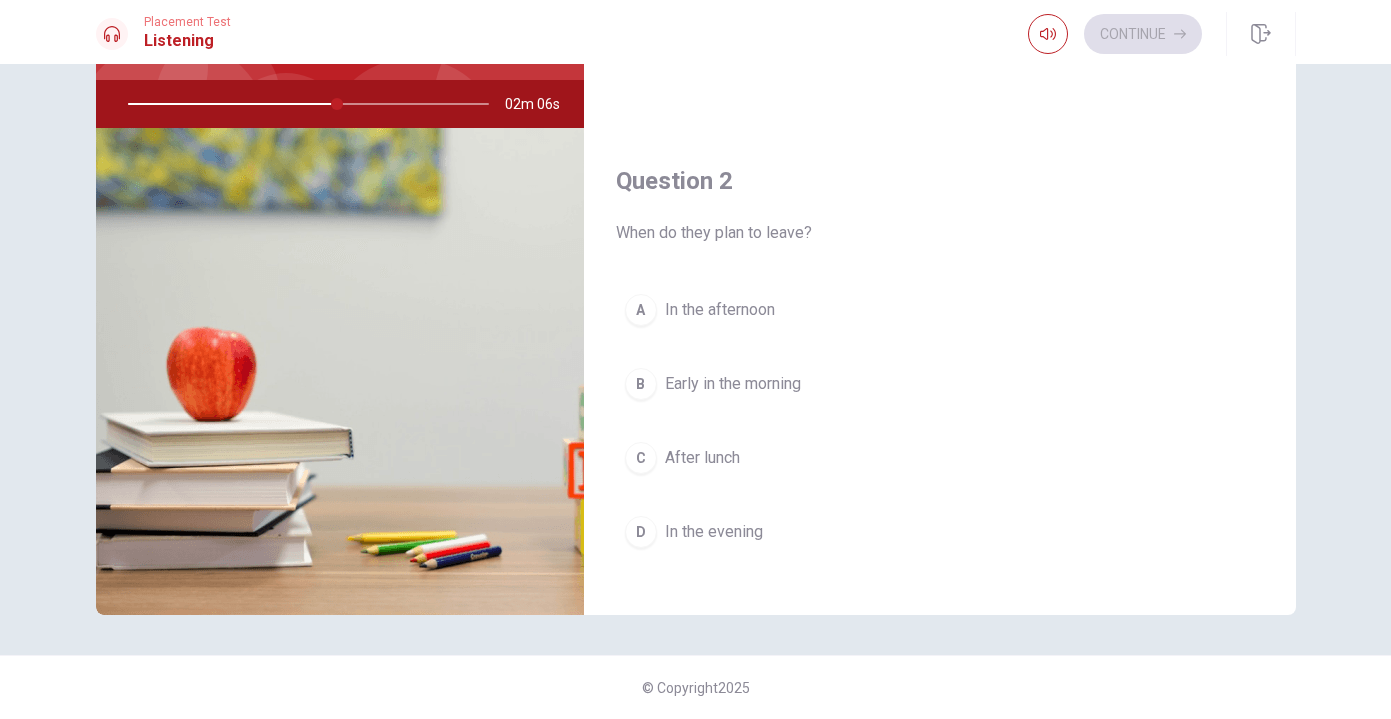 click at bounding box center (304, 104) 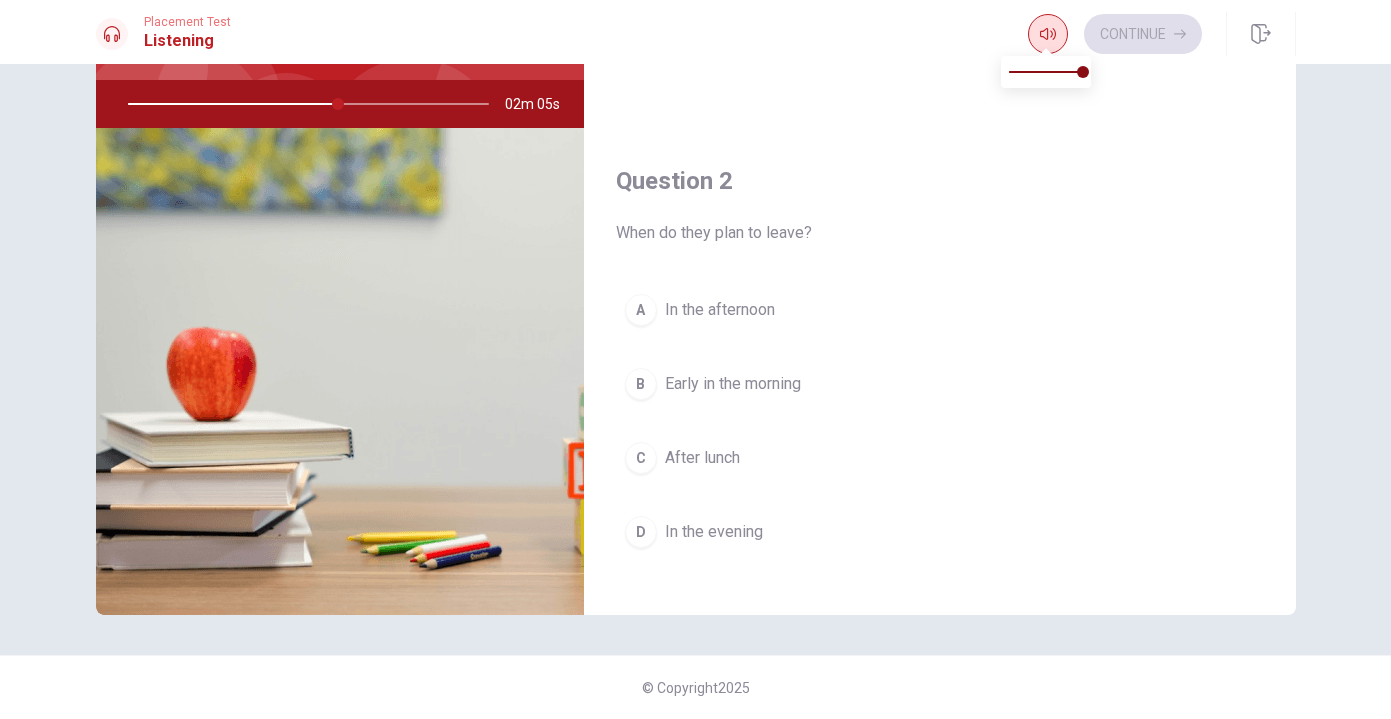 click at bounding box center (1048, 34) 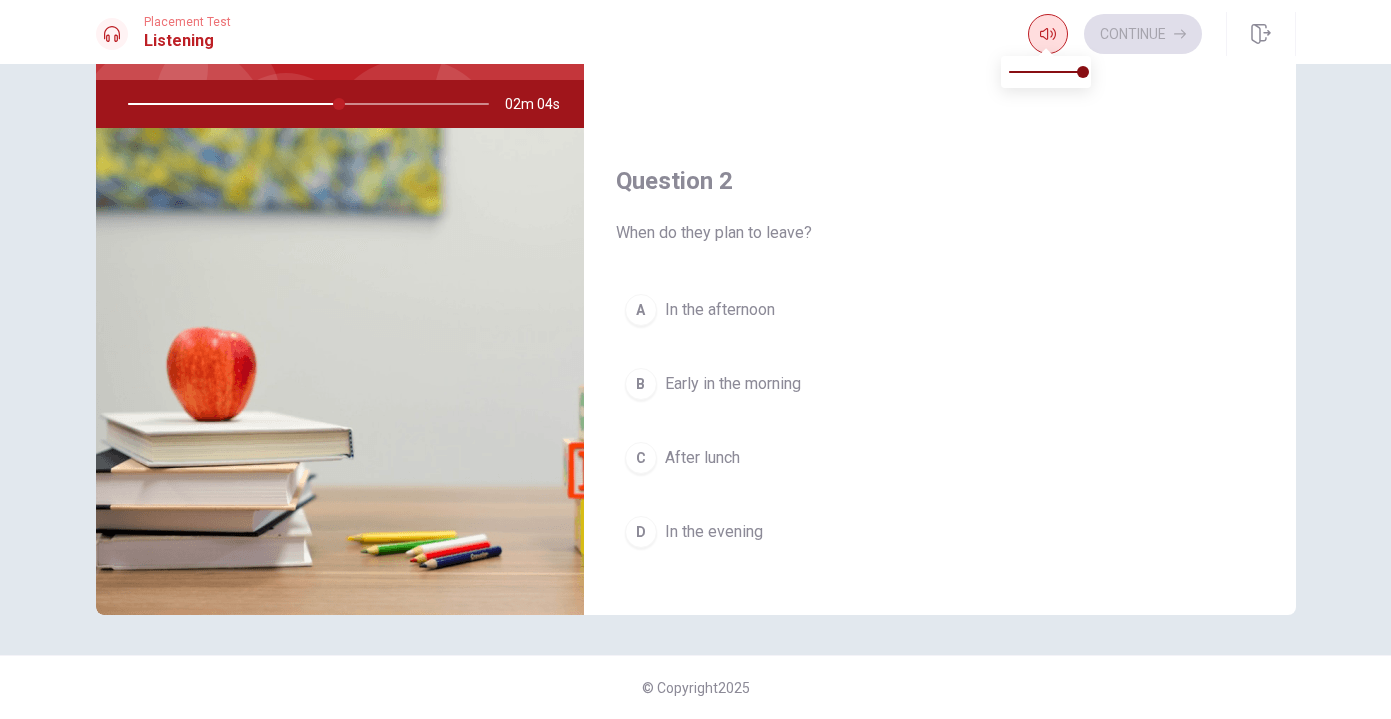 click 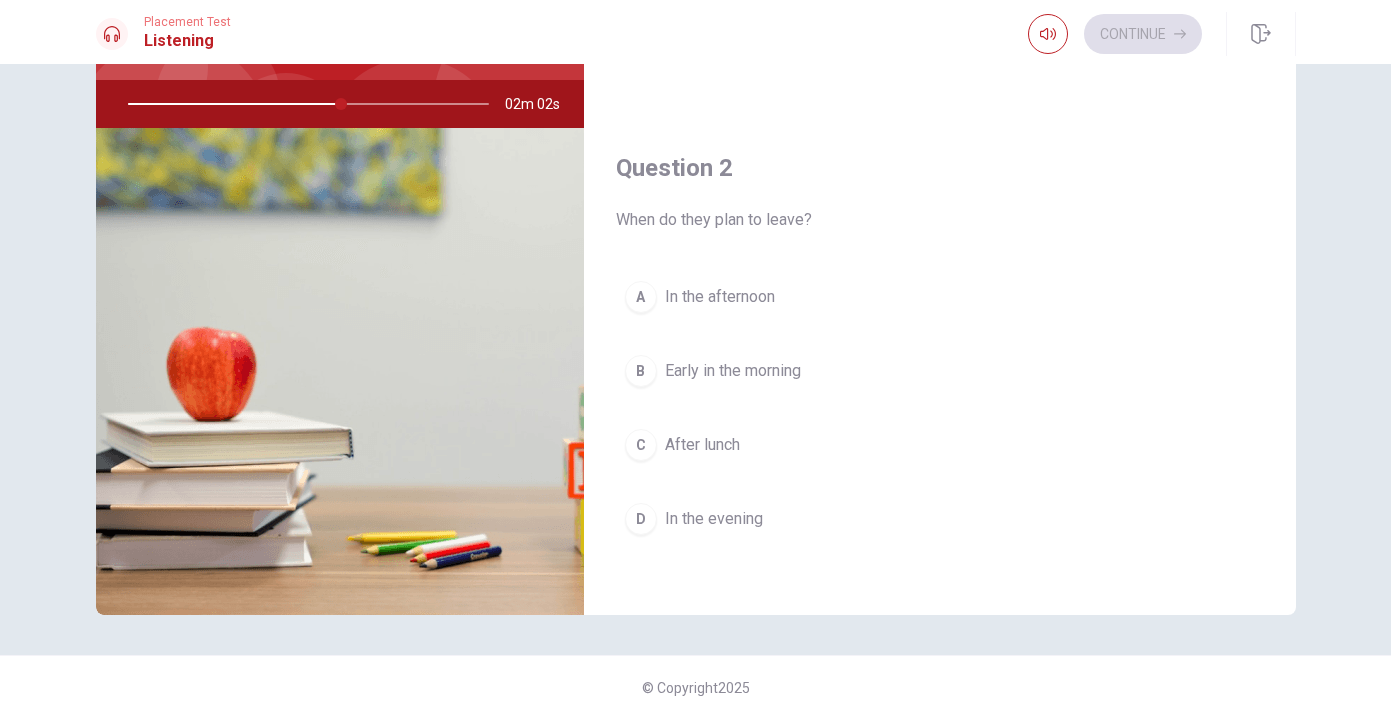 scroll, scrollTop: 0, scrollLeft: 0, axis: both 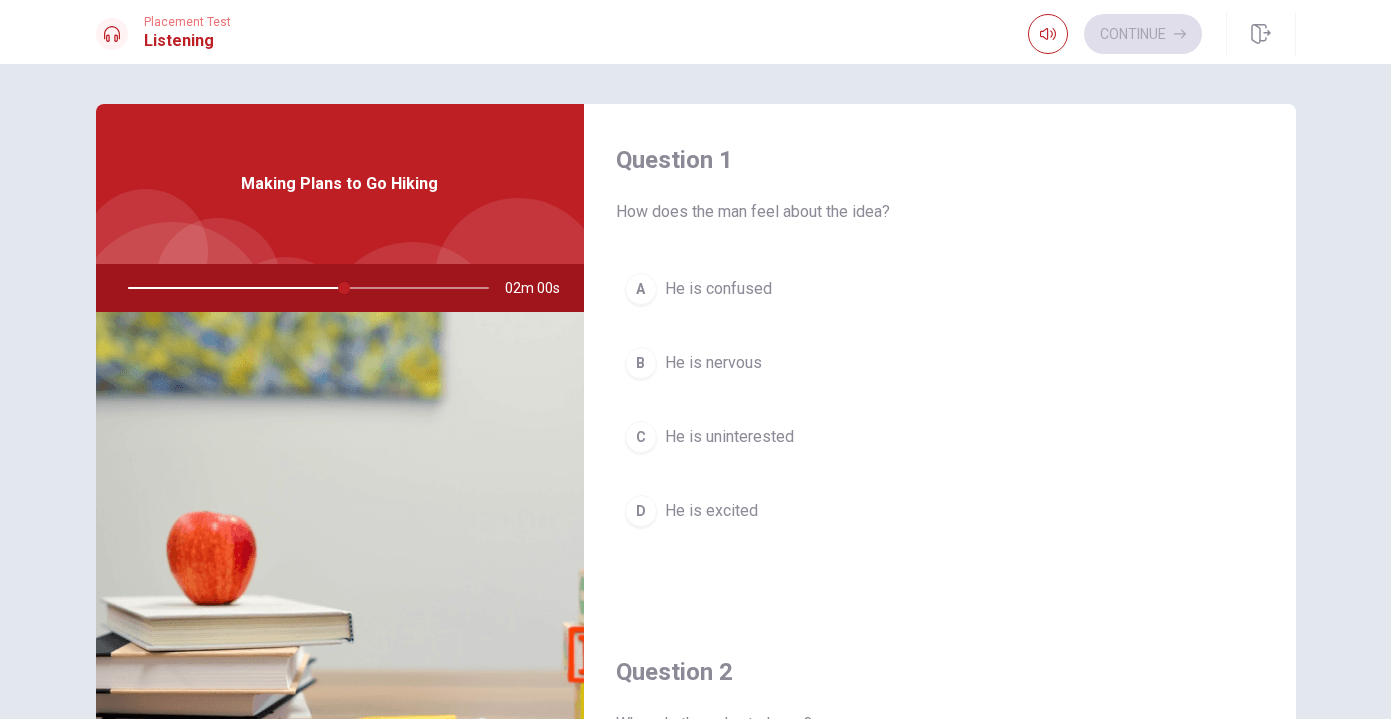 drag, startPoint x: 345, startPoint y: 291, endPoint x: 288, endPoint y: 294, distance: 57.07889 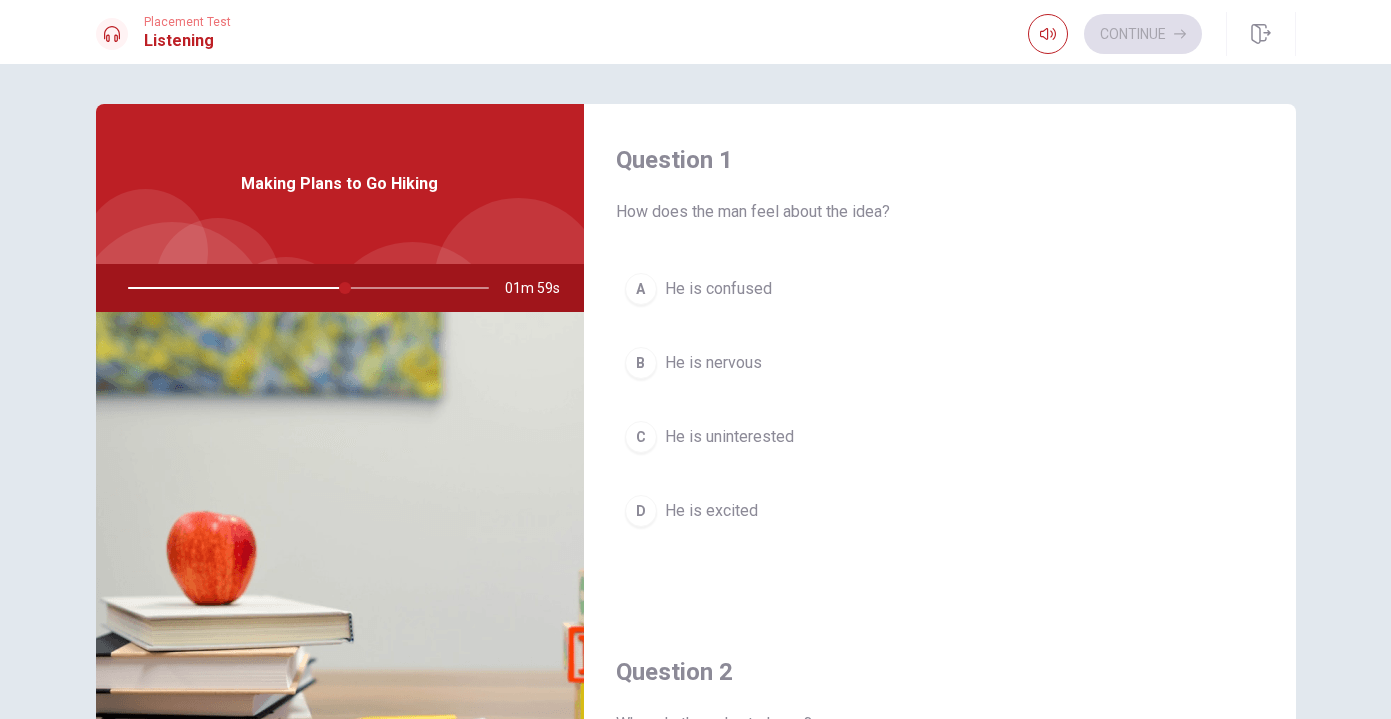 click at bounding box center [304, 288] 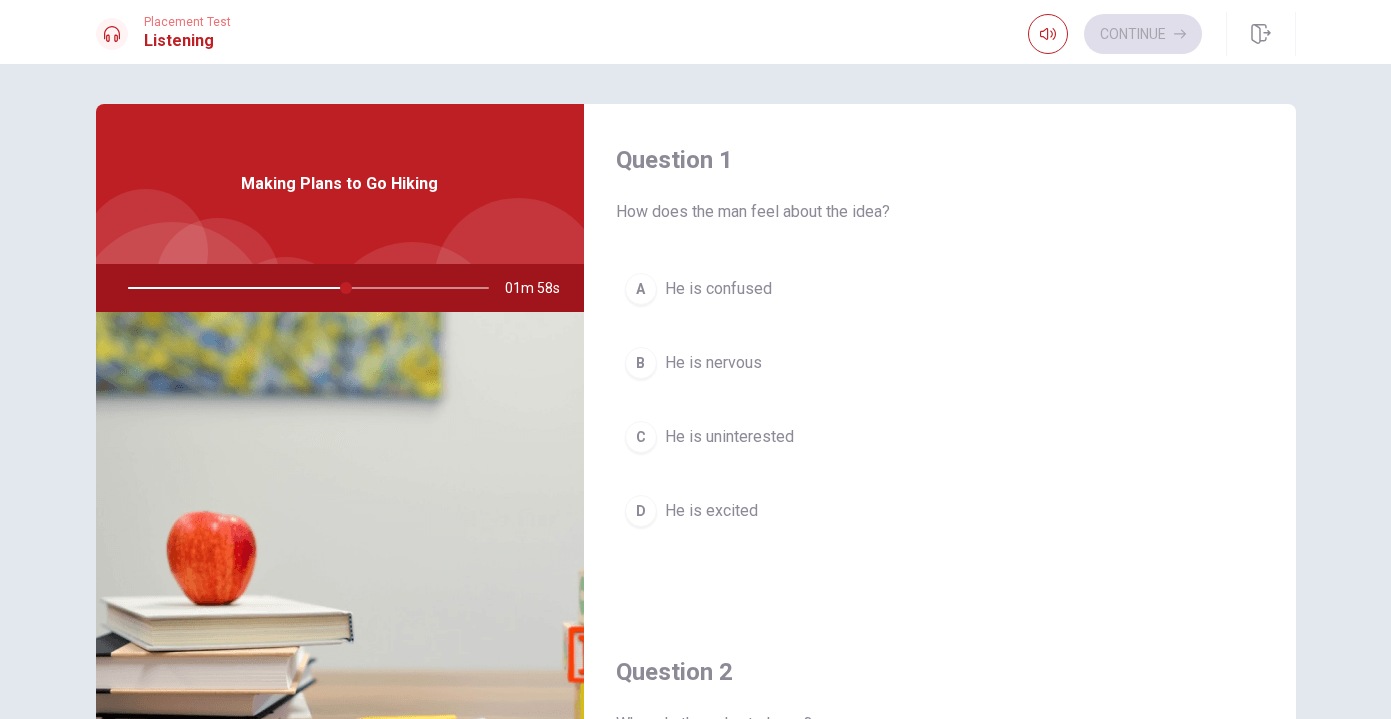 click at bounding box center (304, 288) 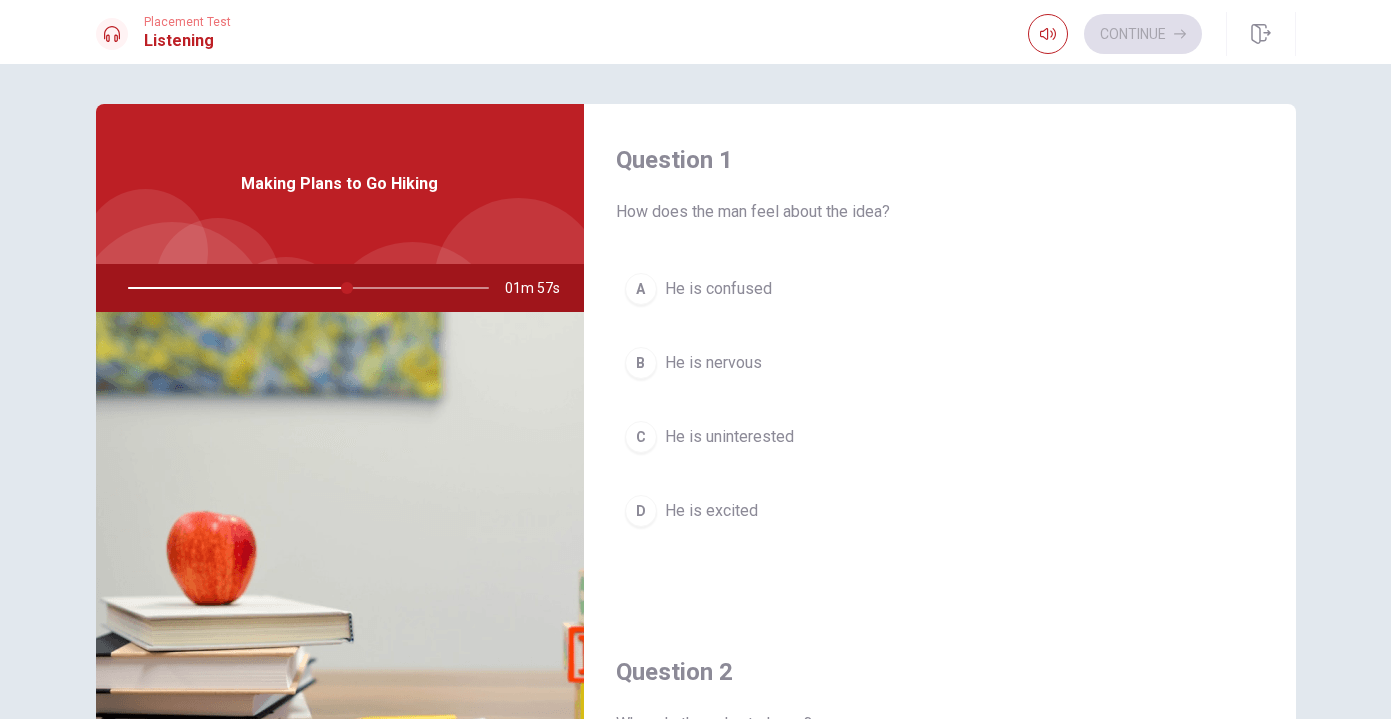 click at bounding box center [304, 288] 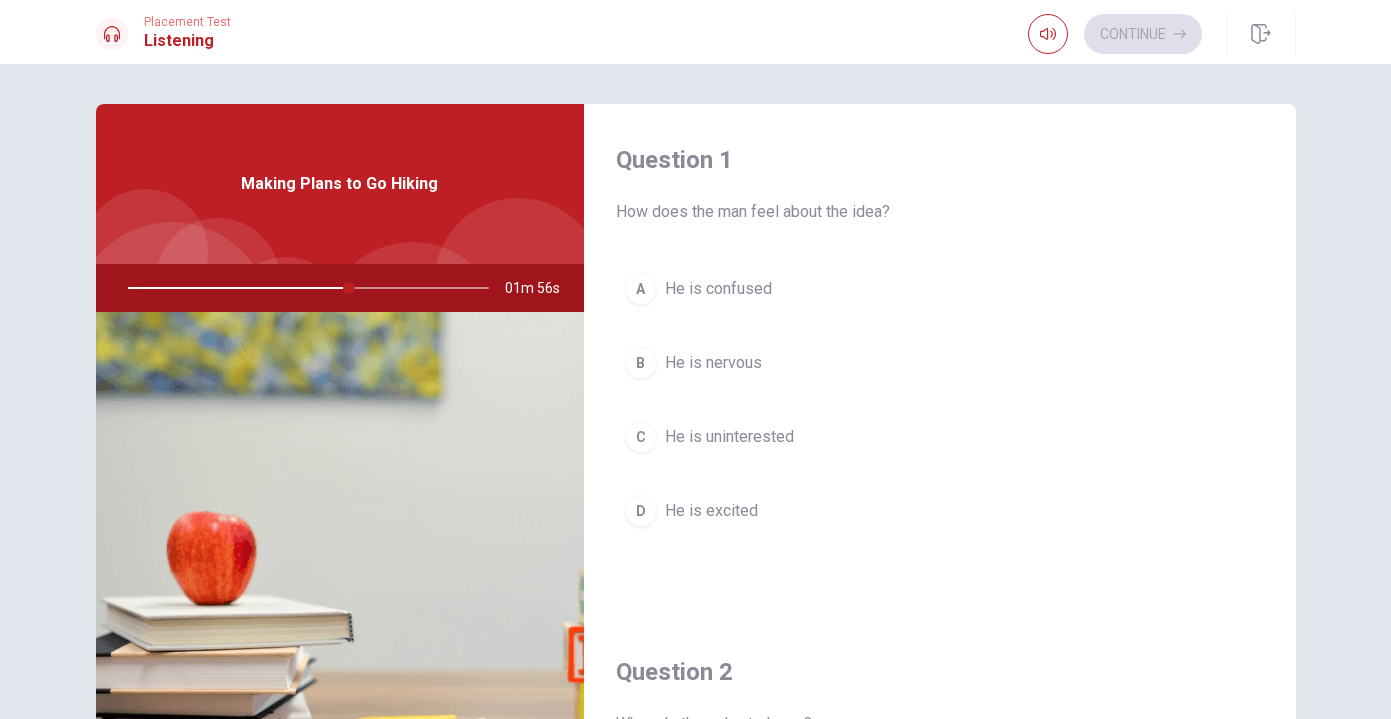 click at bounding box center (304, 288) 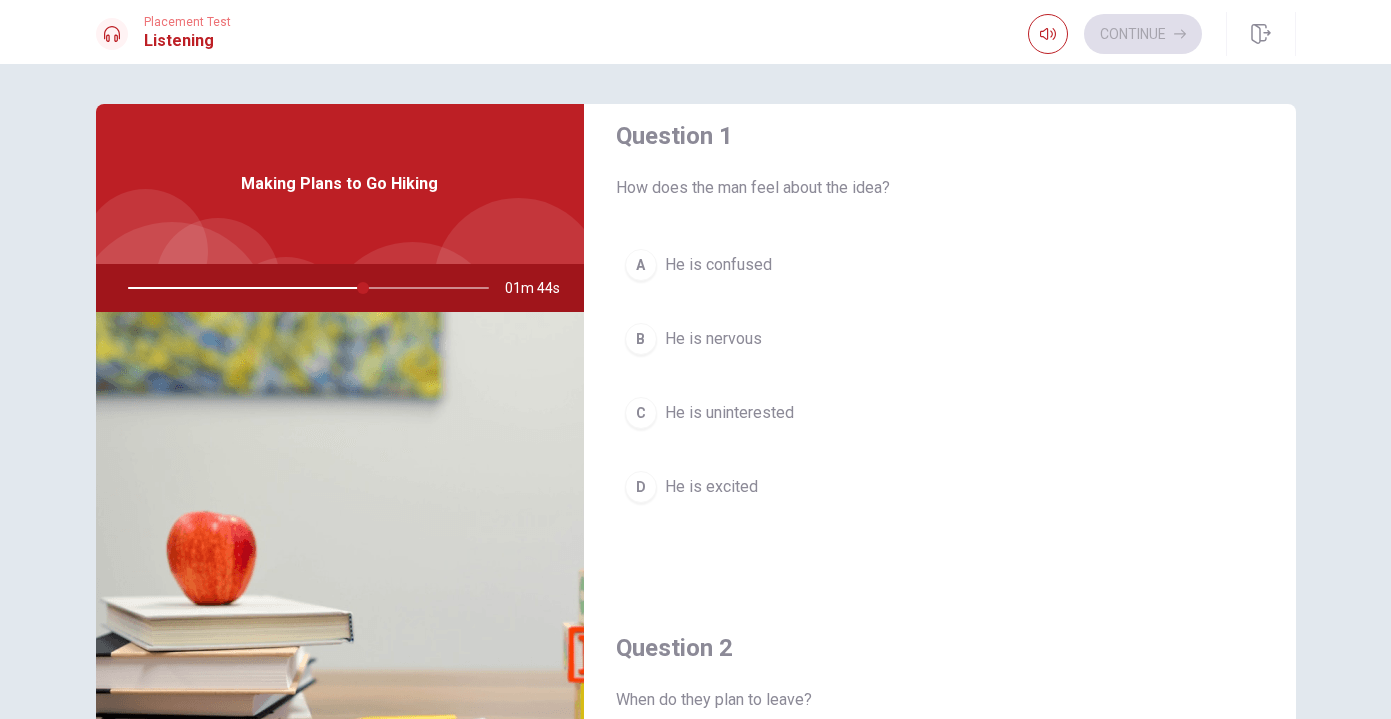 scroll, scrollTop: 22, scrollLeft: 0, axis: vertical 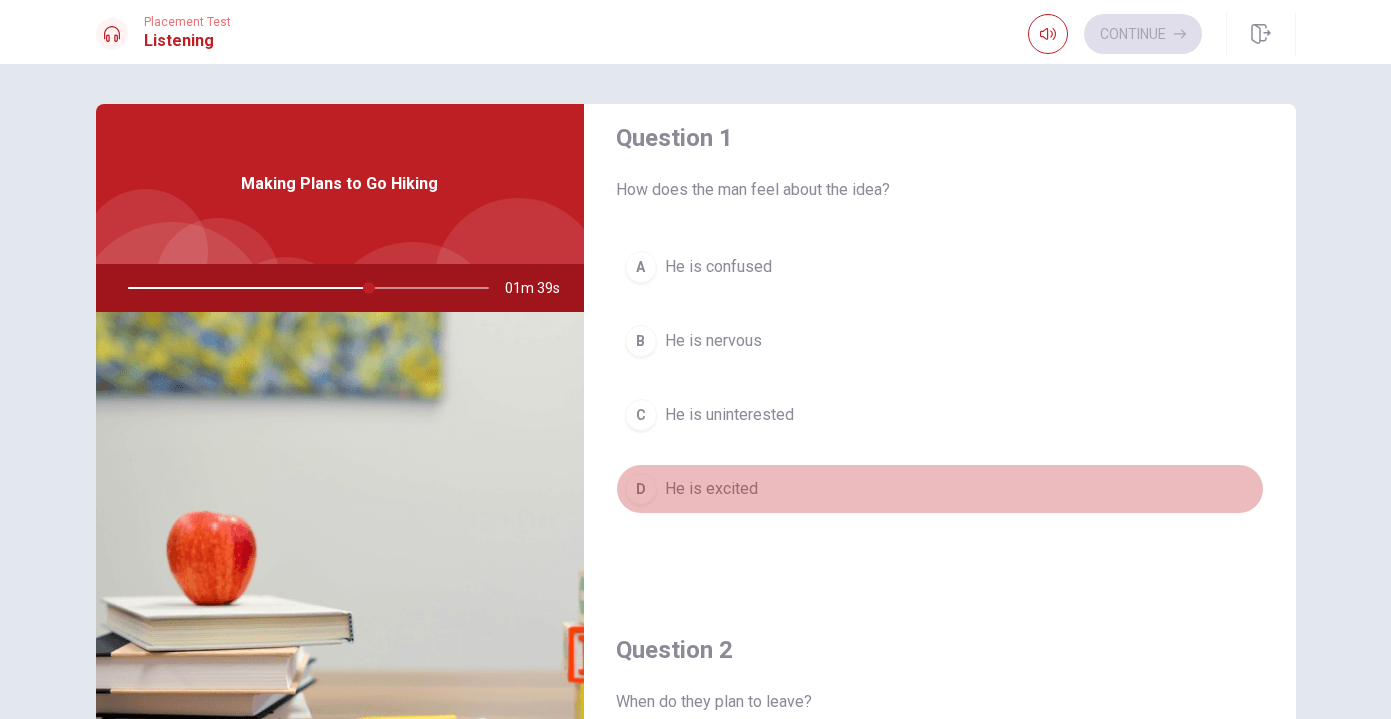 click on "D" at bounding box center [641, 489] 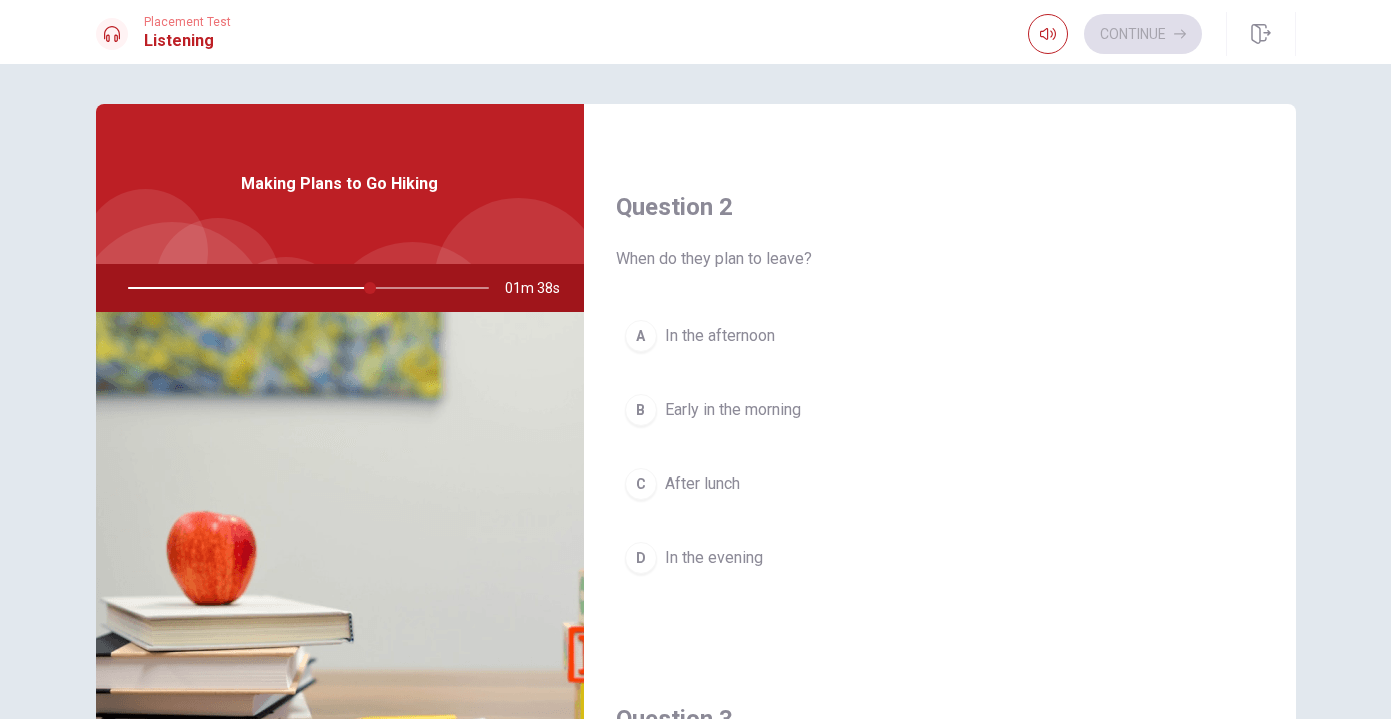 scroll, scrollTop: 464, scrollLeft: 0, axis: vertical 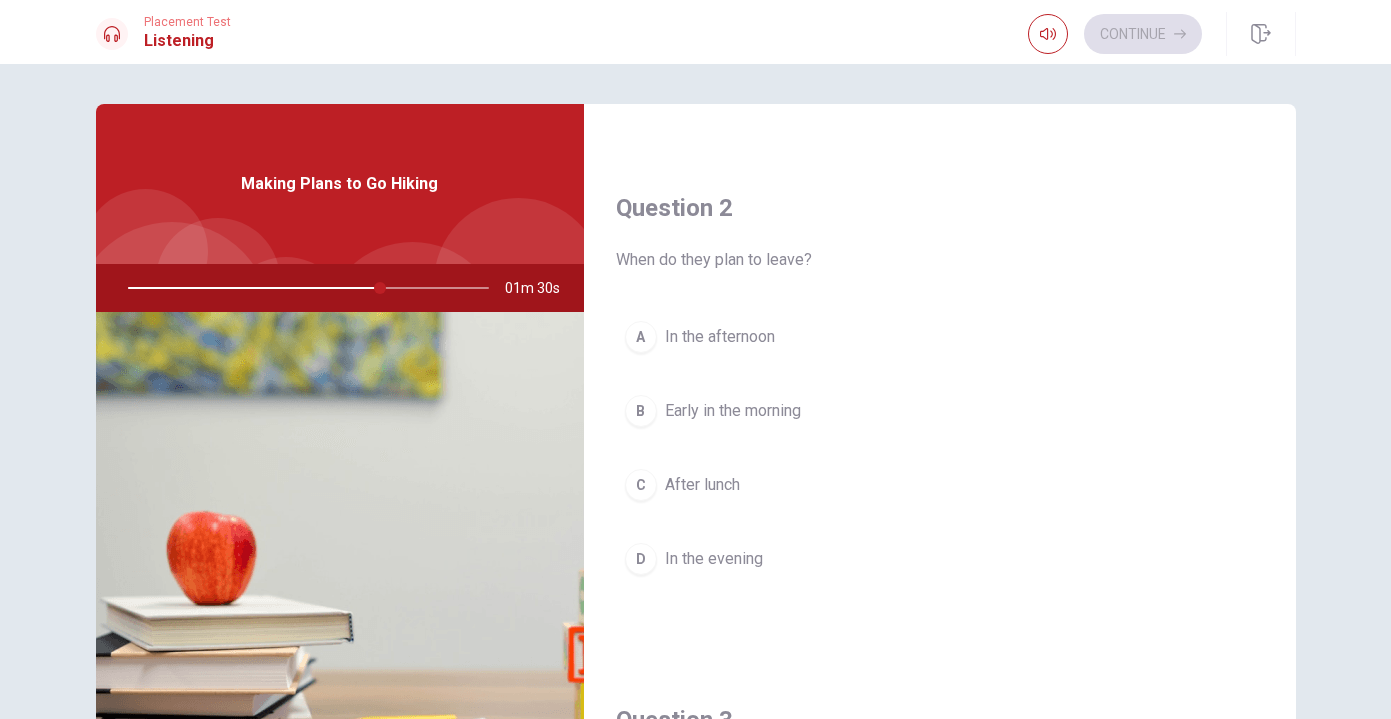 click on "A In the afternoon" at bounding box center [940, 337] 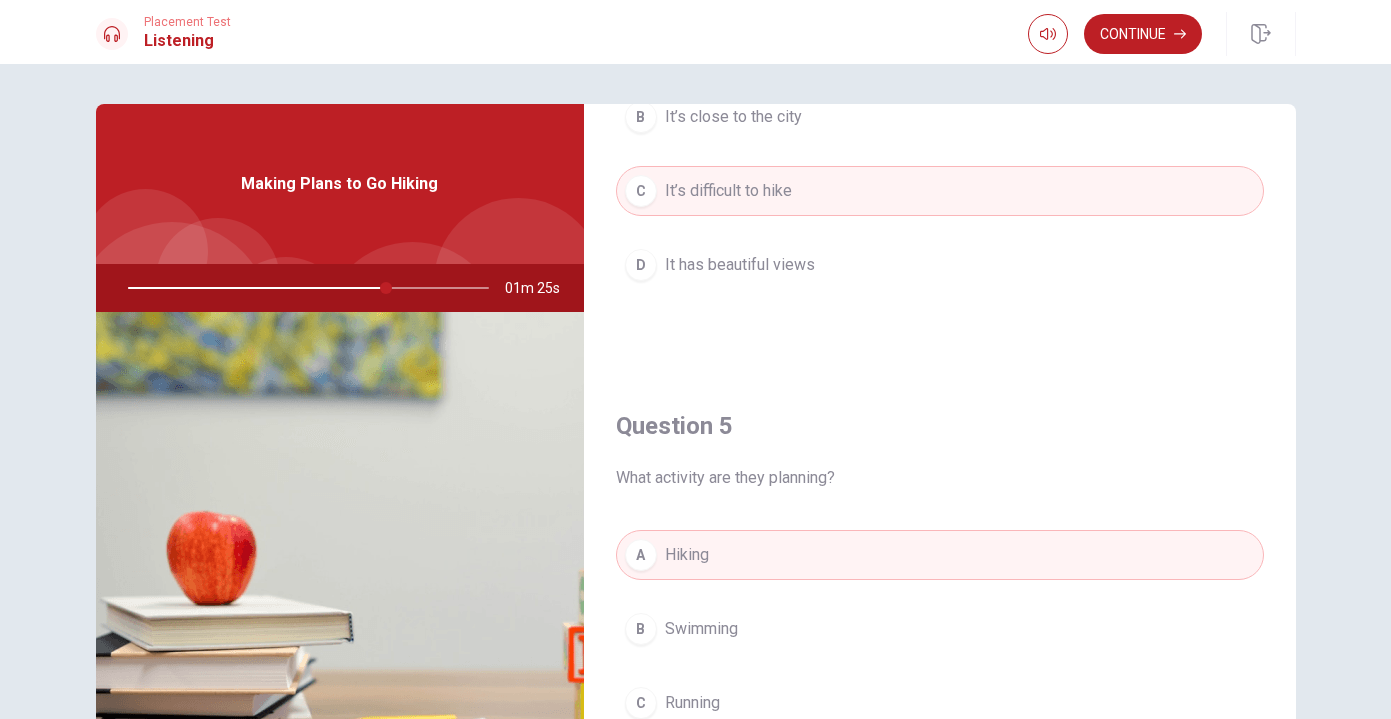 scroll, scrollTop: 1865, scrollLeft: 0, axis: vertical 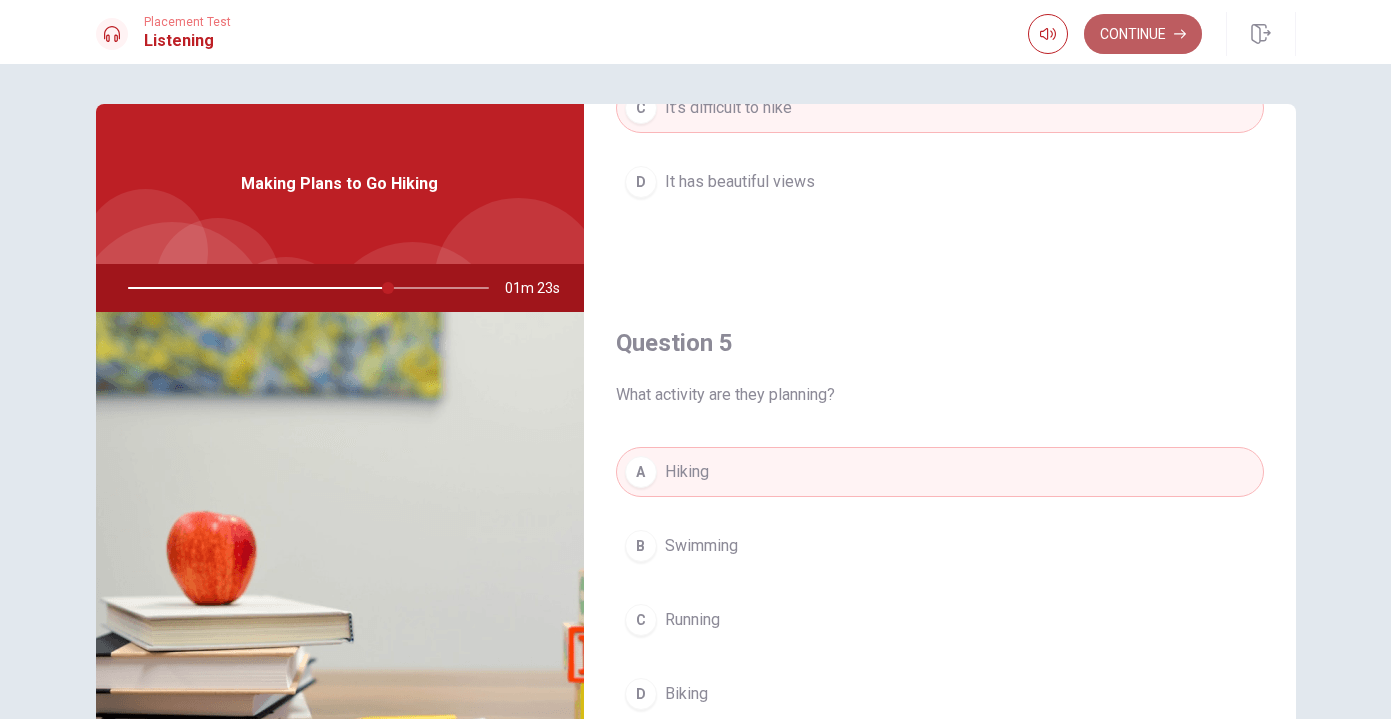 click on "Continue" at bounding box center (1143, 34) 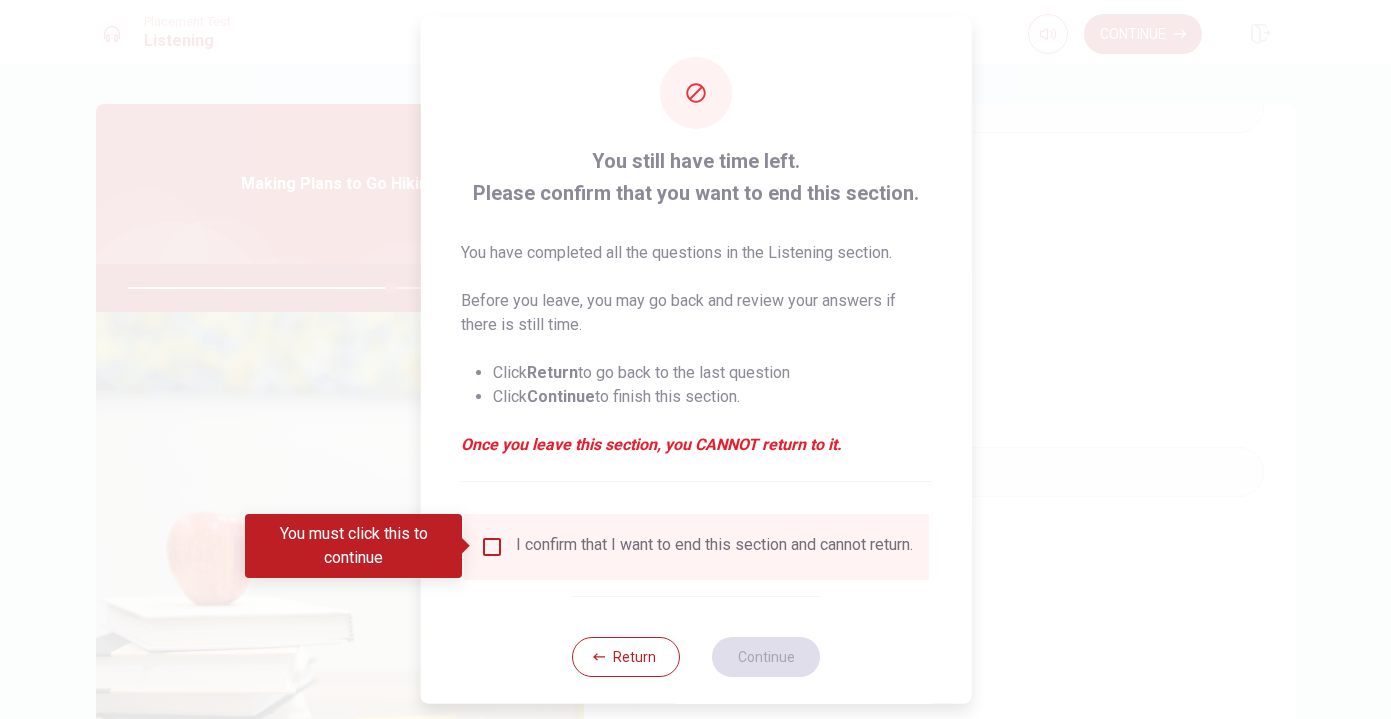 click at bounding box center [491, 546] 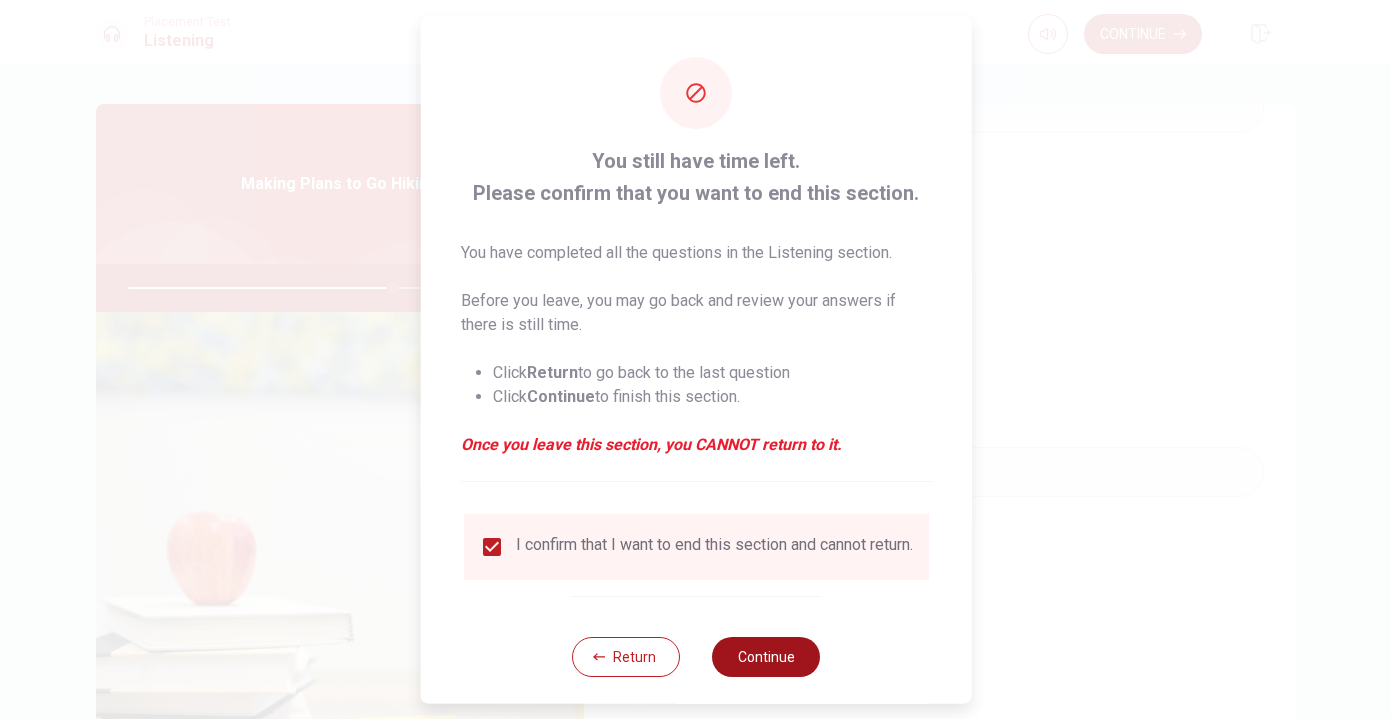 click on "Continue" at bounding box center [766, 656] 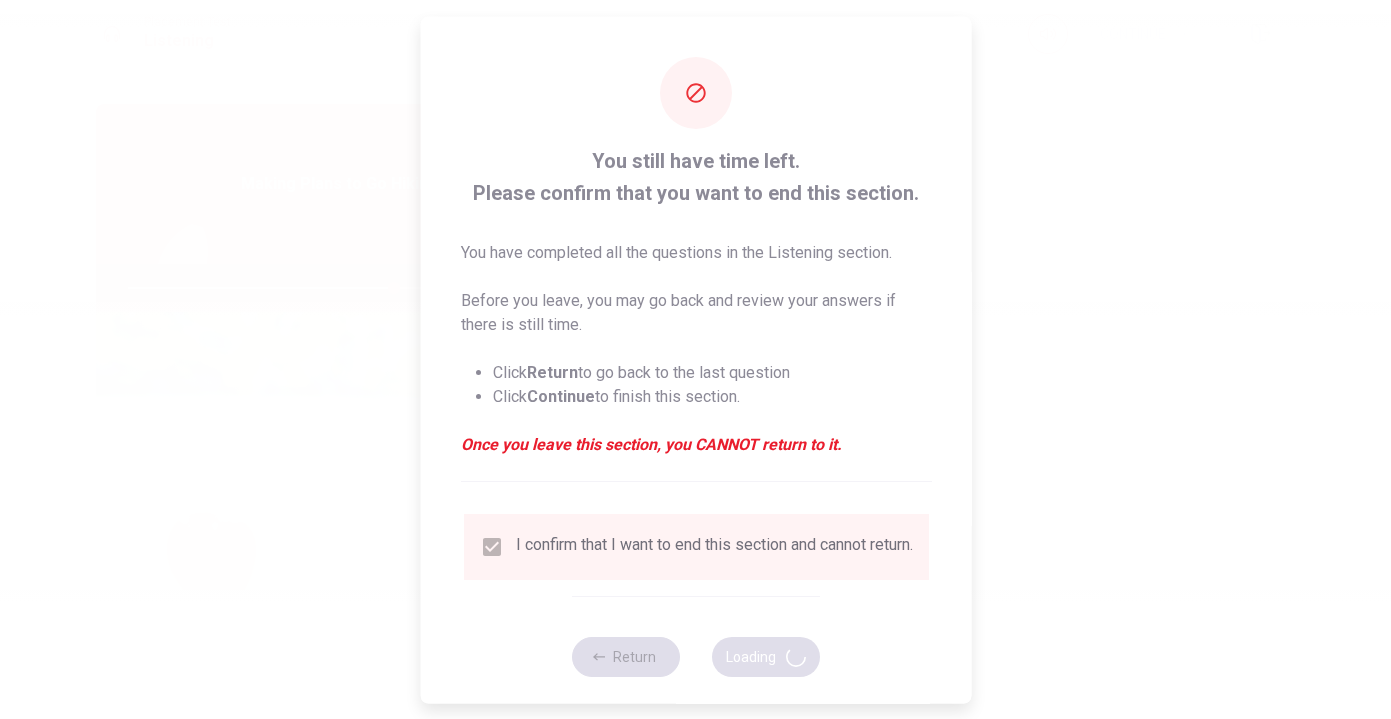 type on "74" 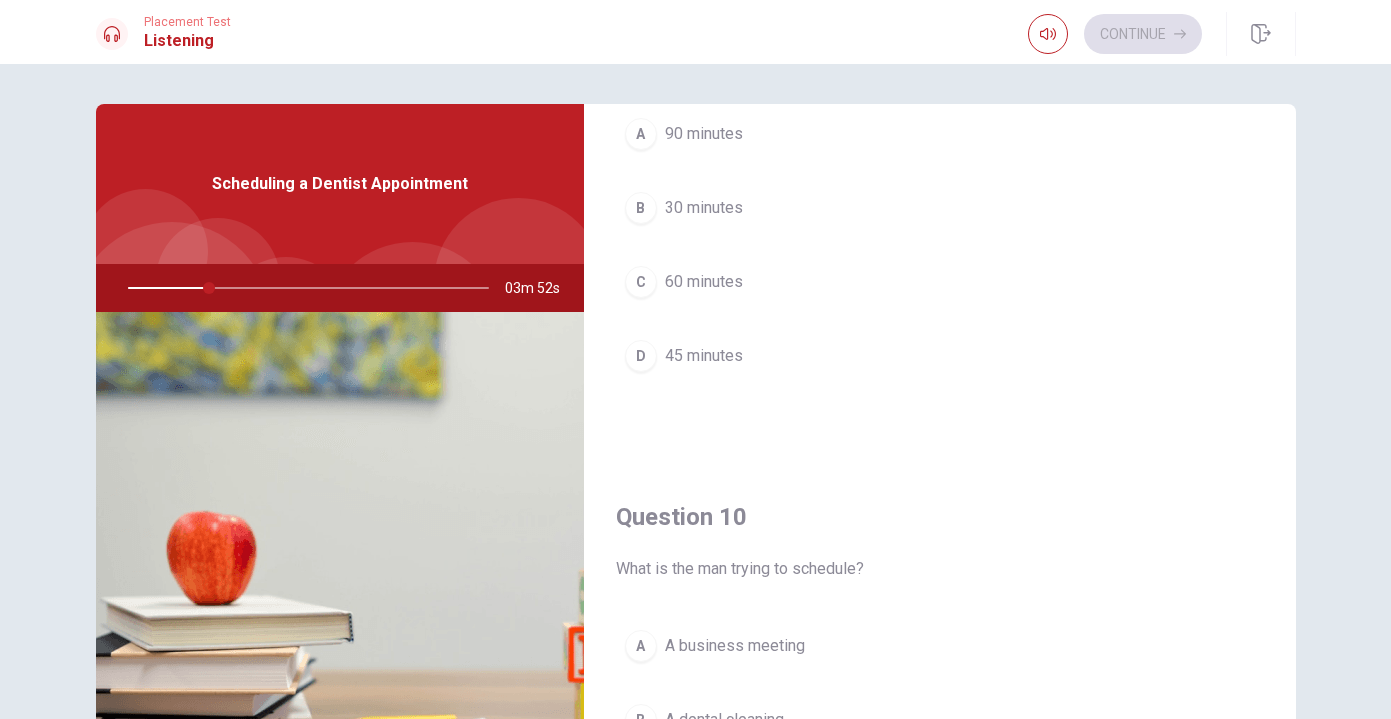 scroll, scrollTop: 1865, scrollLeft: 0, axis: vertical 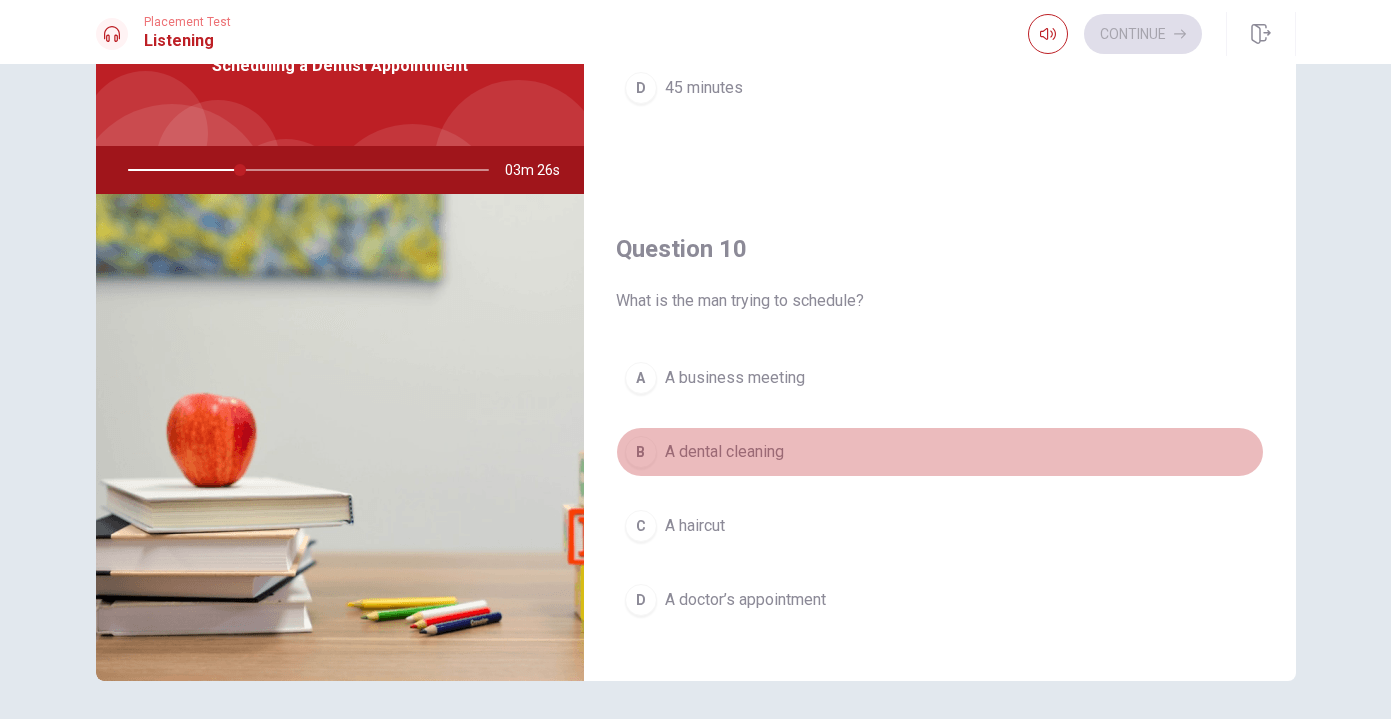 click on "B" at bounding box center [641, 452] 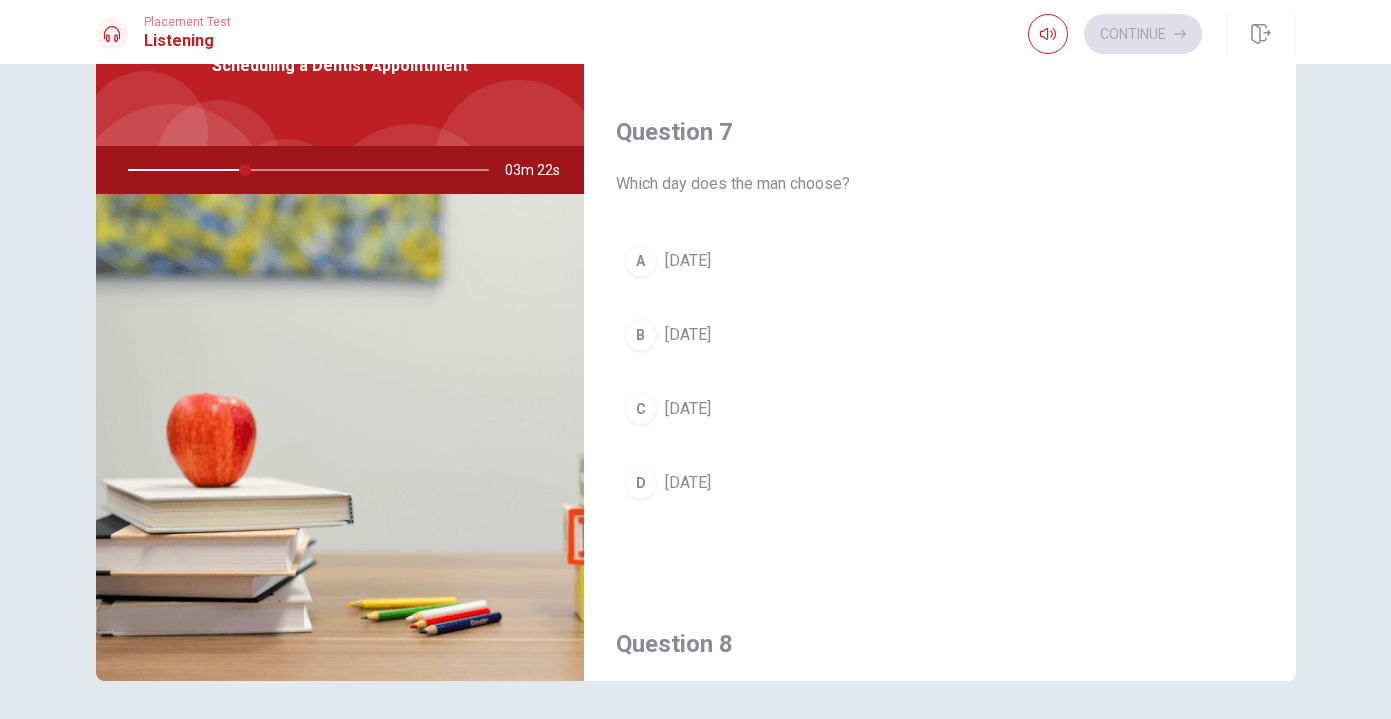 scroll, scrollTop: 415, scrollLeft: 0, axis: vertical 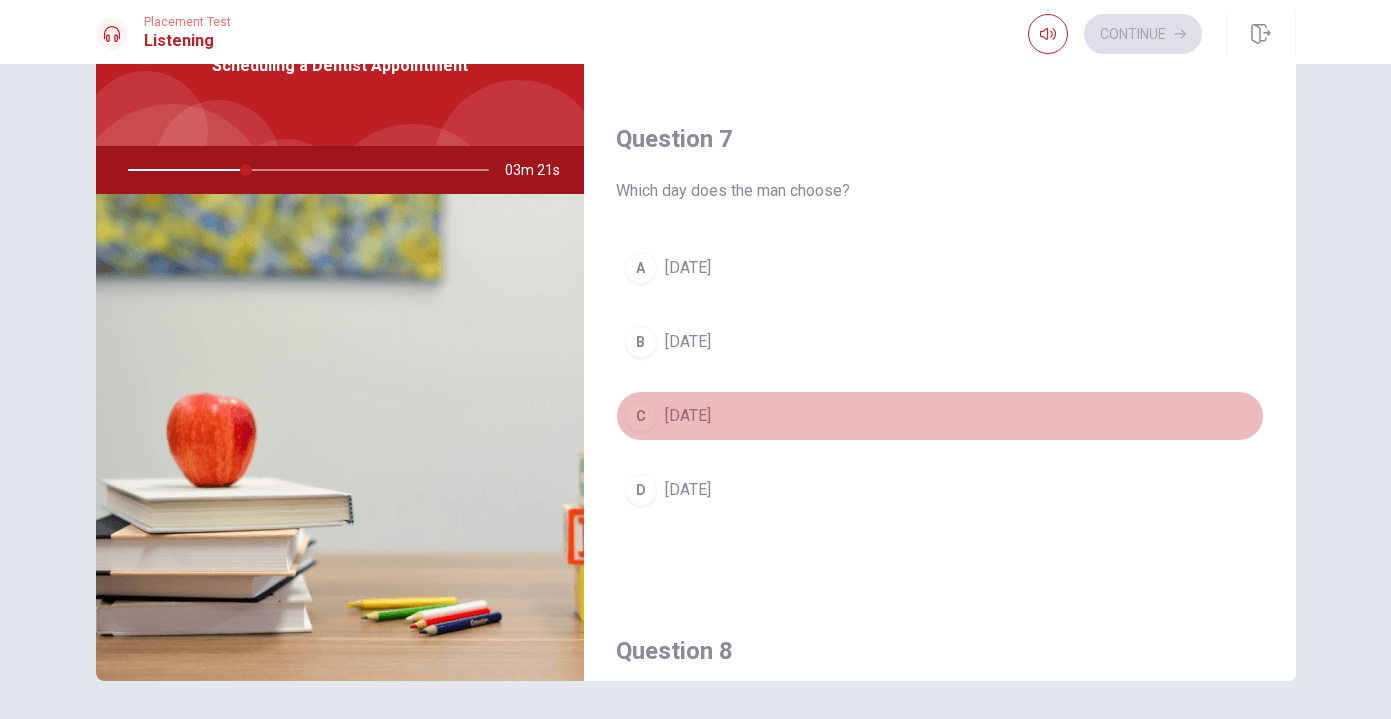 click on "C" at bounding box center [641, 416] 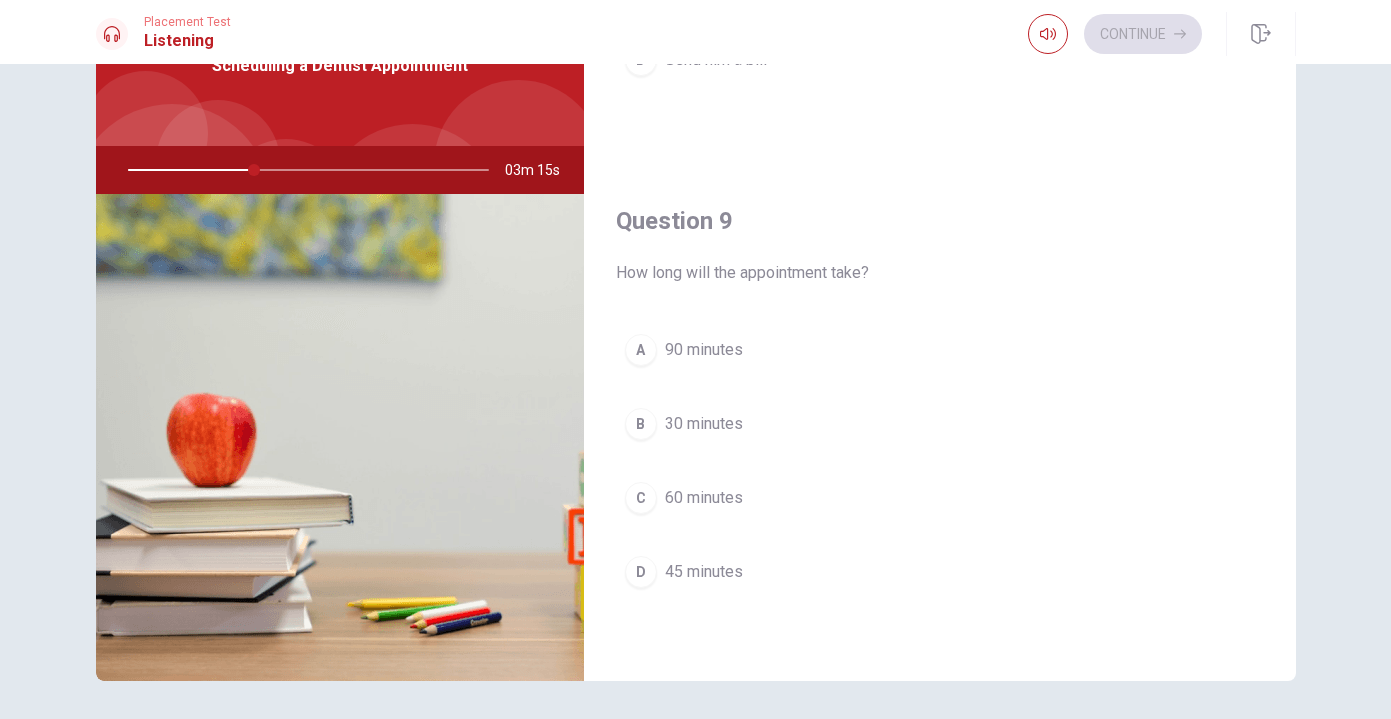 scroll, scrollTop: 1359, scrollLeft: 0, axis: vertical 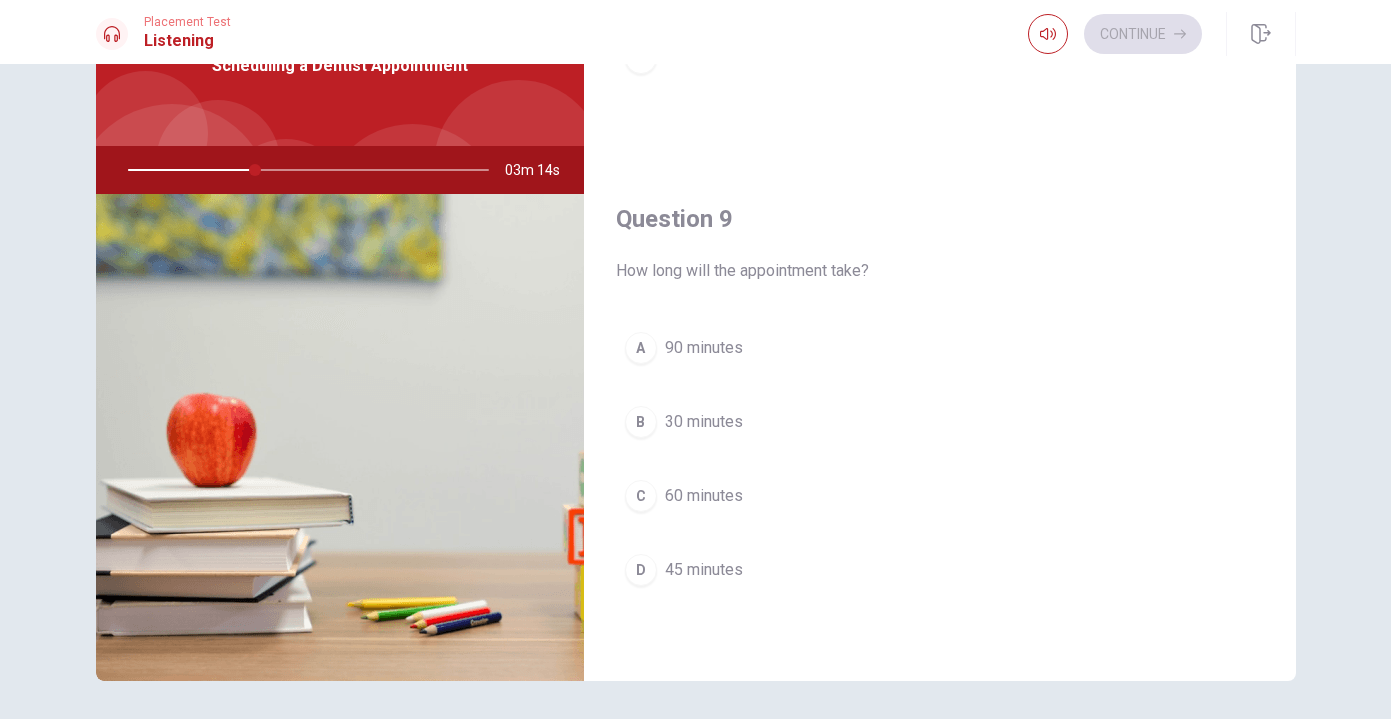 click on "D" at bounding box center [641, 570] 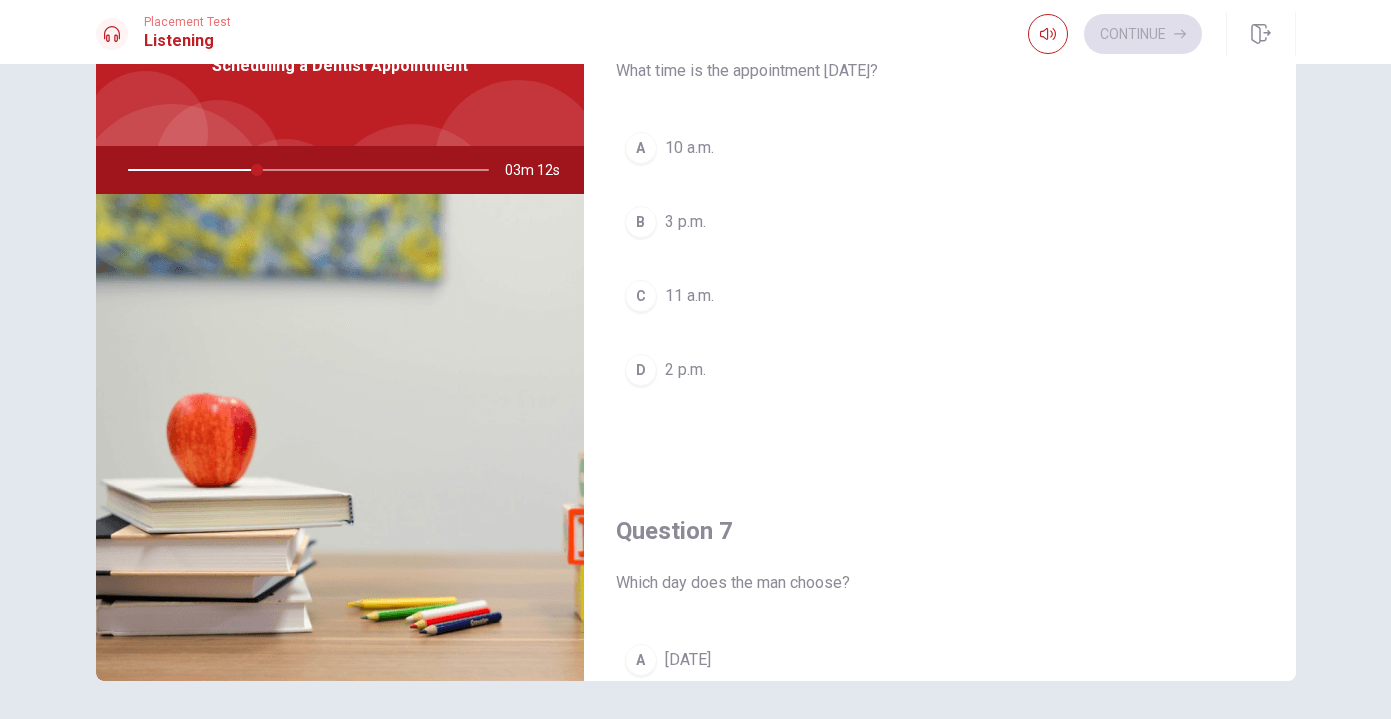 scroll, scrollTop: 0, scrollLeft: 0, axis: both 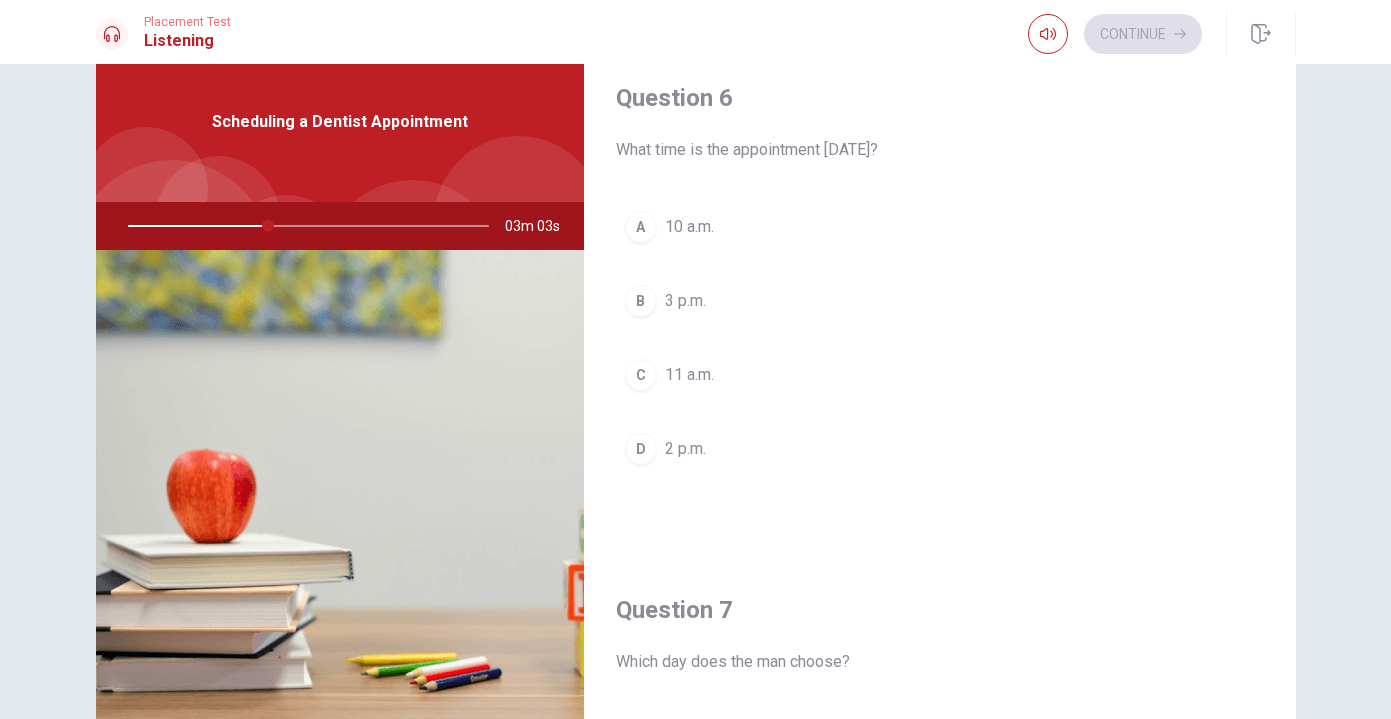 click on "D" at bounding box center (641, 449) 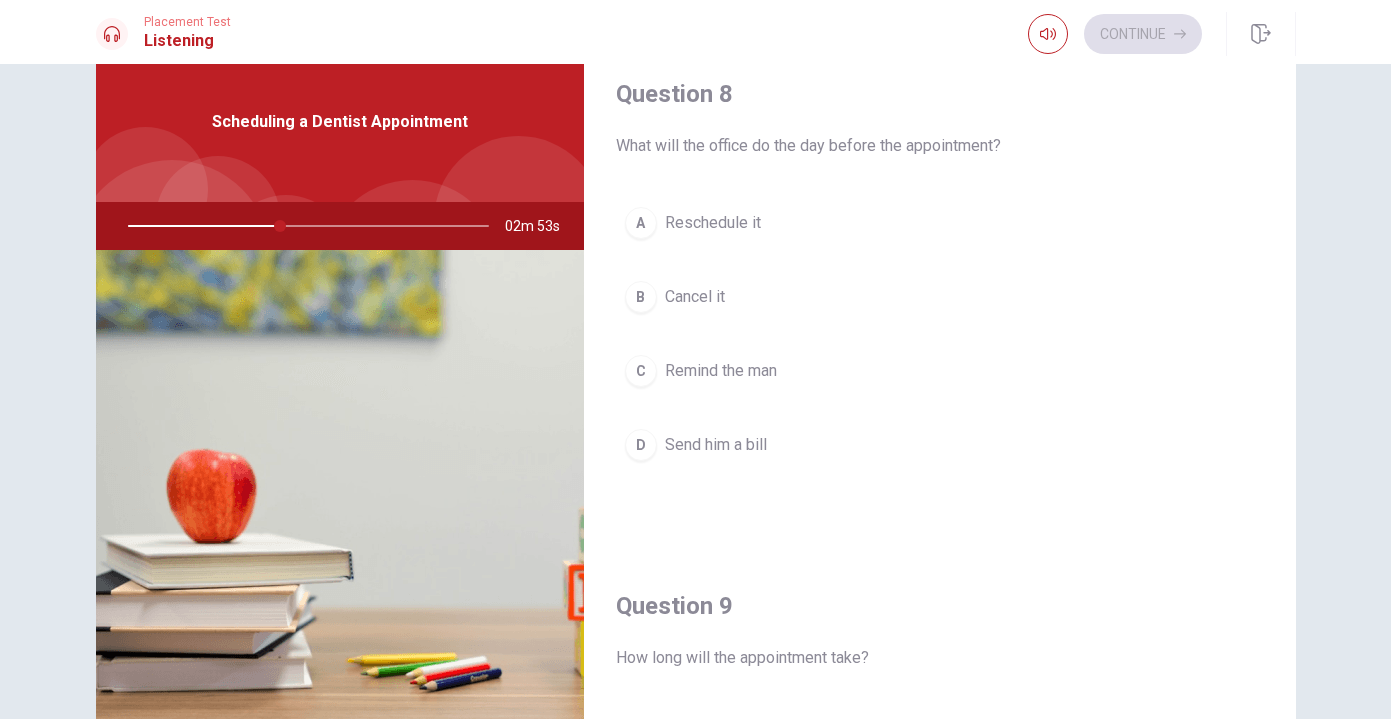 scroll, scrollTop: 1030, scrollLeft: 0, axis: vertical 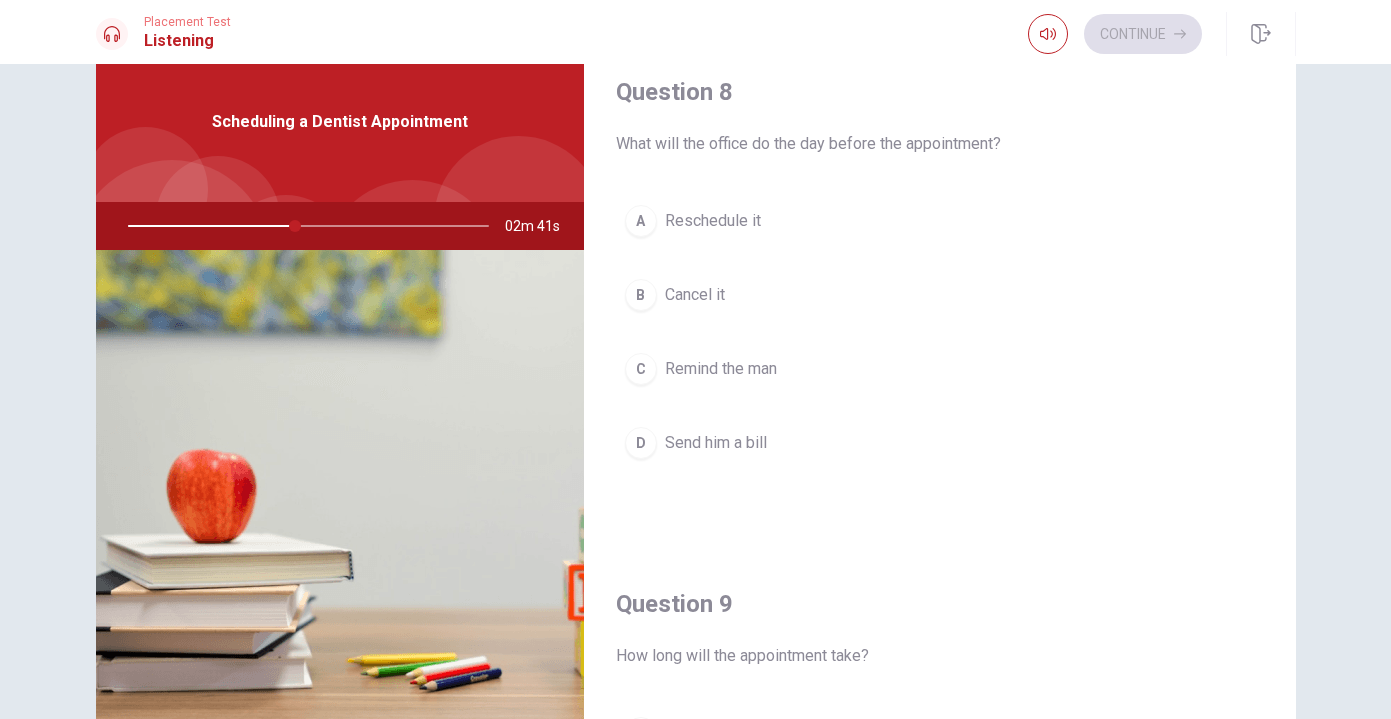 click on "C" at bounding box center (641, 369) 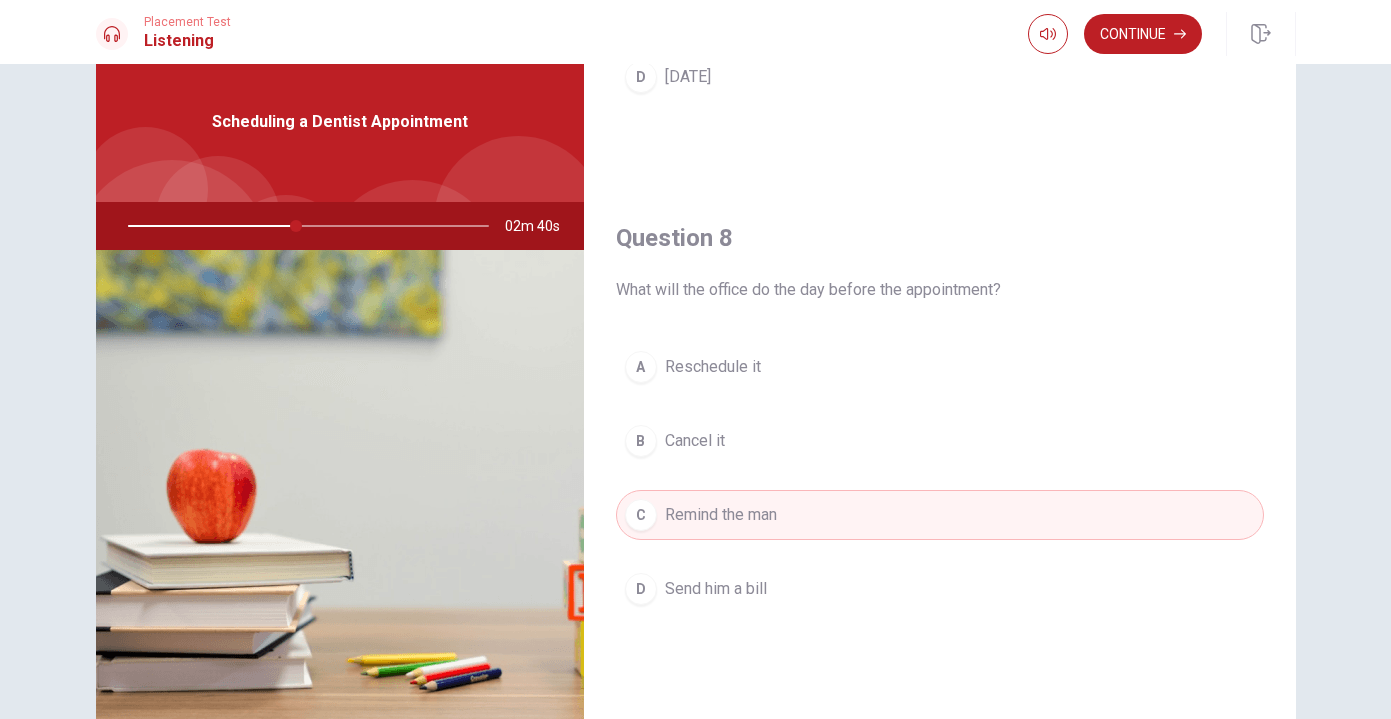 scroll, scrollTop: 0, scrollLeft: 0, axis: both 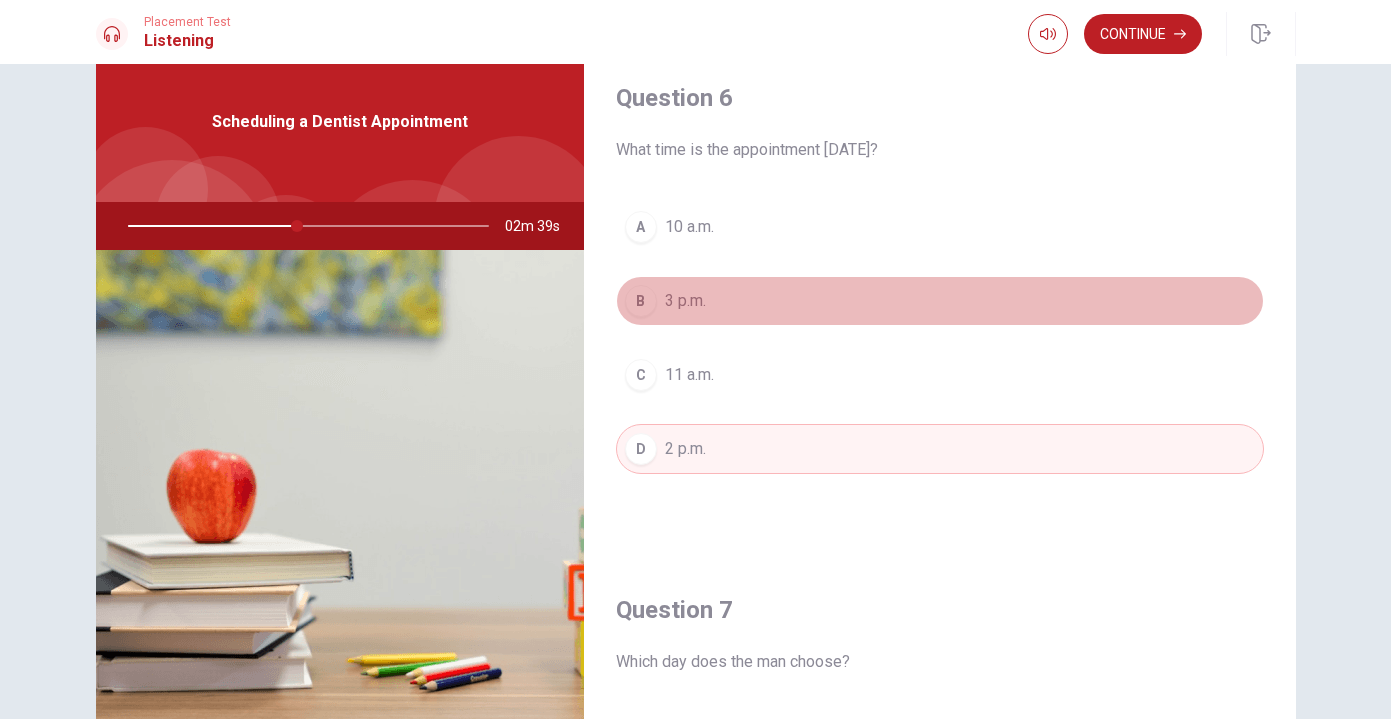 click on "B 3 p.m." at bounding box center [940, 301] 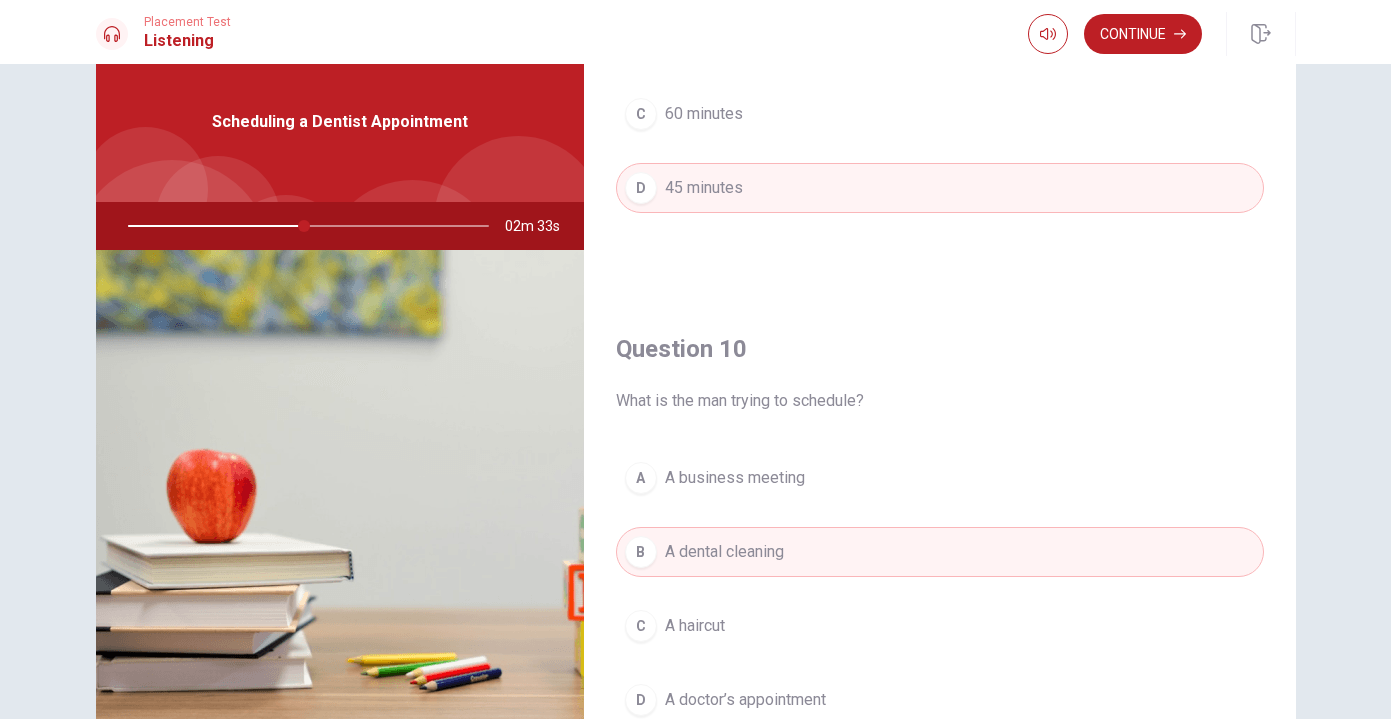 scroll, scrollTop: 1865, scrollLeft: 0, axis: vertical 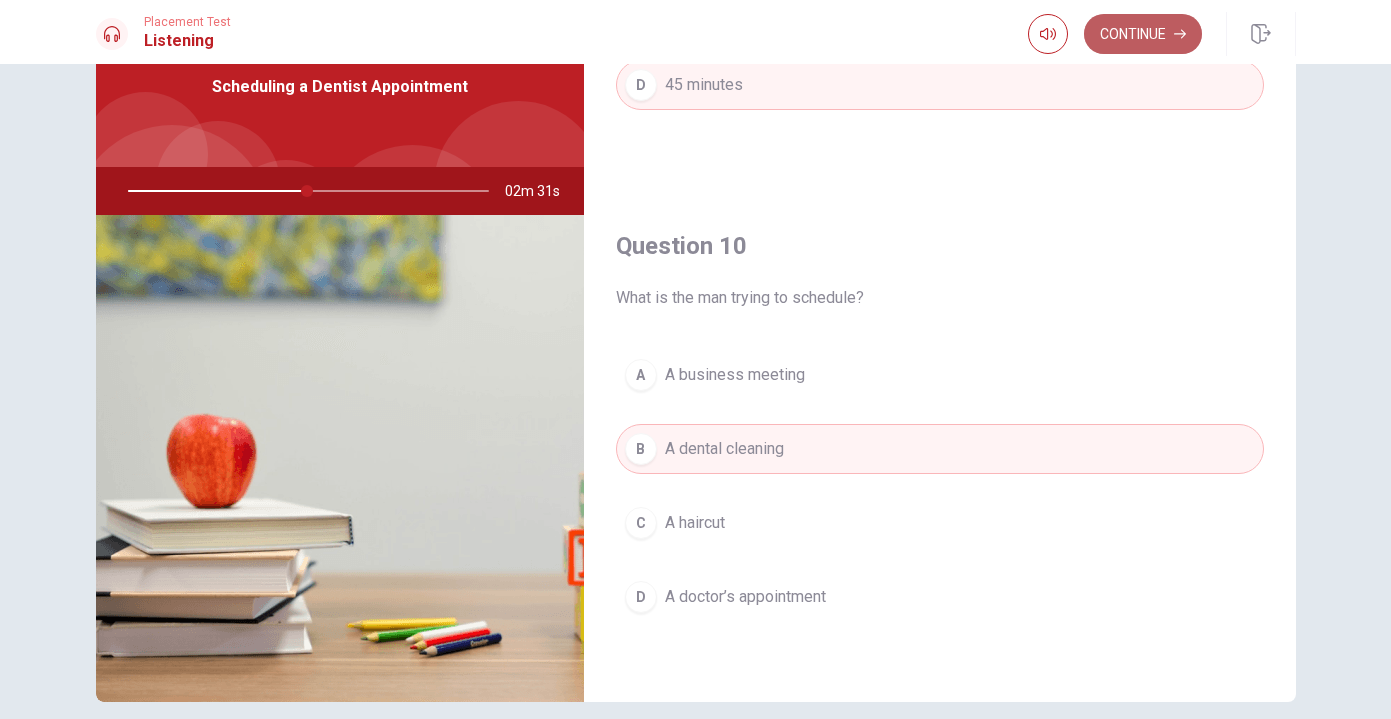 click on "Continue" at bounding box center [1143, 34] 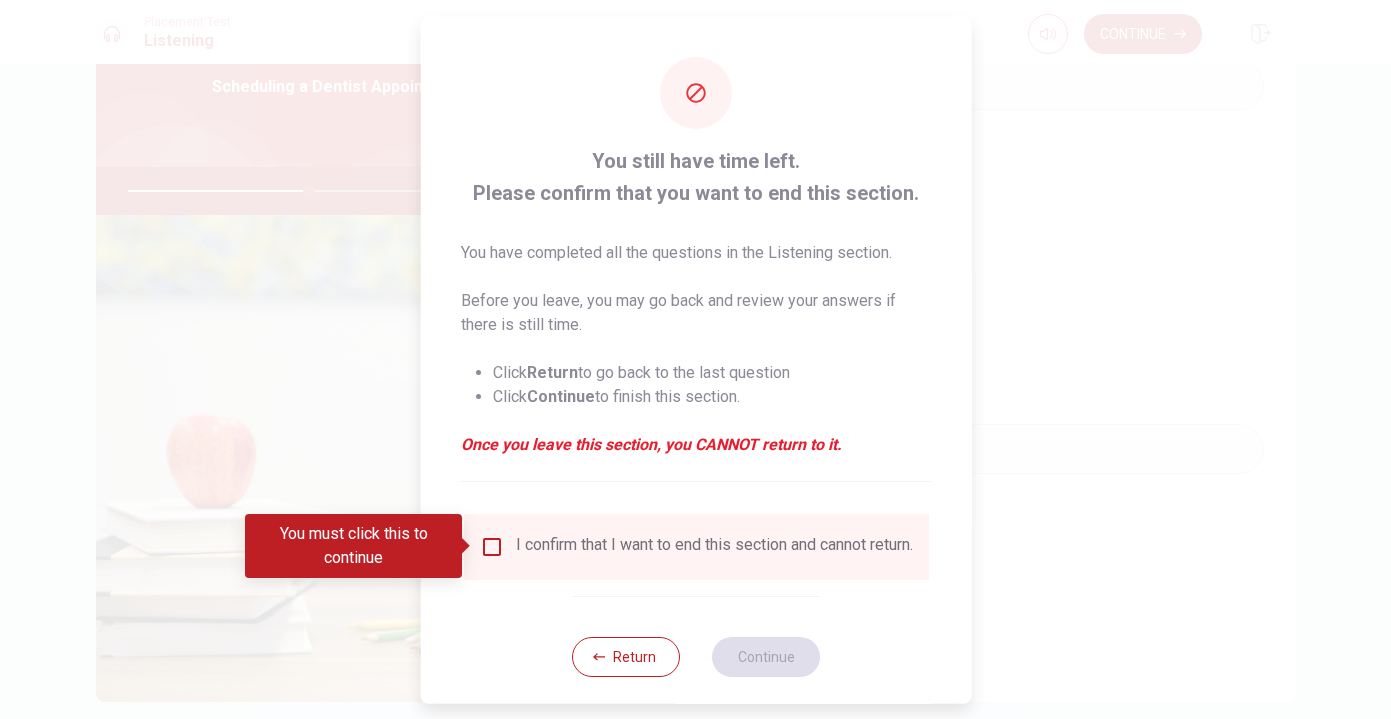 click at bounding box center [491, 546] 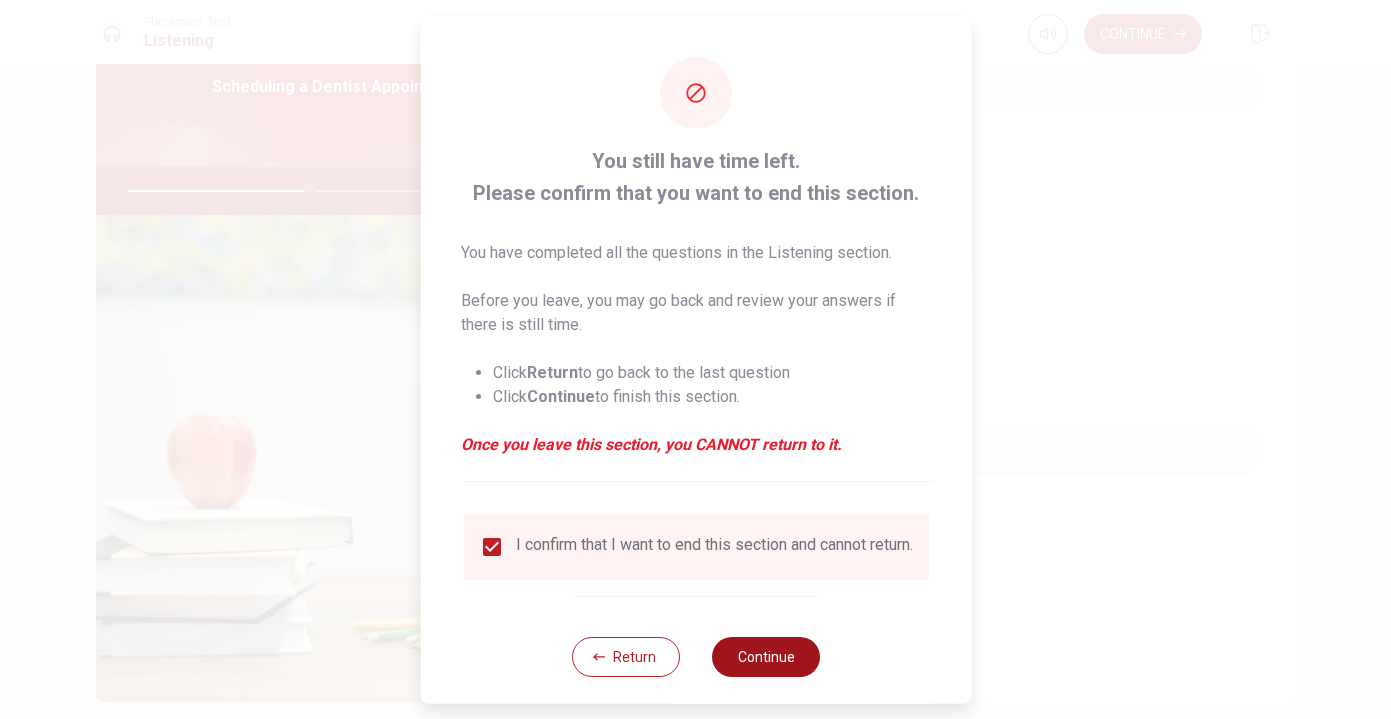 click on "Continue" at bounding box center (766, 656) 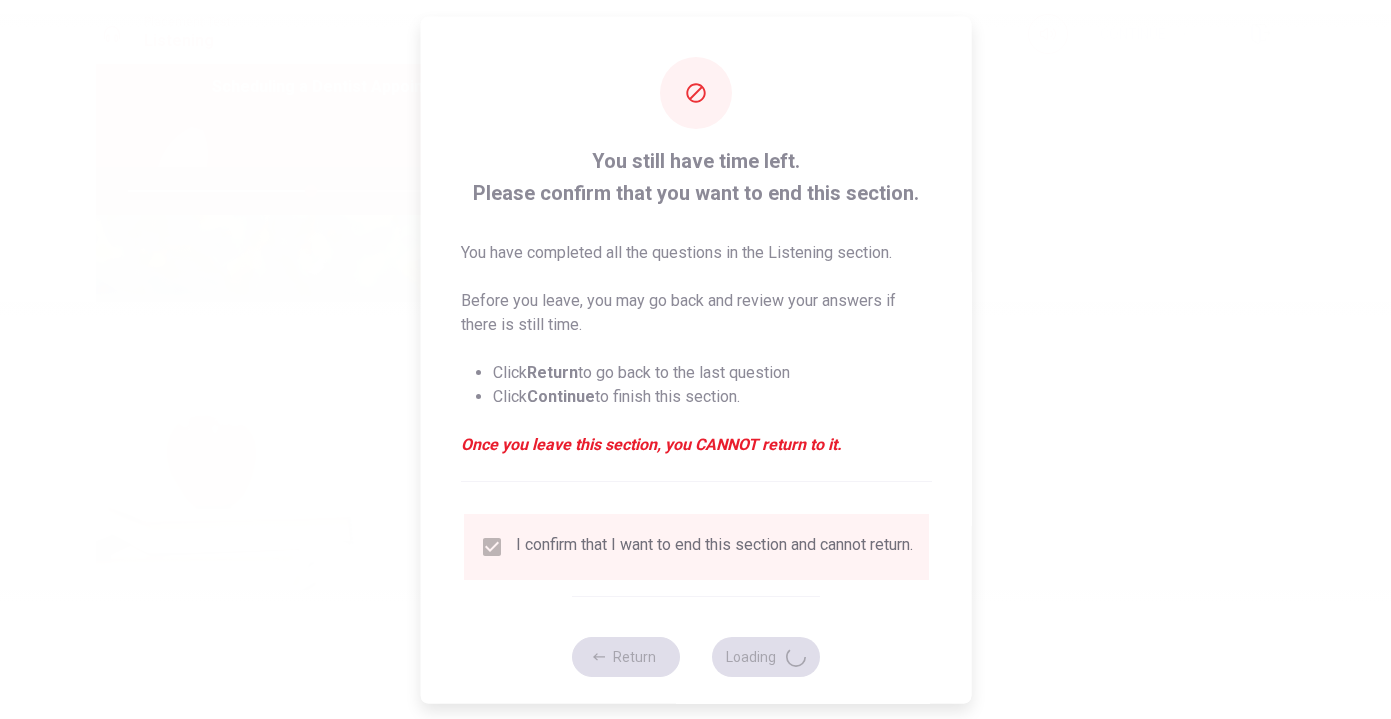 type on "51" 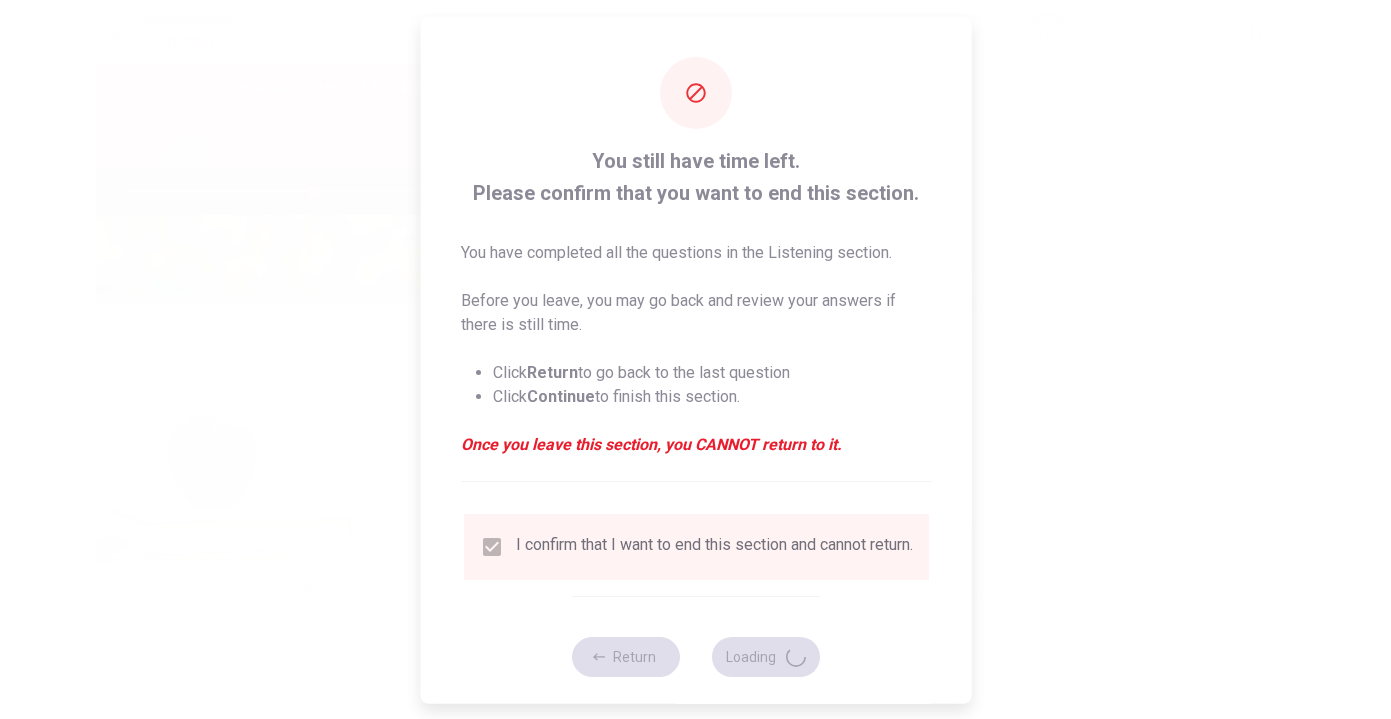 scroll, scrollTop: 0, scrollLeft: 0, axis: both 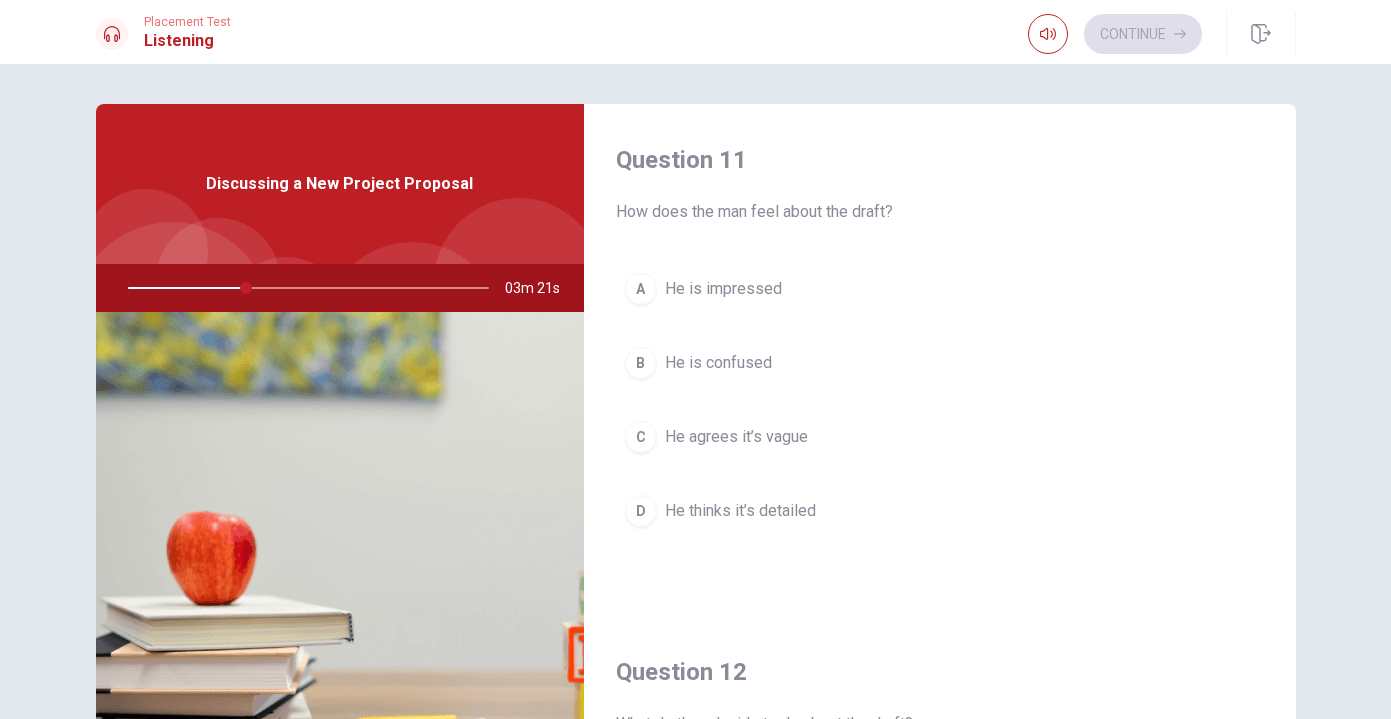 click on "C" at bounding box center [641, 437] 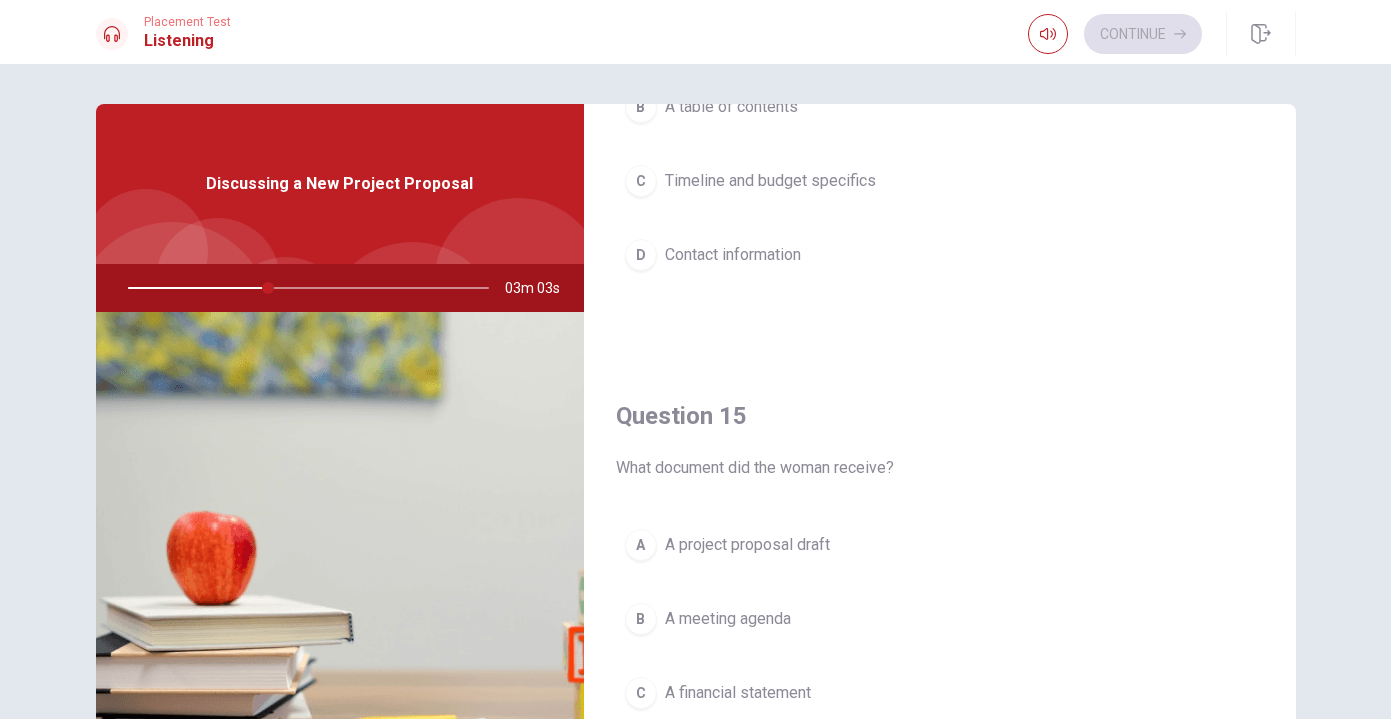 scroll, scrollTop: 1865, scrollLeft: 0, axis: vertical 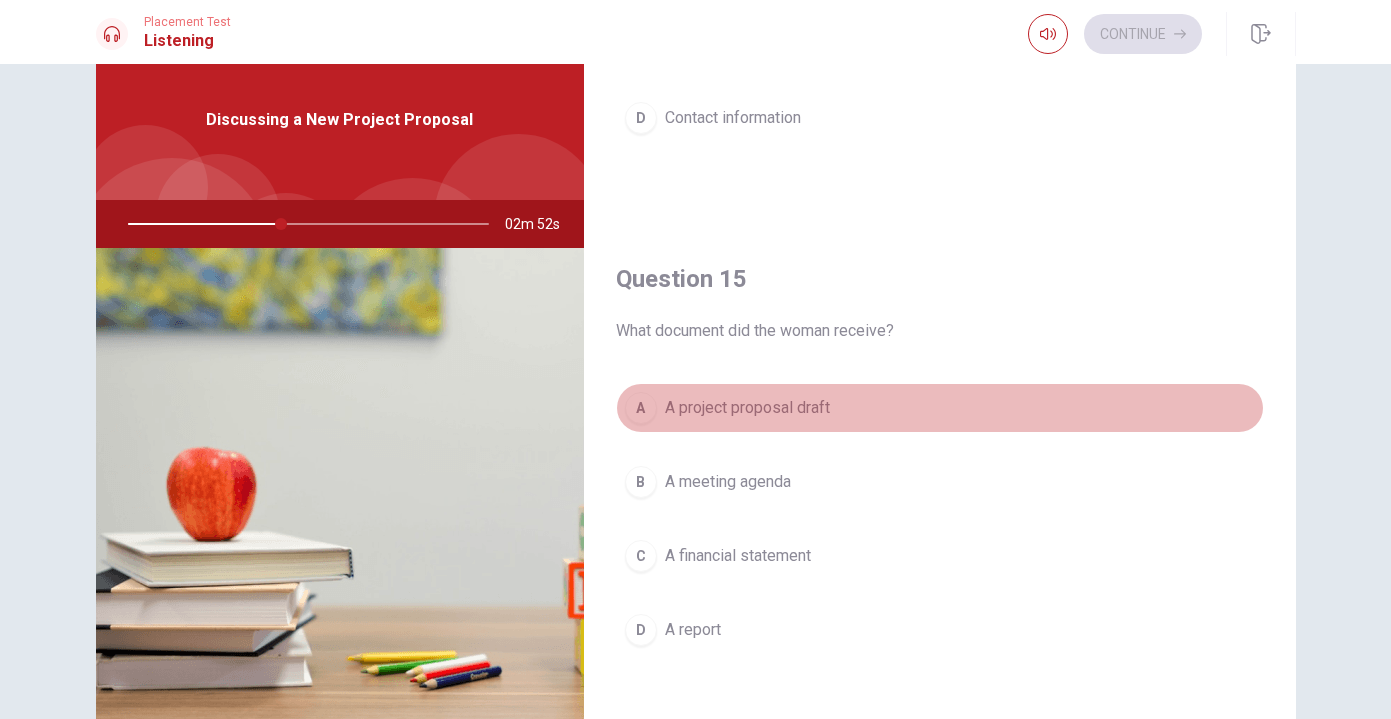 click on "A A project proposal draft" at bounding box center (940, 408) 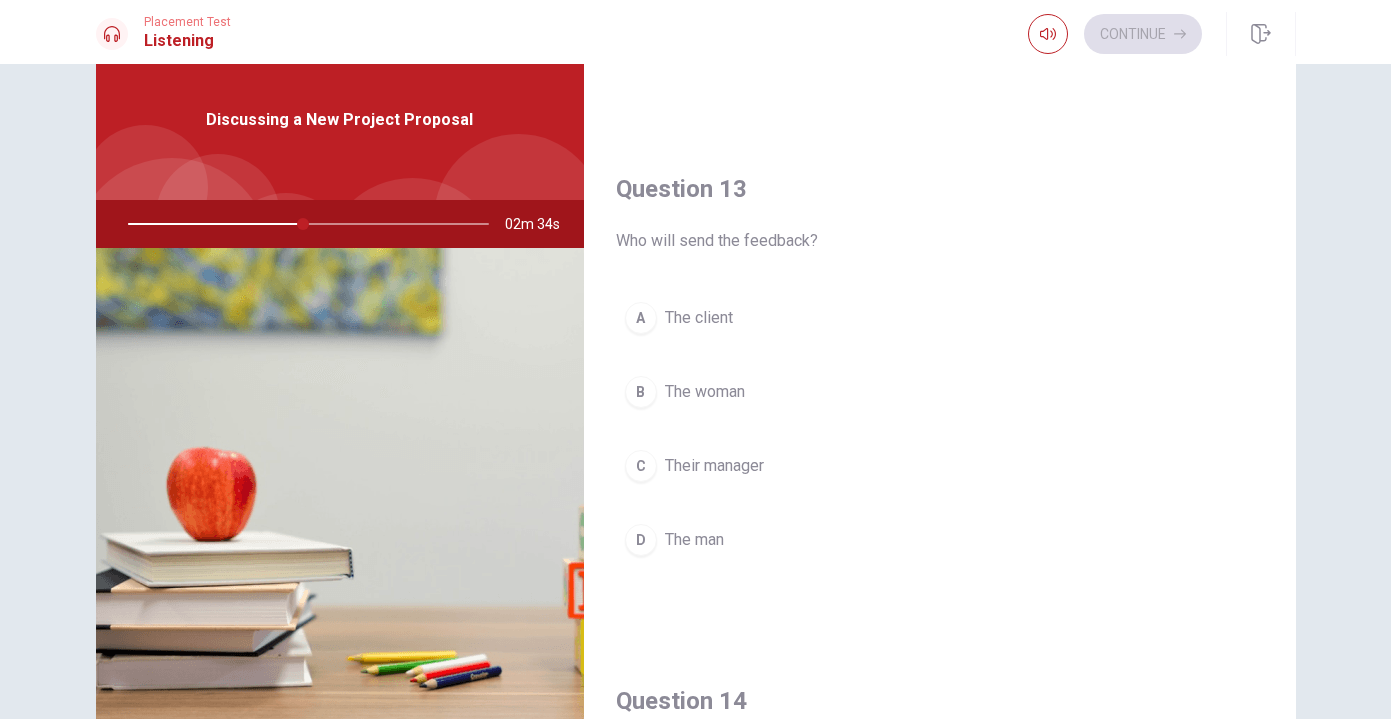 scroll, scrollTop: 925, scrollLeft: 0, axis: vertical 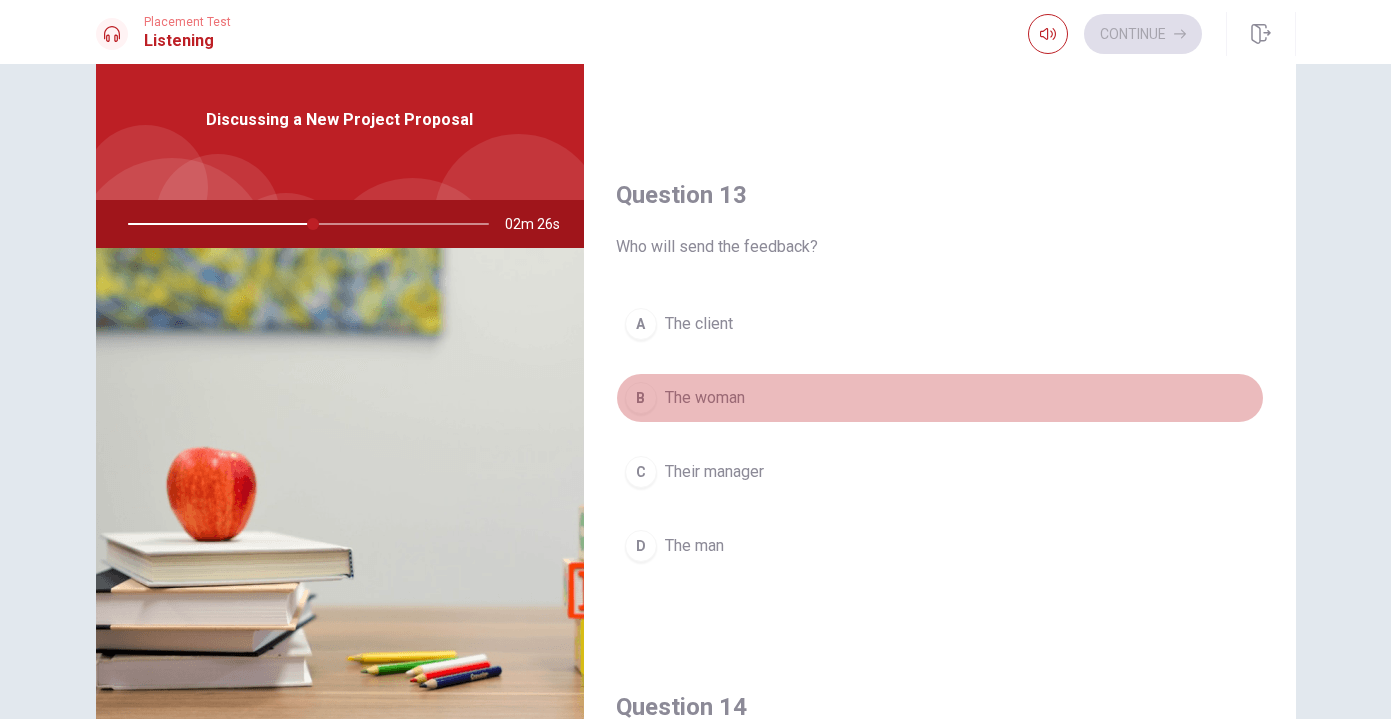 click on "B The woman" at bounding box center (940, 398) 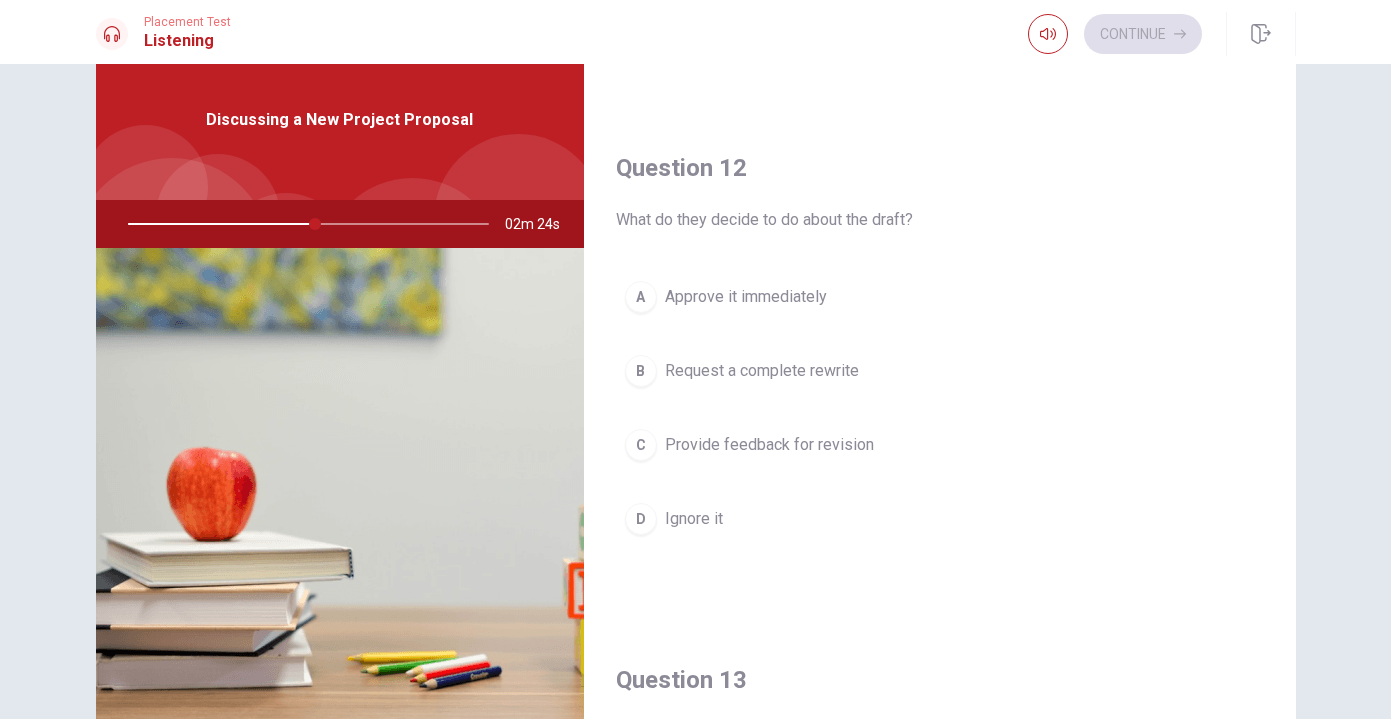 scroll, scrollTop: 0, scrollLeft: 0, axis: both 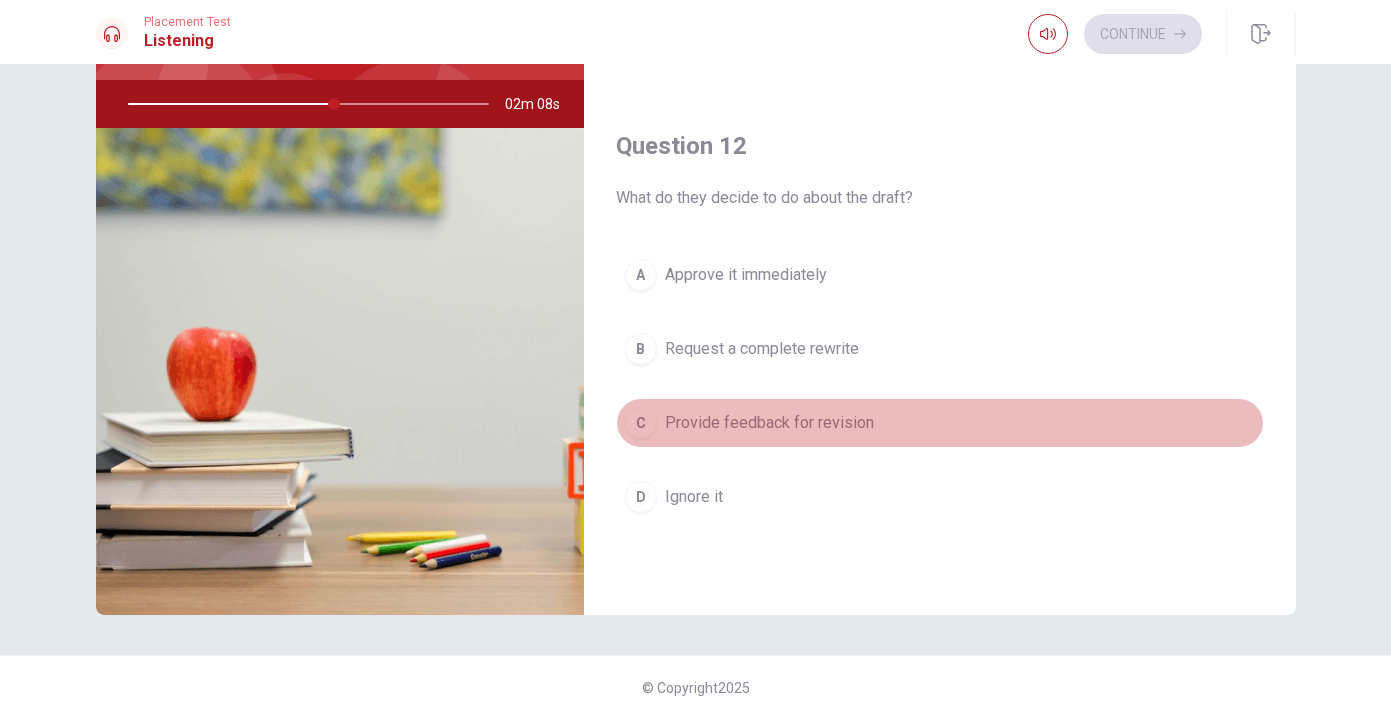 click on "C Provide feedback for revision" at bounding box center (940, 423) 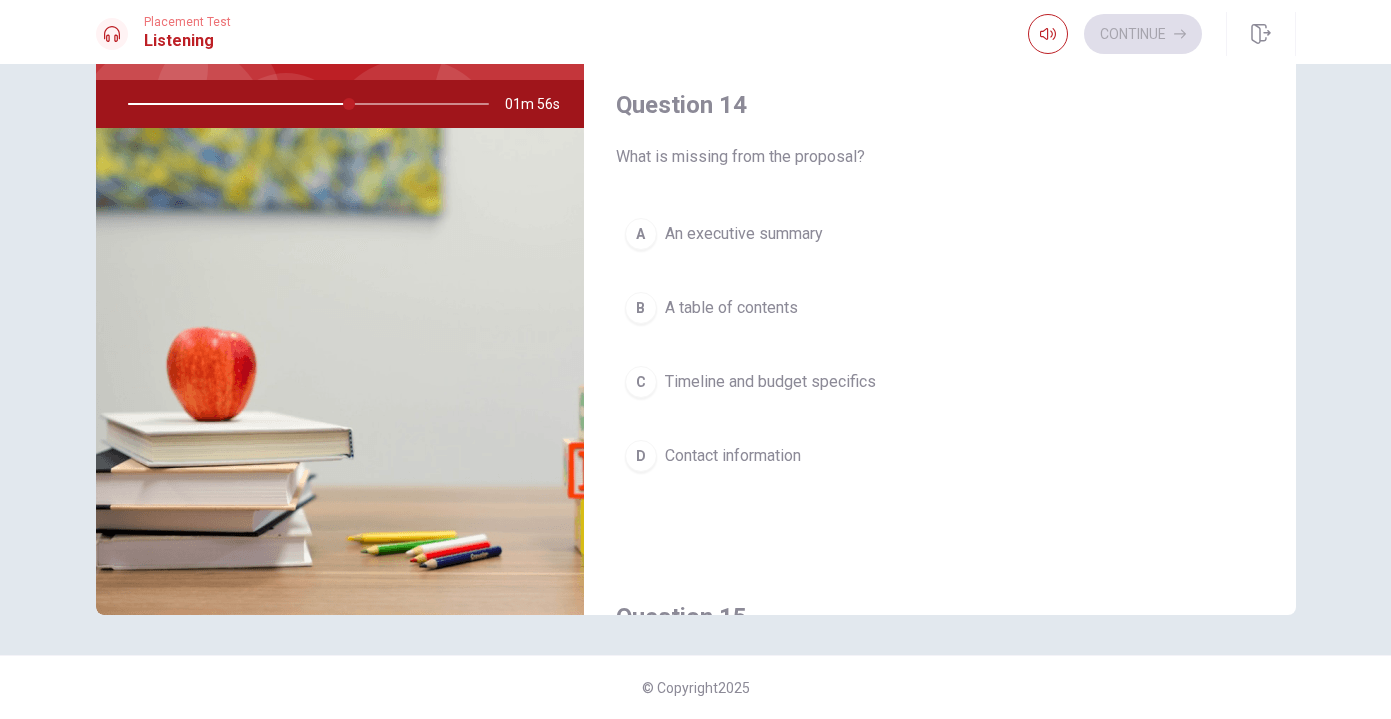scroll, scrollTop: 1409, scrollLeft: 0, axis: vertical 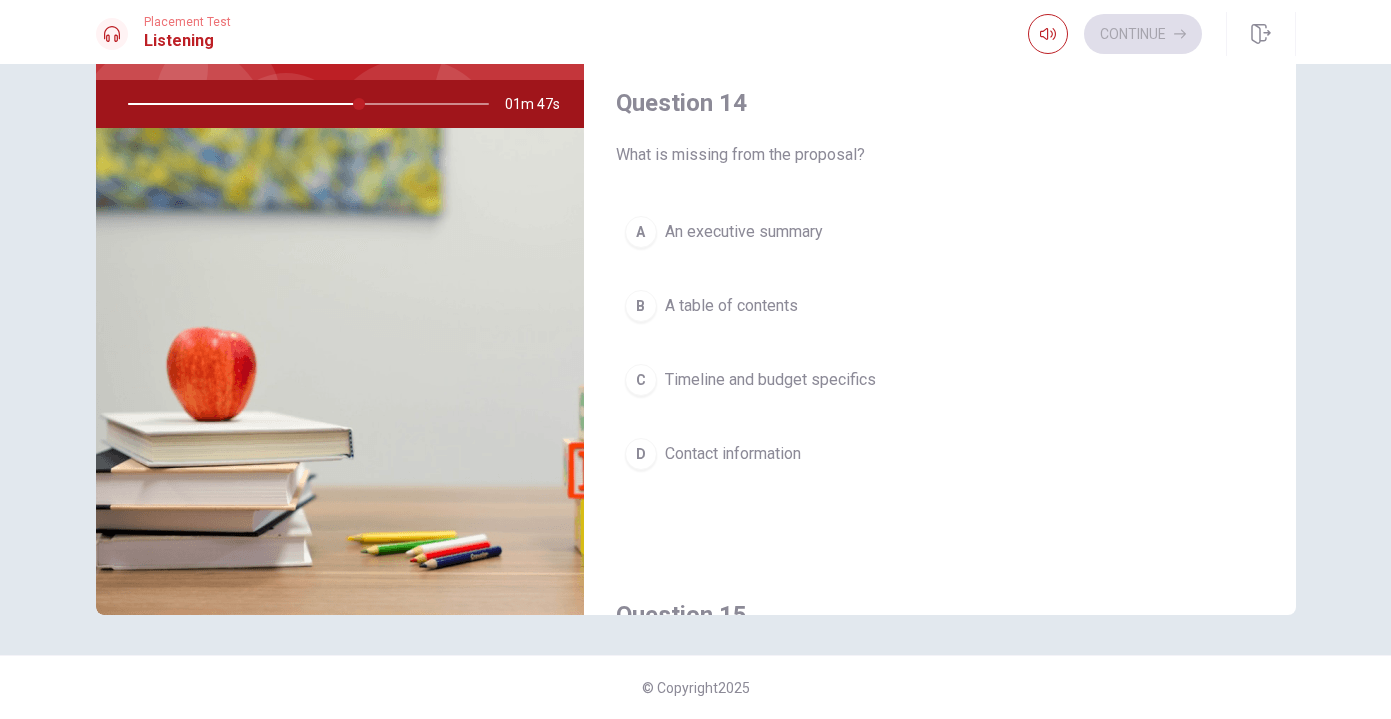 click on "B A table of contents" at bounding box center (940, 306) 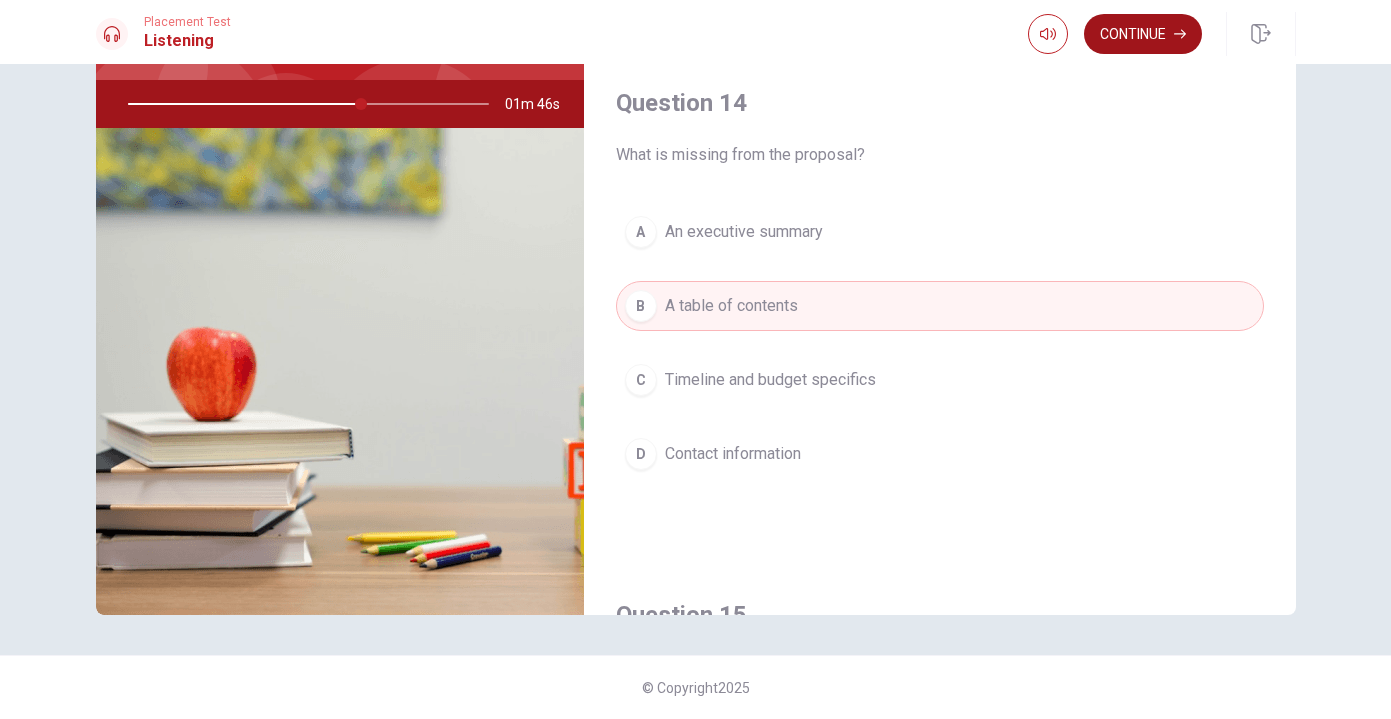 click on "Continue" at bounding box center (1143, 34) 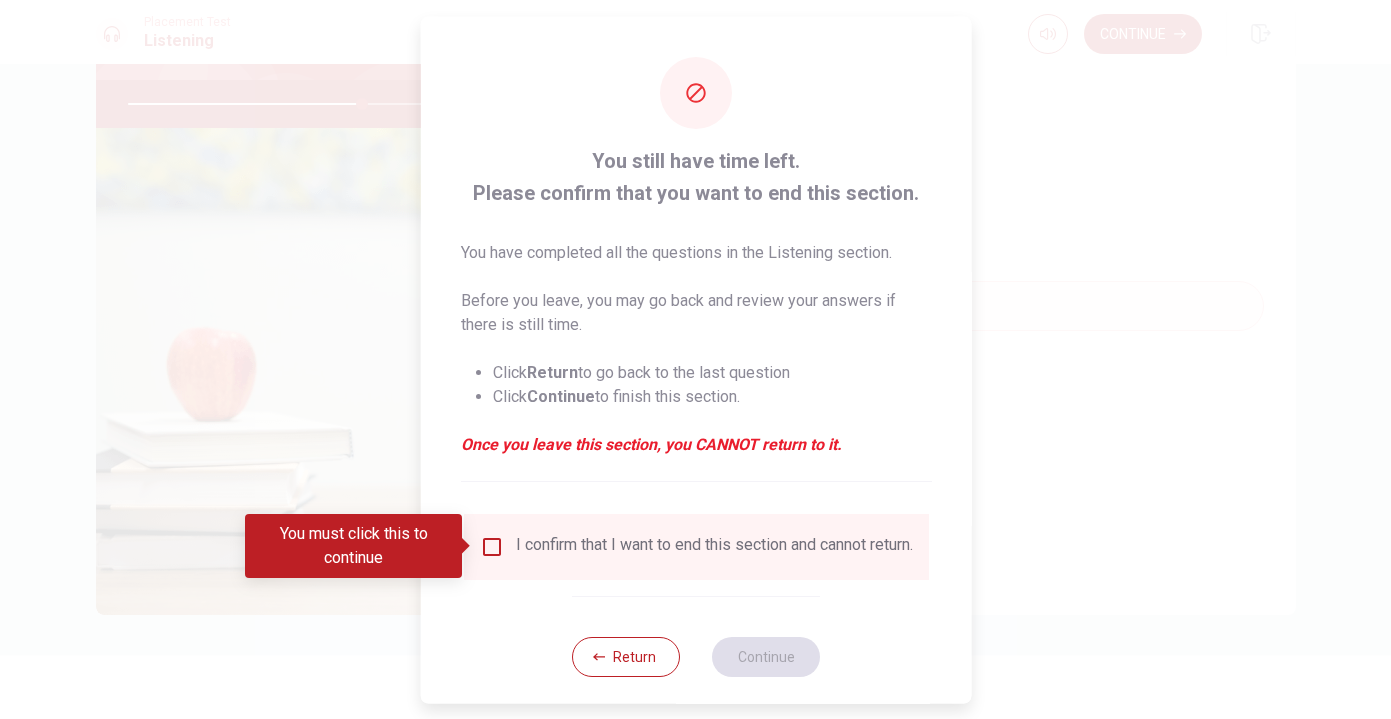 click on "I confirm that I want to end this section and cannot return." at bounding box center [695, 546] 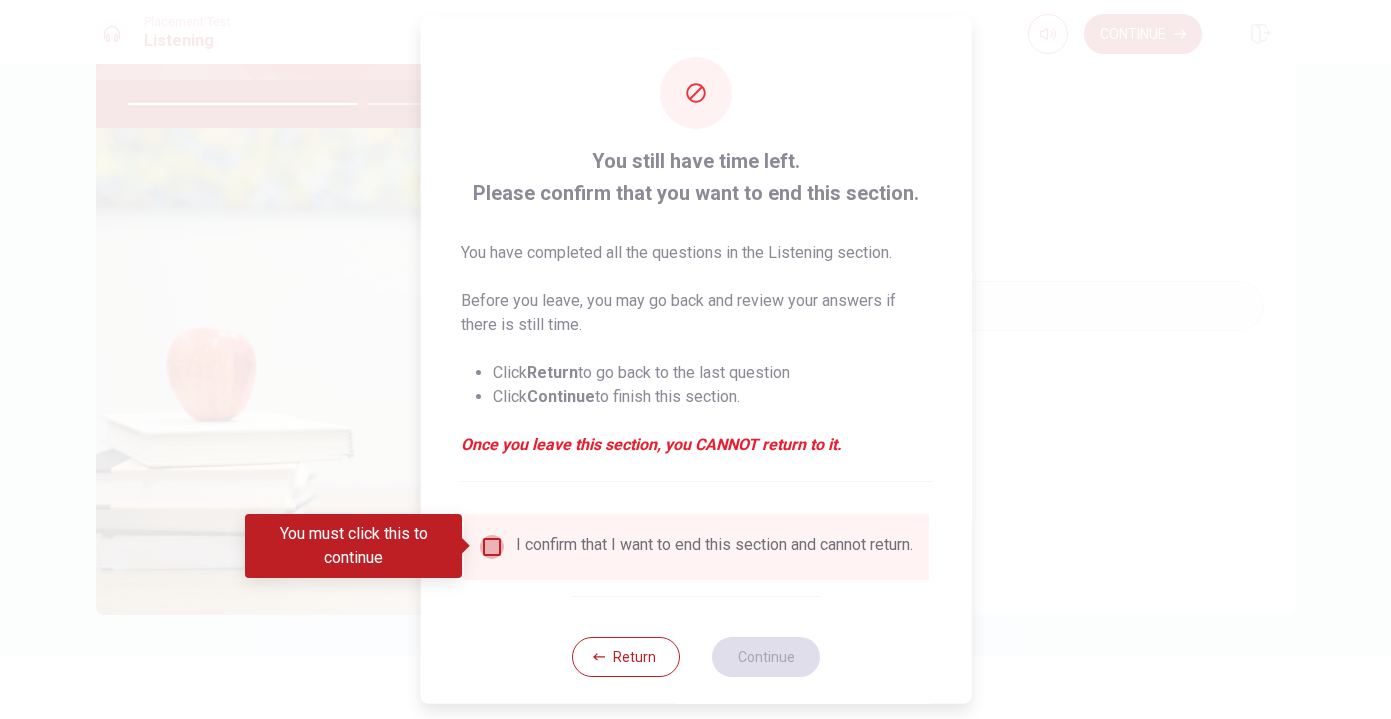 click at bounding box center [491, 546] 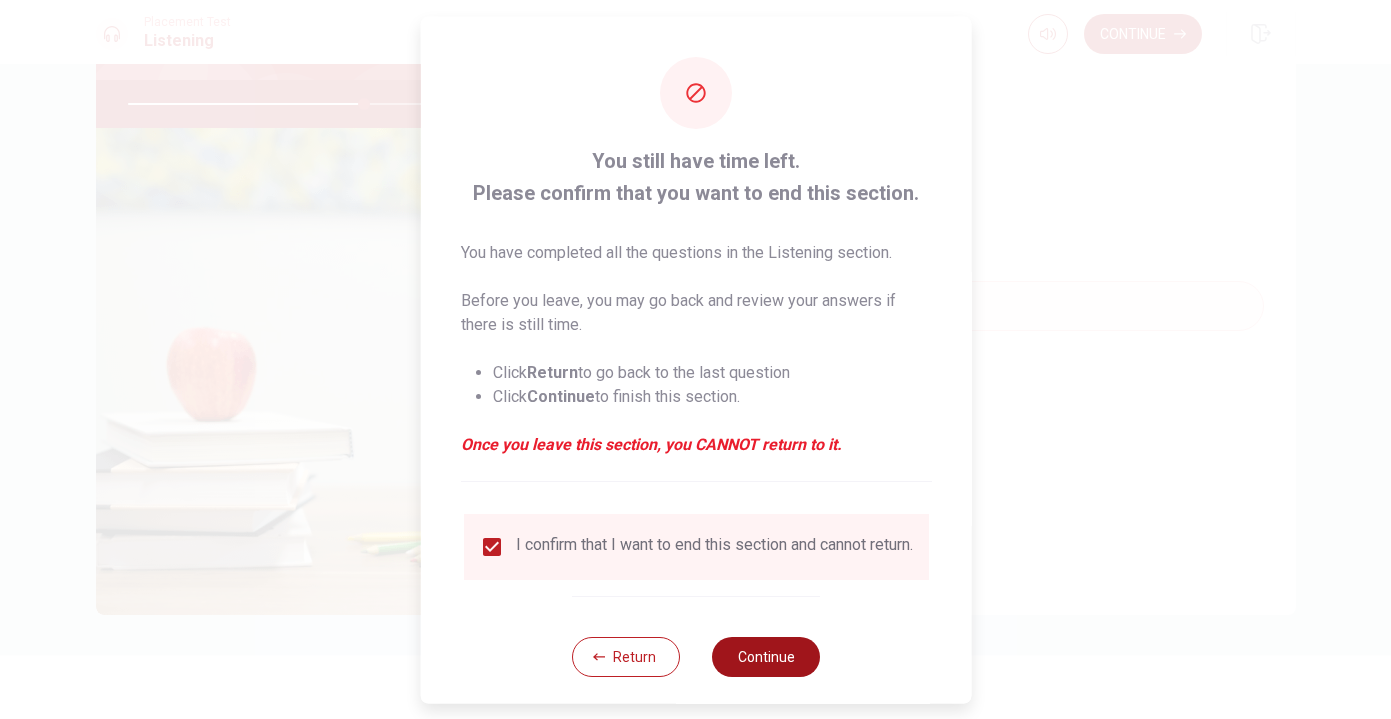 click on "Continue" at bounding box center (766, 656) 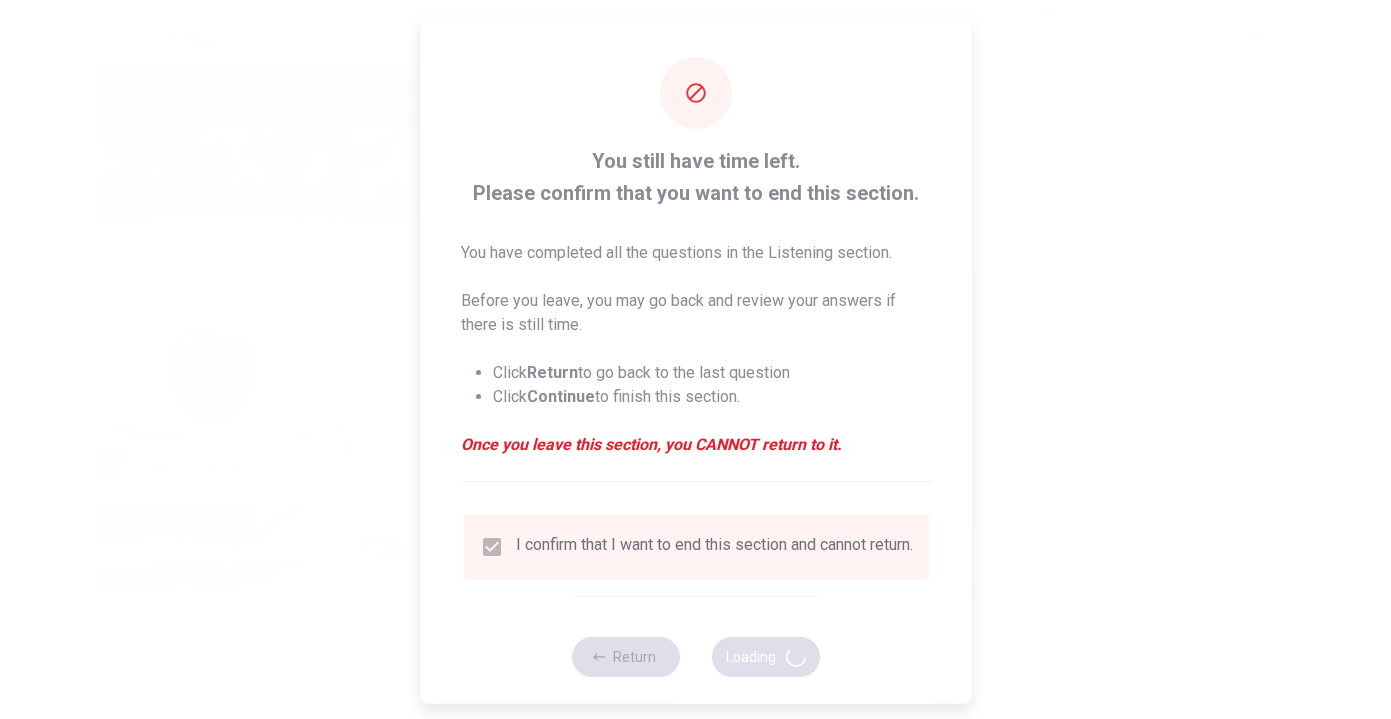 type on "66" 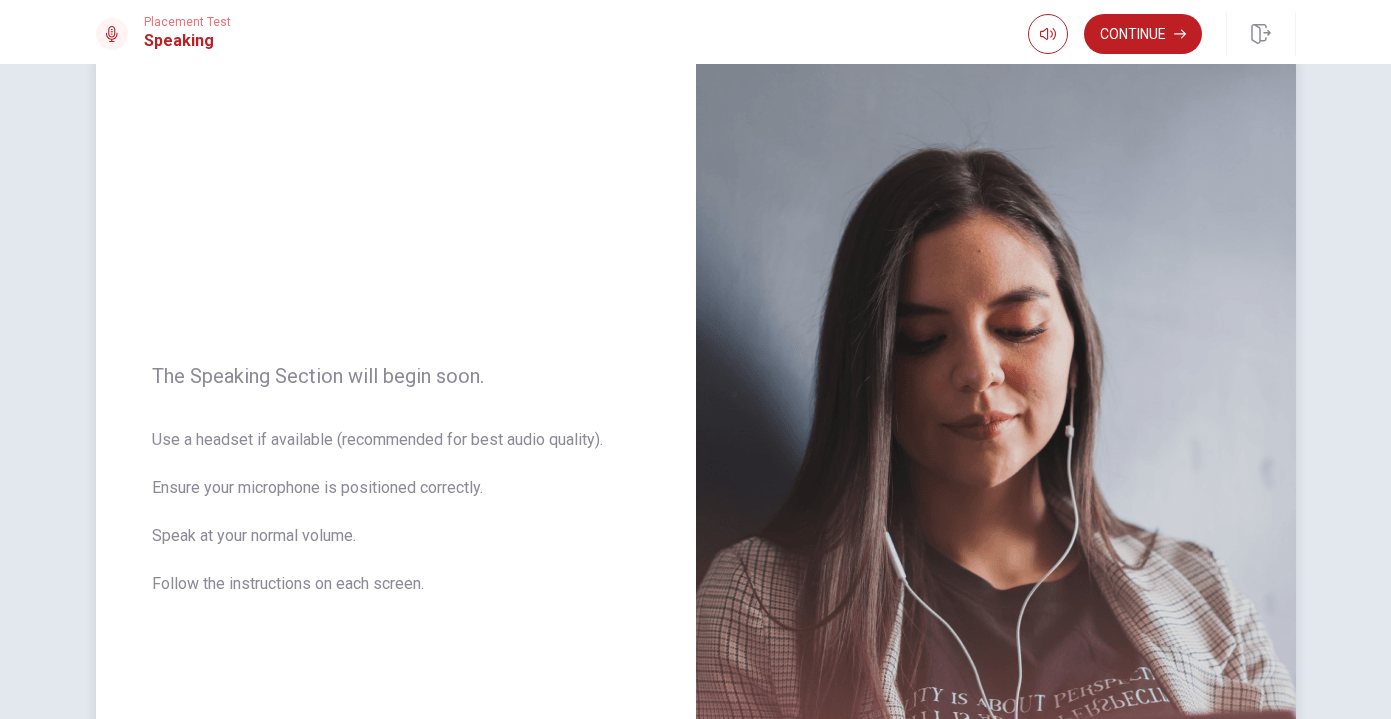 scroll, scrollTop: 361, scrollLeft: 0, axis: vertical 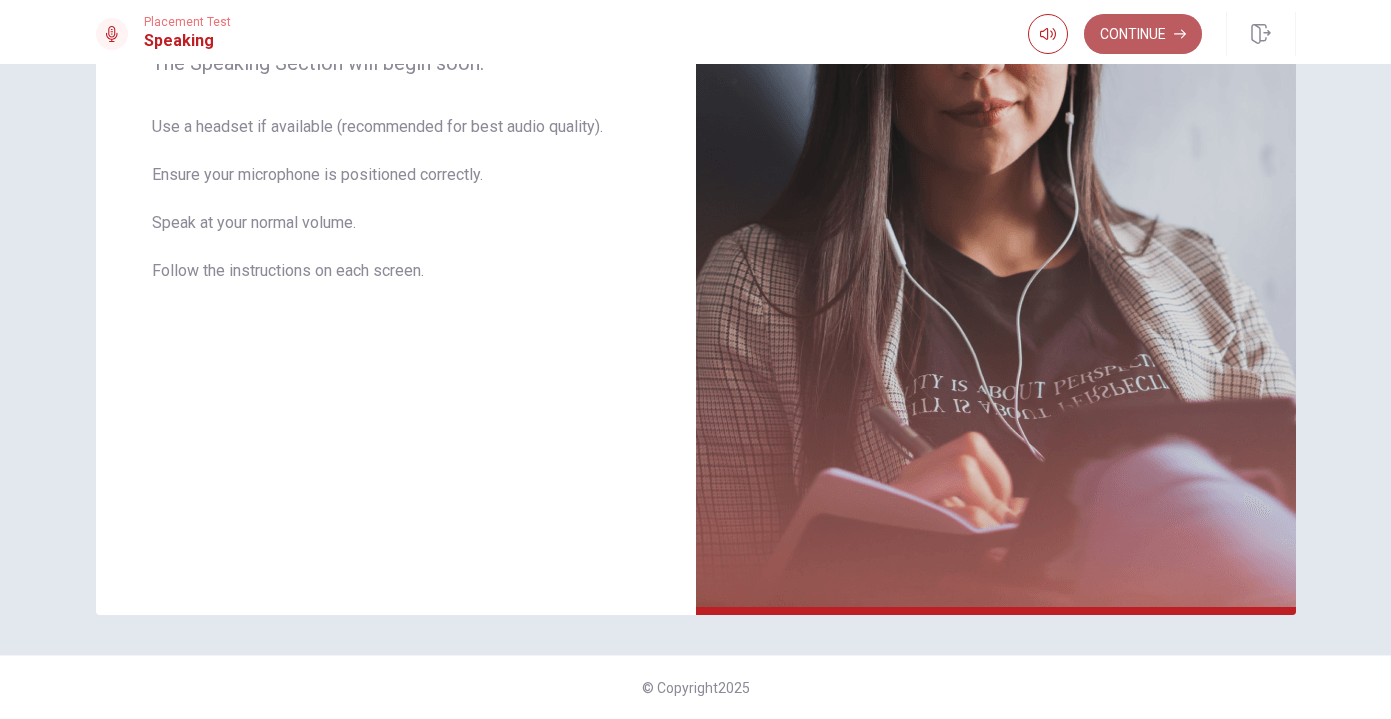 click on "Continue" at bounding box center (1143, 34) 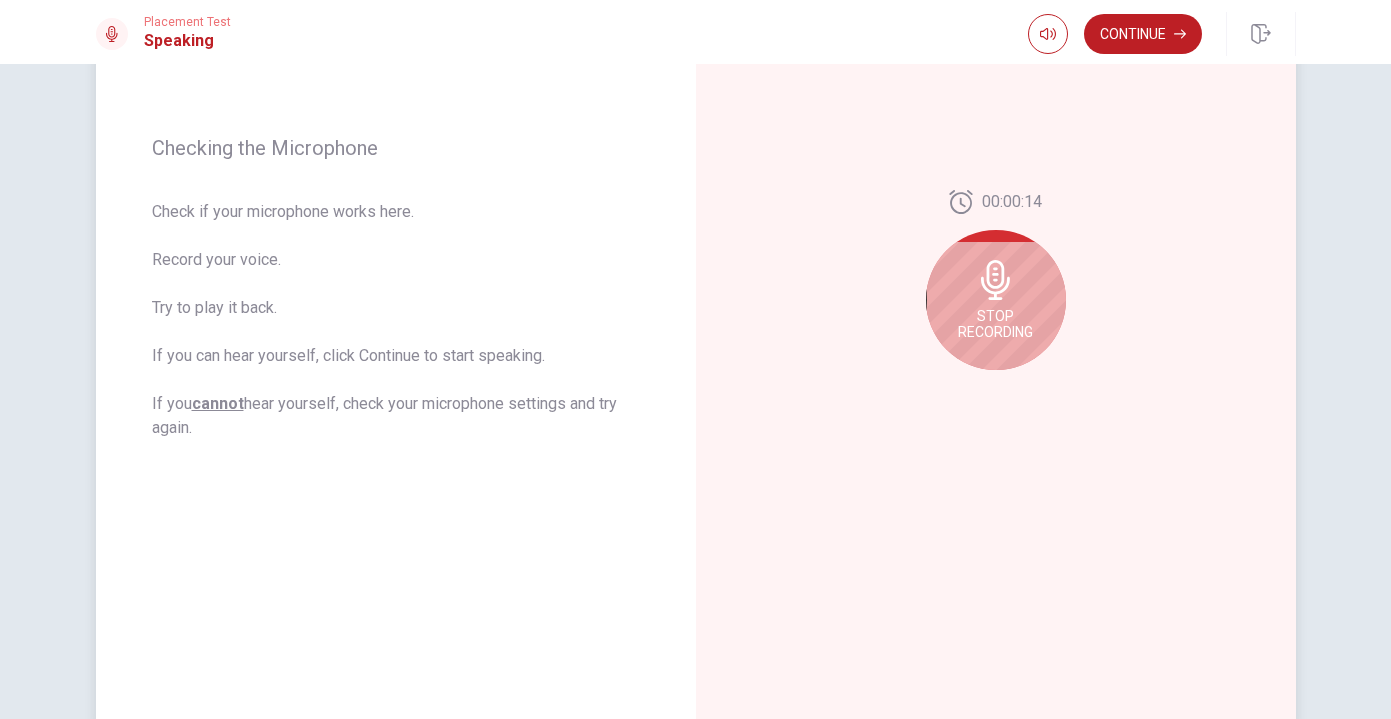 scroll, scrollTop: 253, scrollLeft: 0, axis: vertical 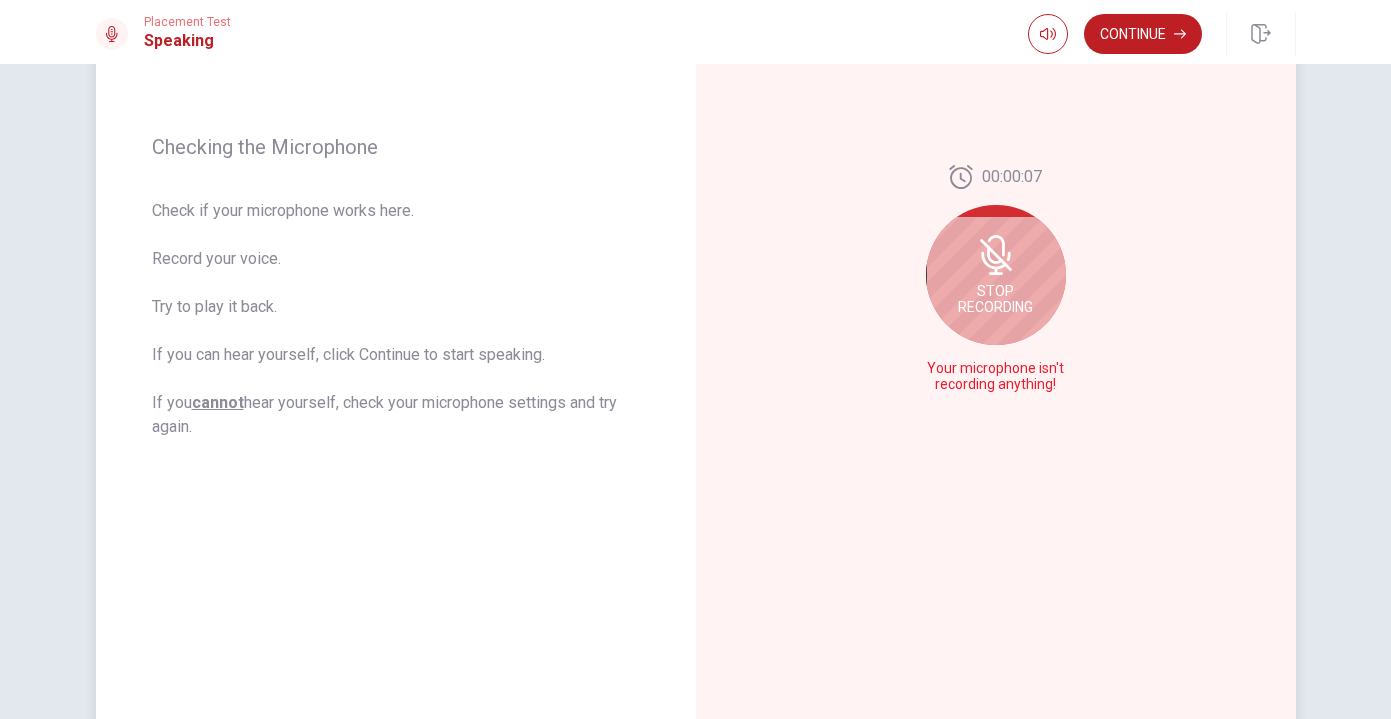 click on "Stop   Recording" at bounding box center [995, 299] 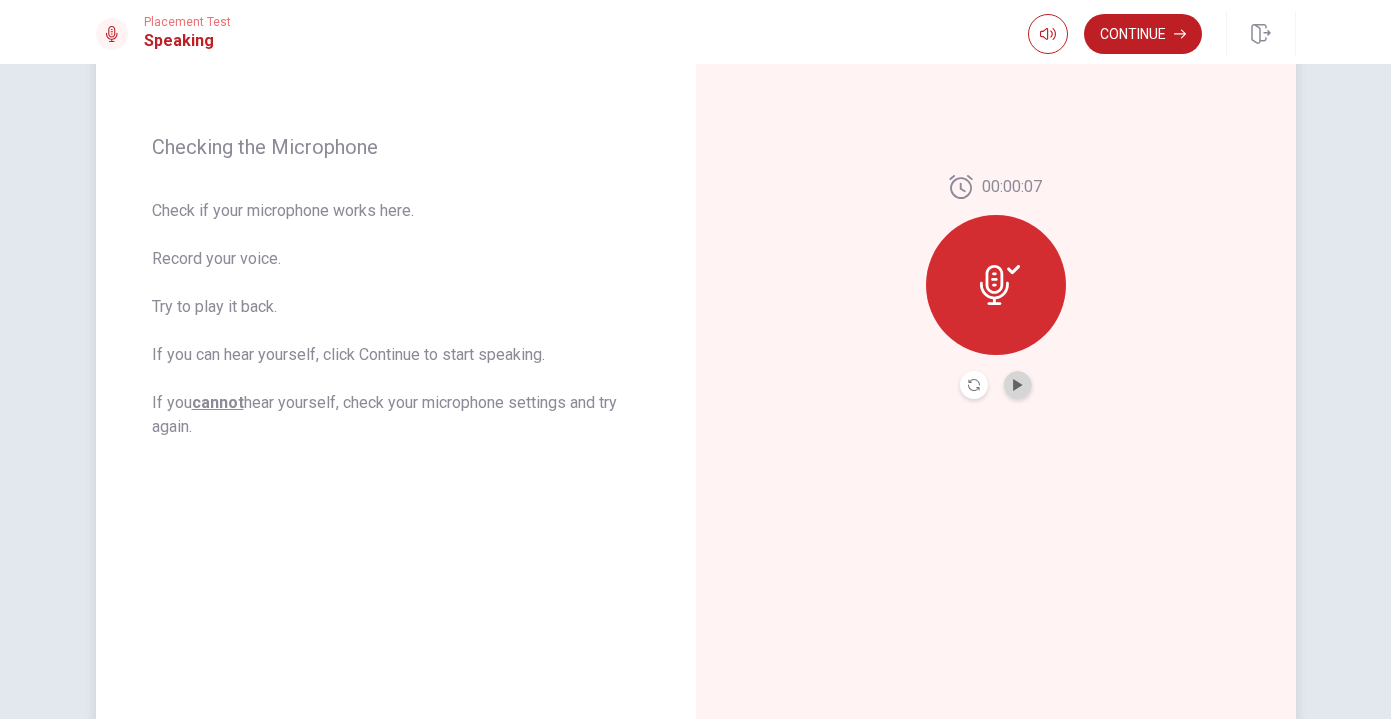 click at bounding box center (1018, 385) 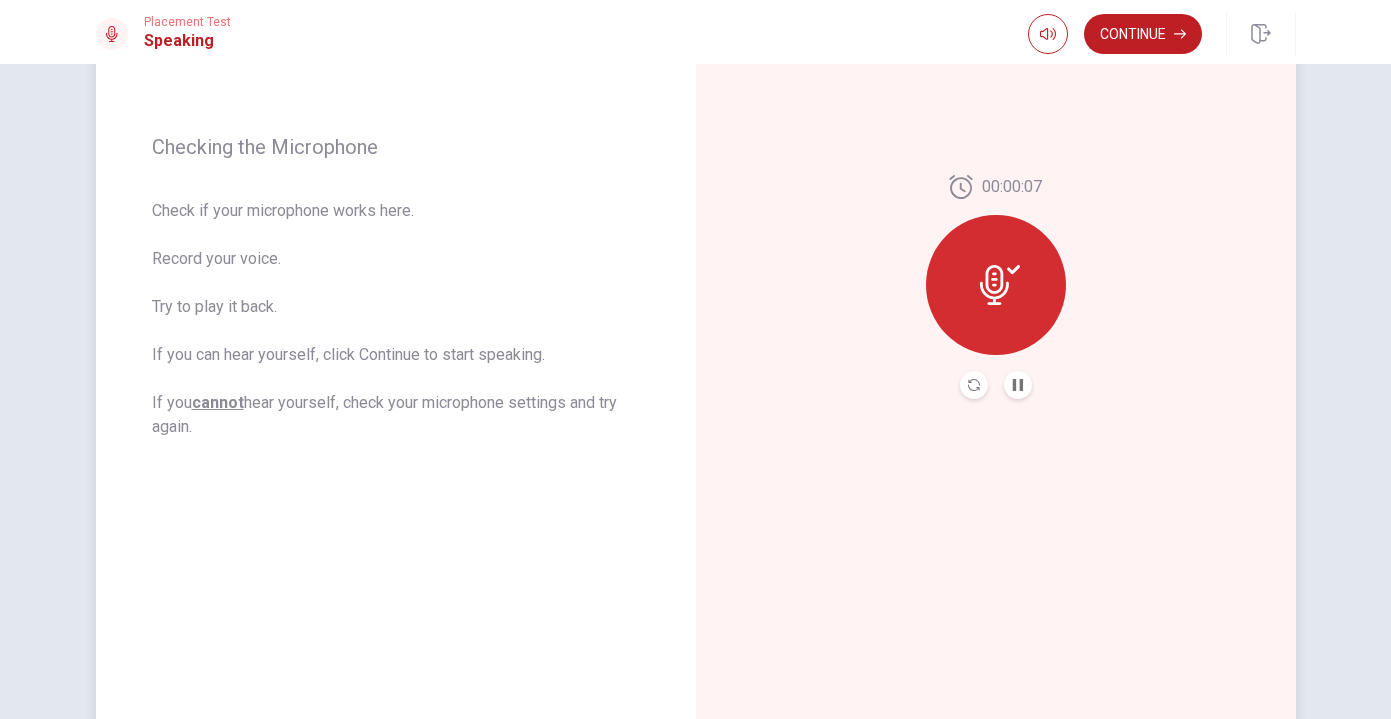 click at bounding box center [1018, 385] 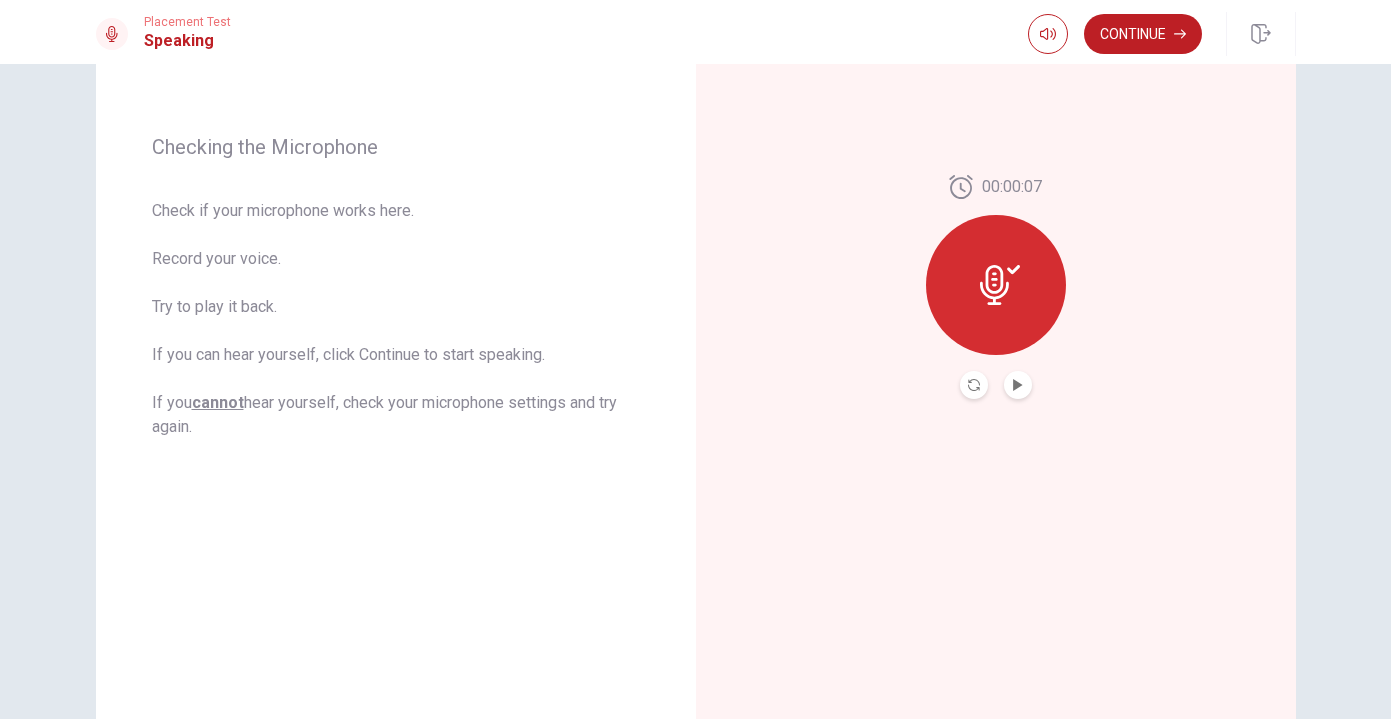 click at bounding box center (996, 285) 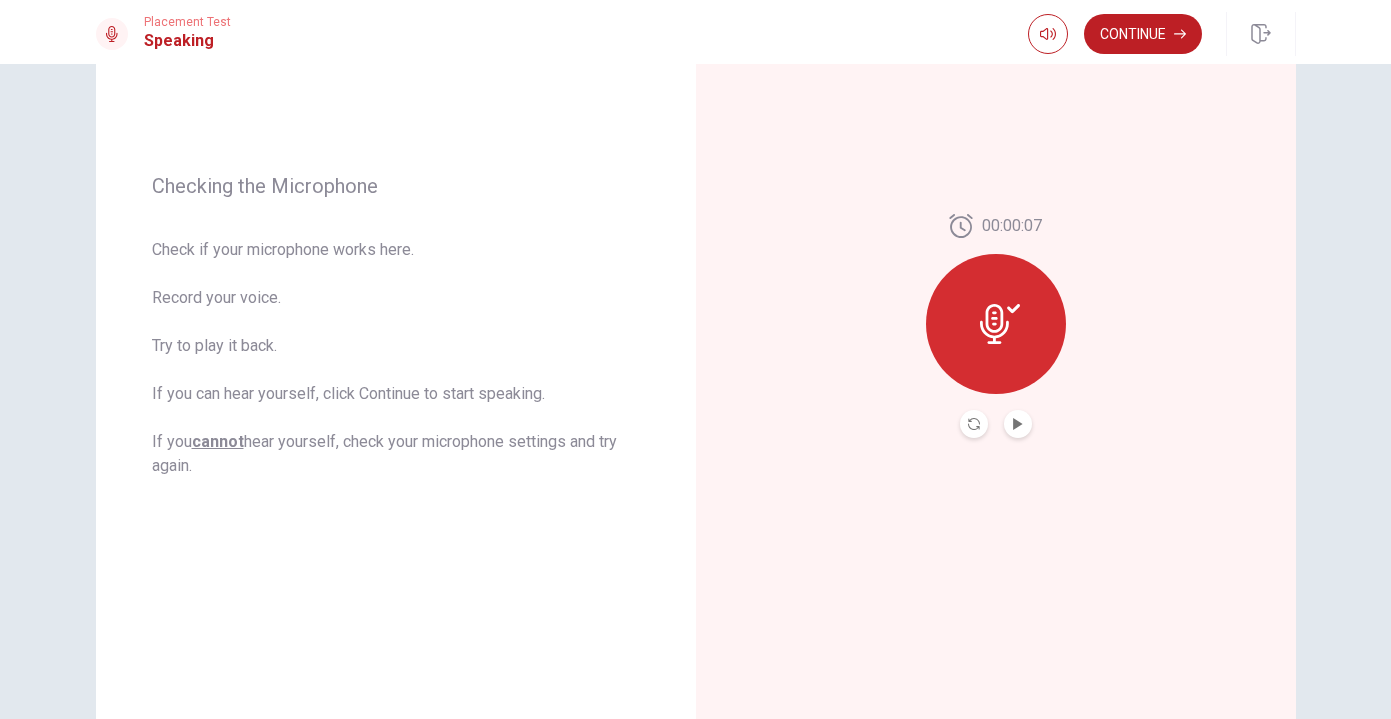 scroll, scrollTop: 214, scrollLeft: 0, axis: vertical 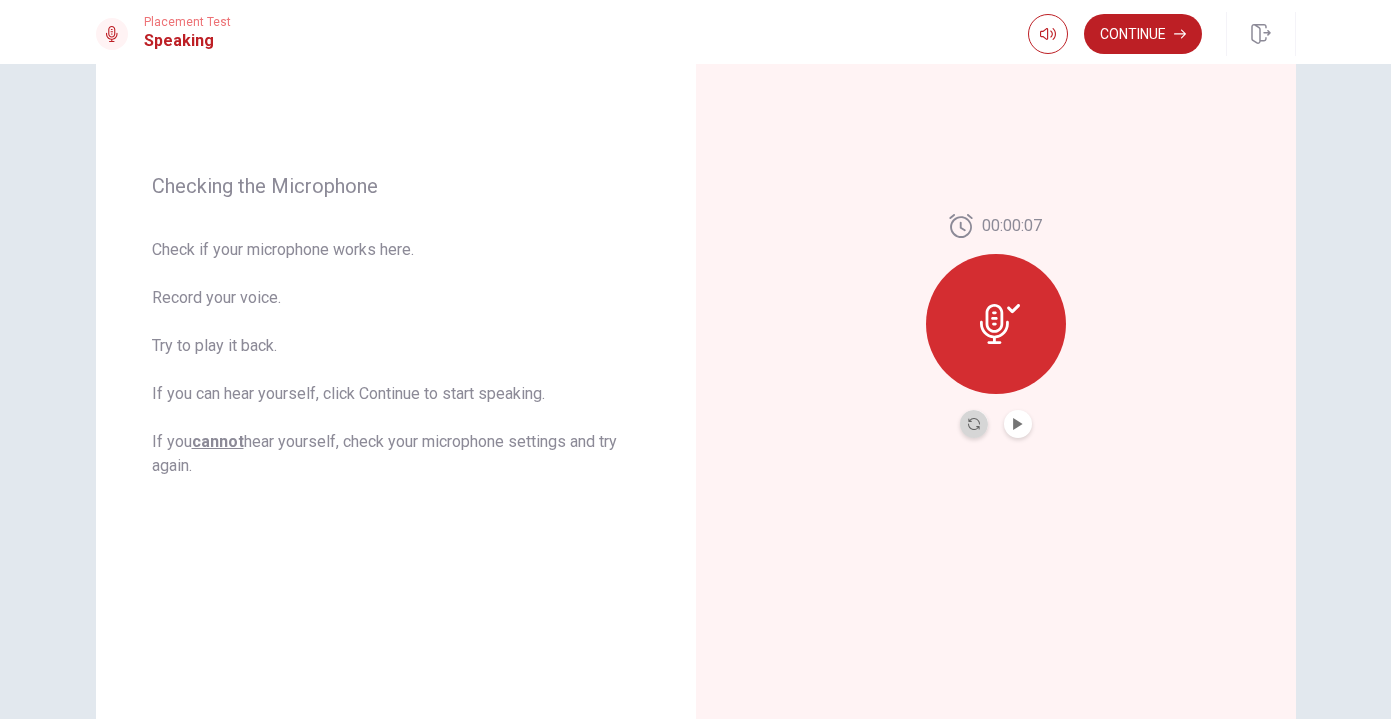 click at bounding box center [974, 424] 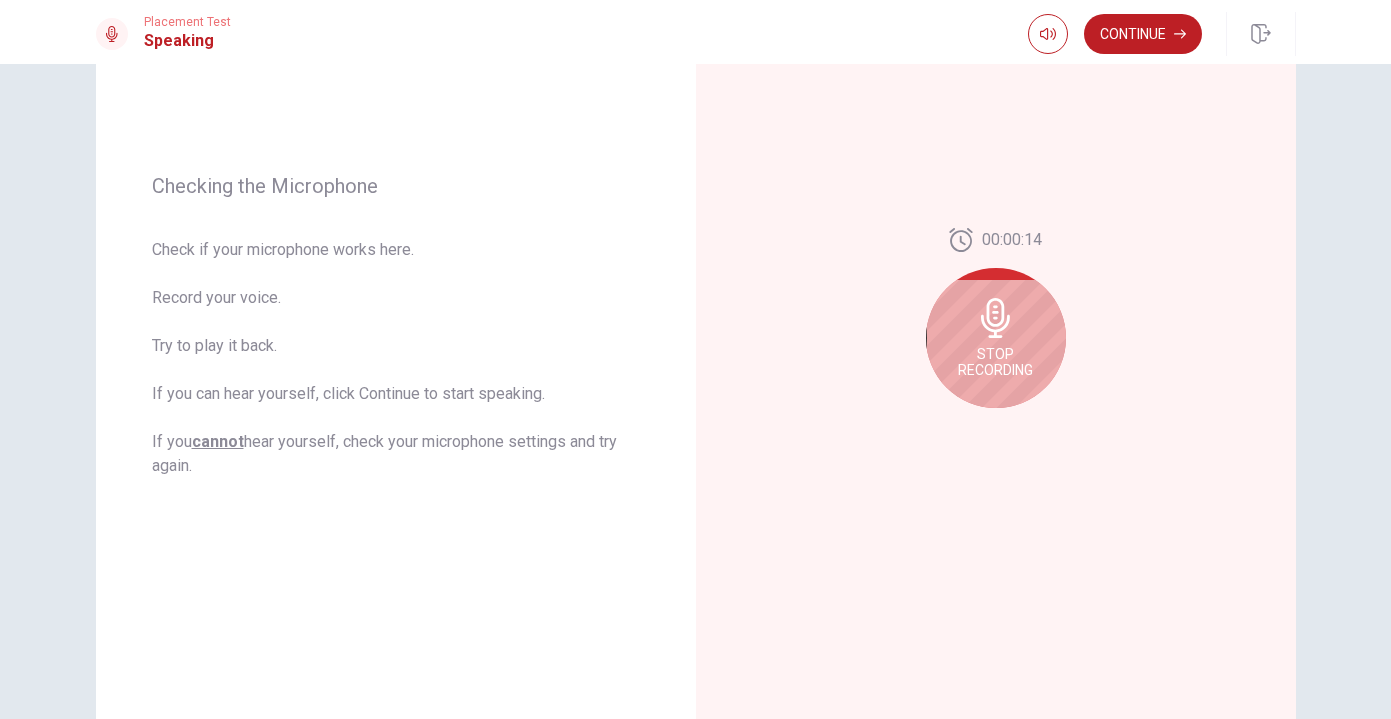 click on "Stop   Recording" at bounding box center [995, 362] 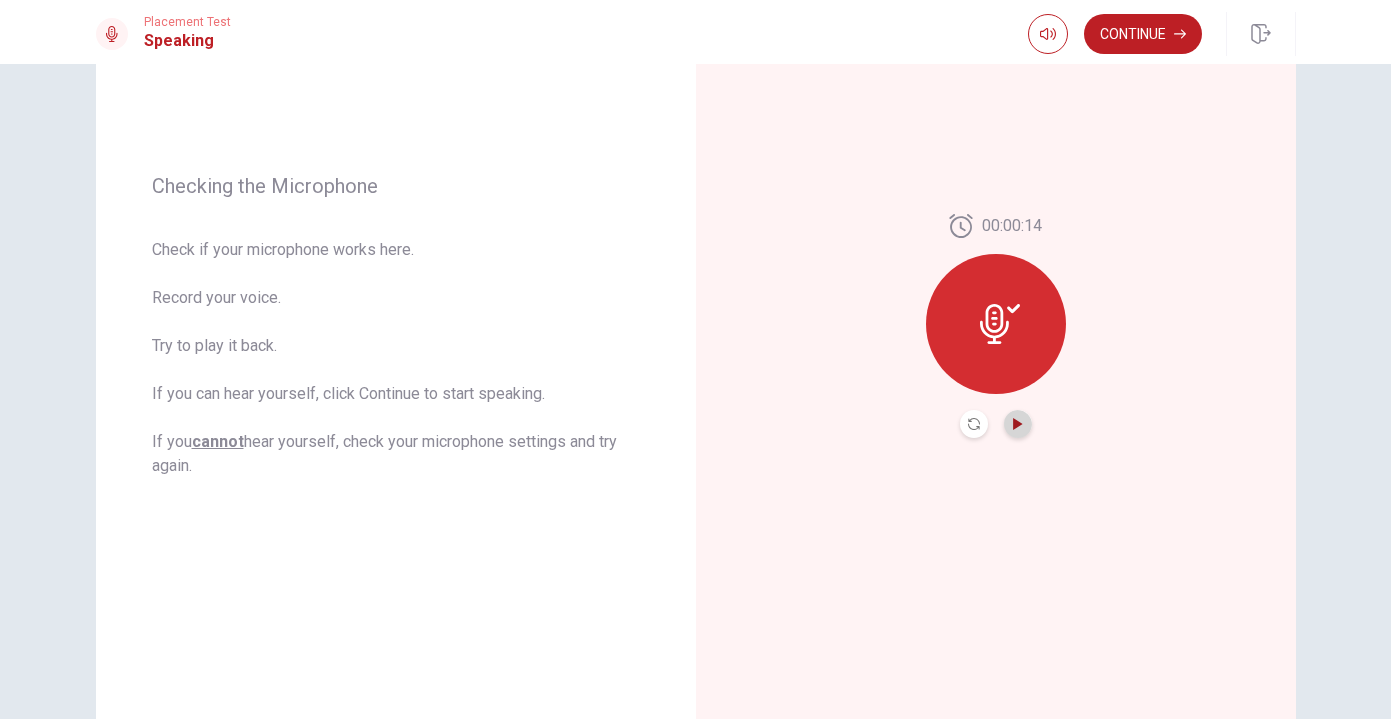 click 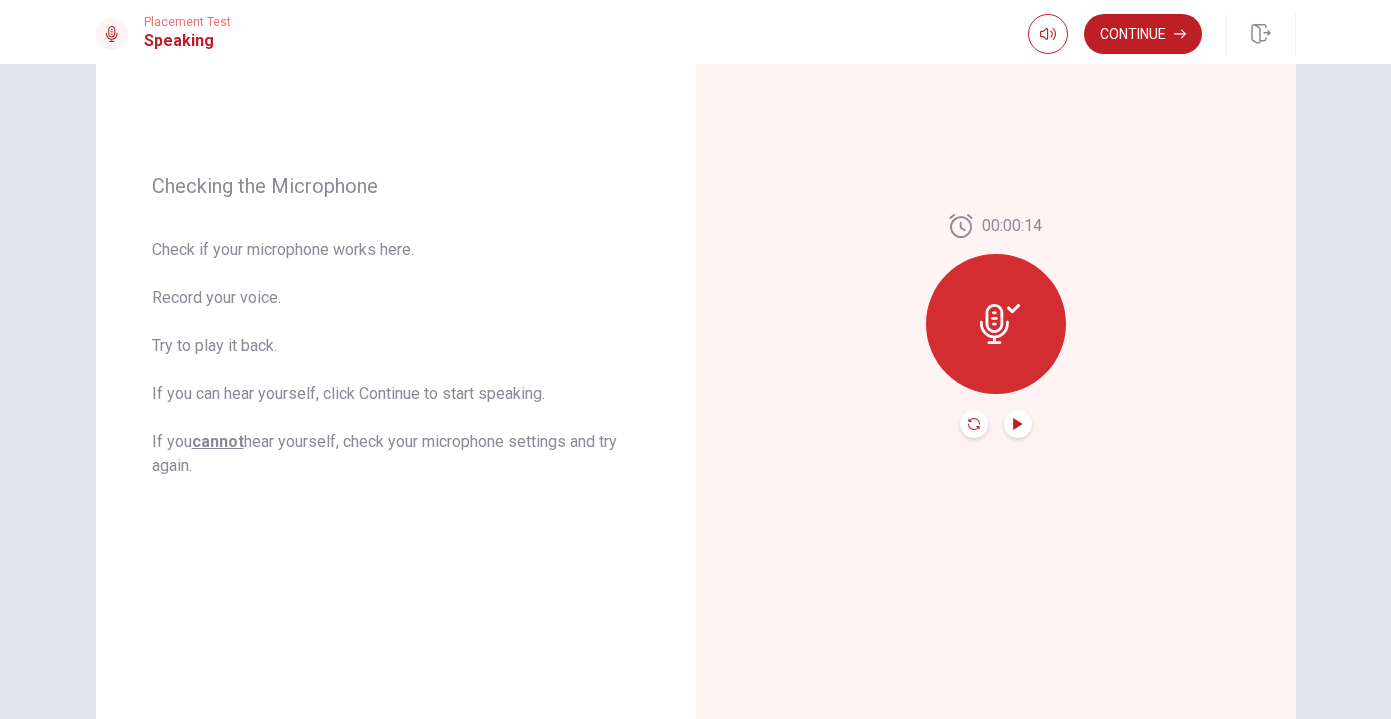click 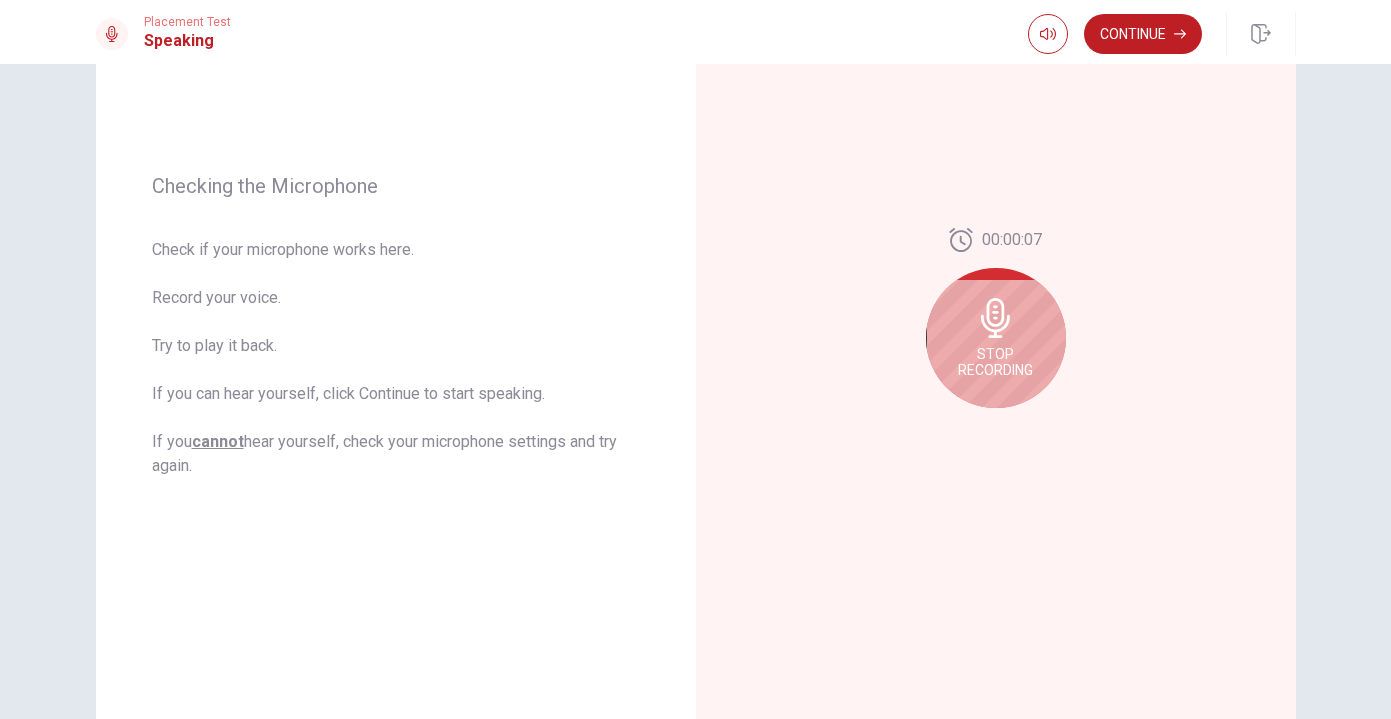 click on "Stop   Recording" at bounding box center (995, 362) 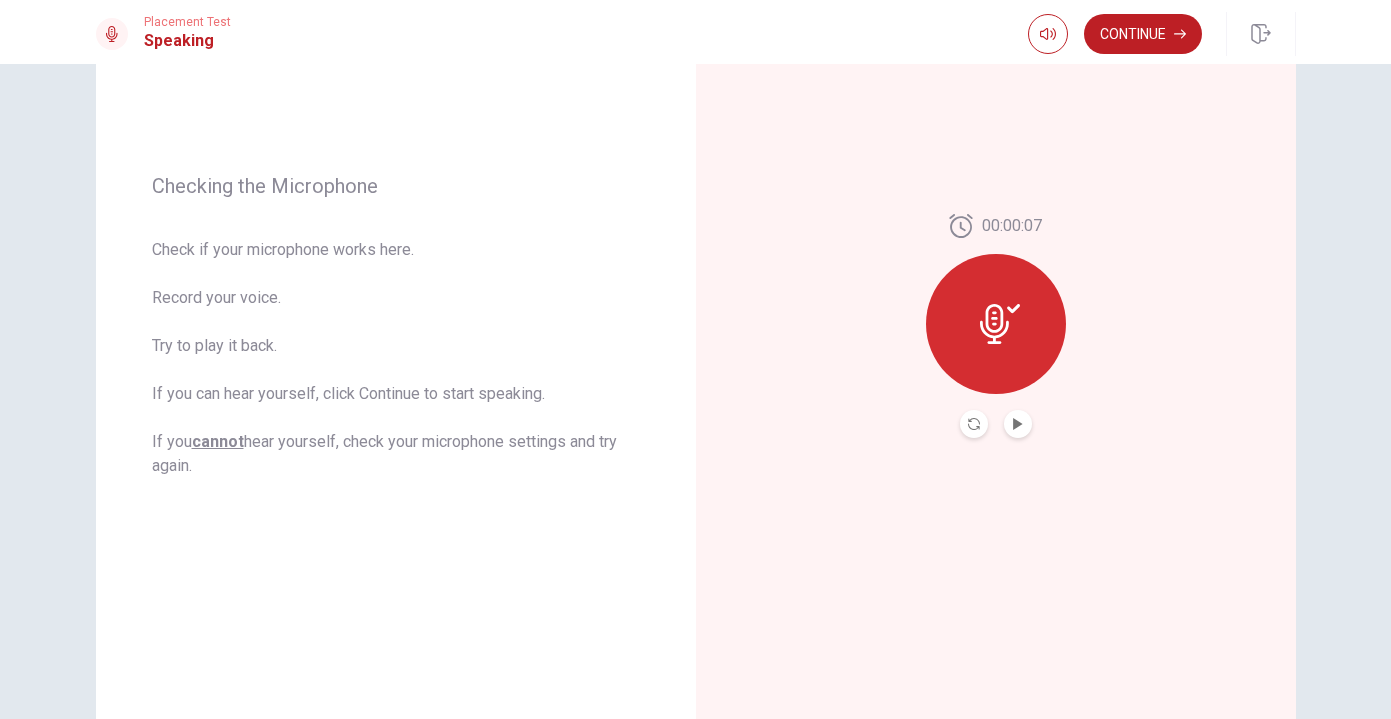 click at bounding box center (1018, 424) 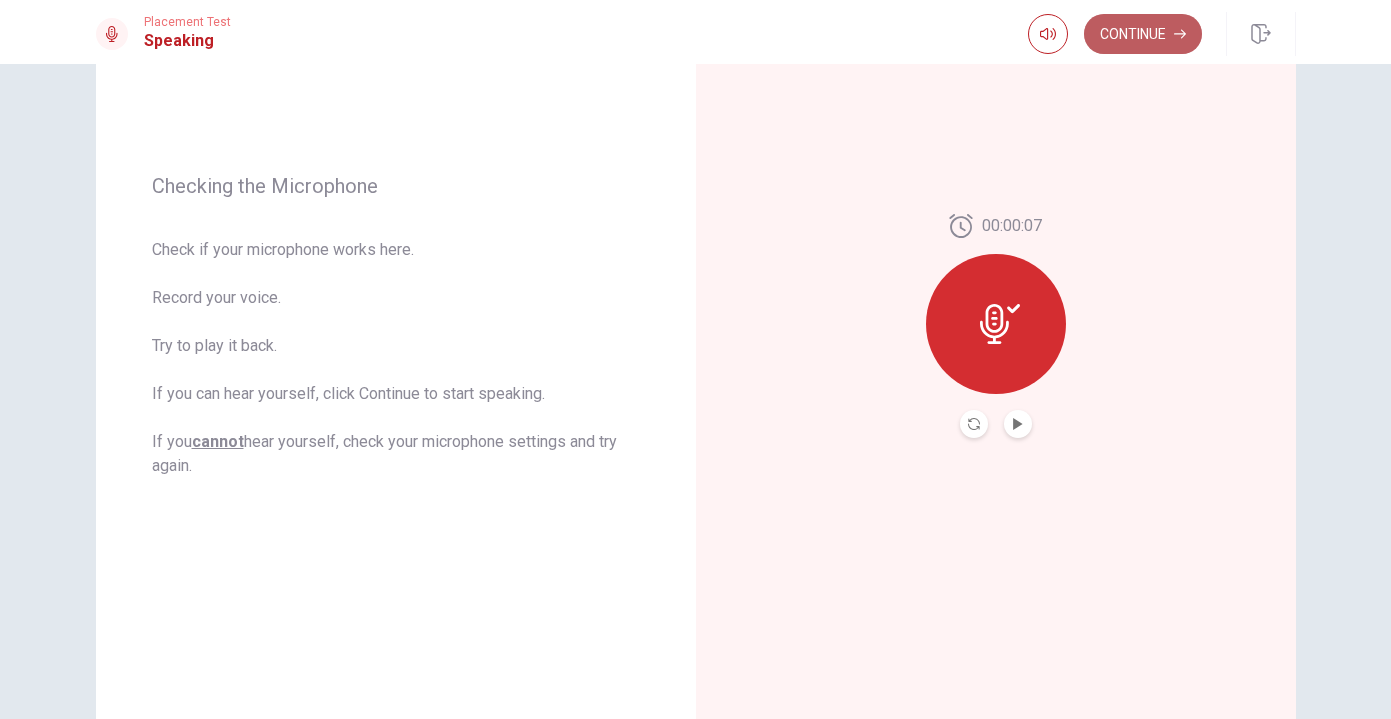 click on "Continue" at bounding box center (1143, 34) 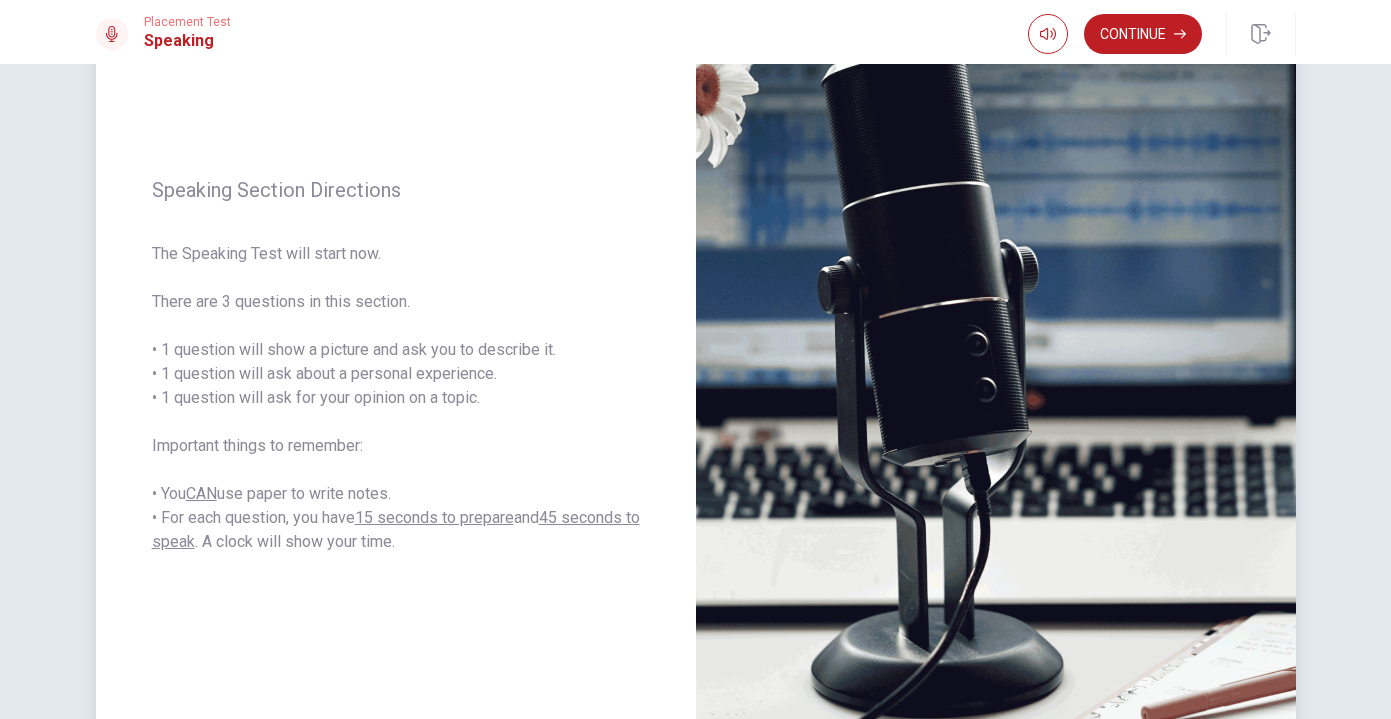 scroll, scrollTop: 185, scrollLeft: 0, axis: vertical 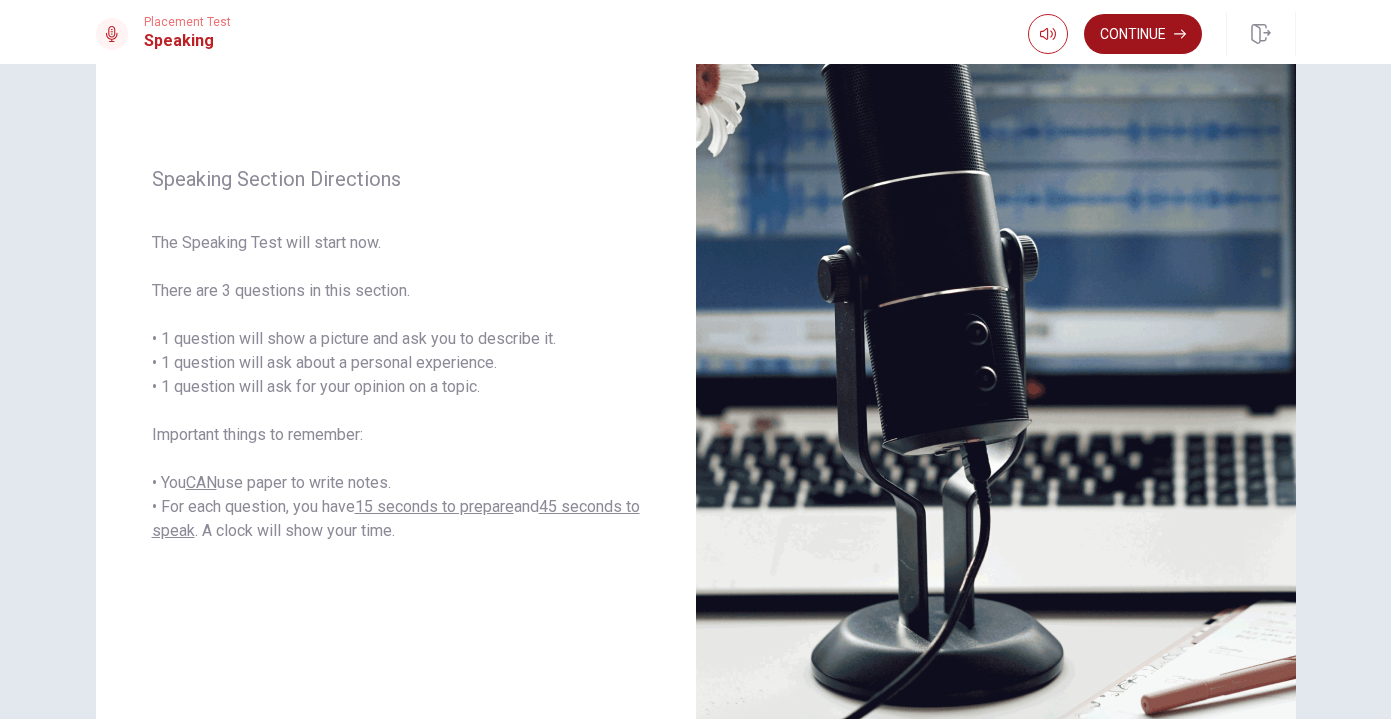 click 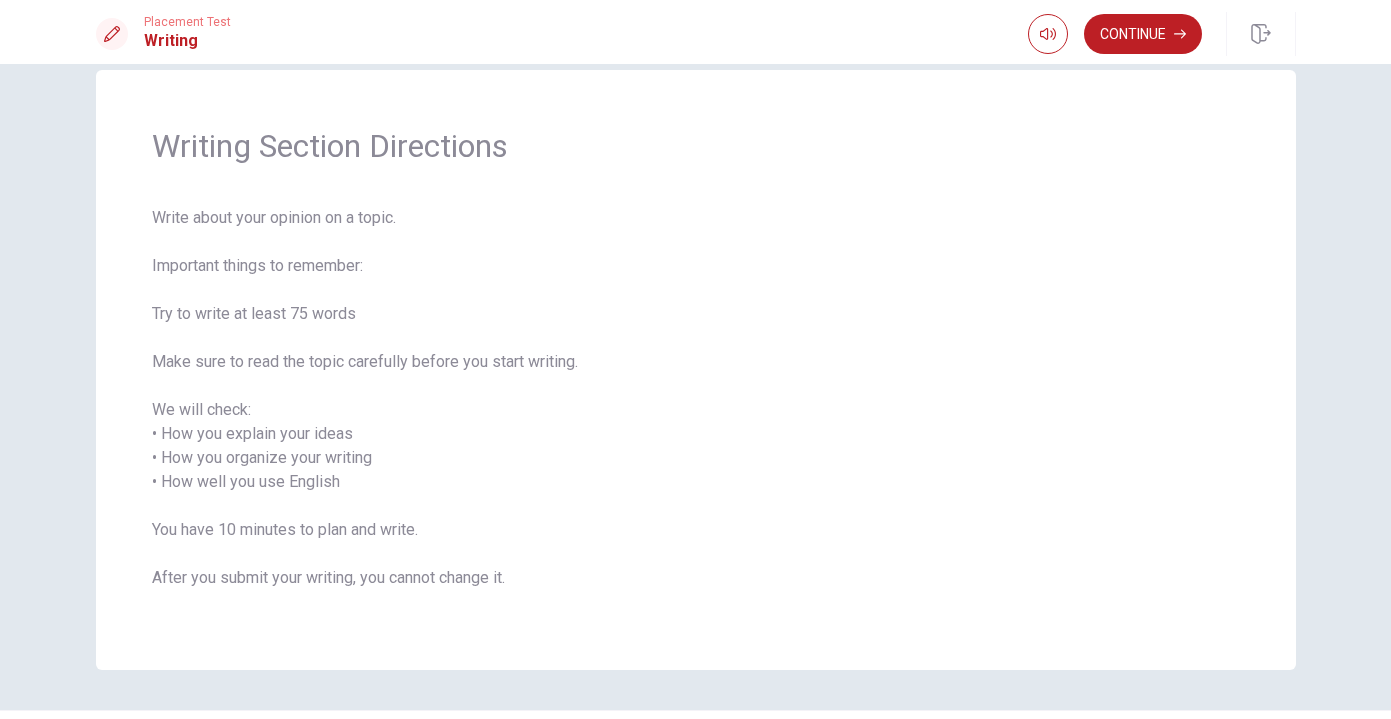 scroll, scrollTop: 31, scrollLeft: 0, axis: vertical 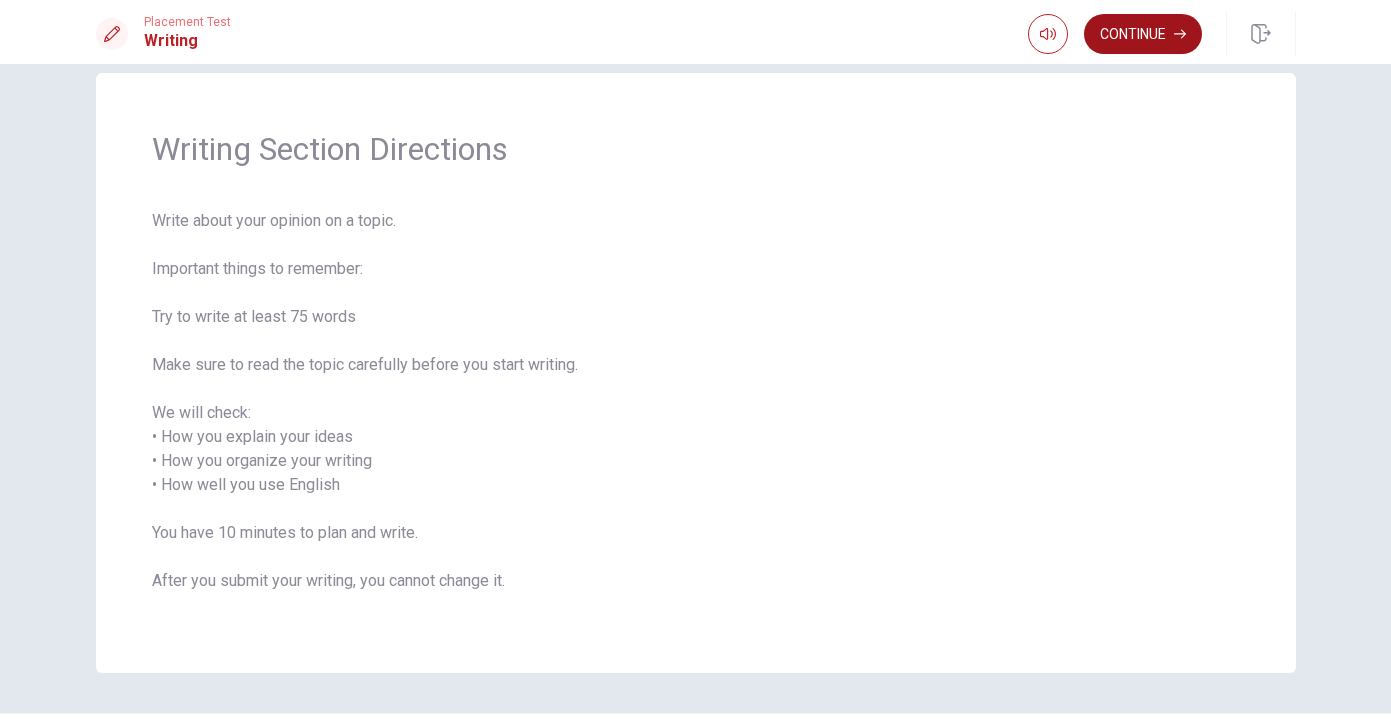 click on "Continue" at bounding box center (1143, 34) 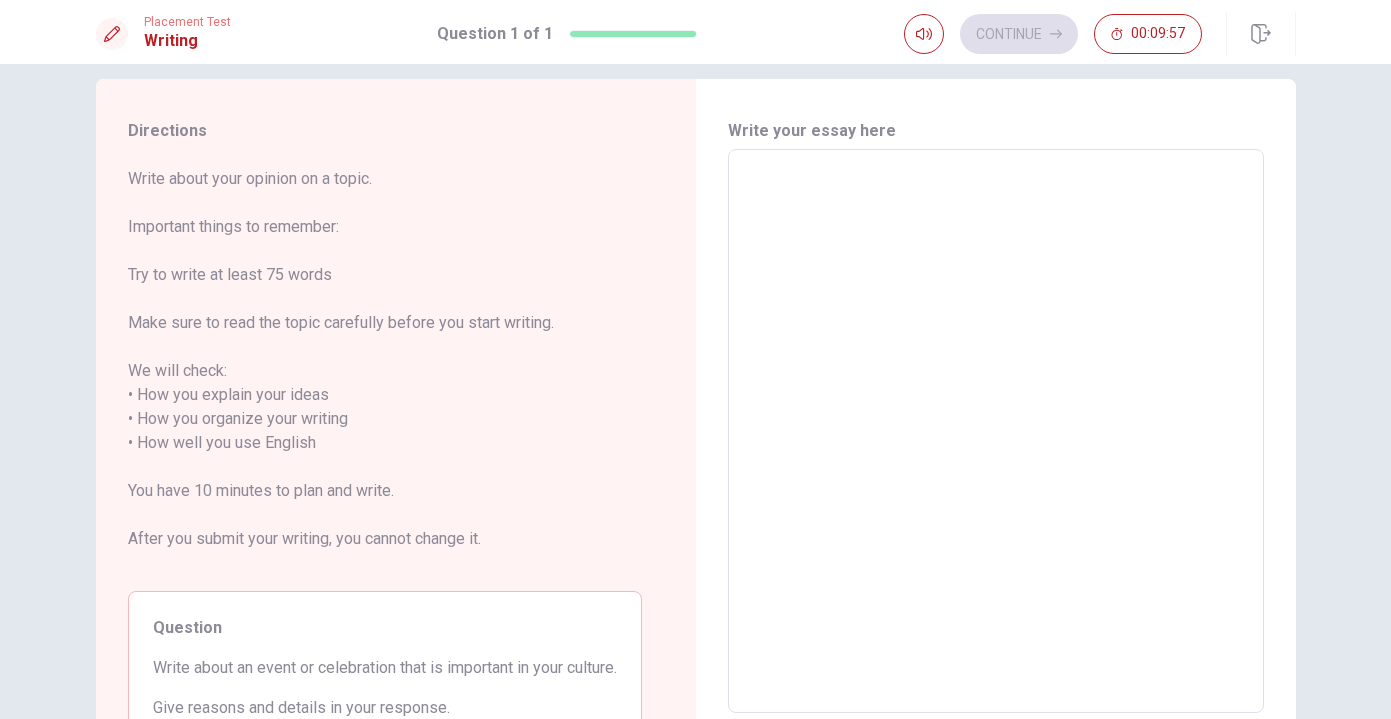 scroll, scrollTop: 0, scrollLeft: 0, axis: both 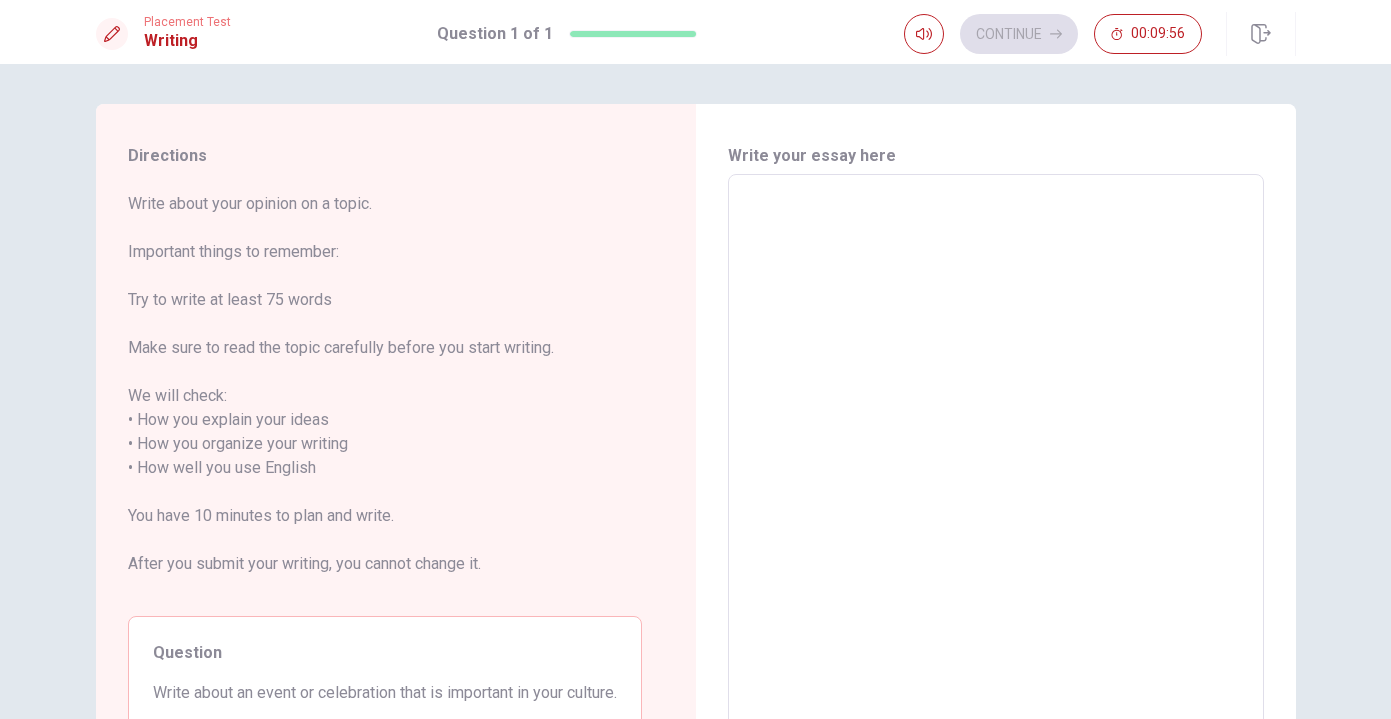 click at bounding box center [996, 456] 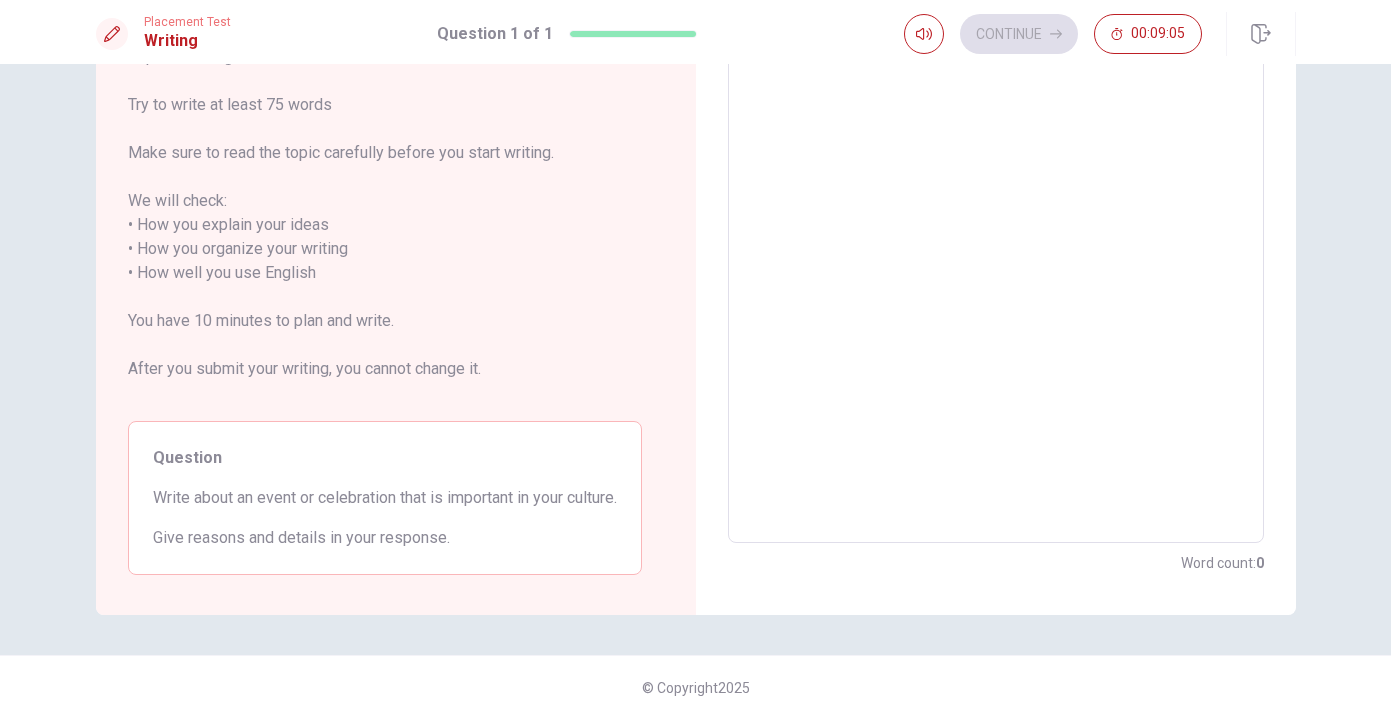 scroll, scrollTop: 0, scrollLeft: 0, axis: both 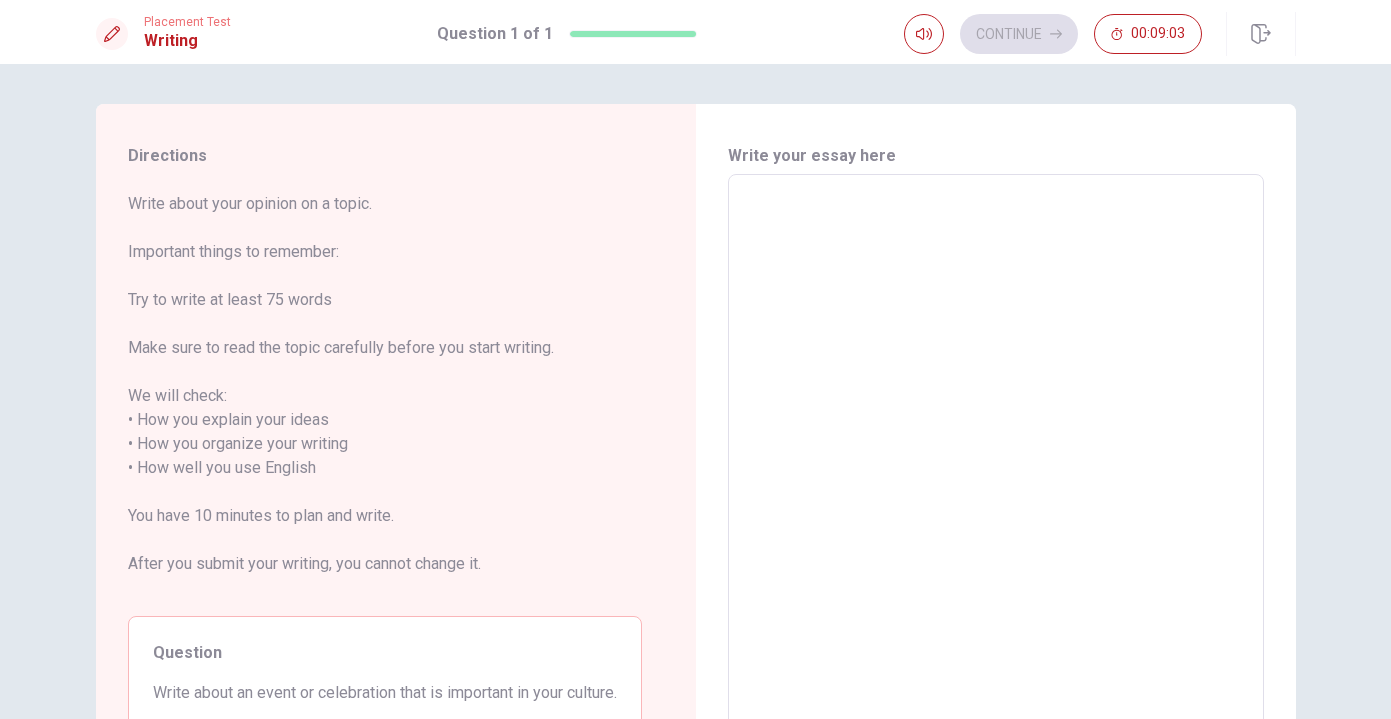 type on "I" 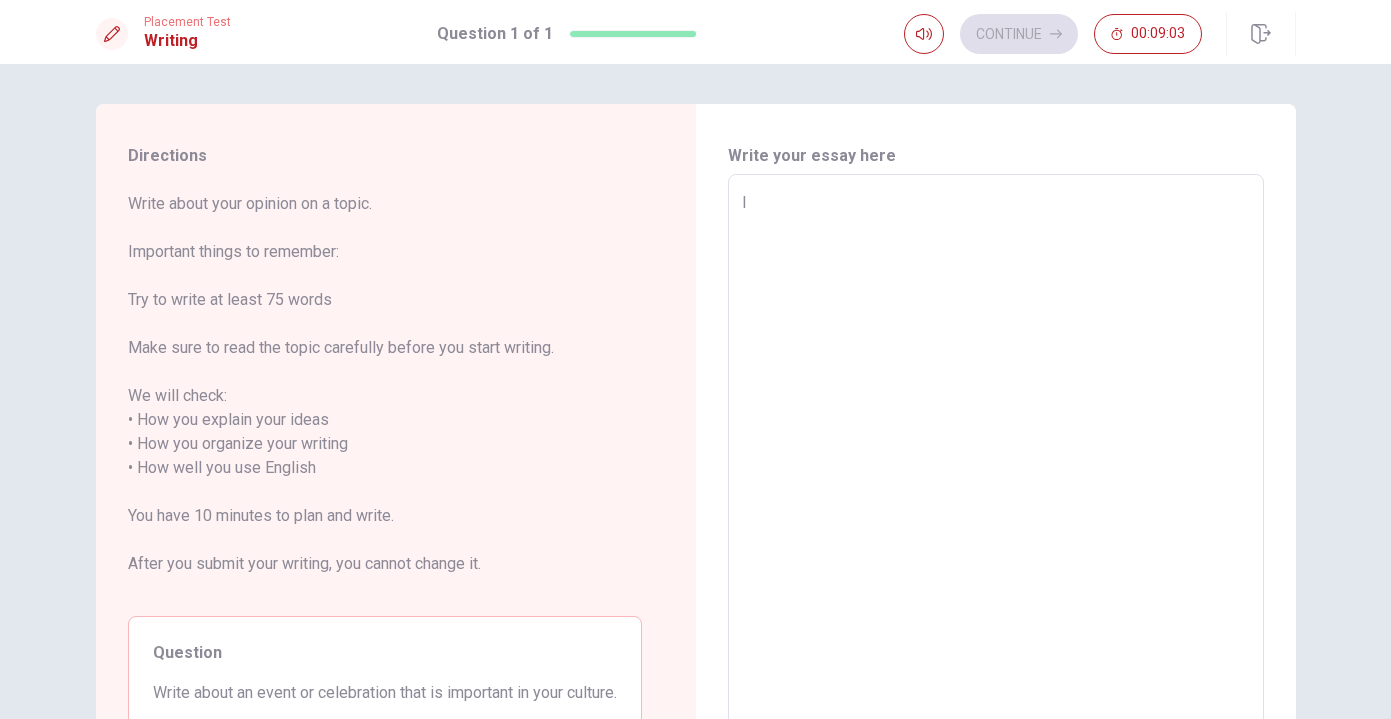 type on "x" 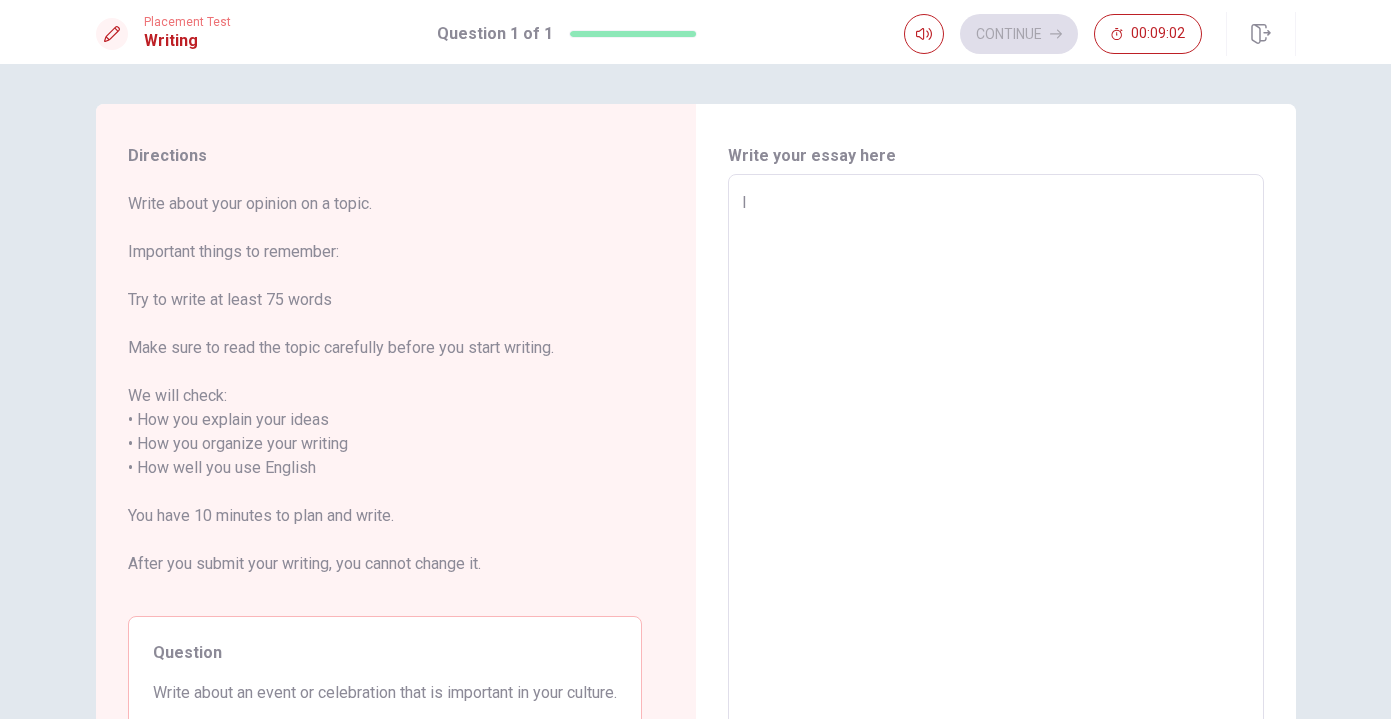 type on "I" 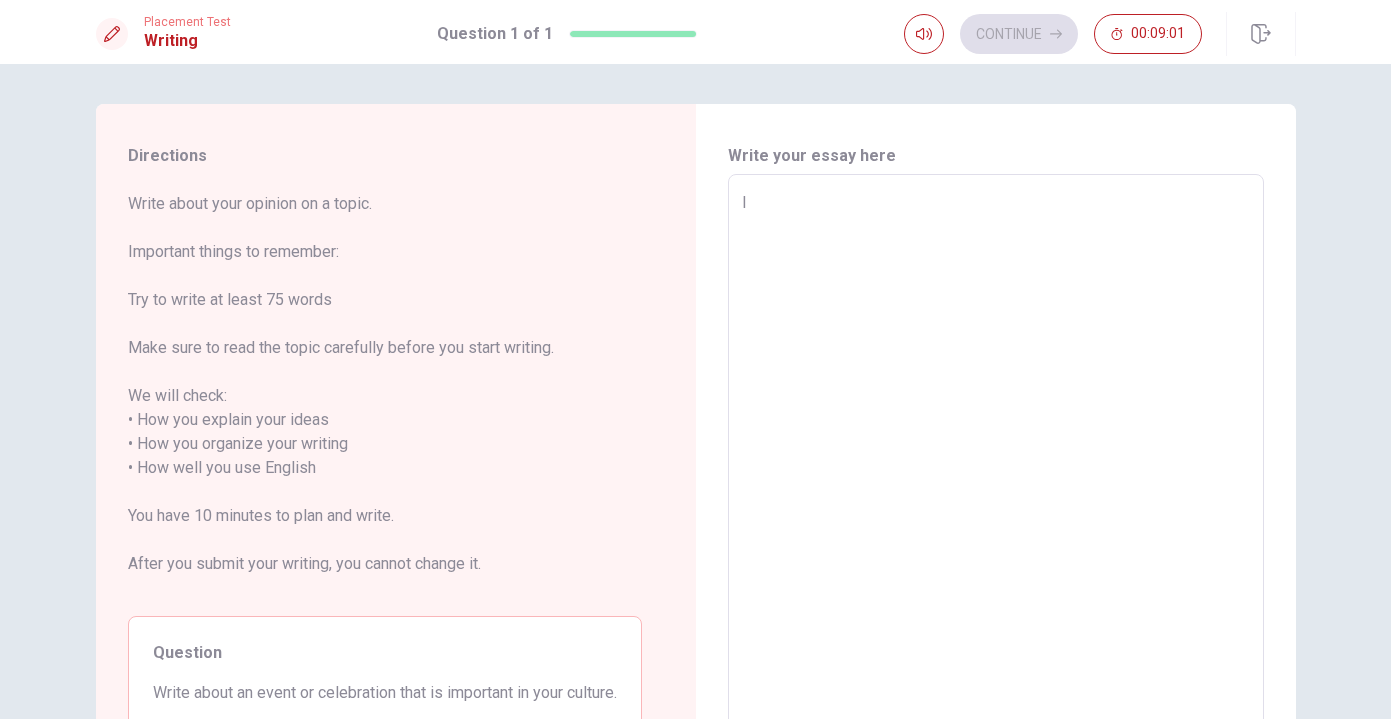 type on "x" 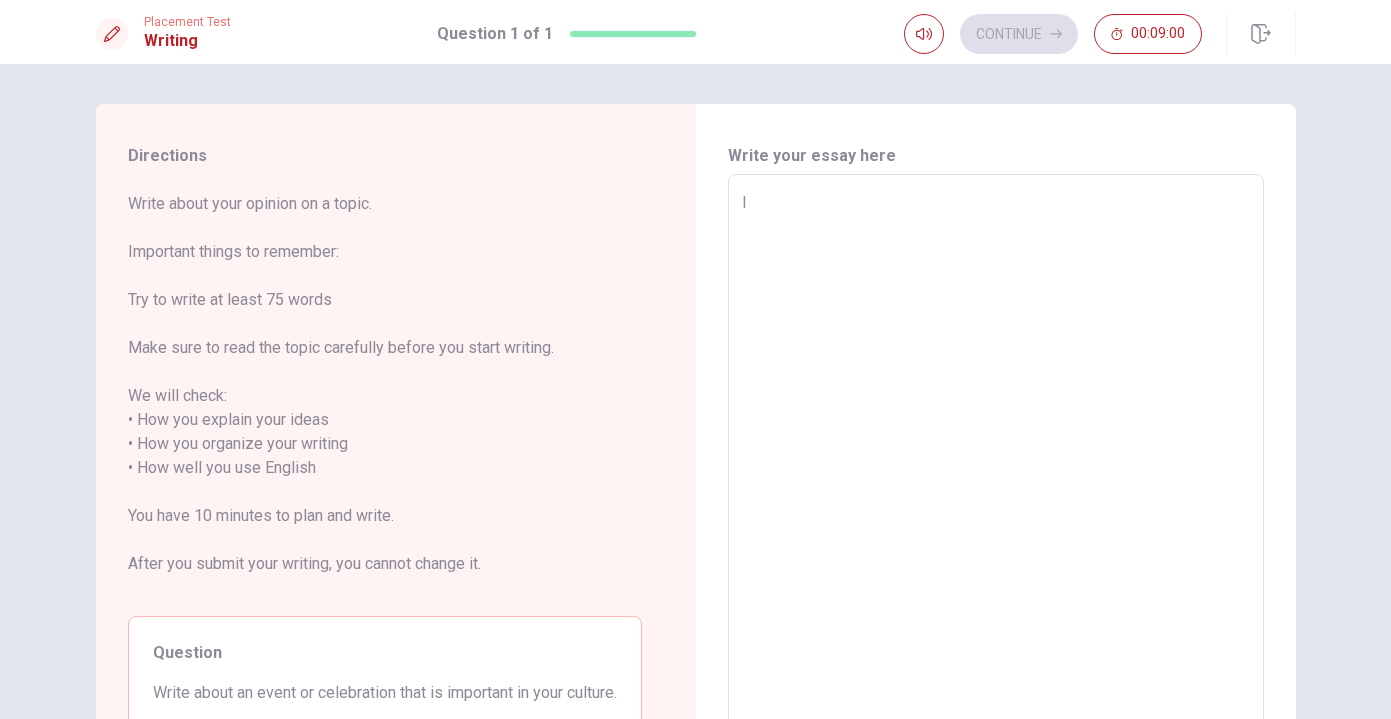 type on "I l" 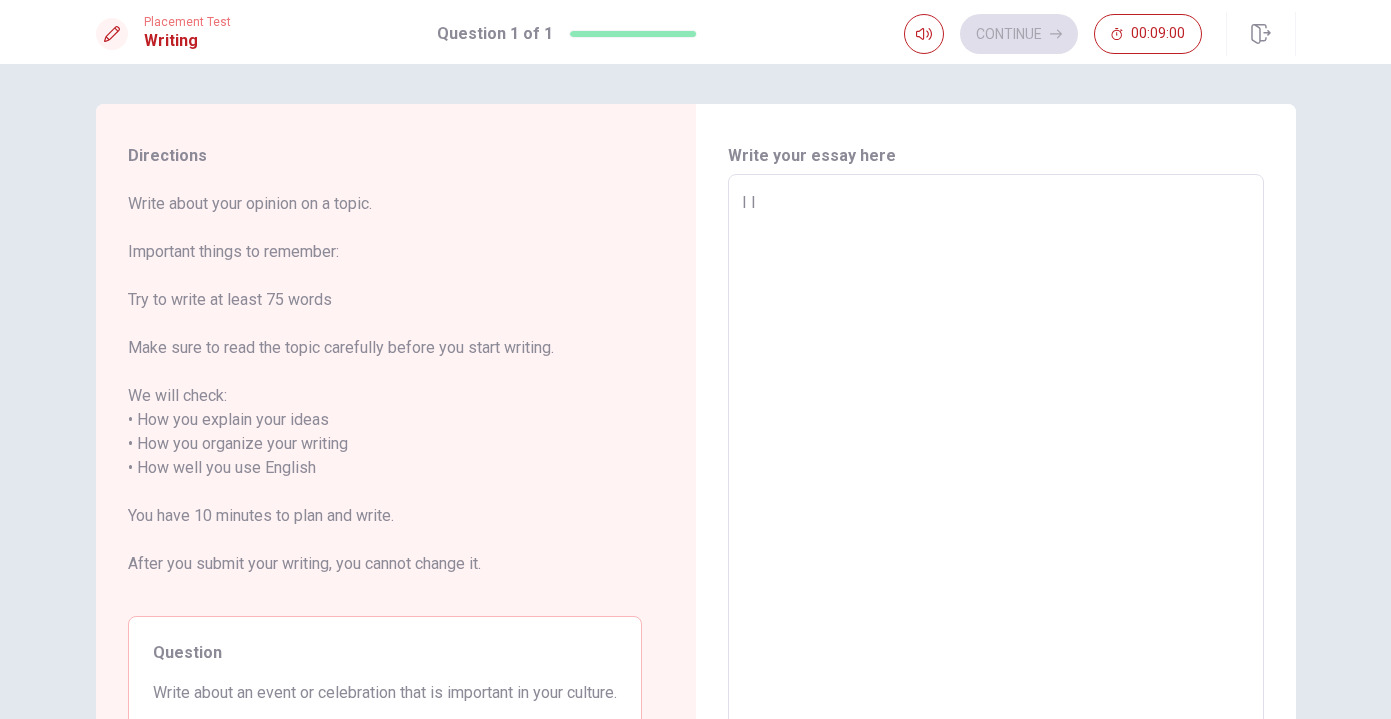 type on "x" 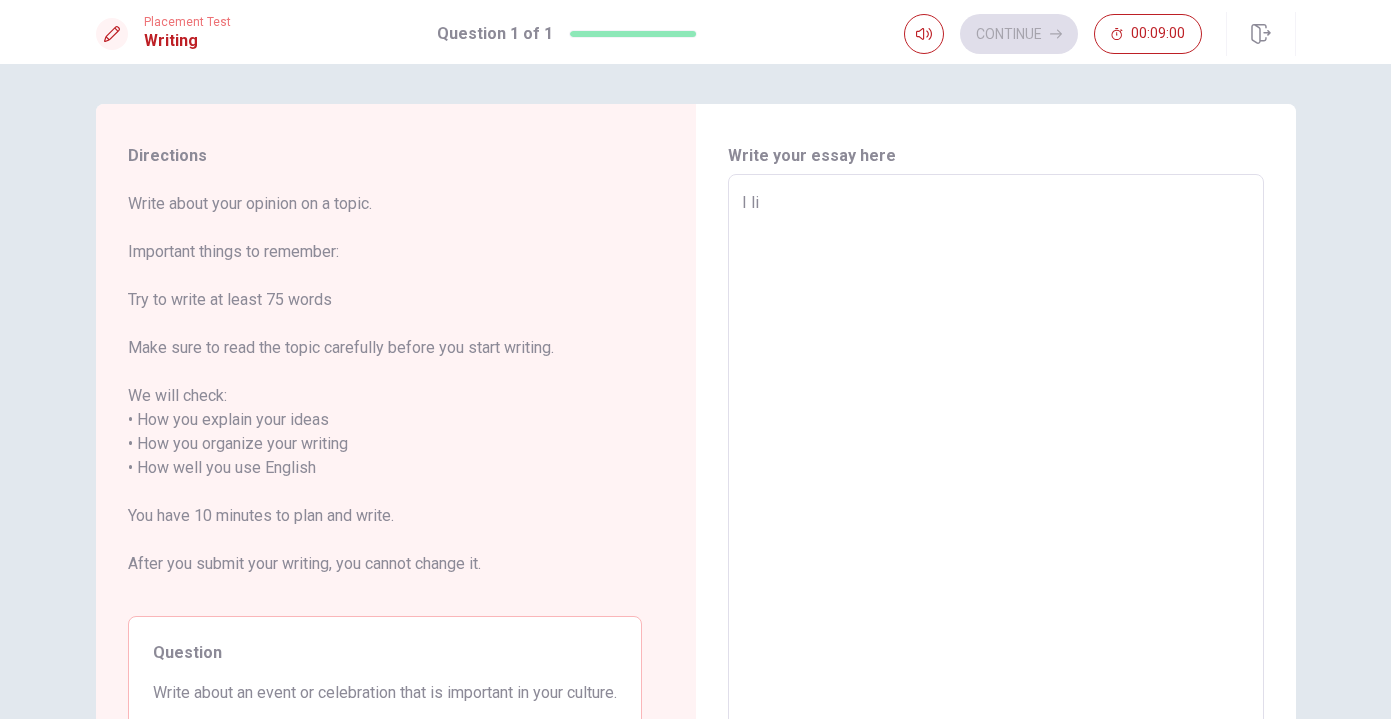 type on "x" 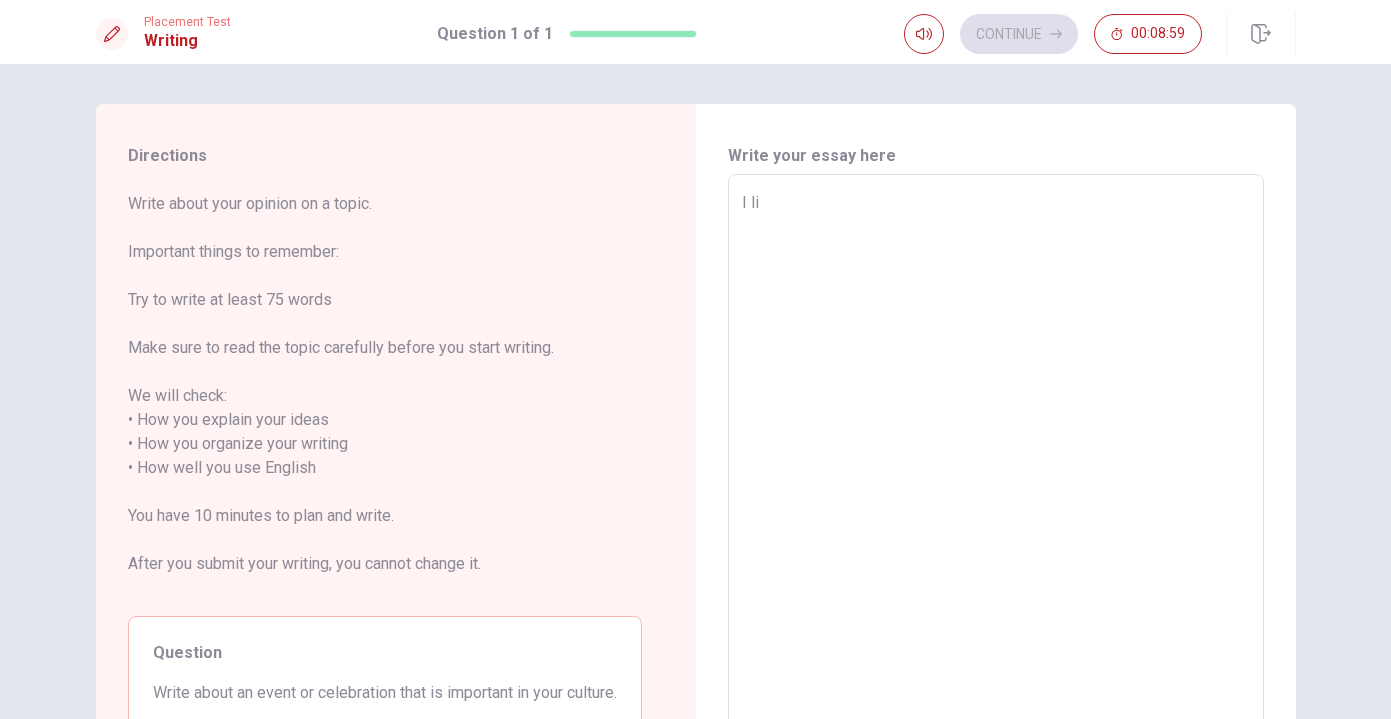 type on "I liv" 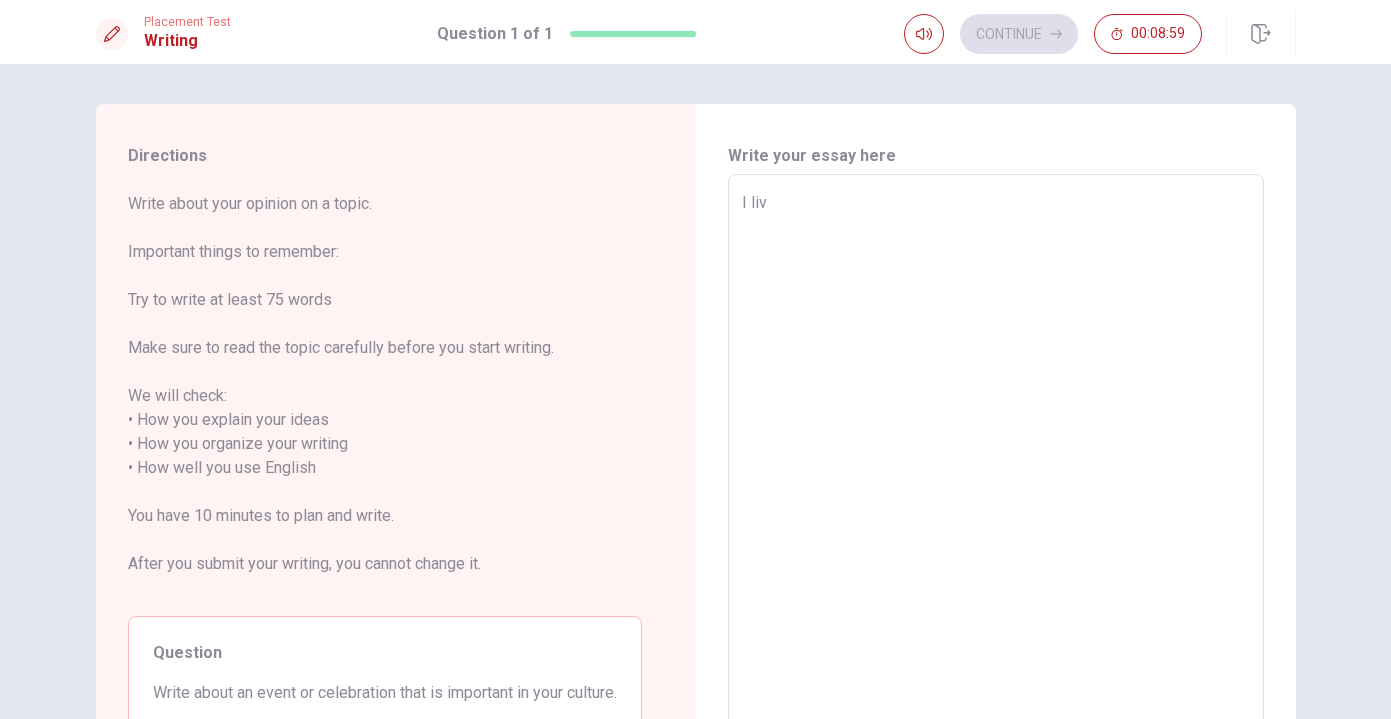 type on "x" 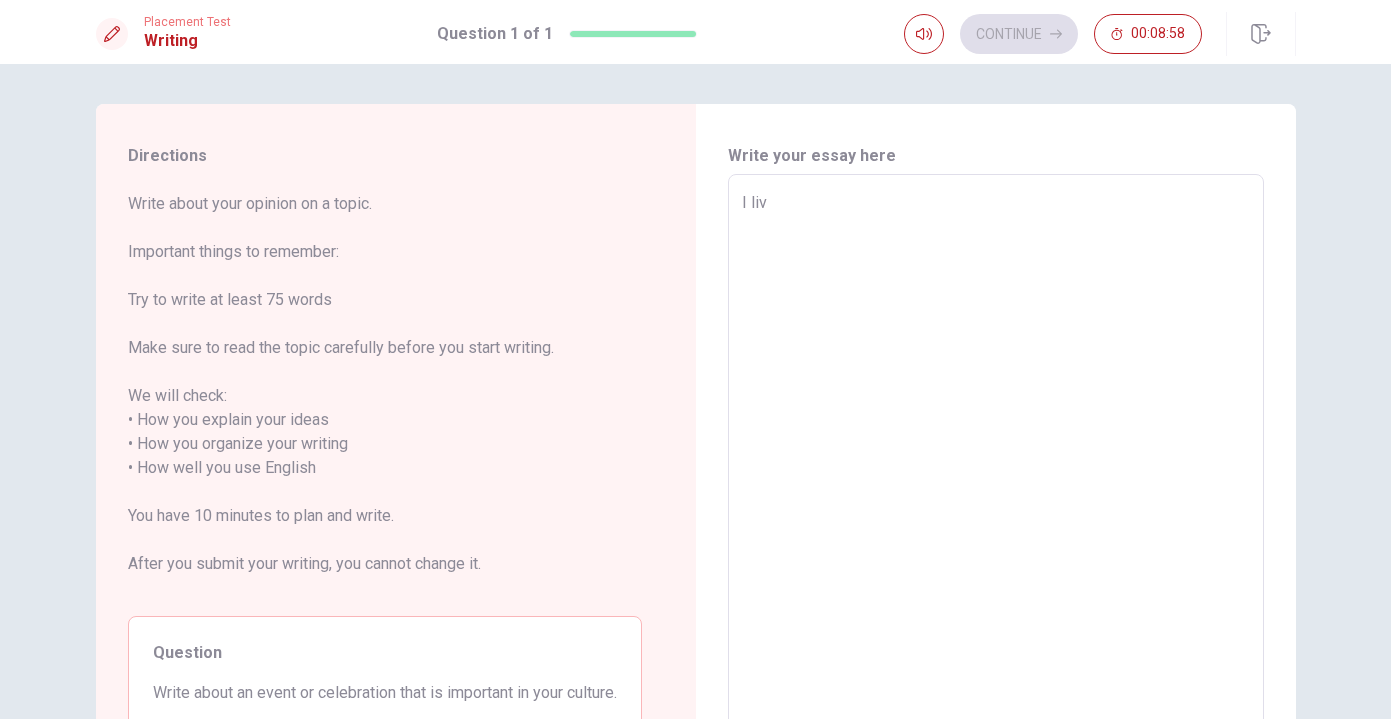 type on "I live" 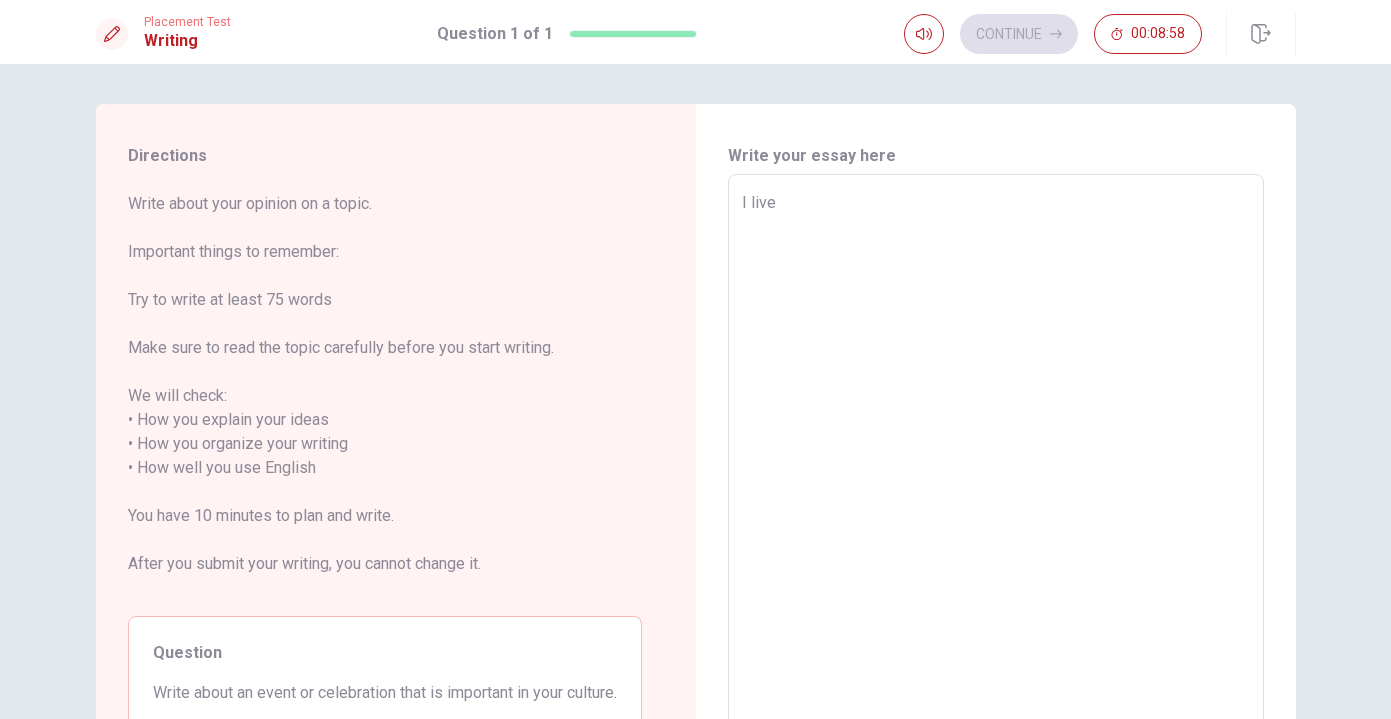 type on "x" 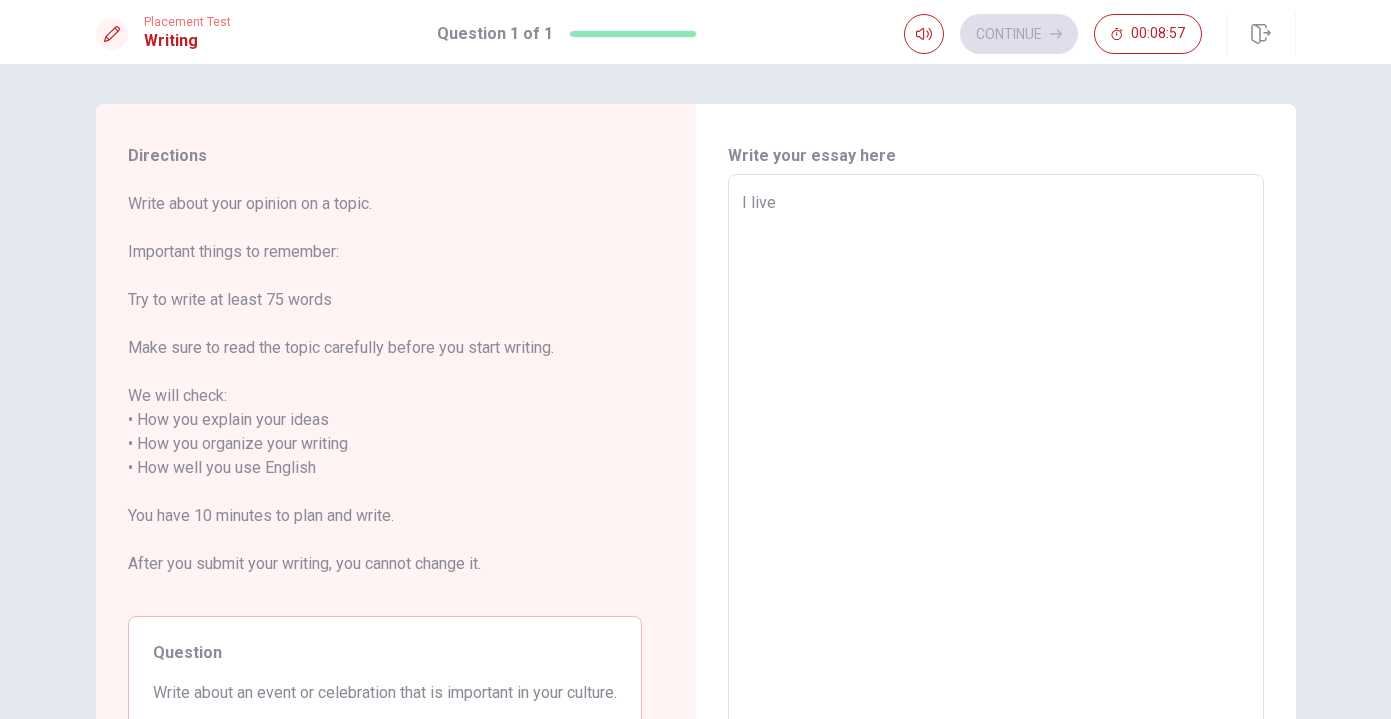 type on "I live i" 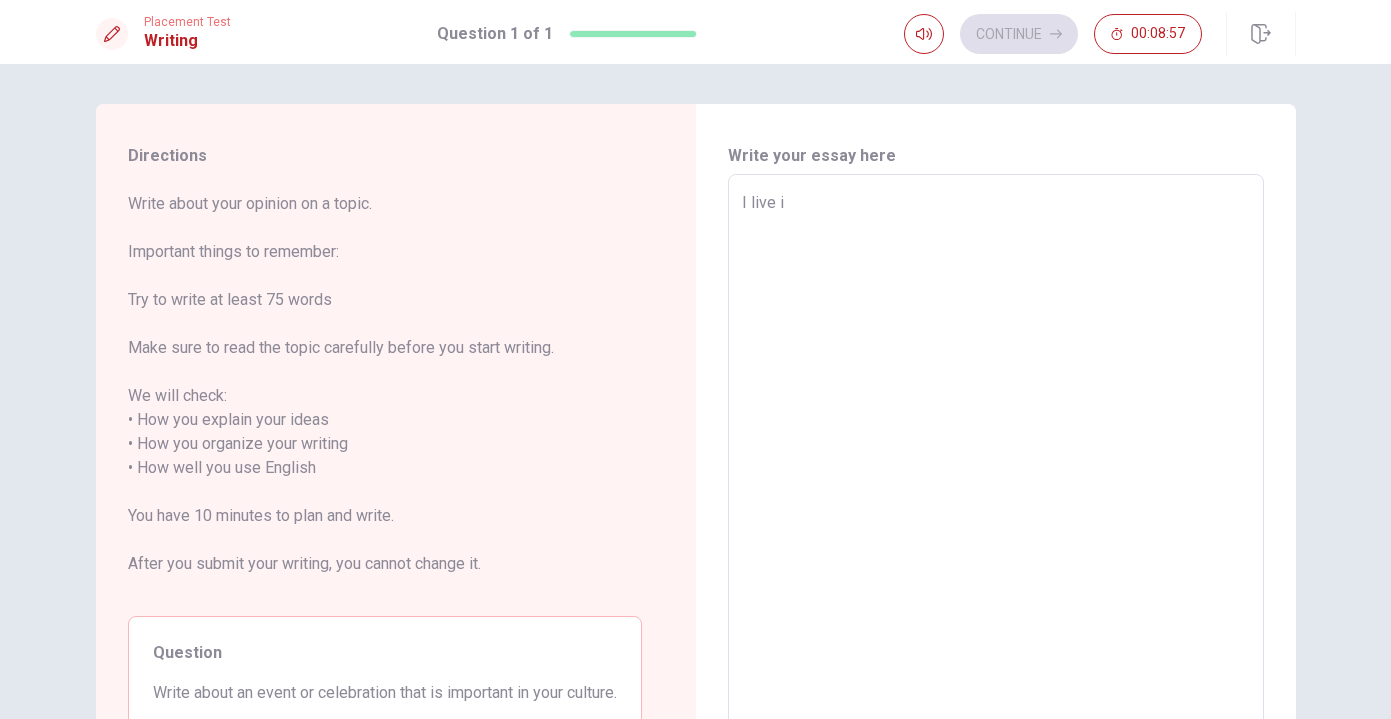 type on "x" 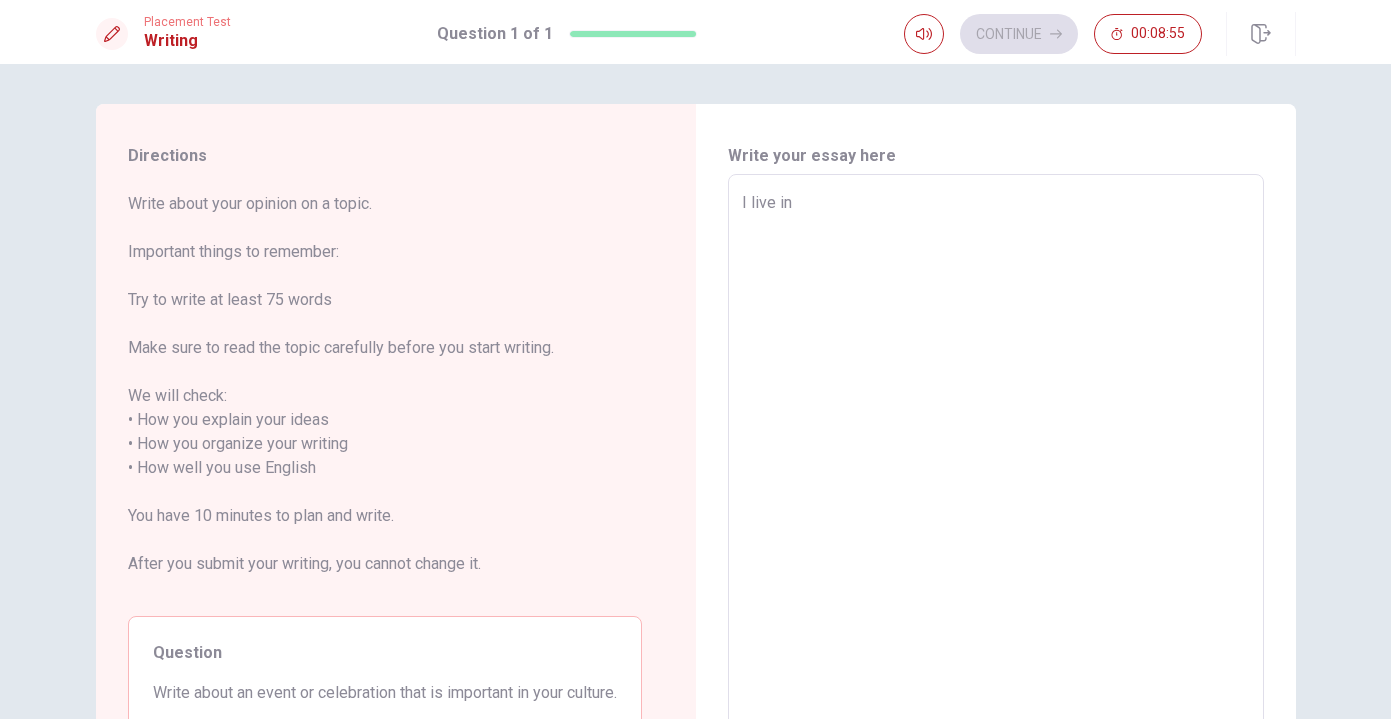 type on "x" 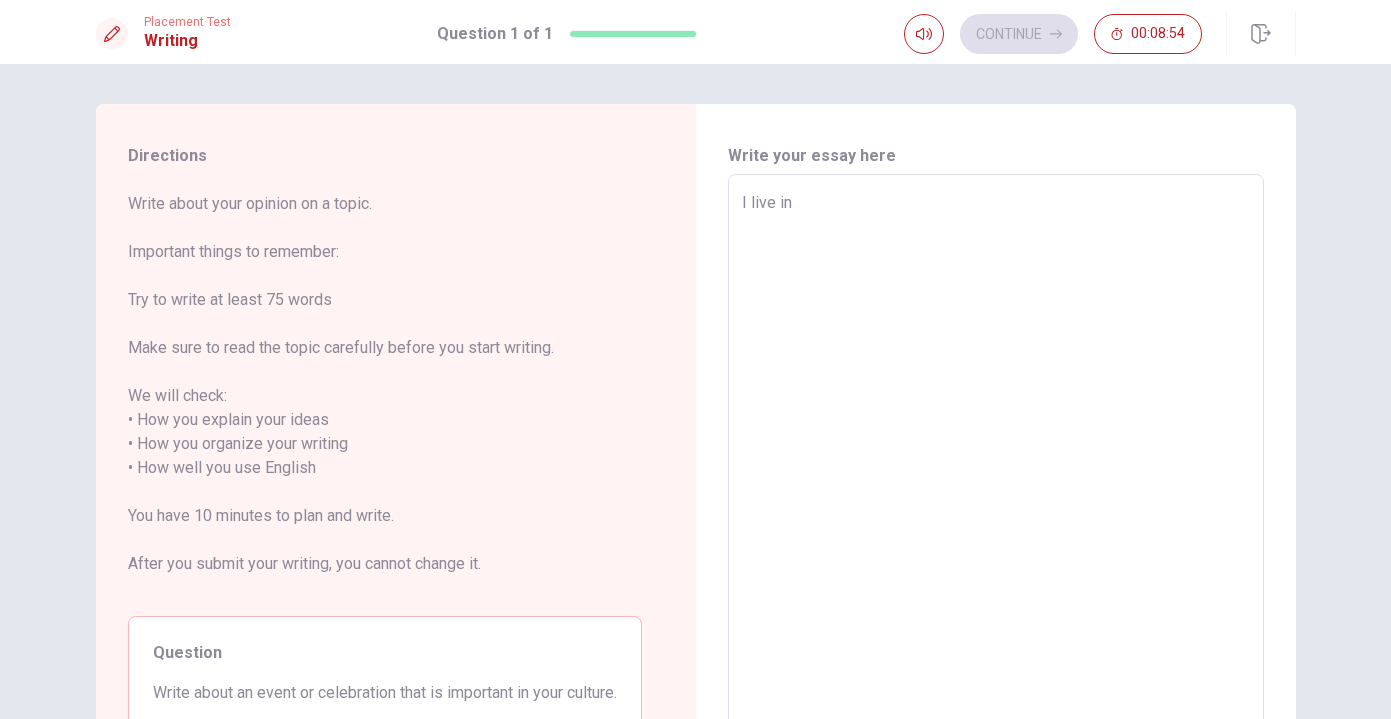 type on "I live in" 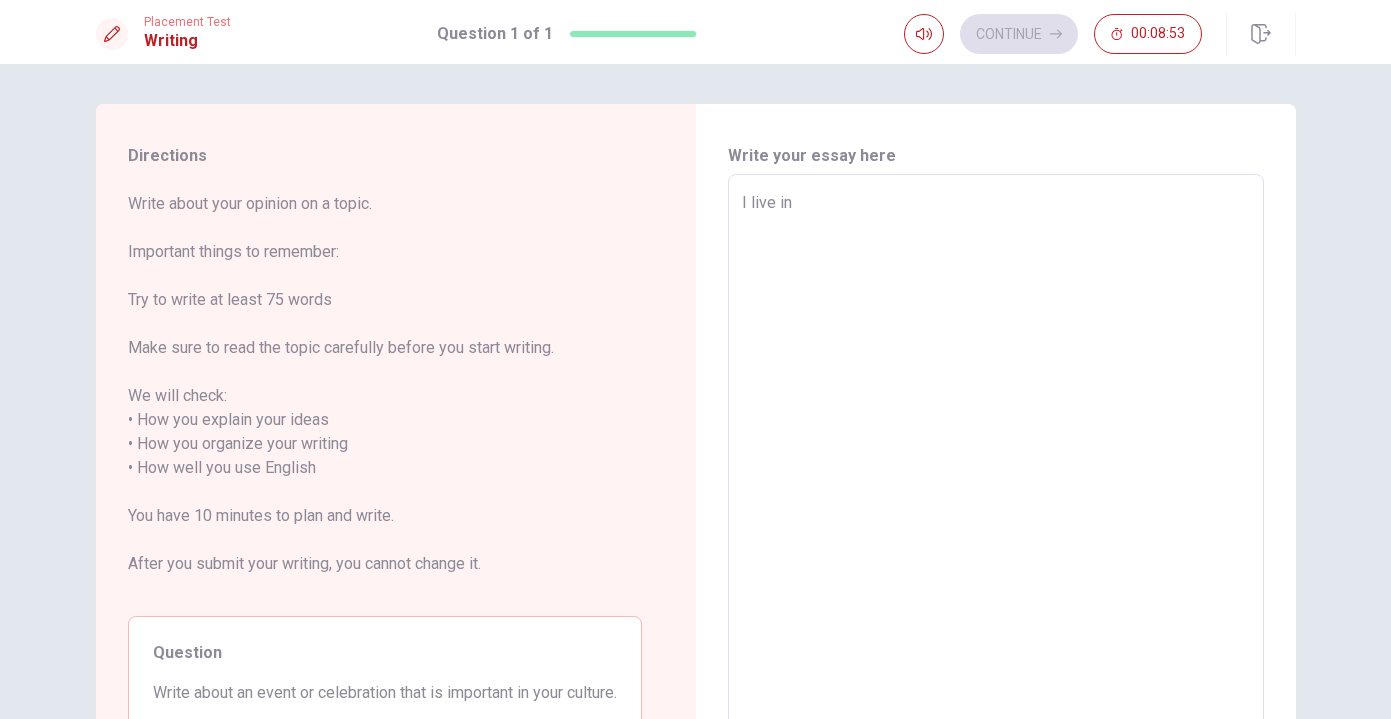 type on "x" 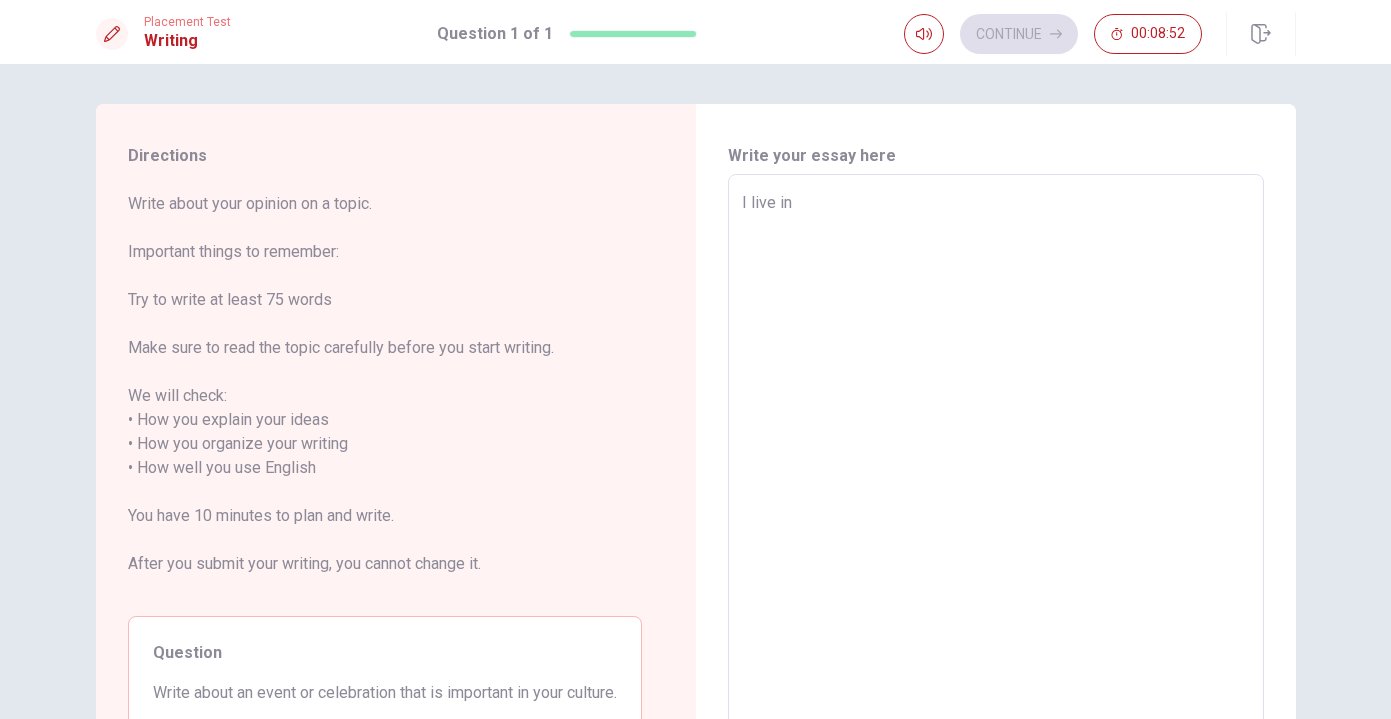 type on "I live in J" 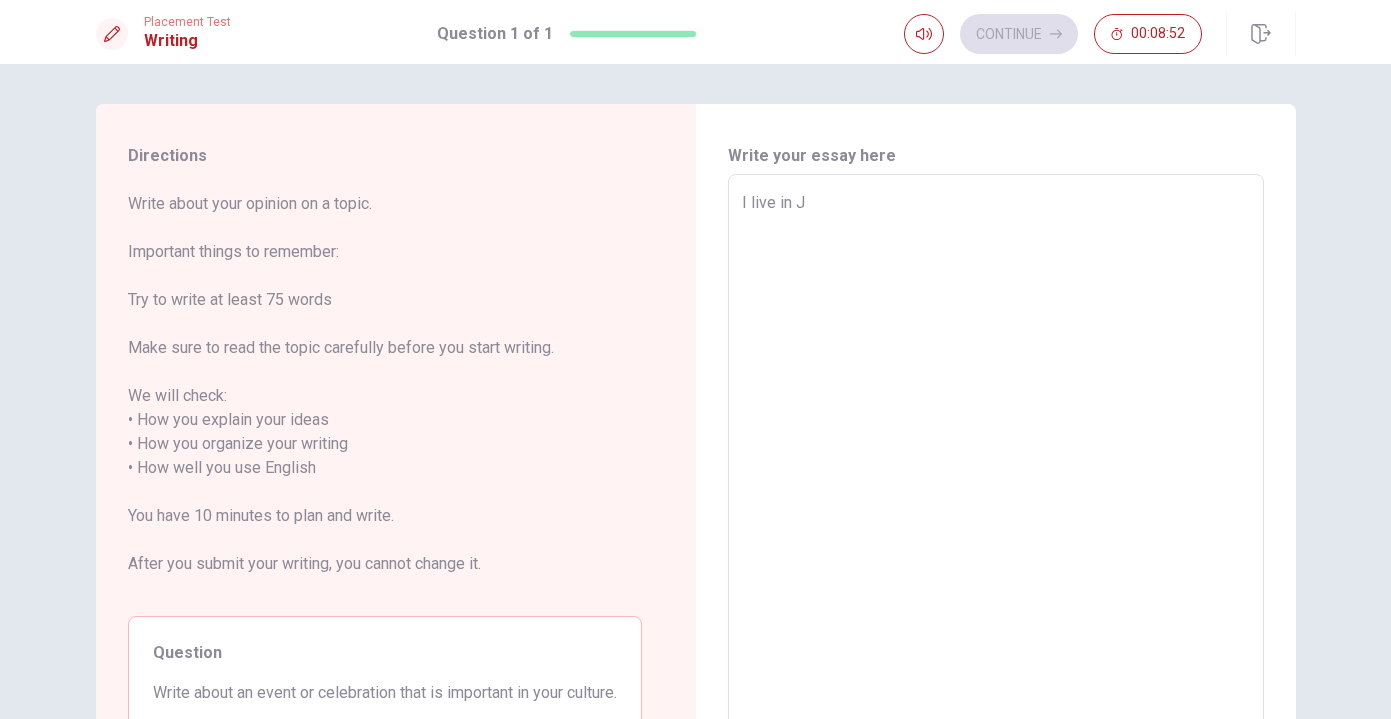 type on "x" 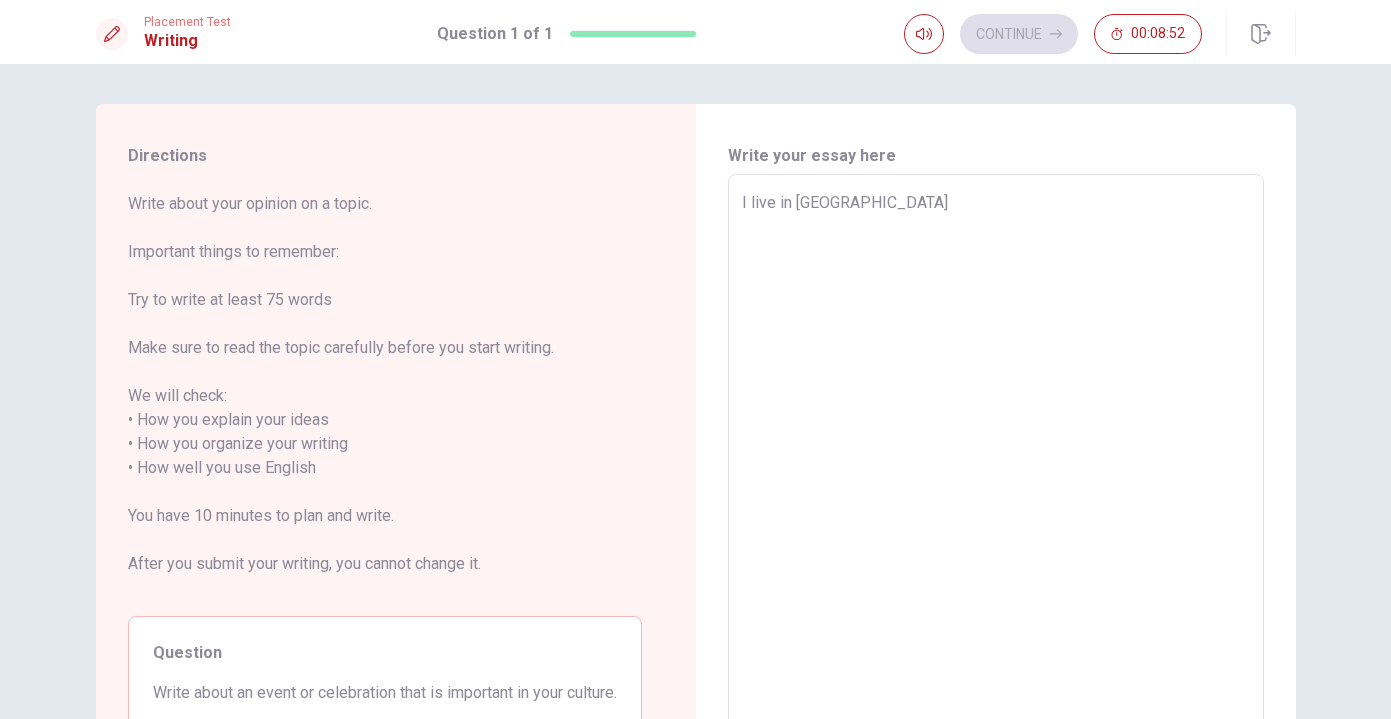 type on "x" 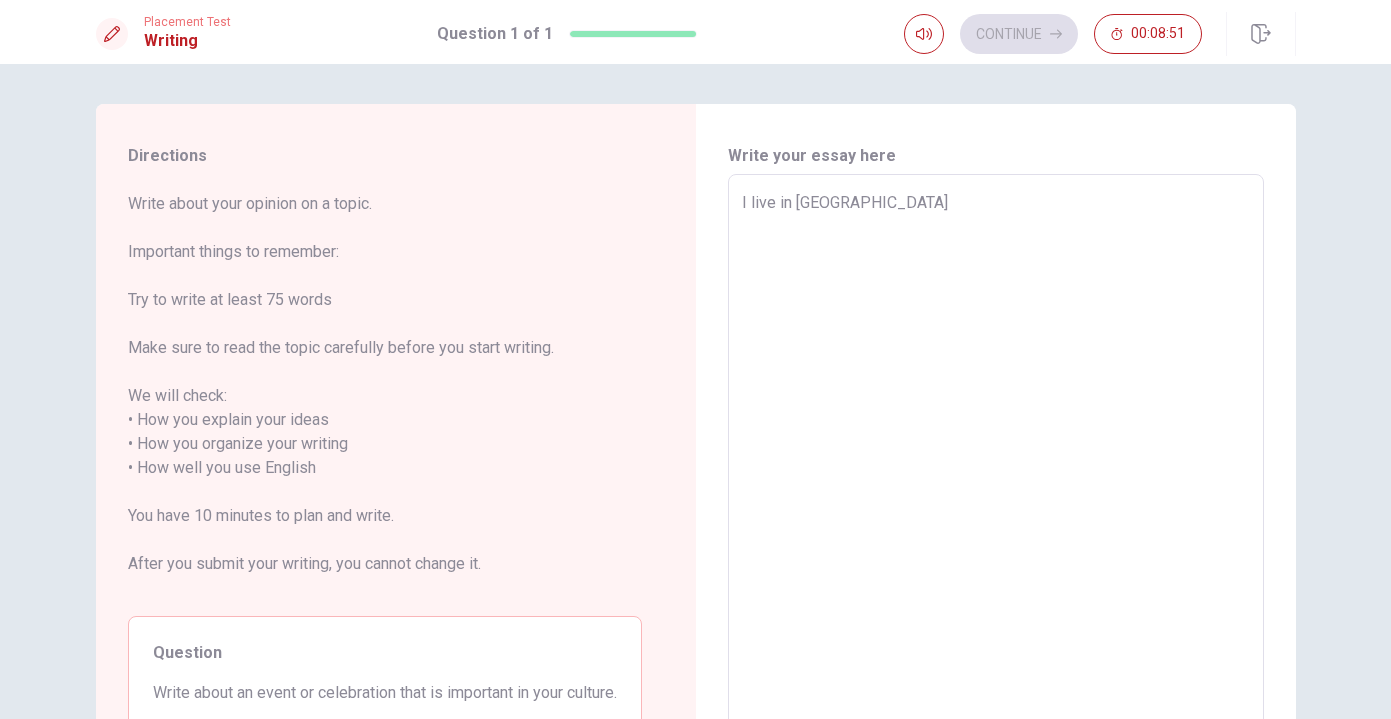 type on "I live in [GEOGRAPHIC_DATA]" 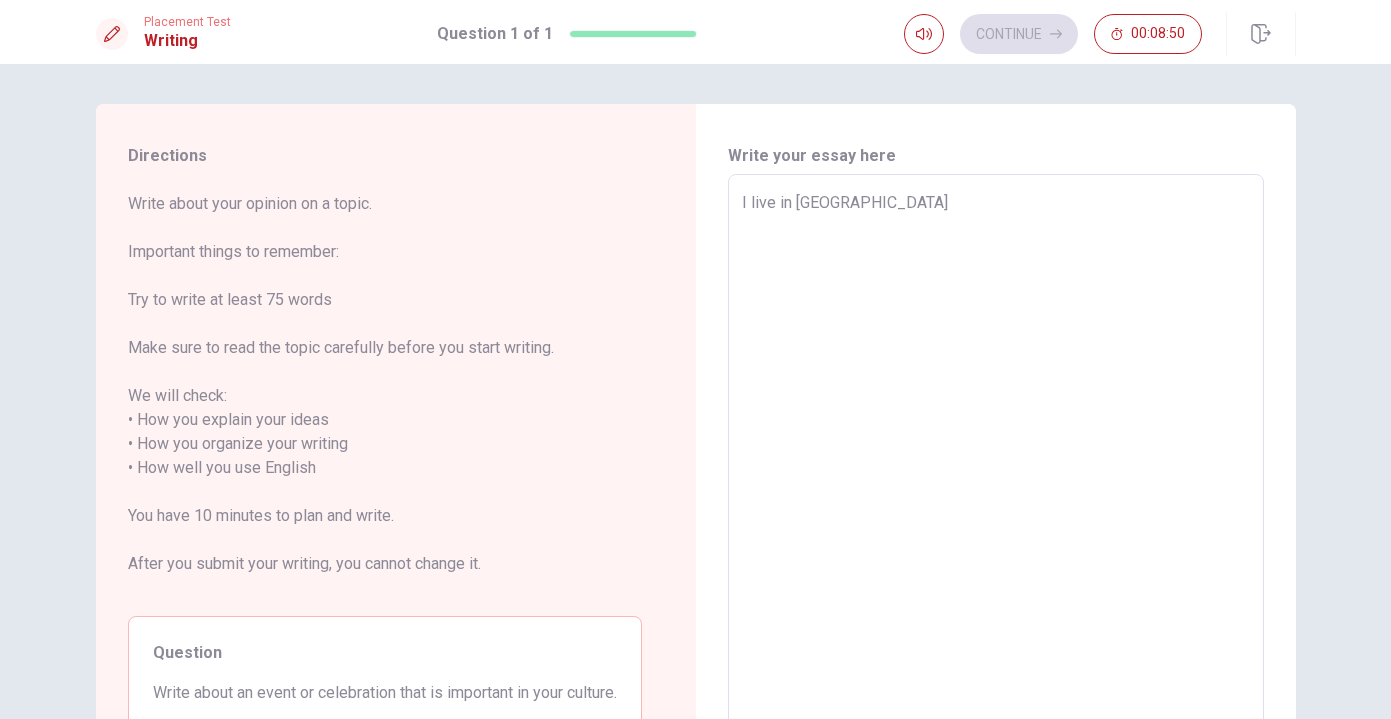 type on "I live in [GEOGRAPHIC_DATA]" 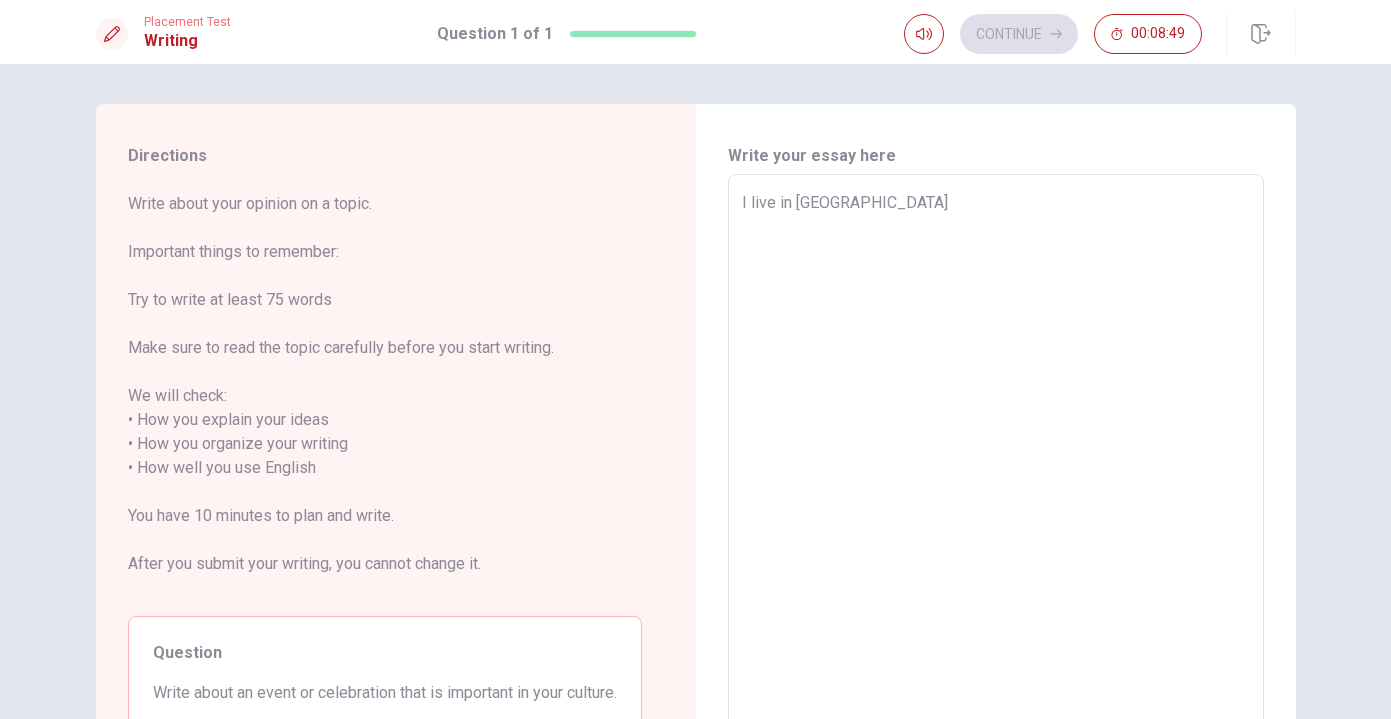 type on "I live in [GEOGRAPHIC_DATA]" 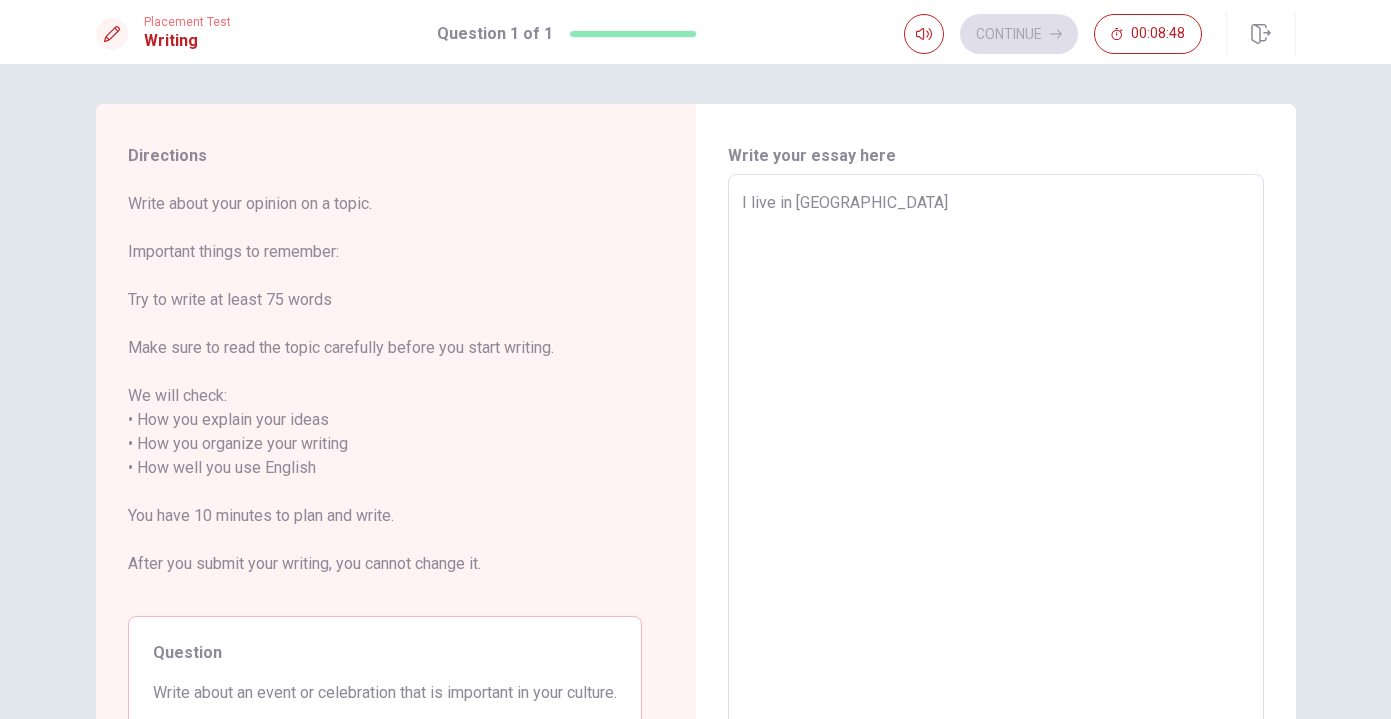 type on "I live in [GEOGRAPHIC_DATA]" 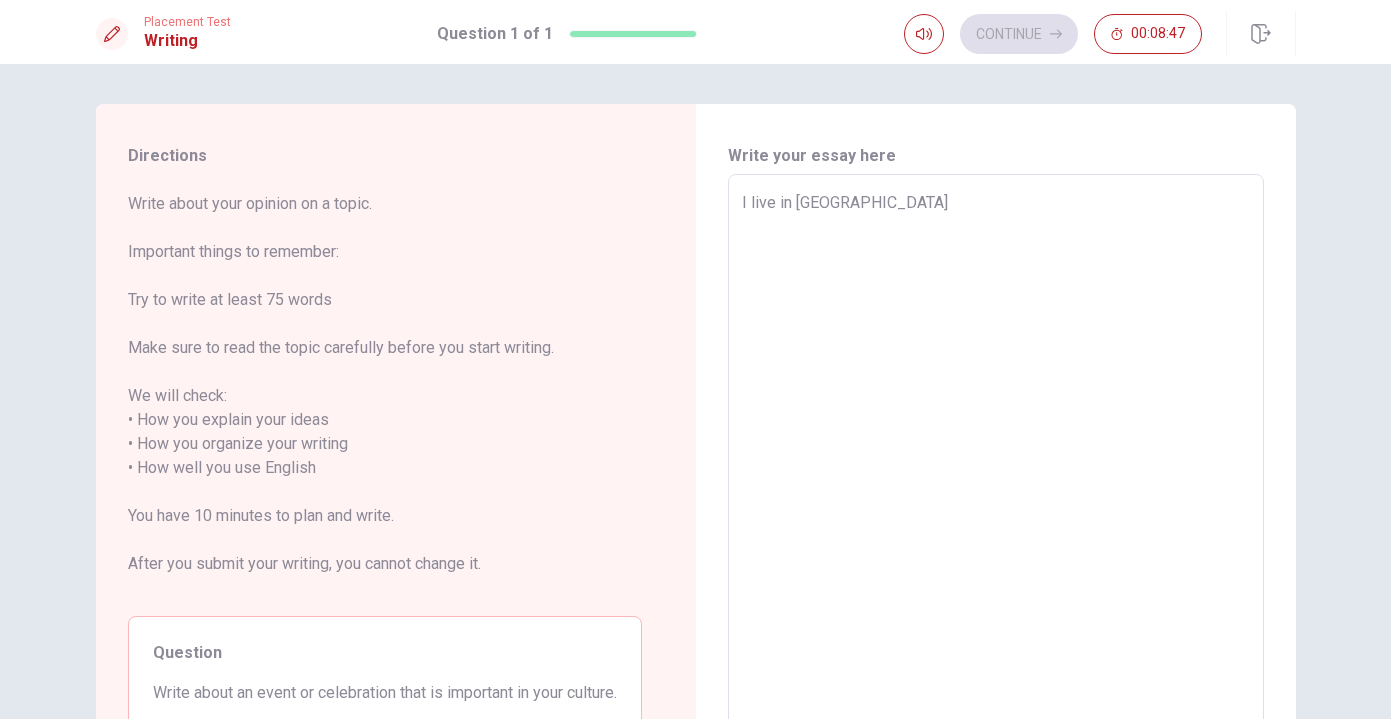 type on "I live in [GEOGRAPHIC_DATA]" 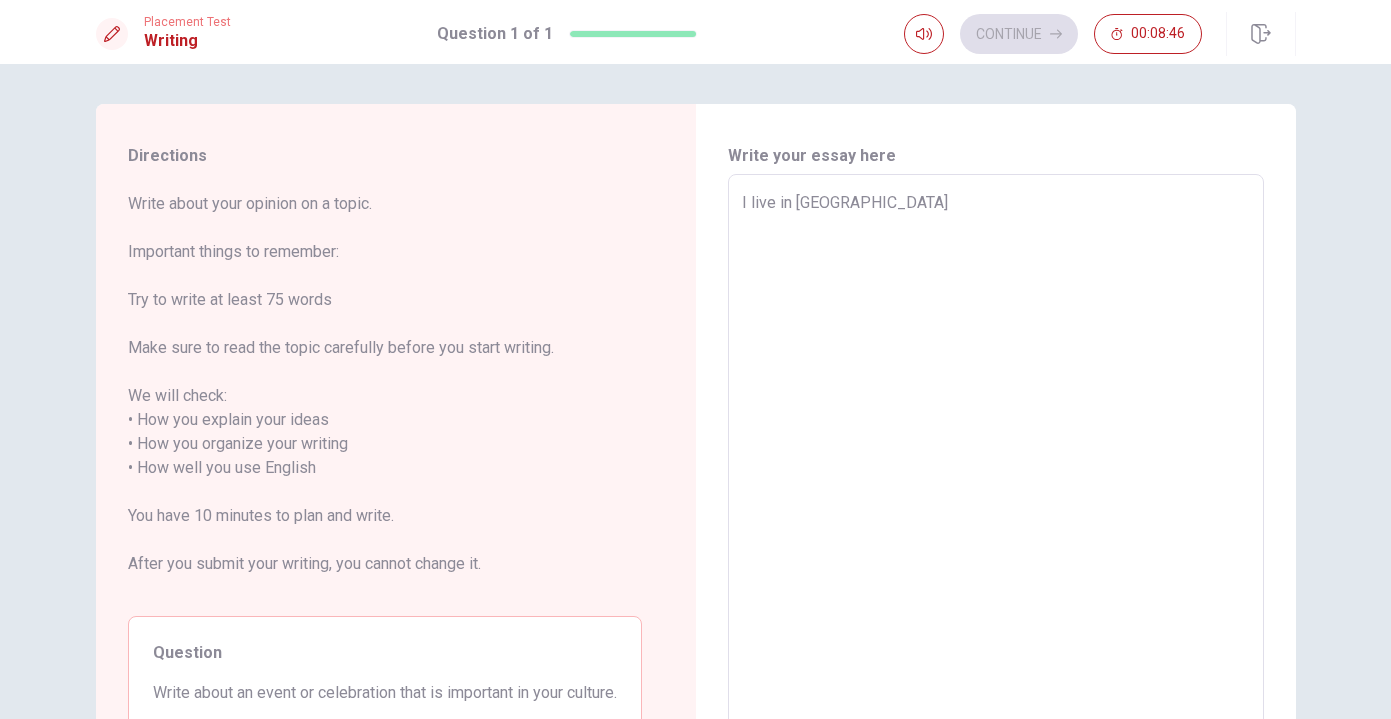 type on "I live in [GEOGRAPHIC_DATA]" 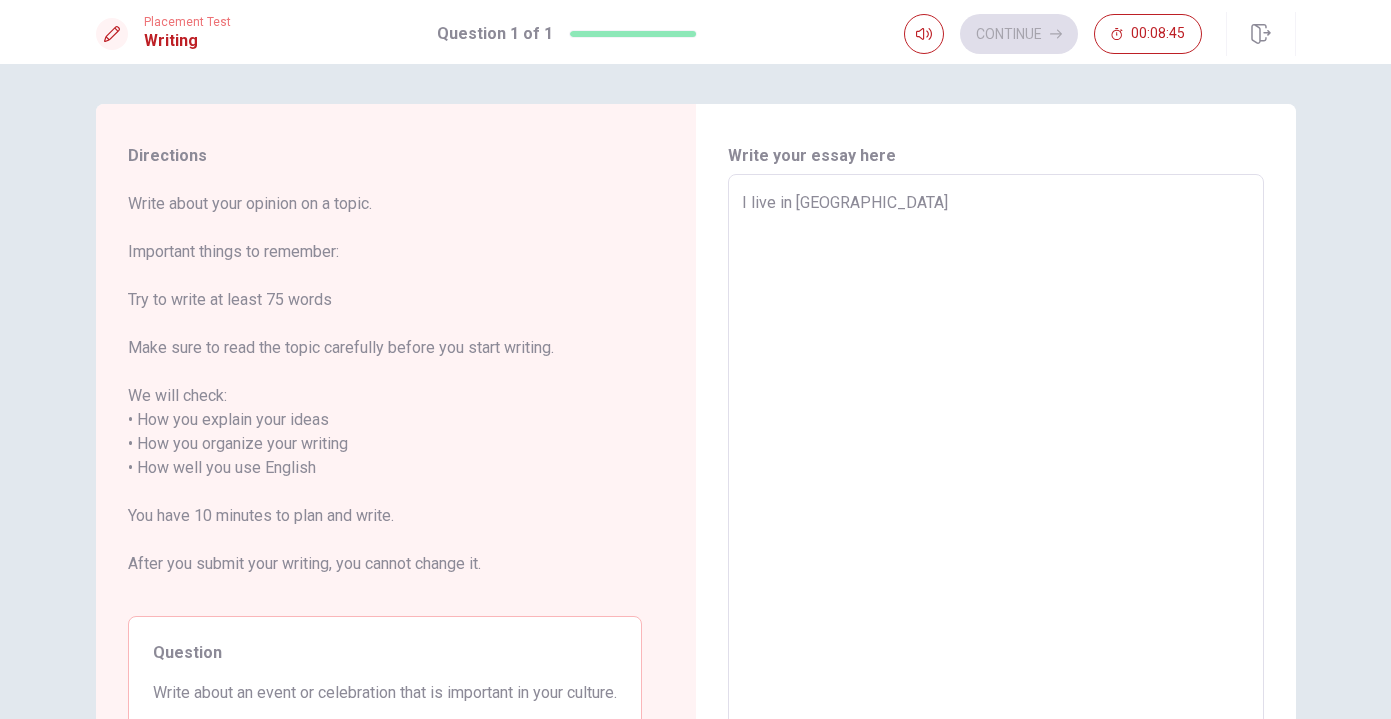 type on "I live in [GEOGRAPHIC_DATA]" 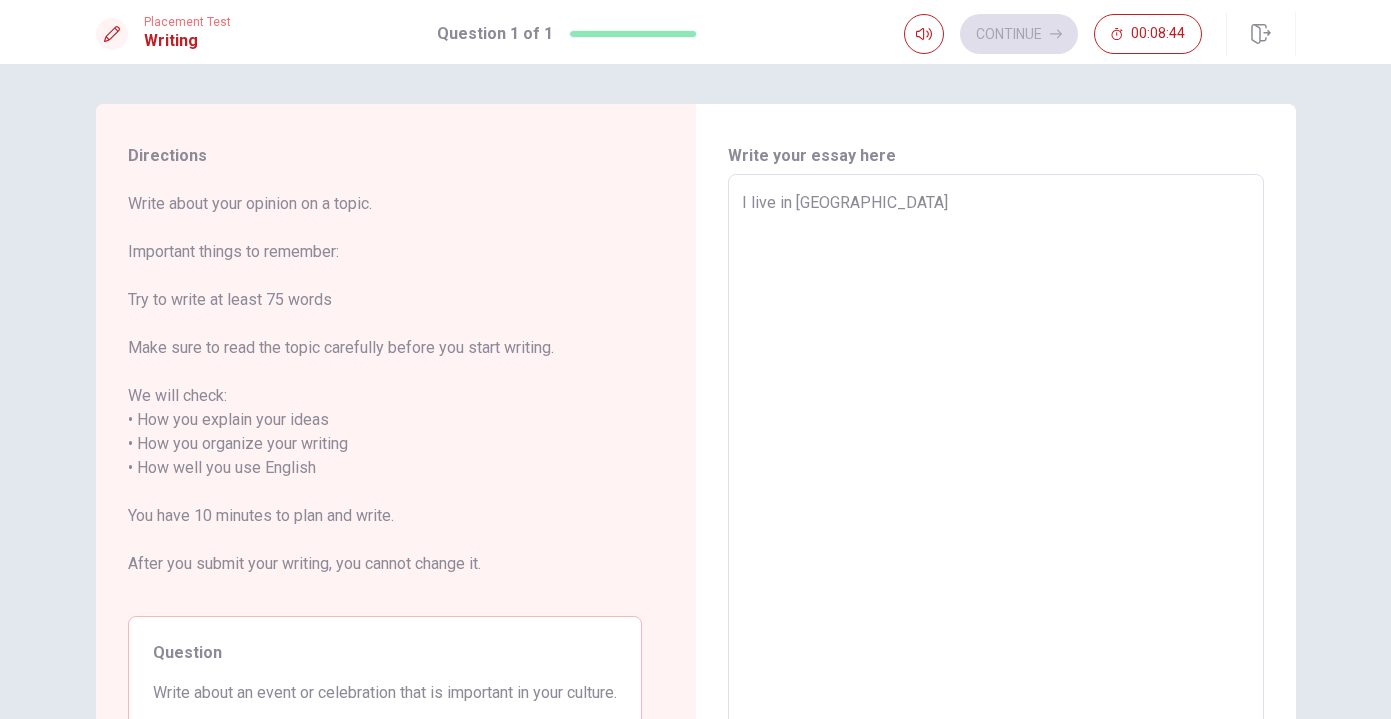 type on "I live in [GEOGRAPHIC_DATA]" 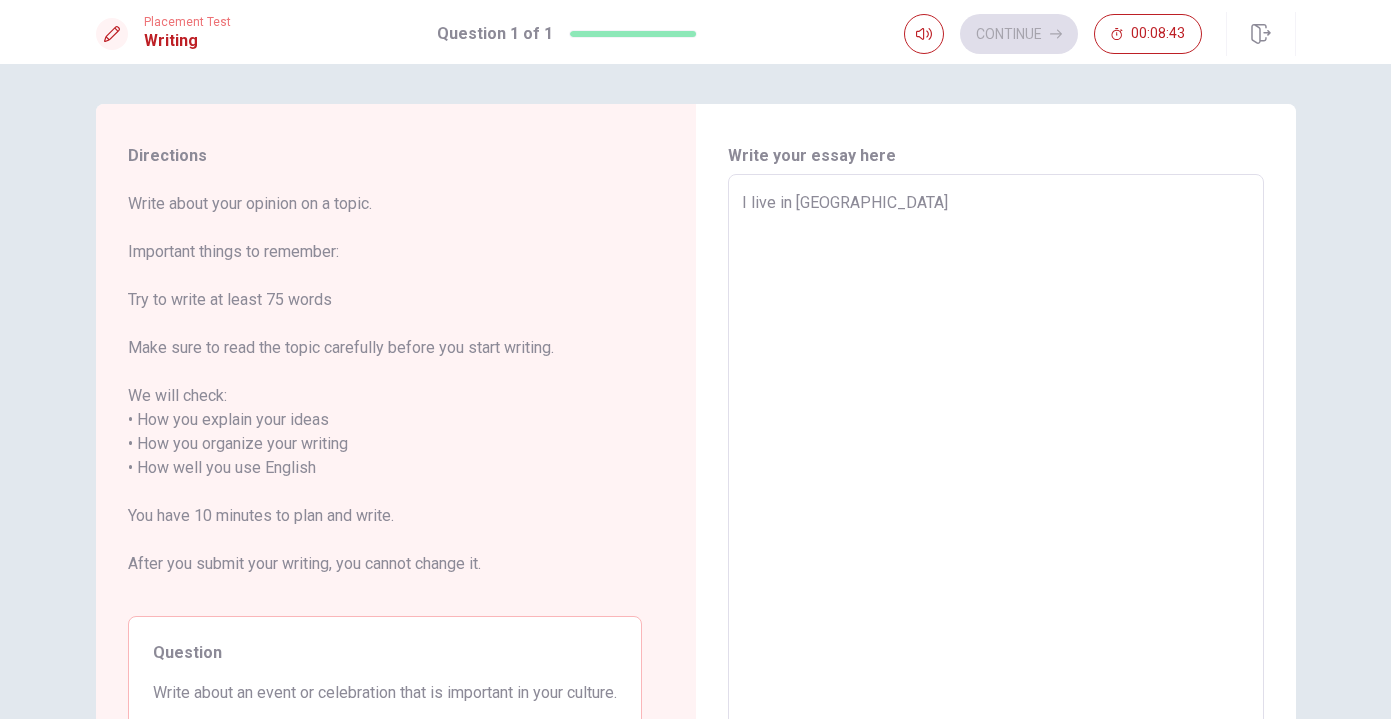 type on "x" 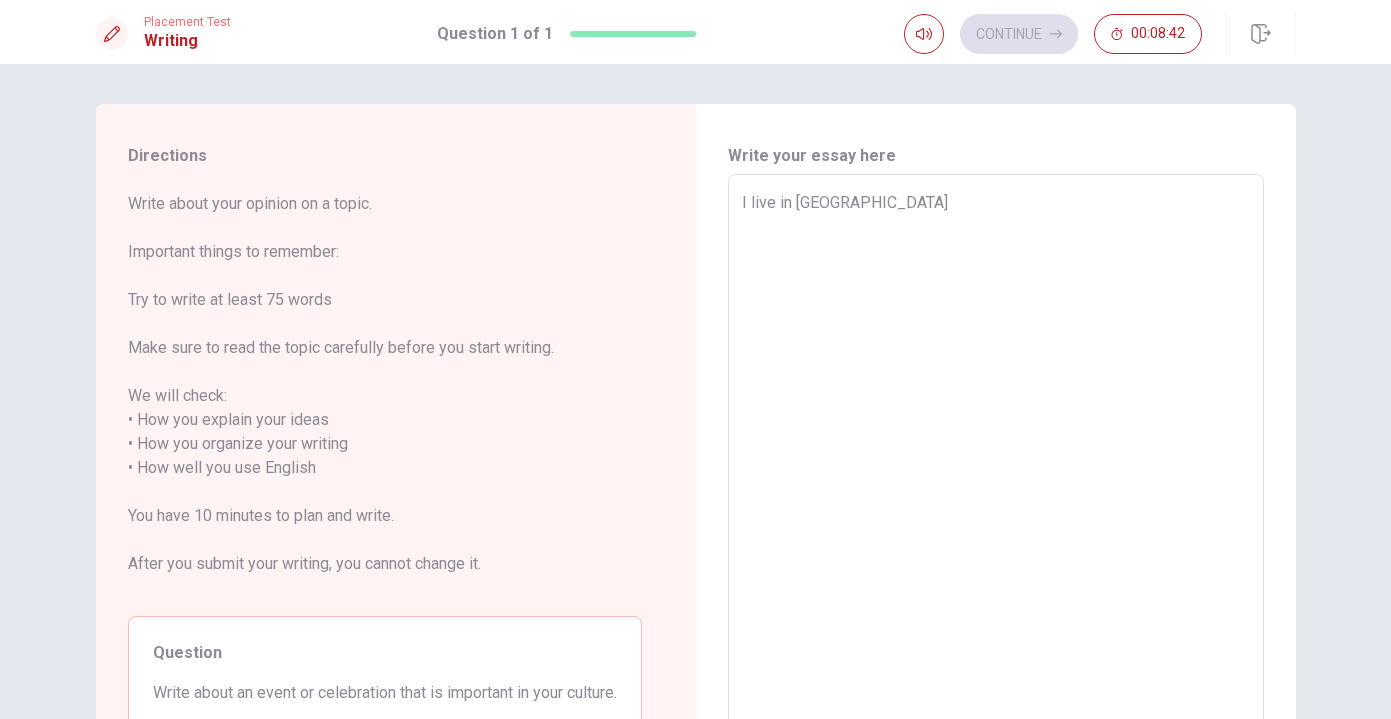 type on "I live in [GEOGRAPHIC_DATA]." 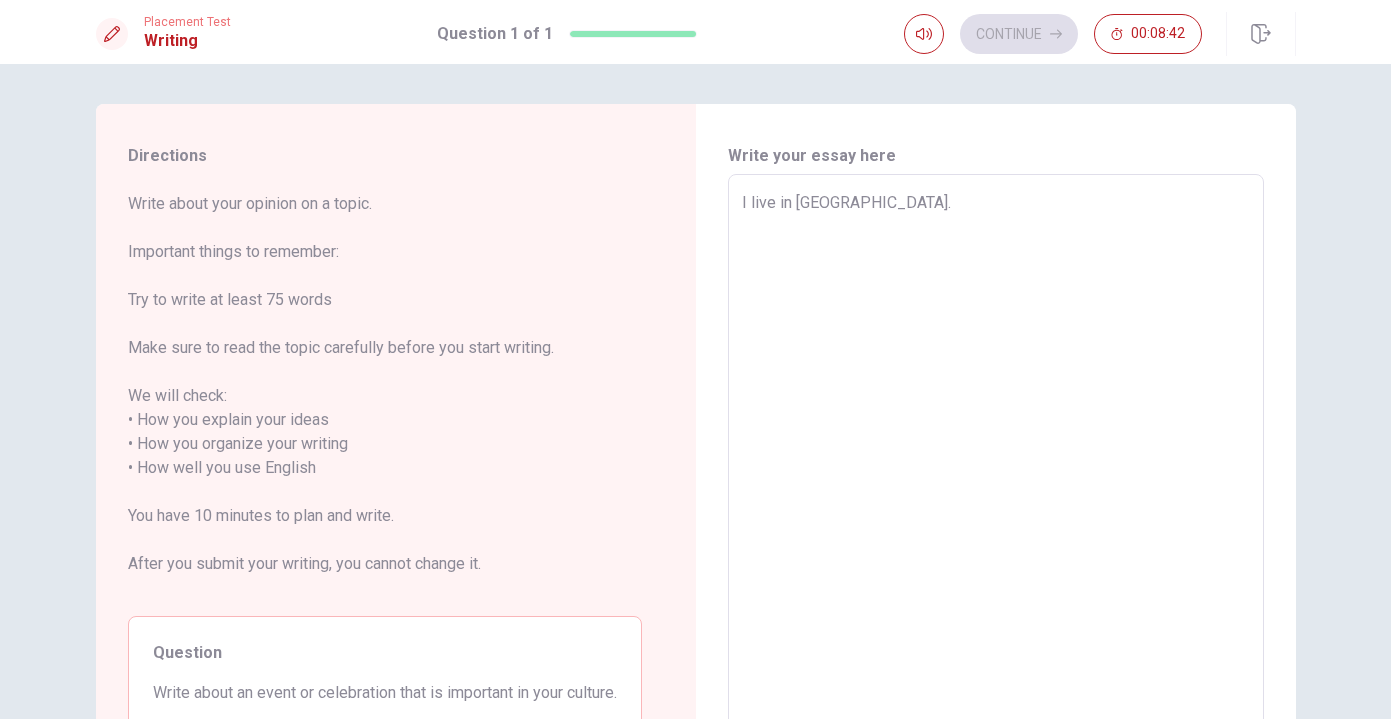type on "x" 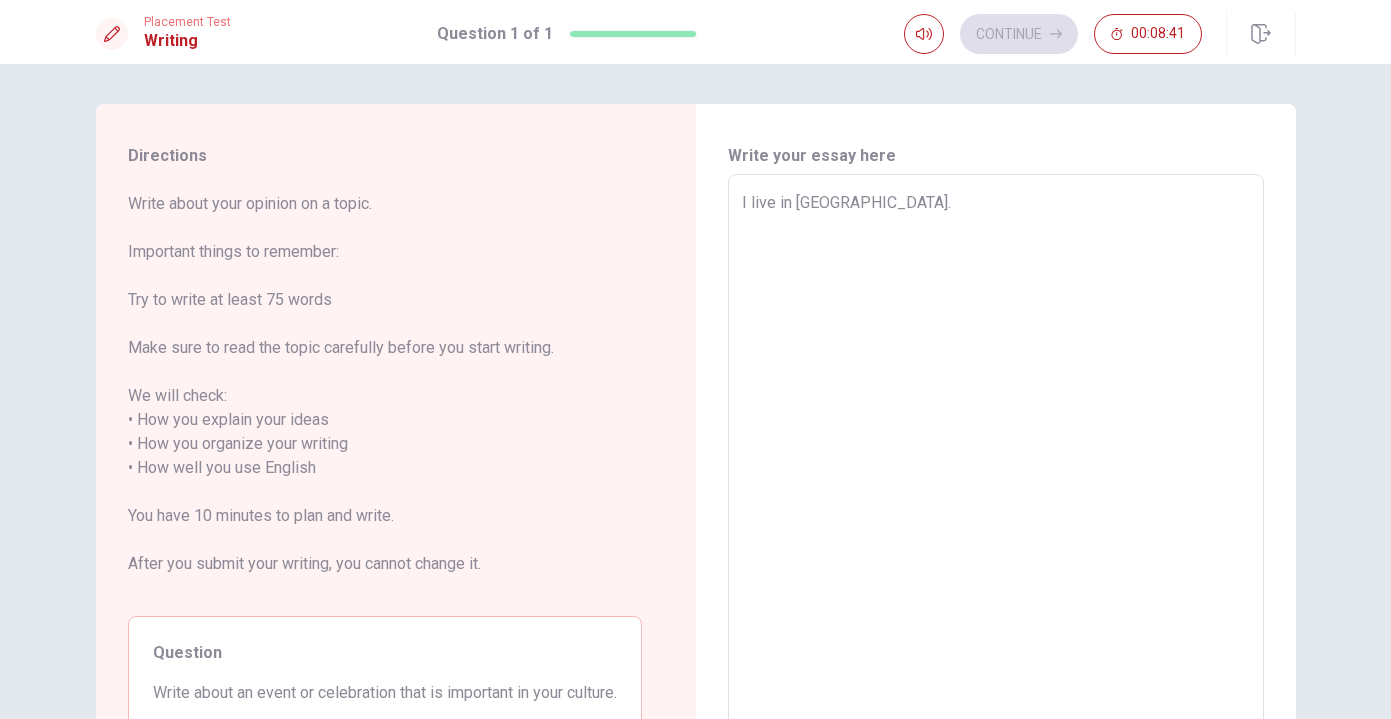 type on "I live in [GEOGRAPHIC_DATA]." 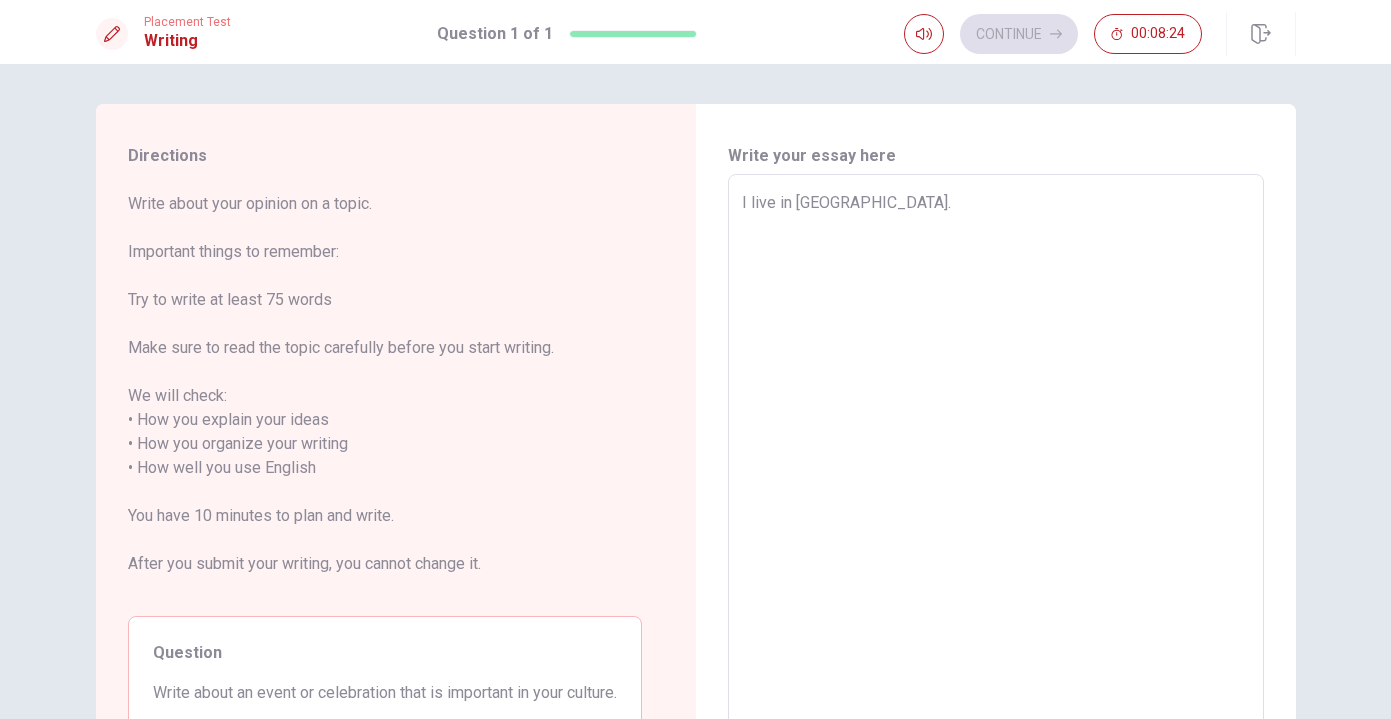 type on "x" 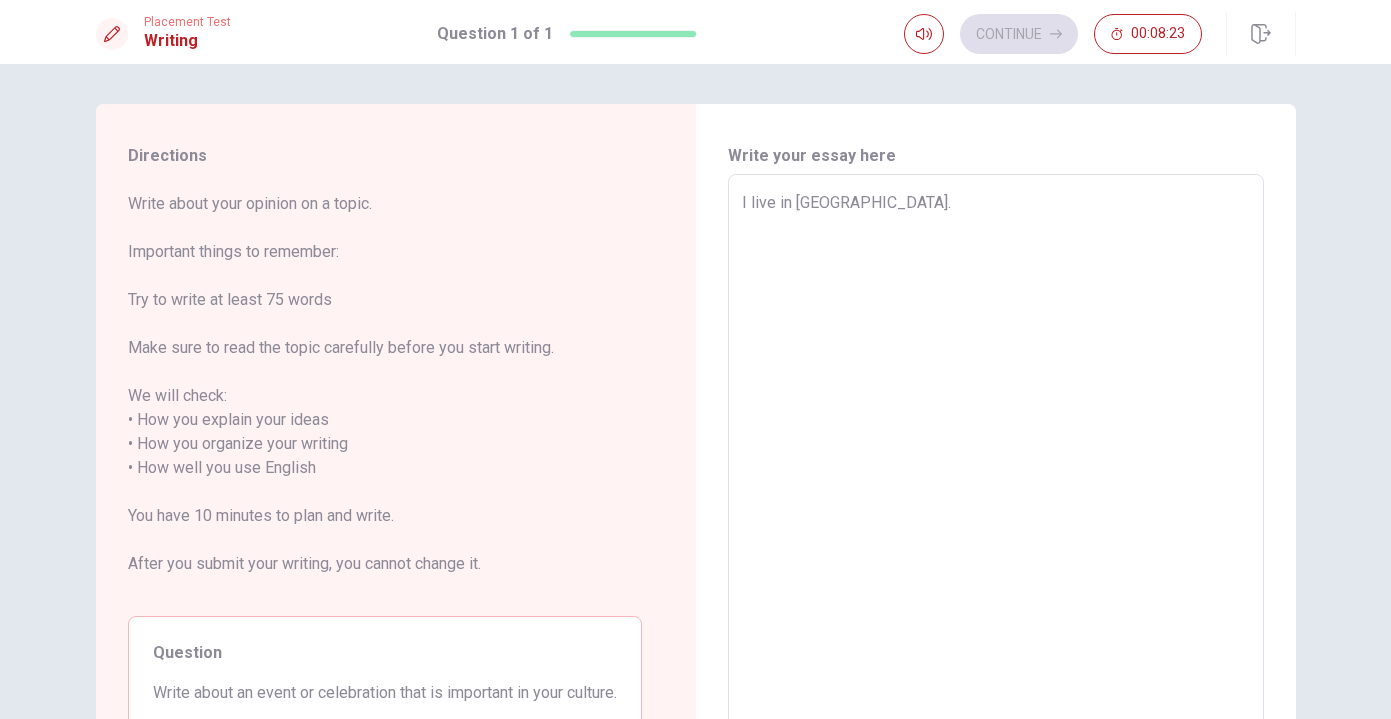 type on "I live in [GEOGRAPHIC_DATA]. I" 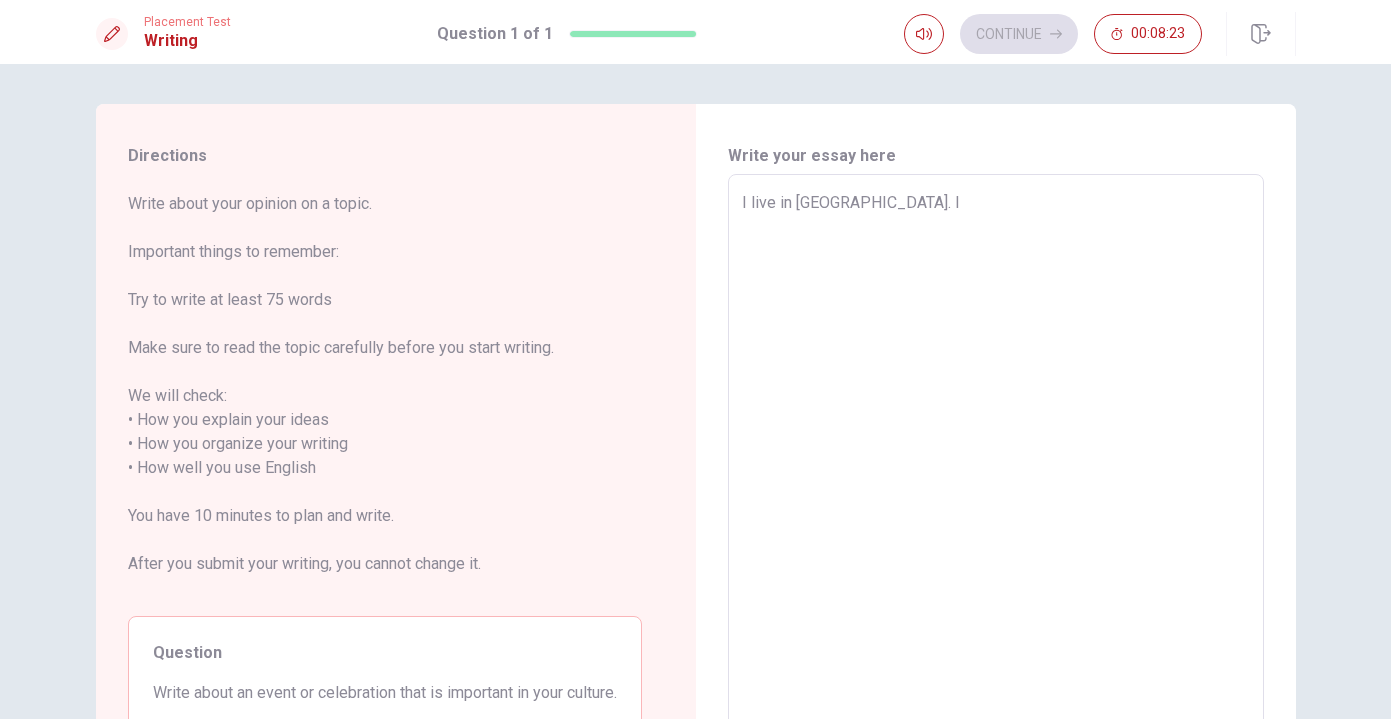 type on "x" 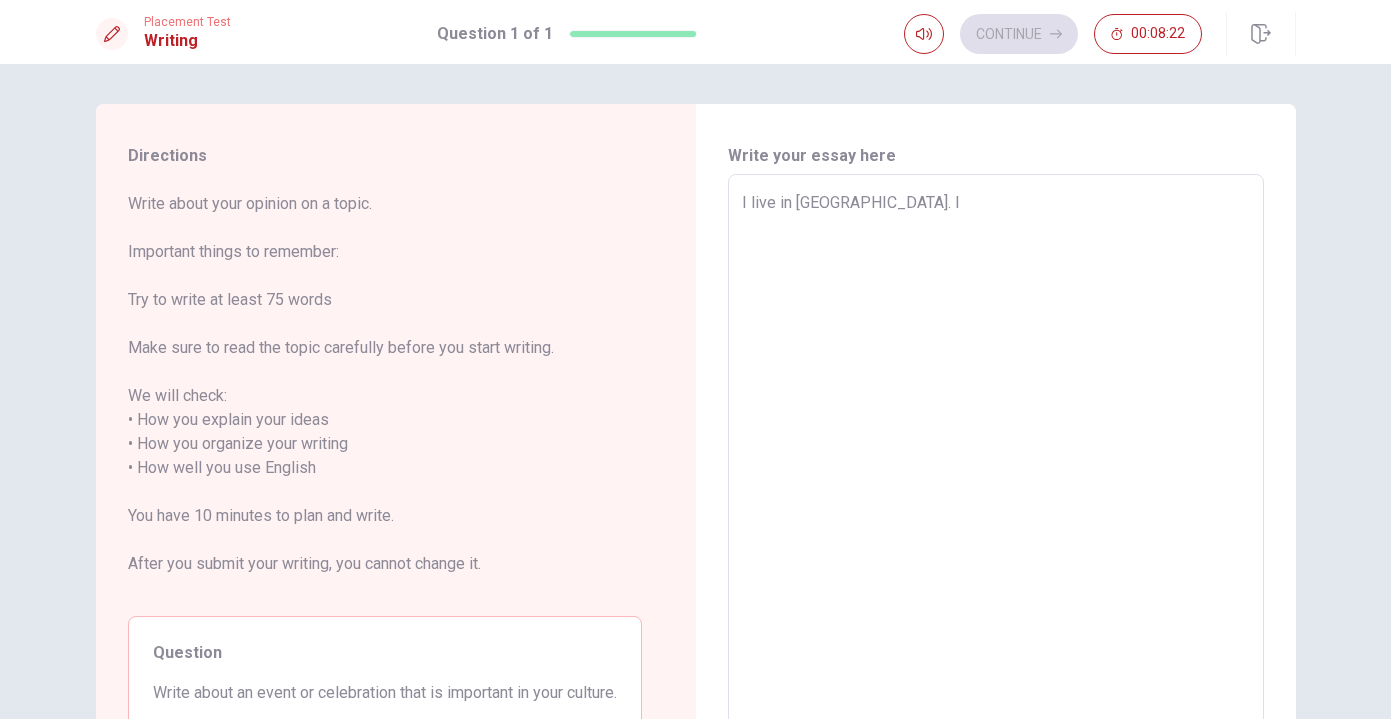 type on "I live in [GEOGRAPHIC_DATA]. In" 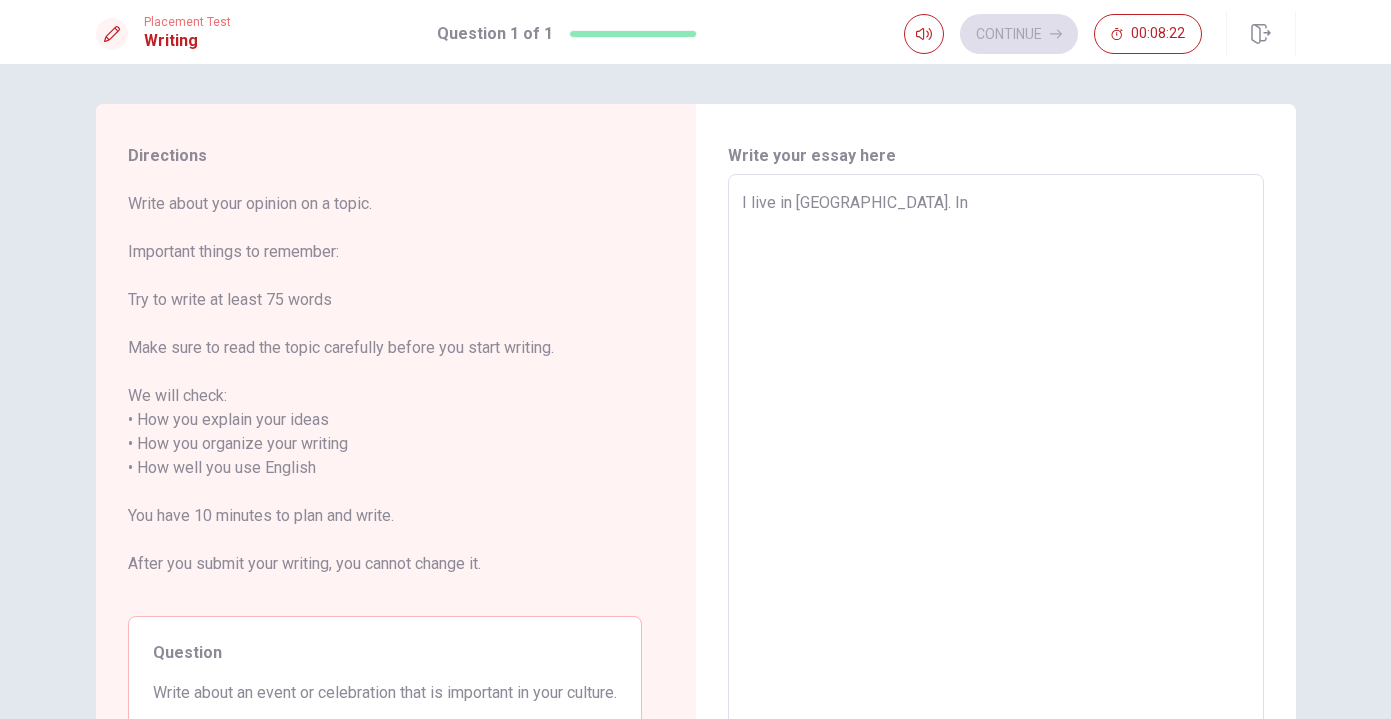 type on "x" 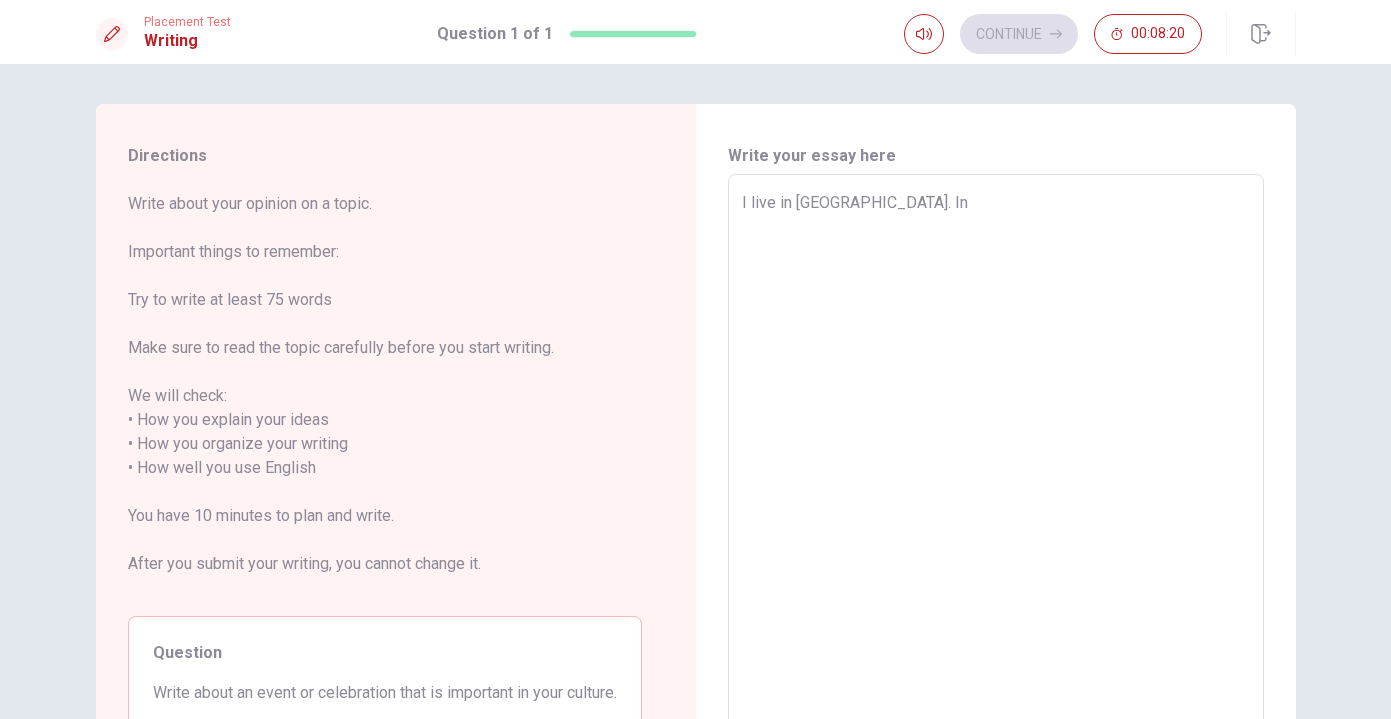 type on "x" 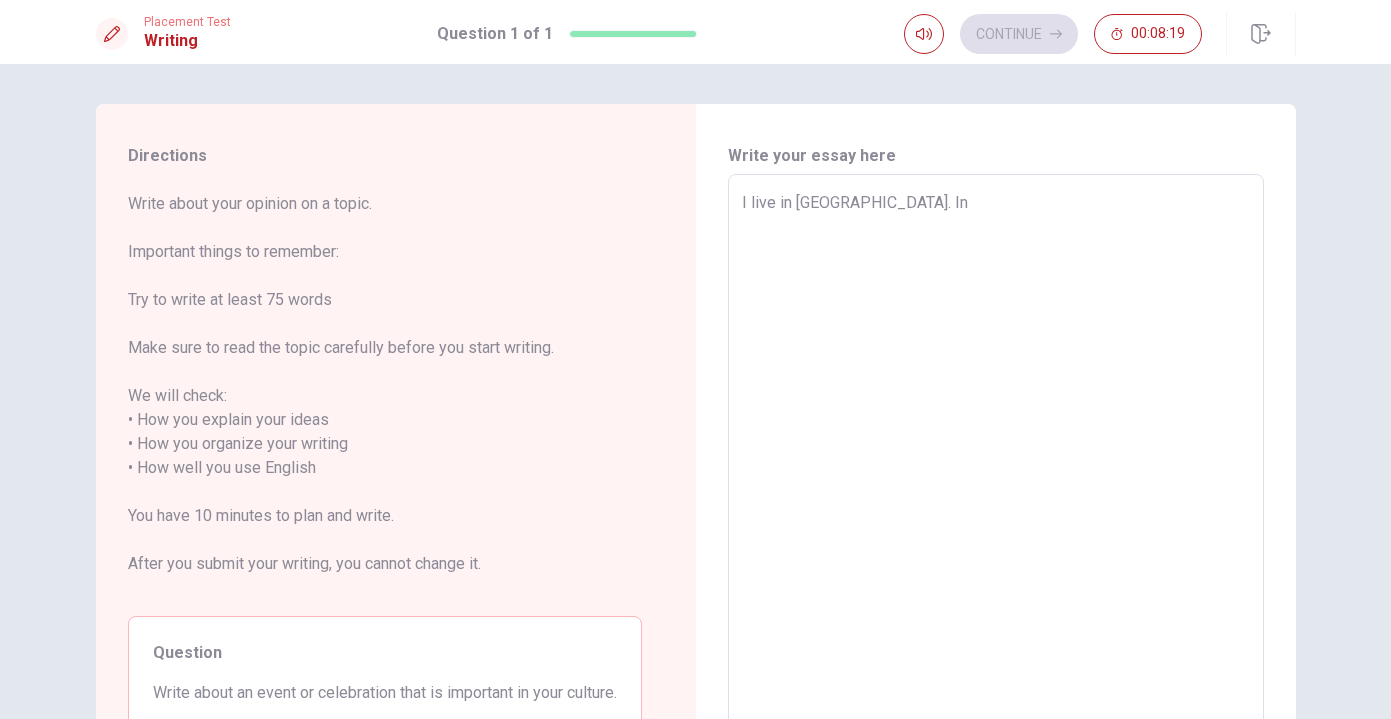 type on "I live in [GEOGRAPHIC_DATA]. In J" 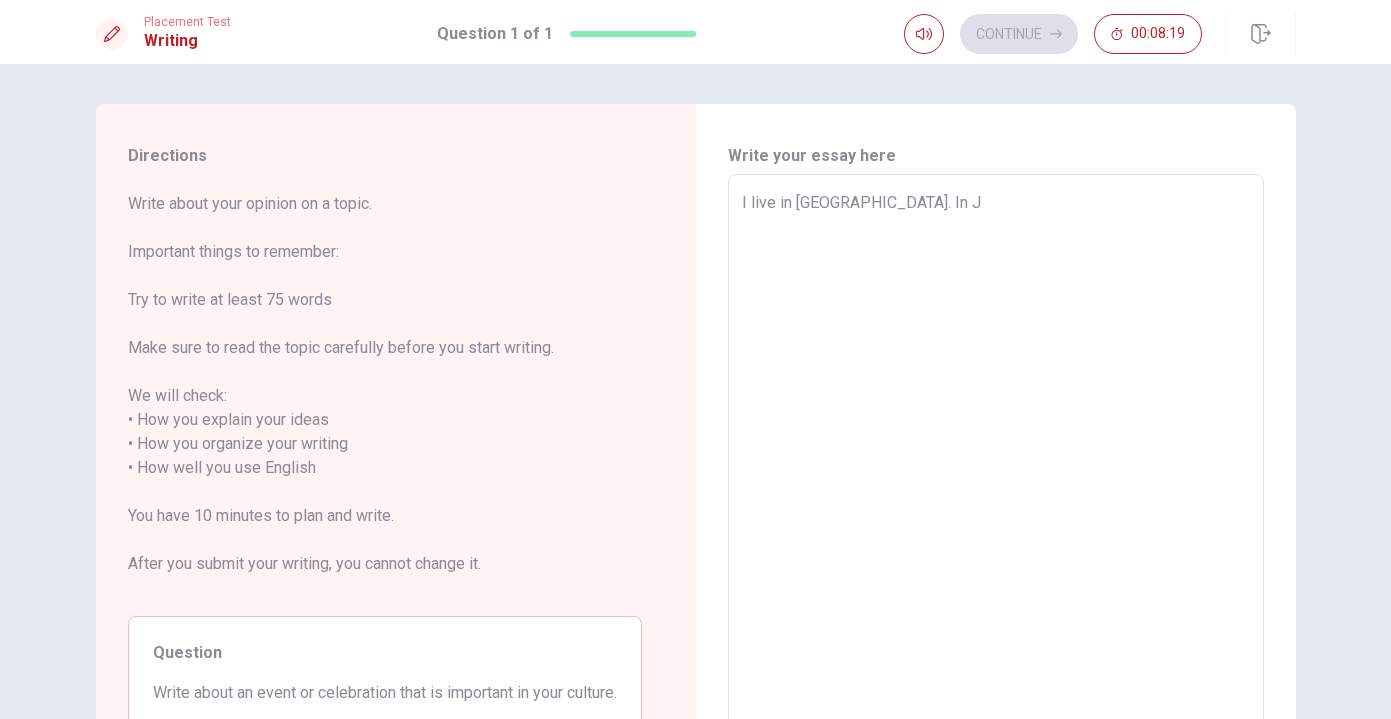 type on "x" 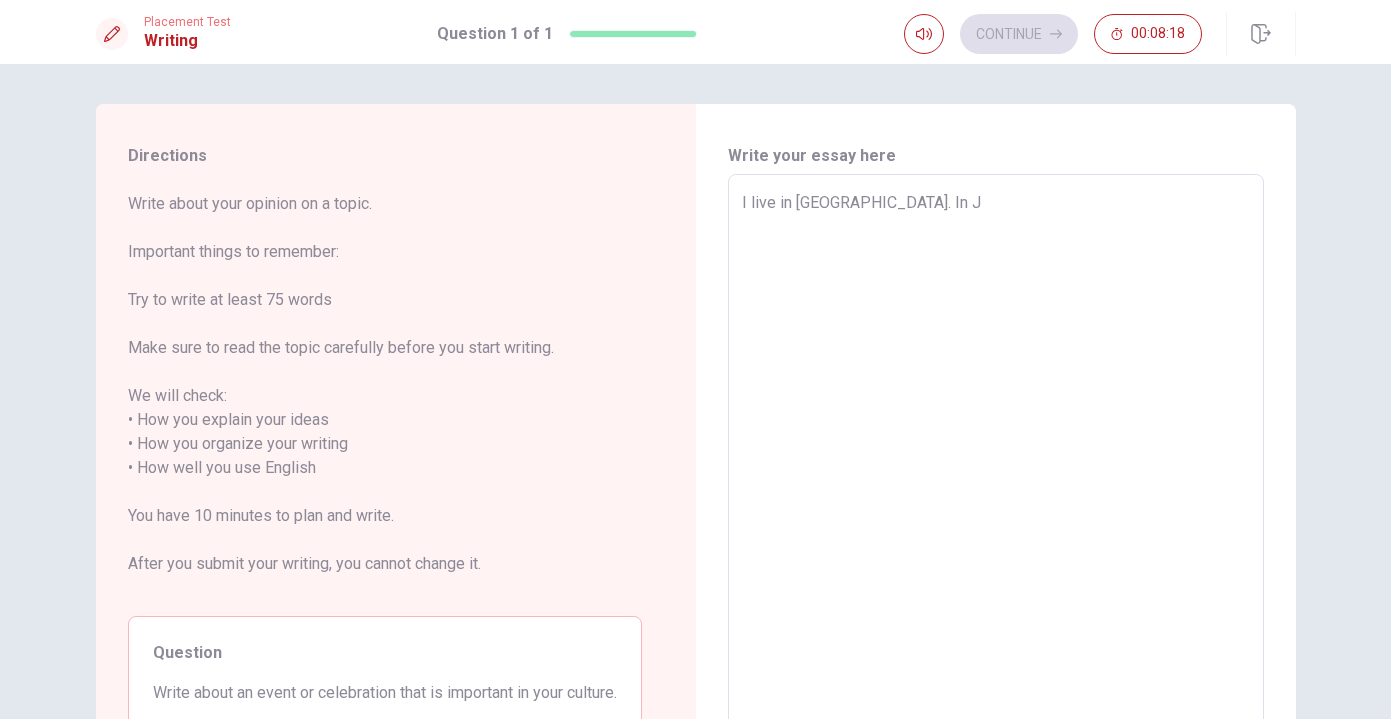 type on "I live in [GEOGRAPHIC_DATA]. In [GEOGRAPHIC_DATA]" 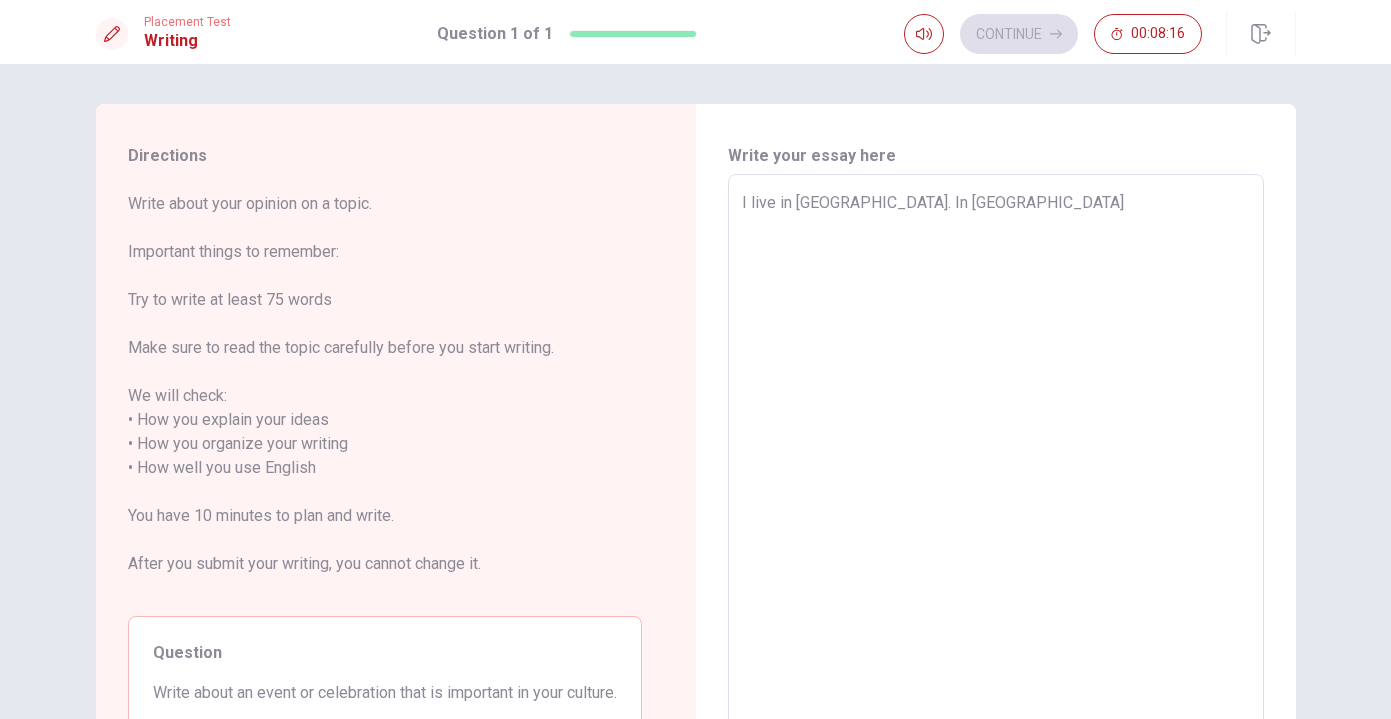 type on "x" 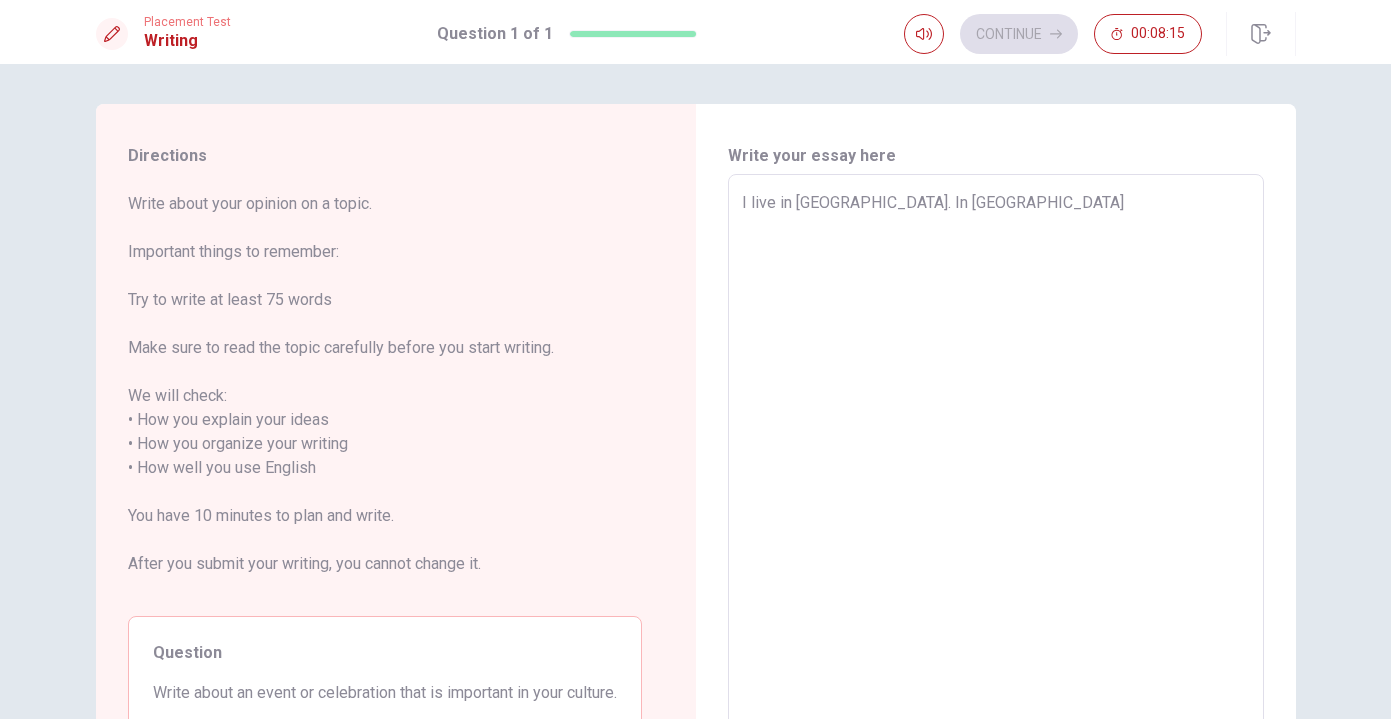 type on "I live in [GEOGRAPHIC_DATA]. In [GEOGRAPHIC_DATA]" 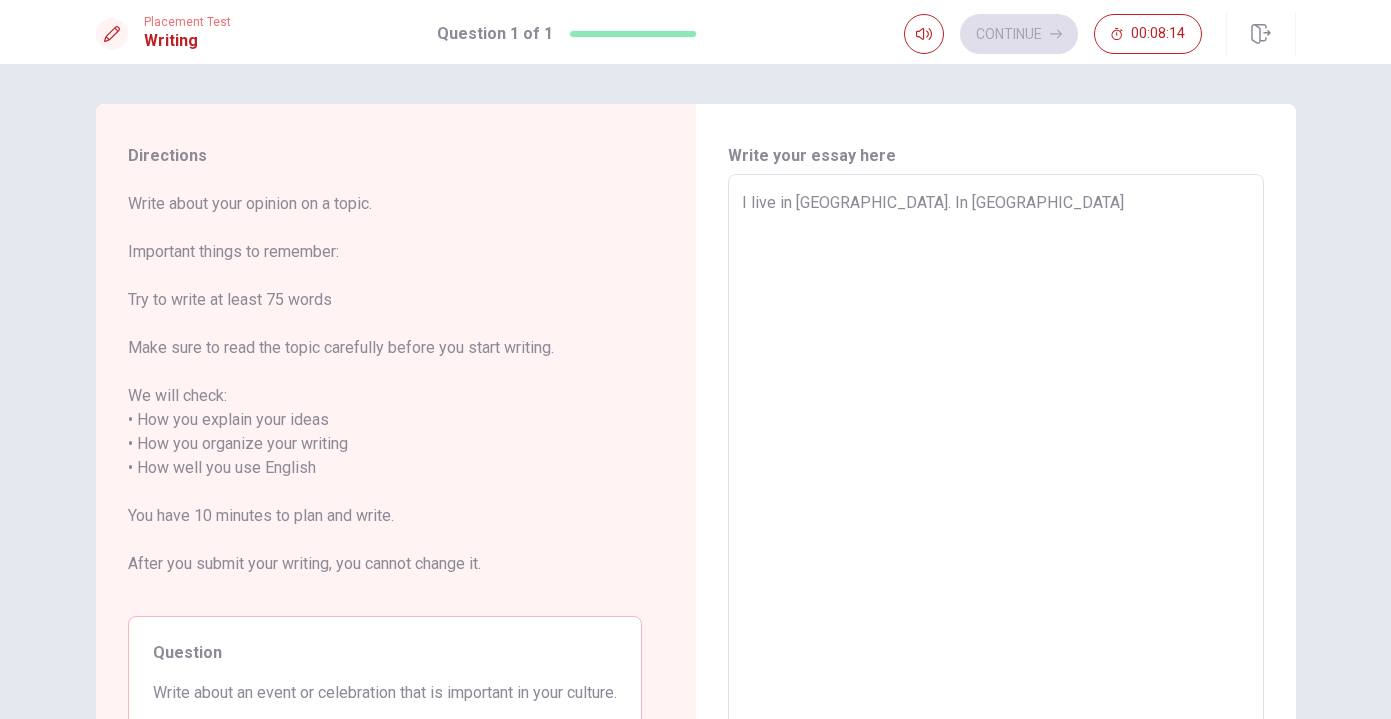 type on "I live in [GEOGRAPHIC_DATA]. In [GEOGRAPHIC_DATA]" 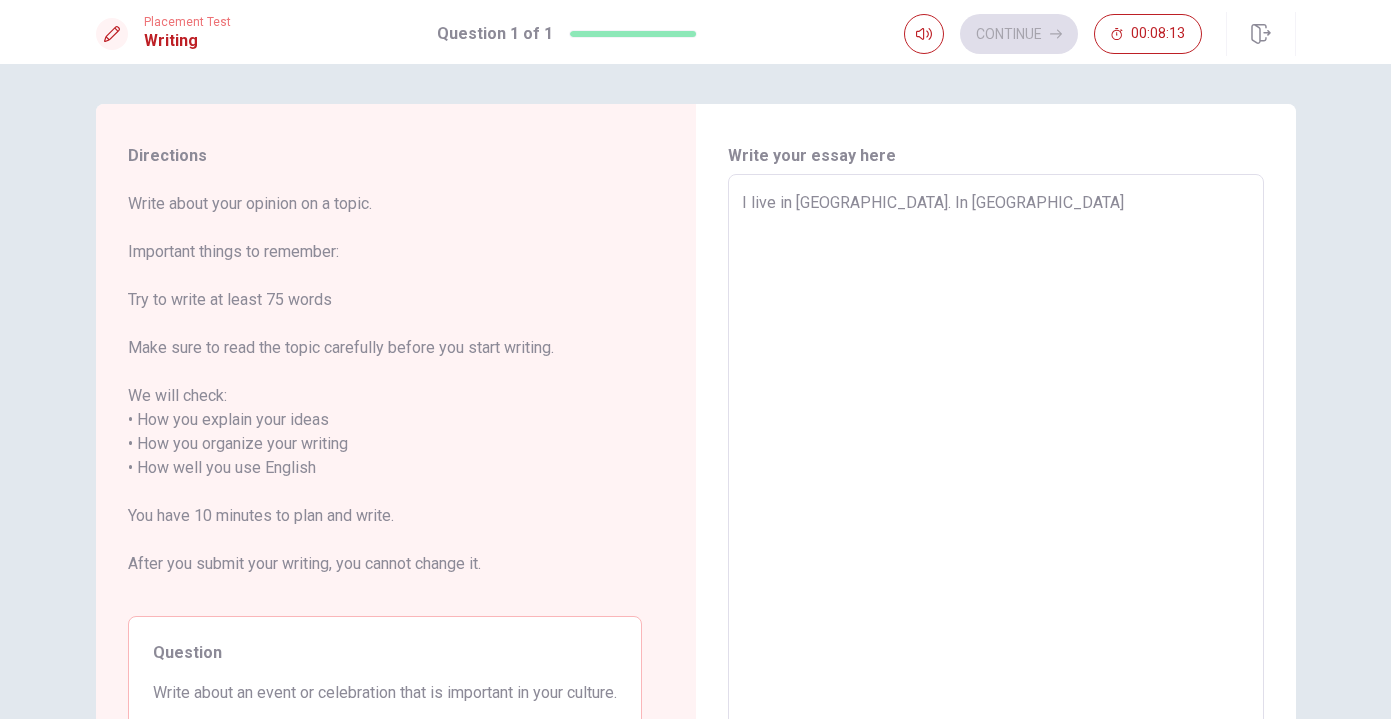 type on "I live in [GEOGRAPHIC_DATA]. In [GEOGRAPHIC_DATA]," 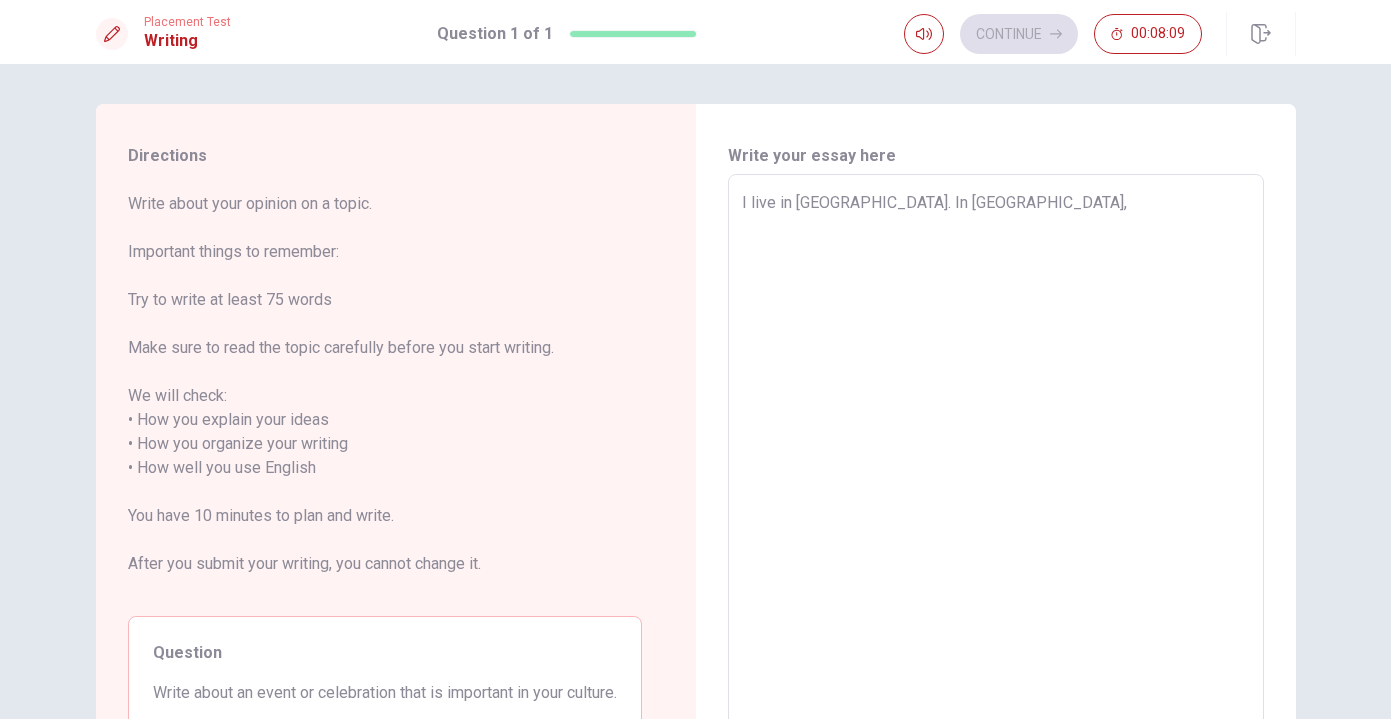 type on "x" 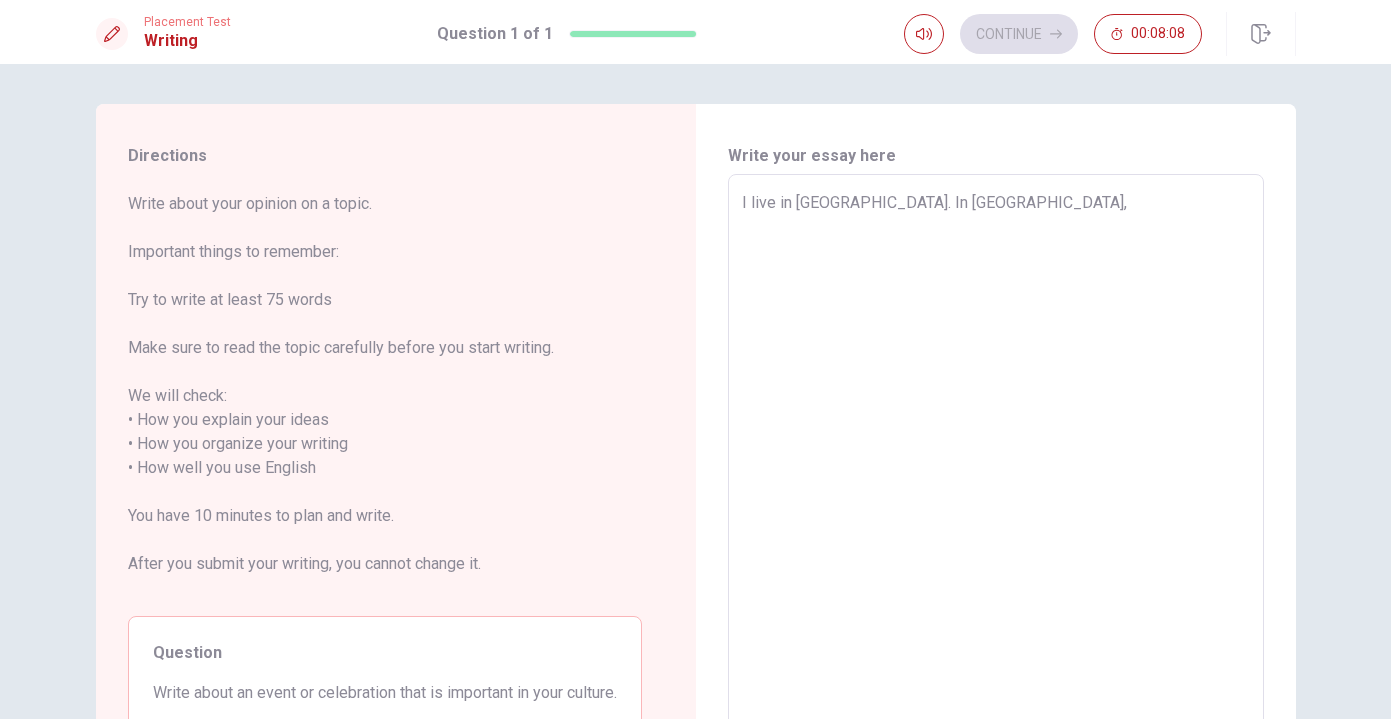 type on "I live in [GEOGRAPHIC_DATA]. In [GEOGRAPHIC_DATA]," 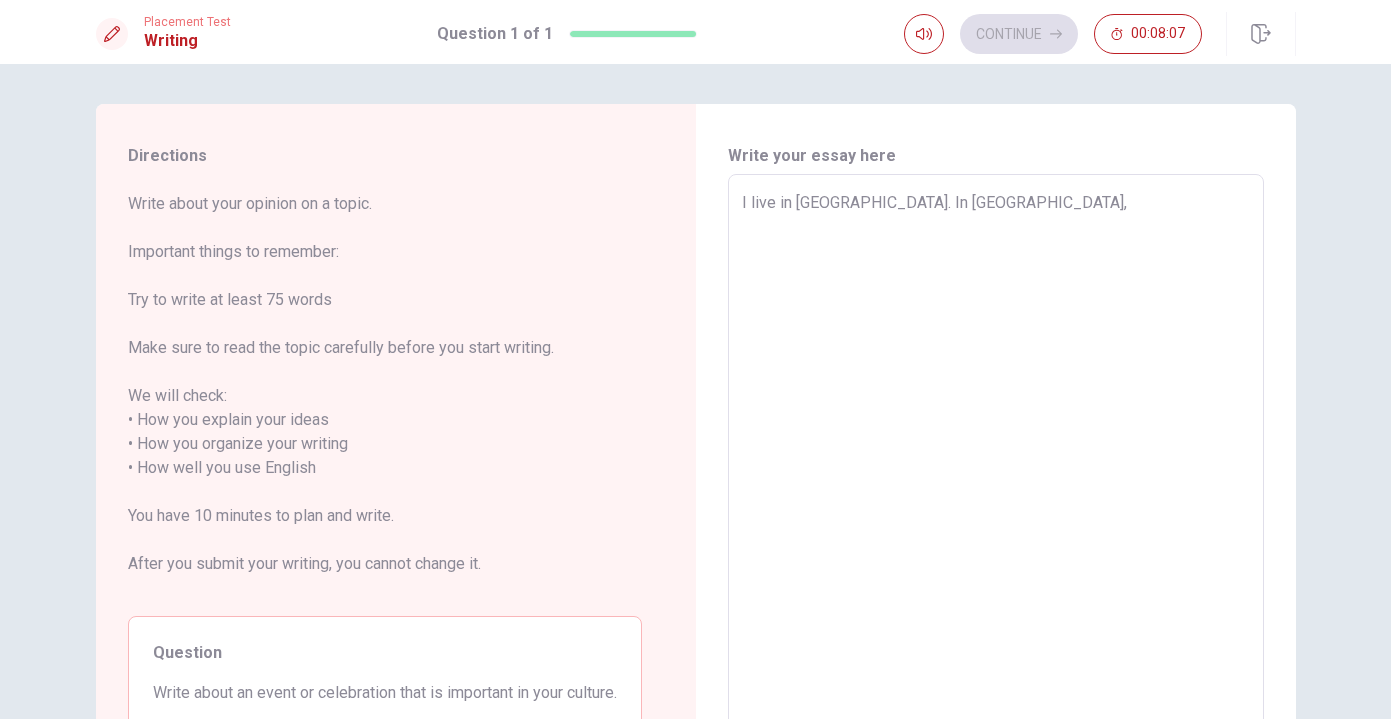 type on "I live in [GEOGRAPHIC_DATA]. In [GEOGRAPHIC_DATA], w" 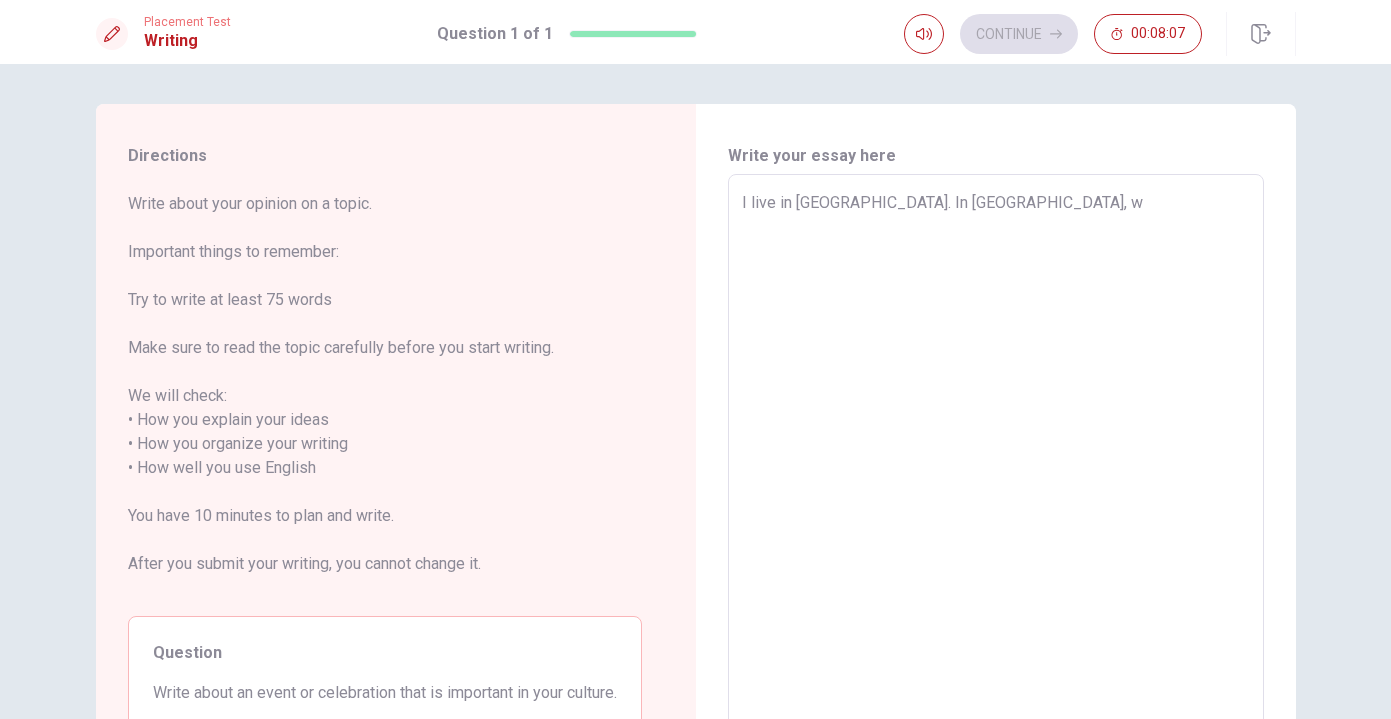 type on "x" 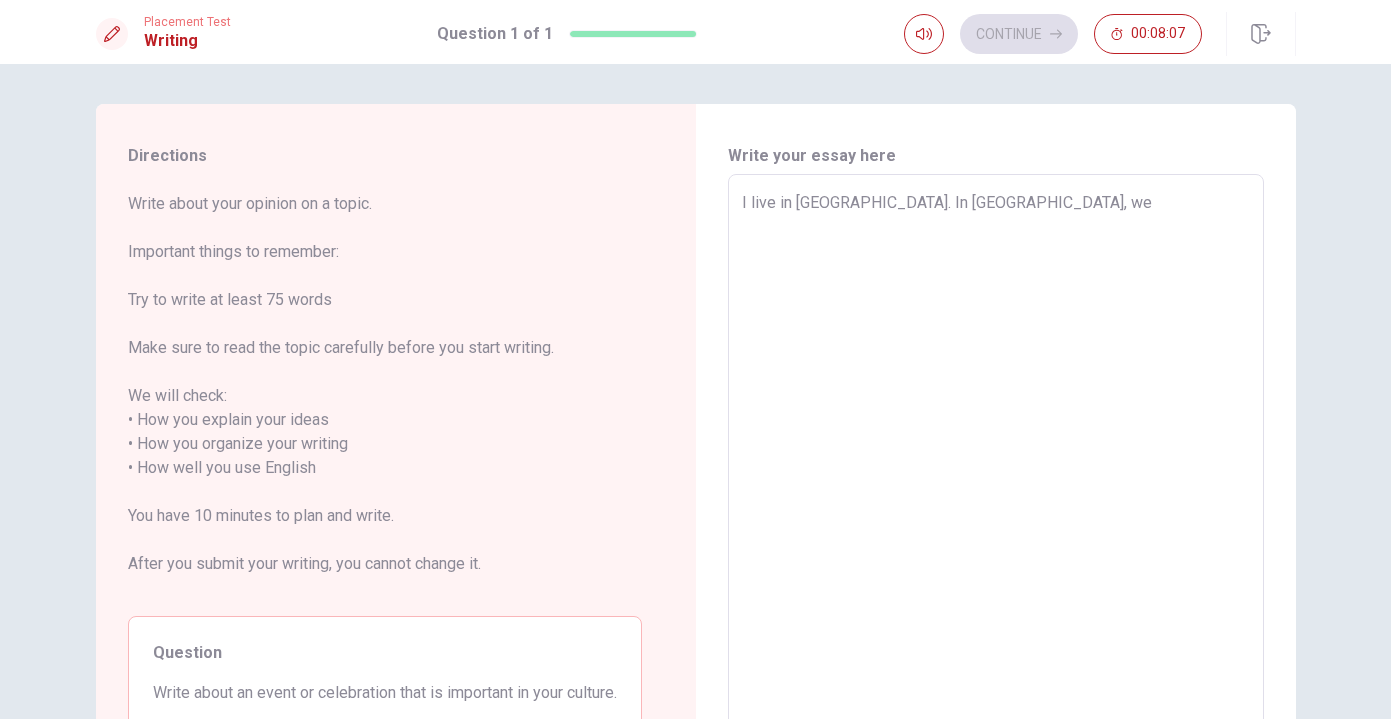type on "x" 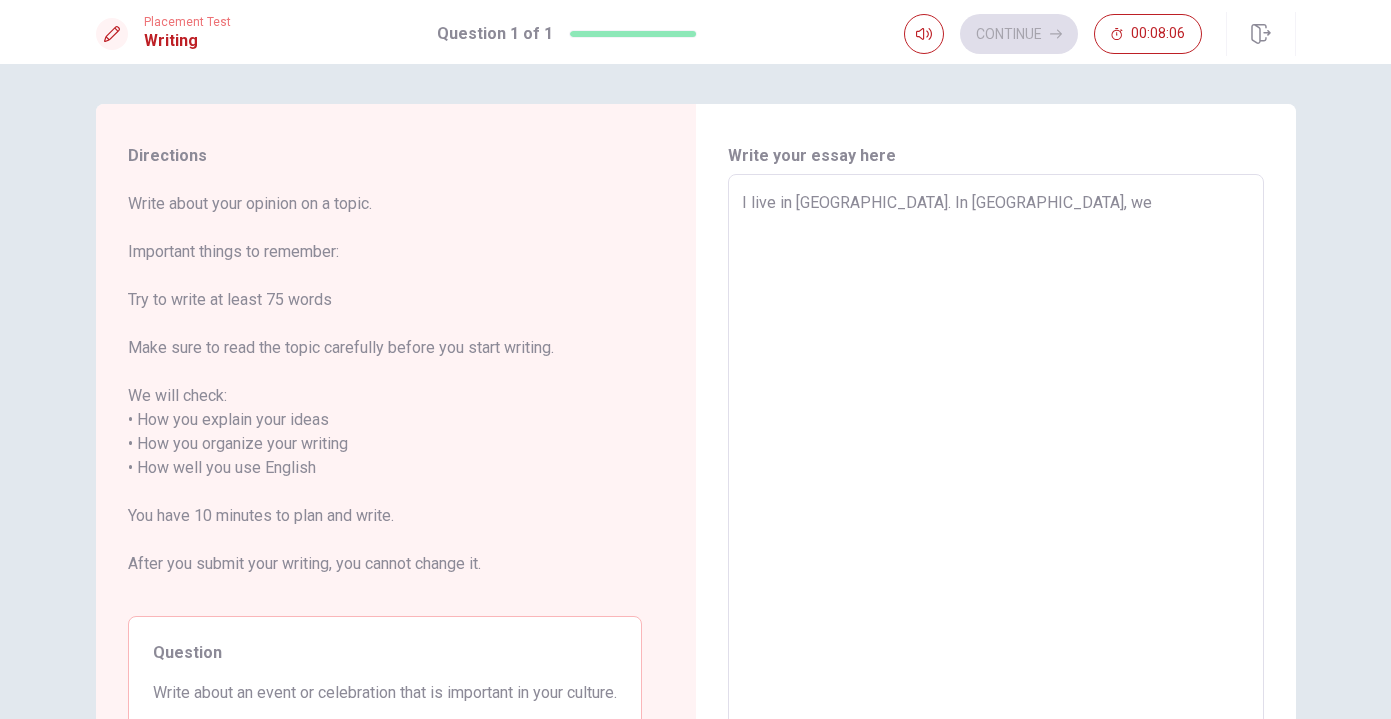 type on "I live in [GEOGRAPHIC_DATA]. In [GEOGRAPHIC_DATA], we h" 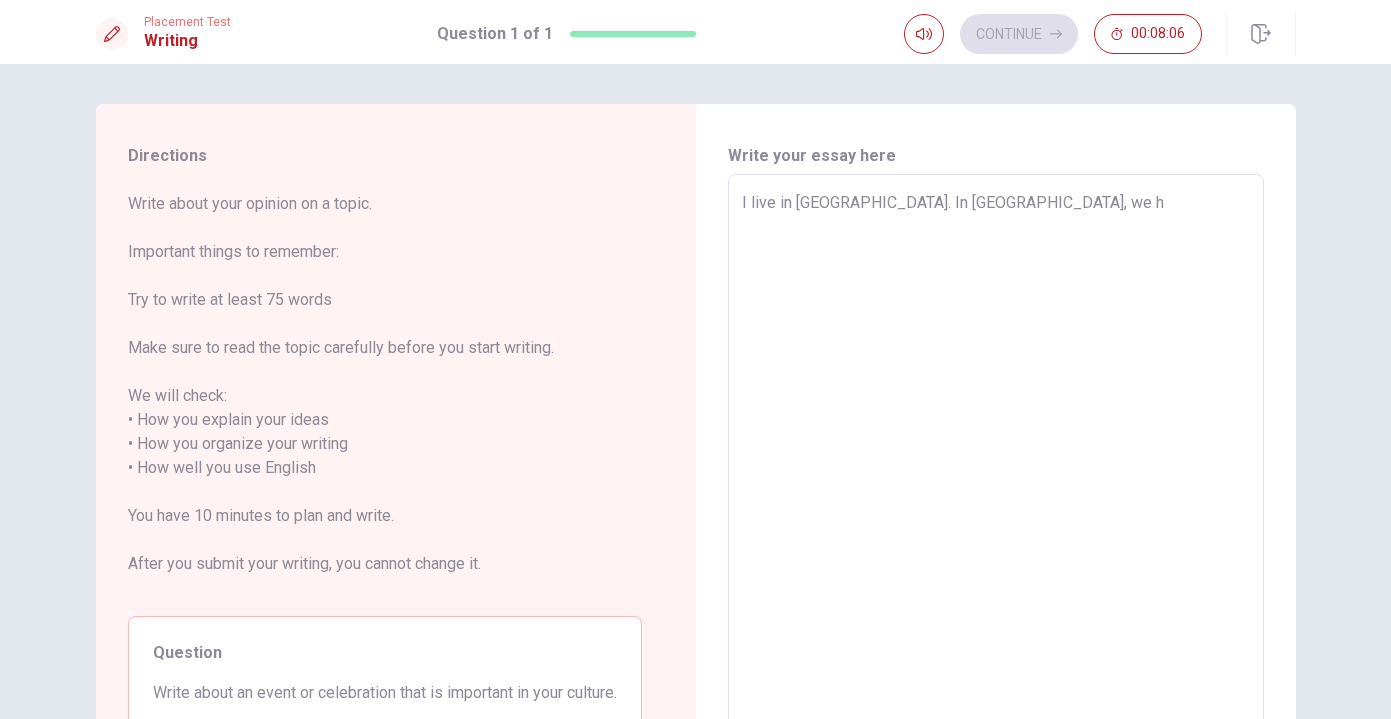 type on "x" 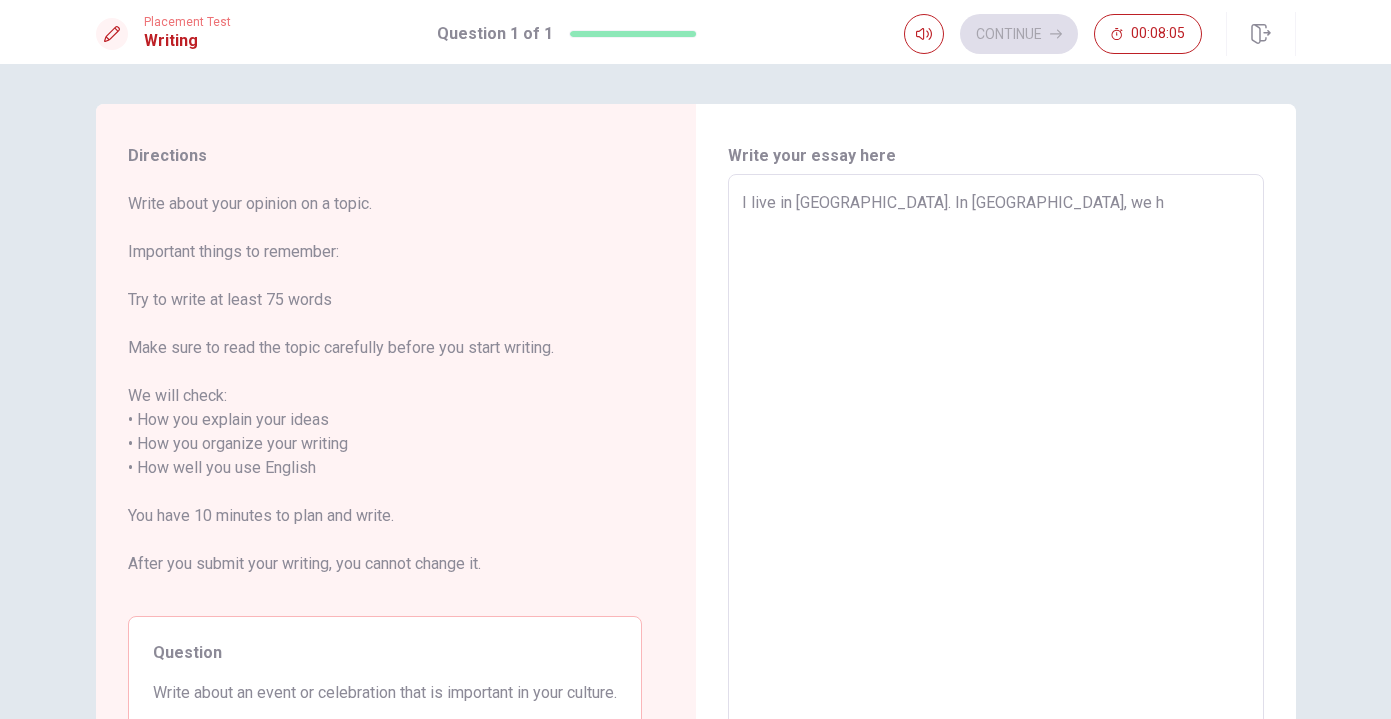 type on "I live in [GEOGRAPHIC_DATA]. In [GEOGRAPHIC_DATA], we ha" 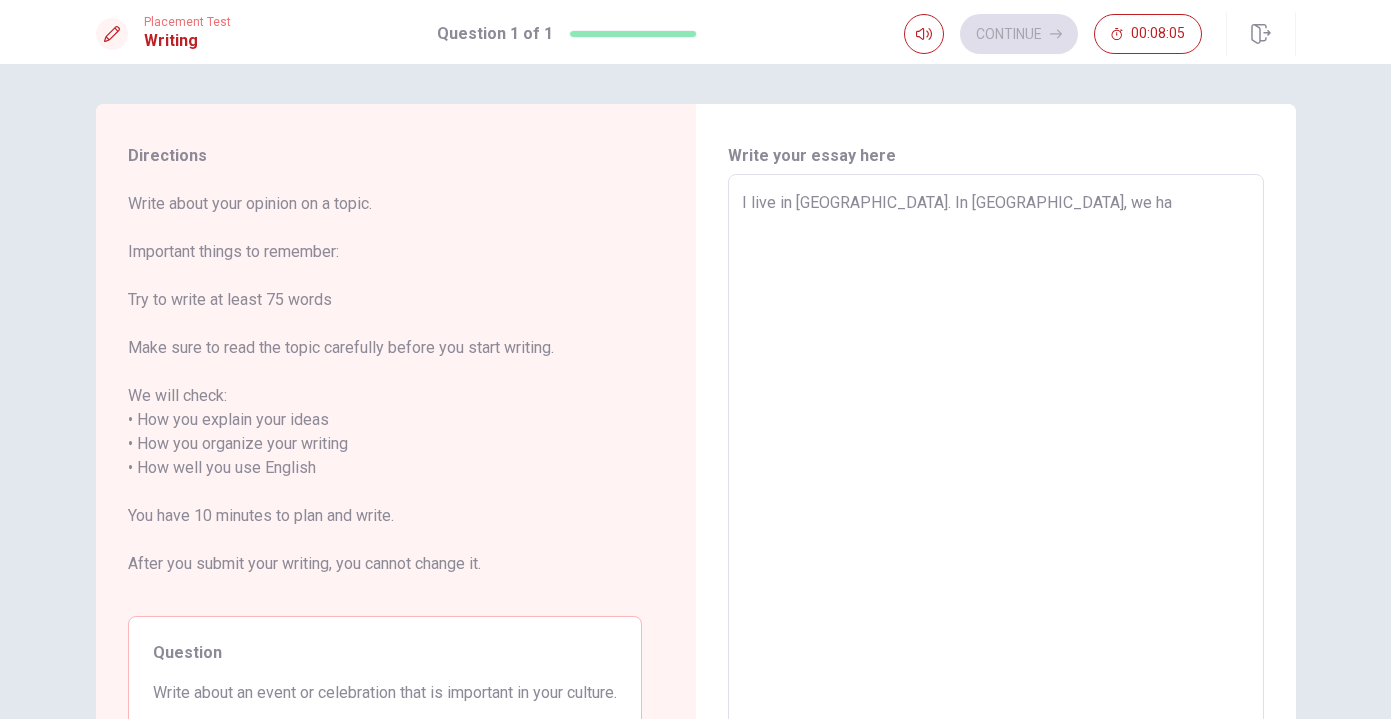 type on "x" 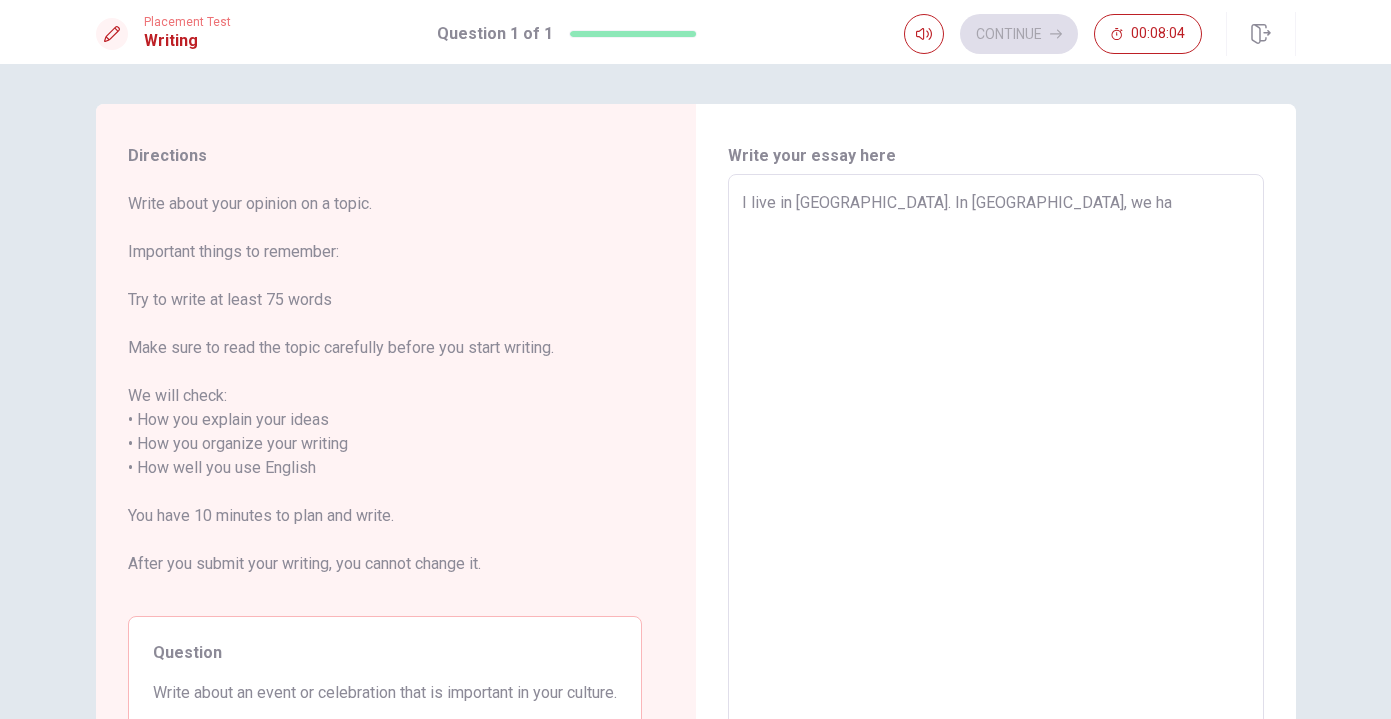 type on "I live in [GEOGRAPHIC_DATA]. In [GEOGRAPHIC_DATA], we hav" 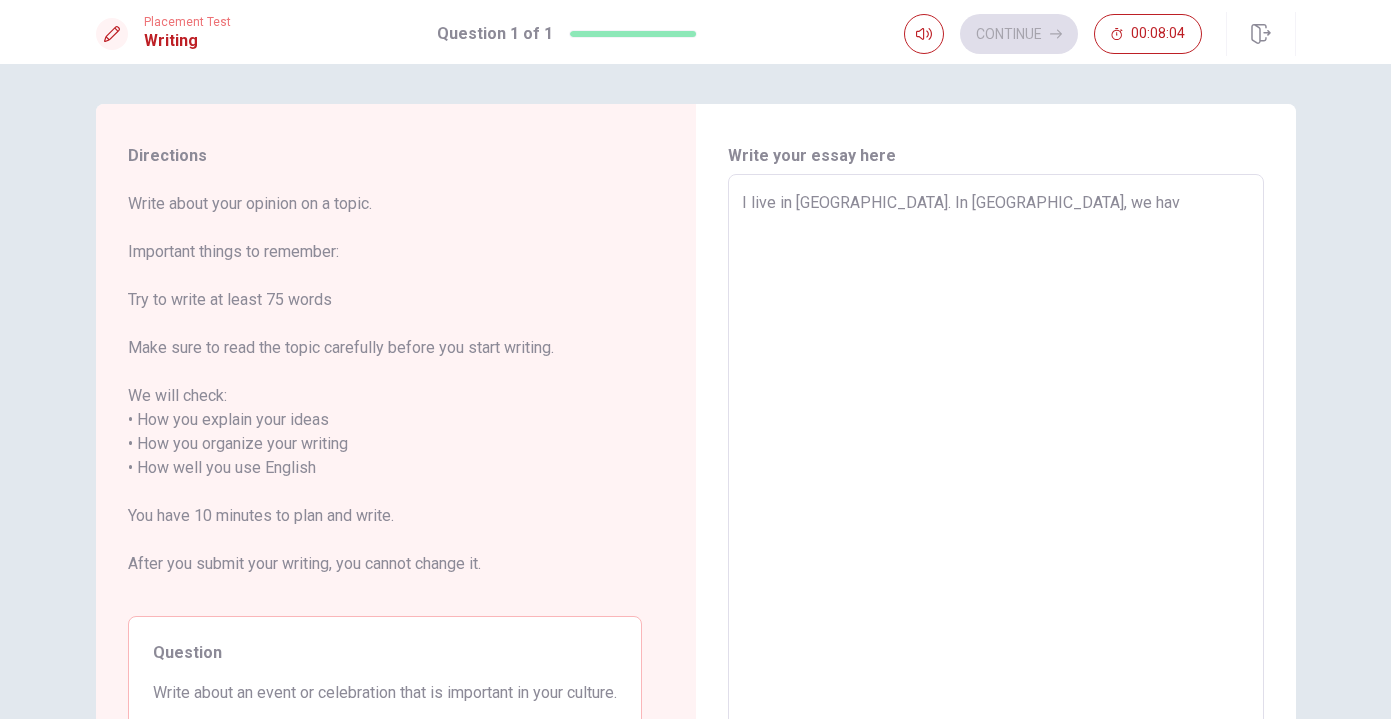 type on "x" 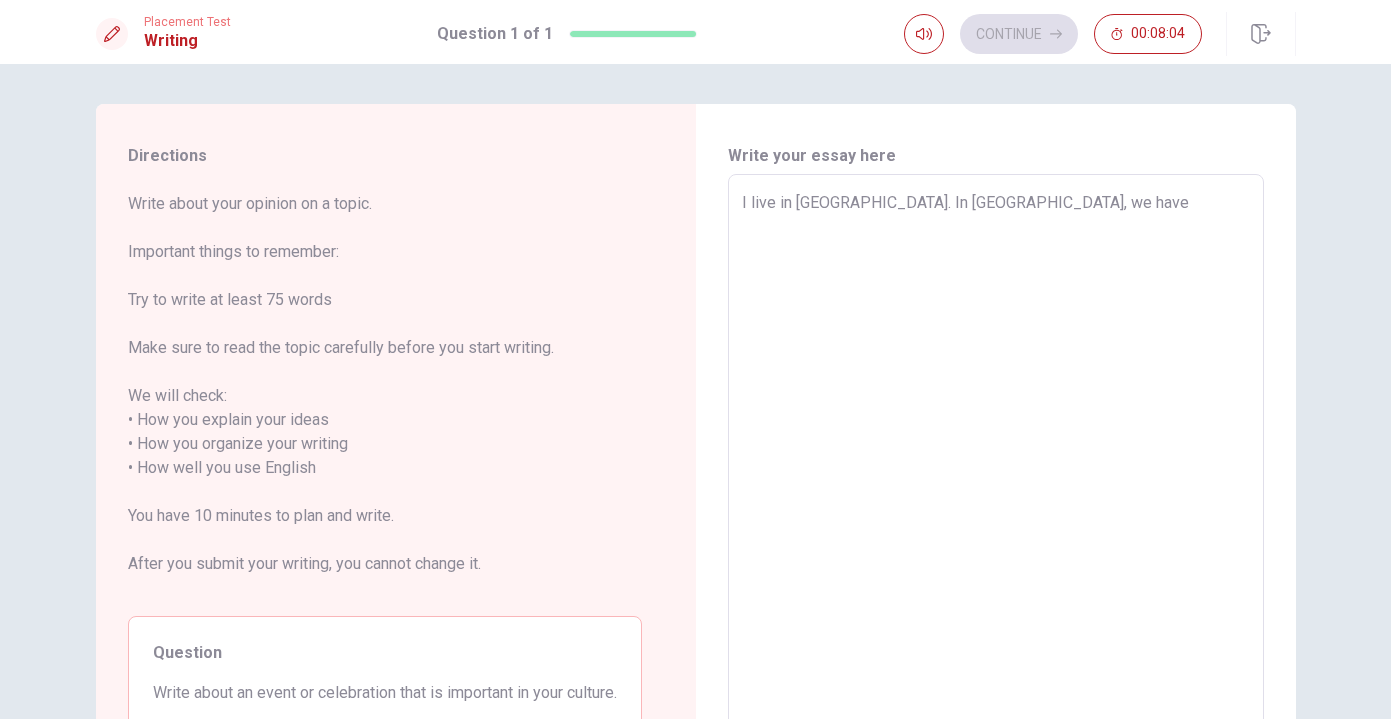 type on "x" 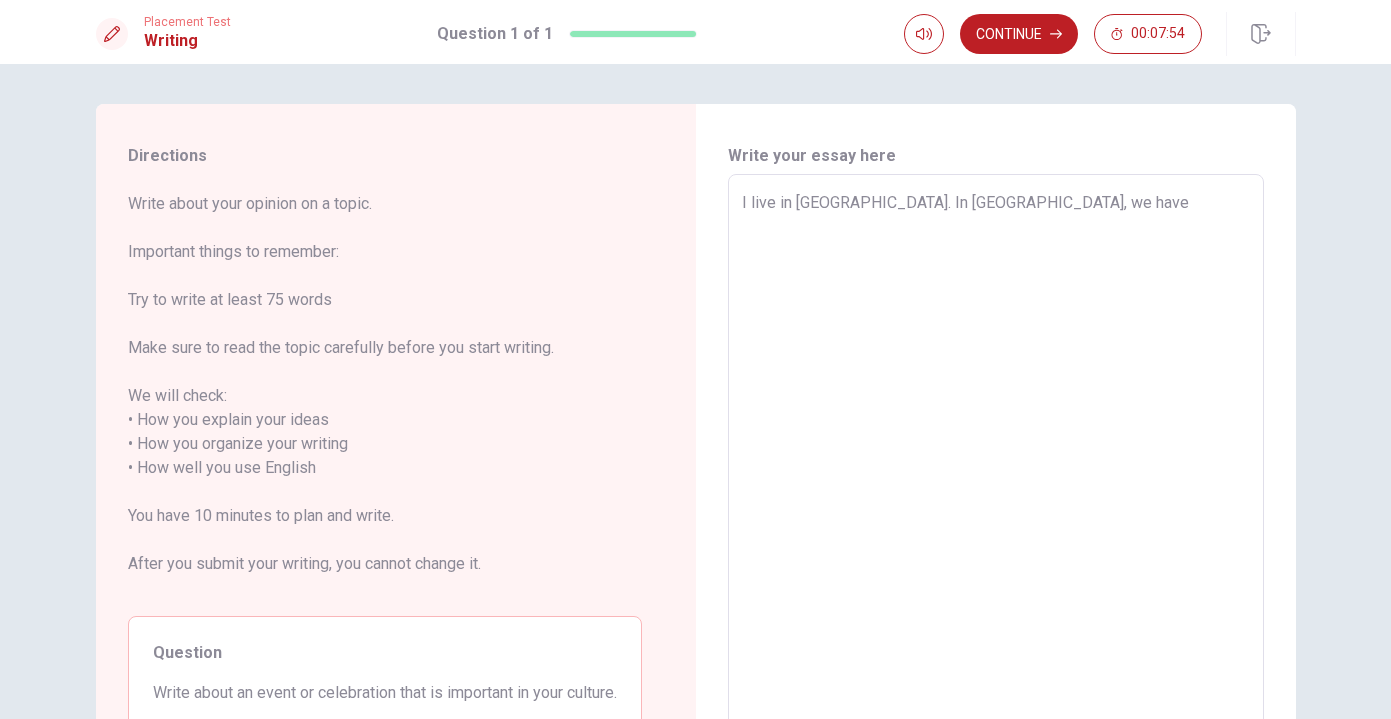 type on "x" 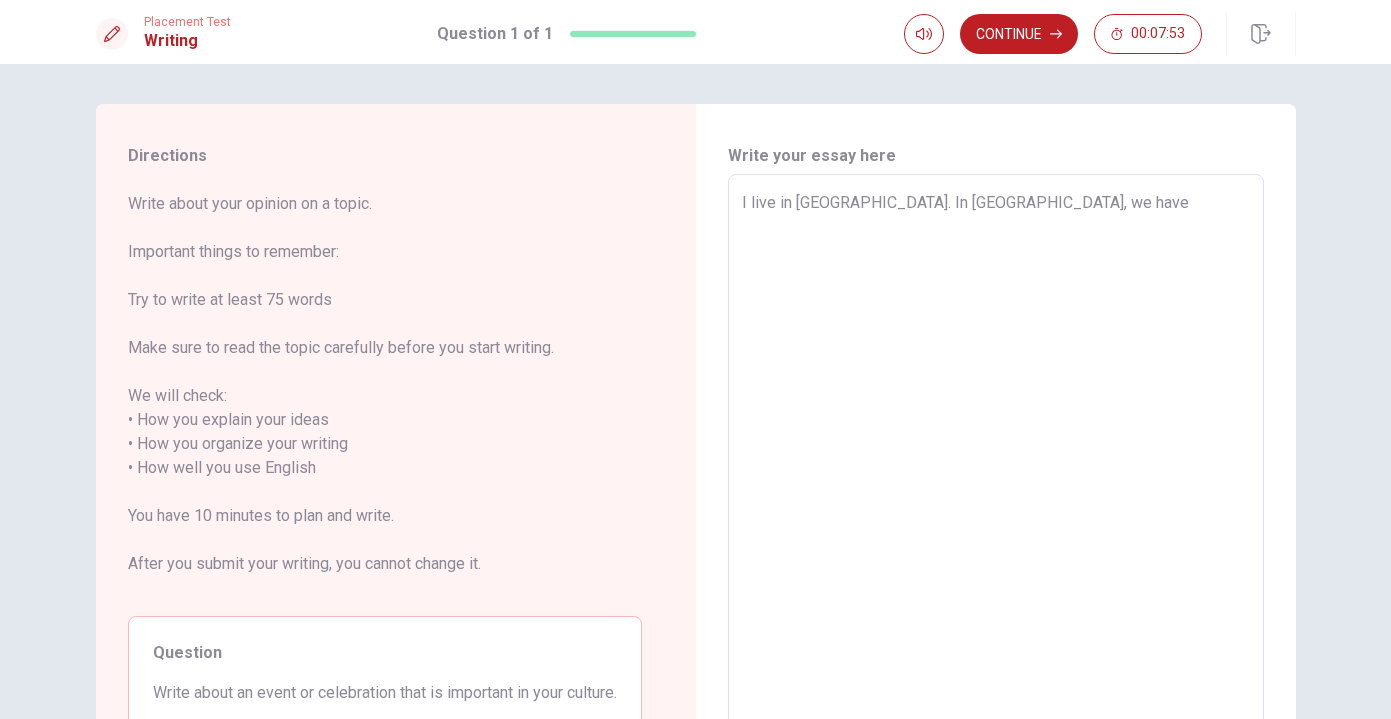 type on "I live in [GEOGRAPHIC_DATA]. In [GEOGRAPHIC_DATA], we have O" 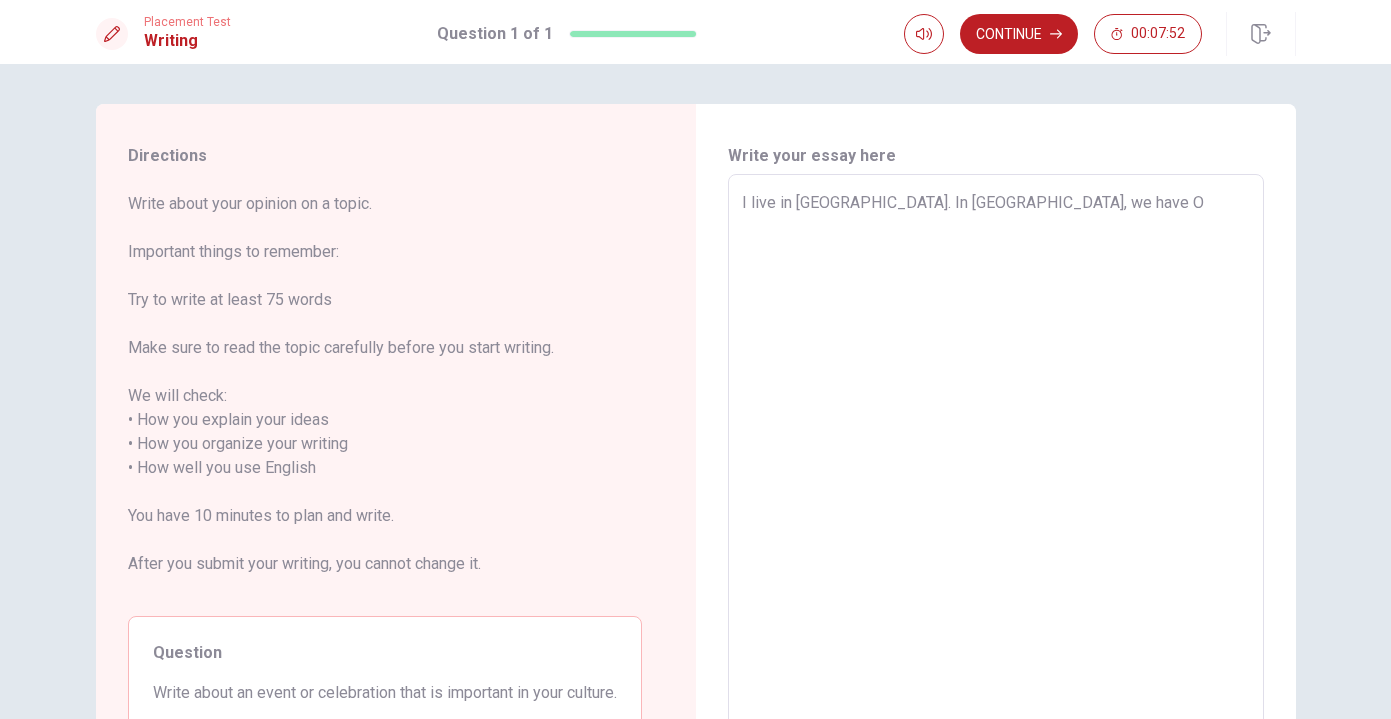 type on "x" 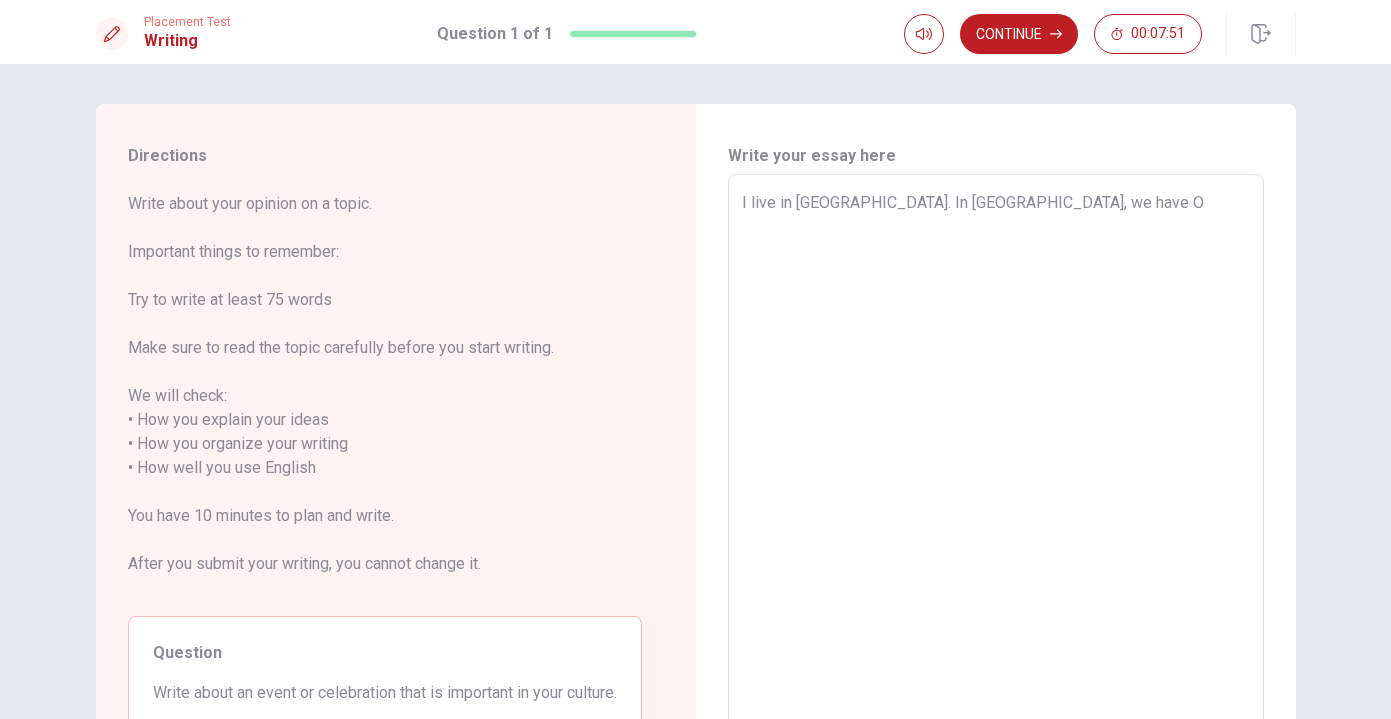 type on "I live in [GEOGRAPHIC_DATA]. In [GEOGRAPHIC_DATA], we have Os" 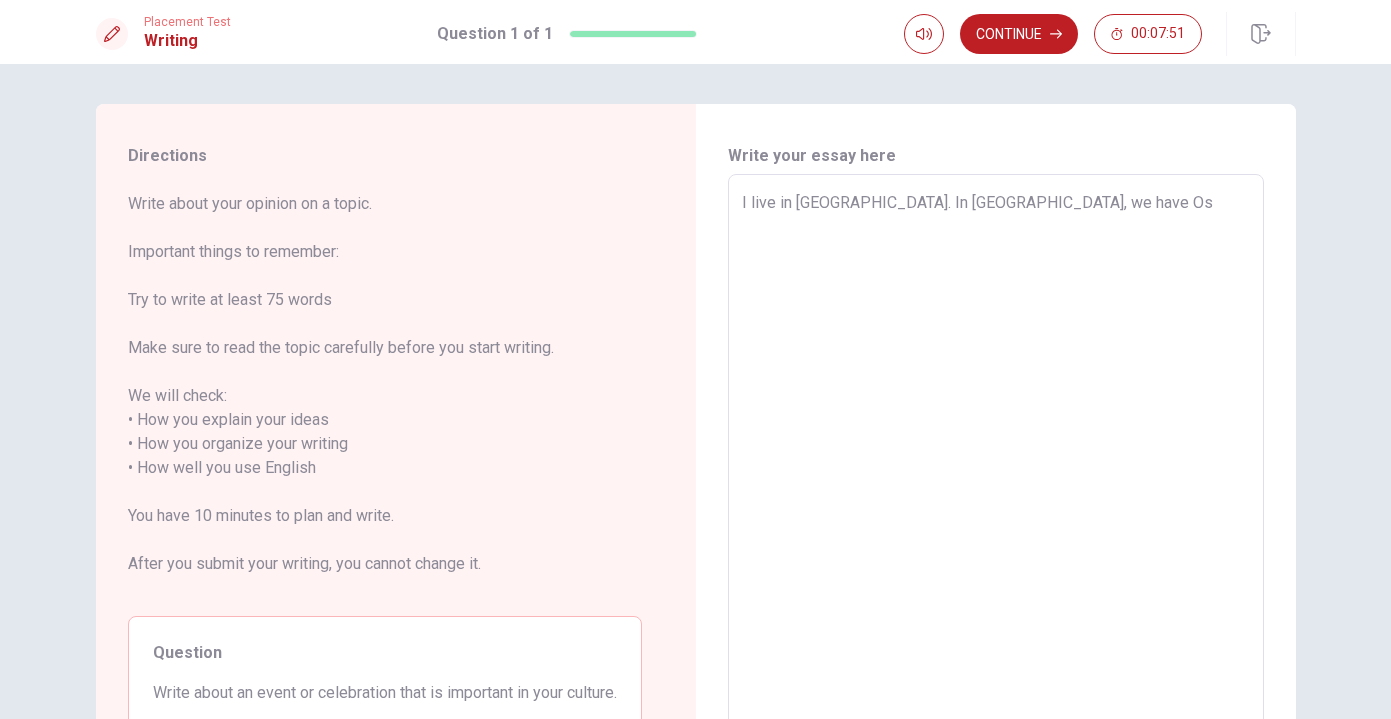 type on "x" 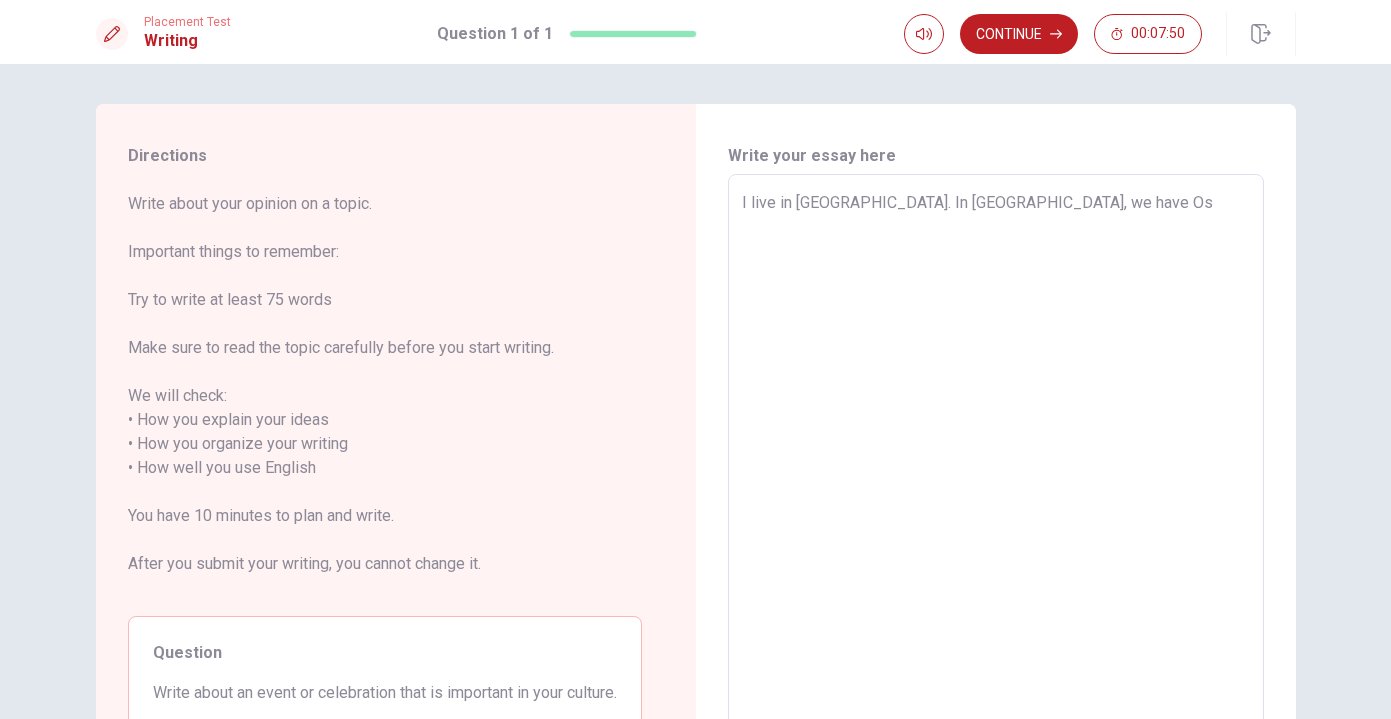 type on "I live in [GEOGRAPHIC_DATA]. In [GEOGRAPHIC_DATA], we have Osh" 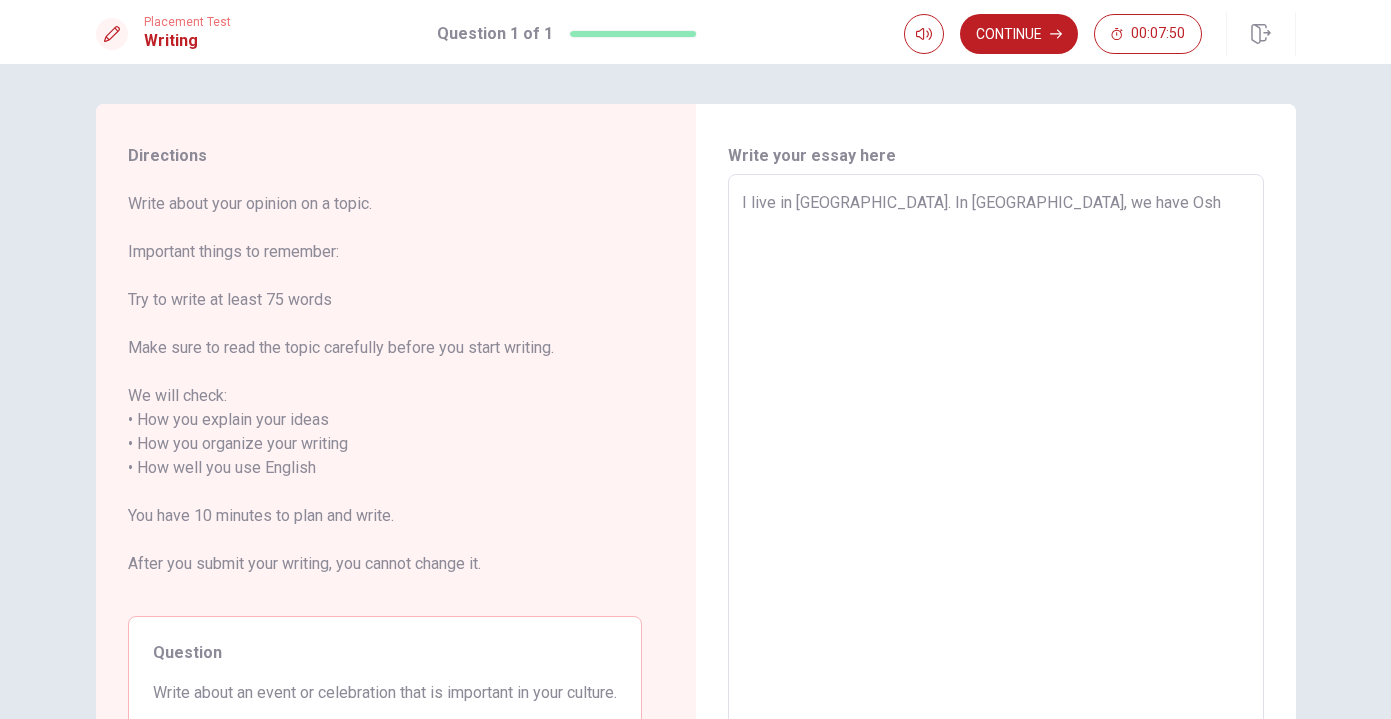 type on "x" 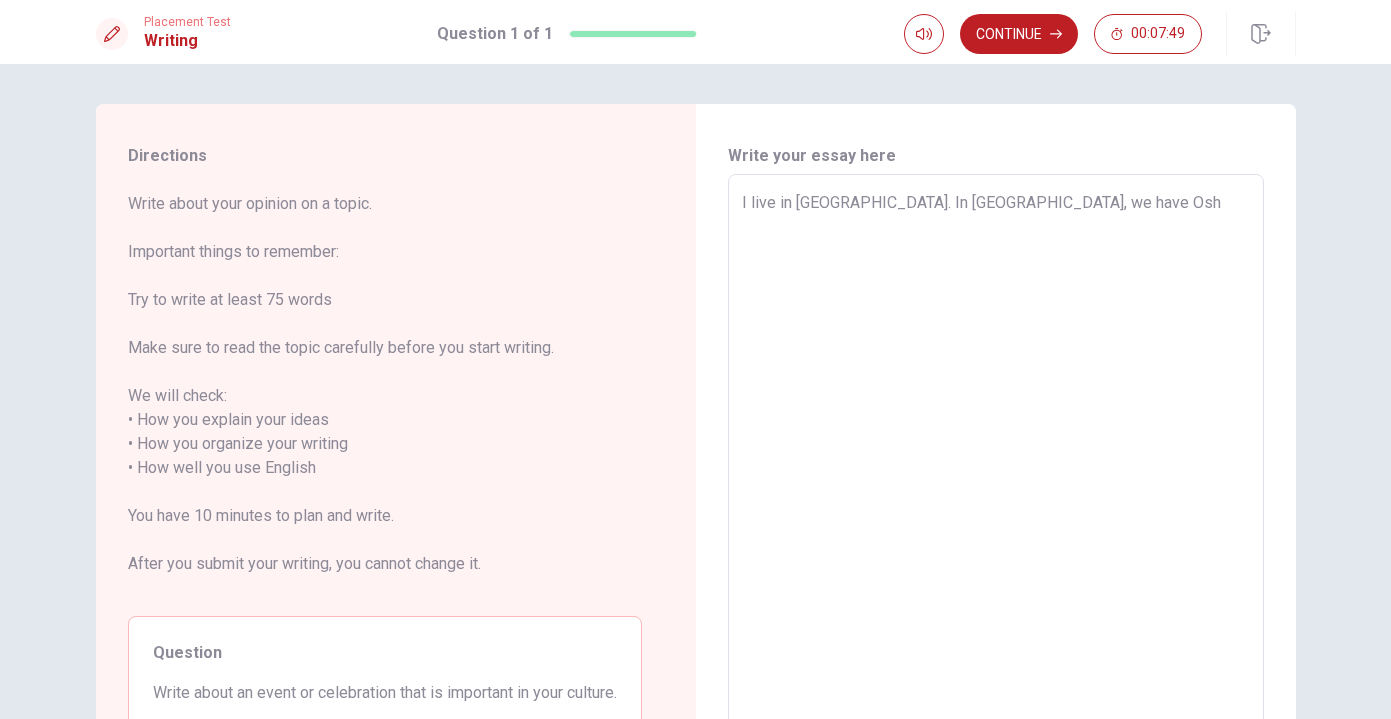 type on "I live in [GEOGRAPHIC_DATA]. In [GEOGRAPHIC_DATA], we have Oshy" 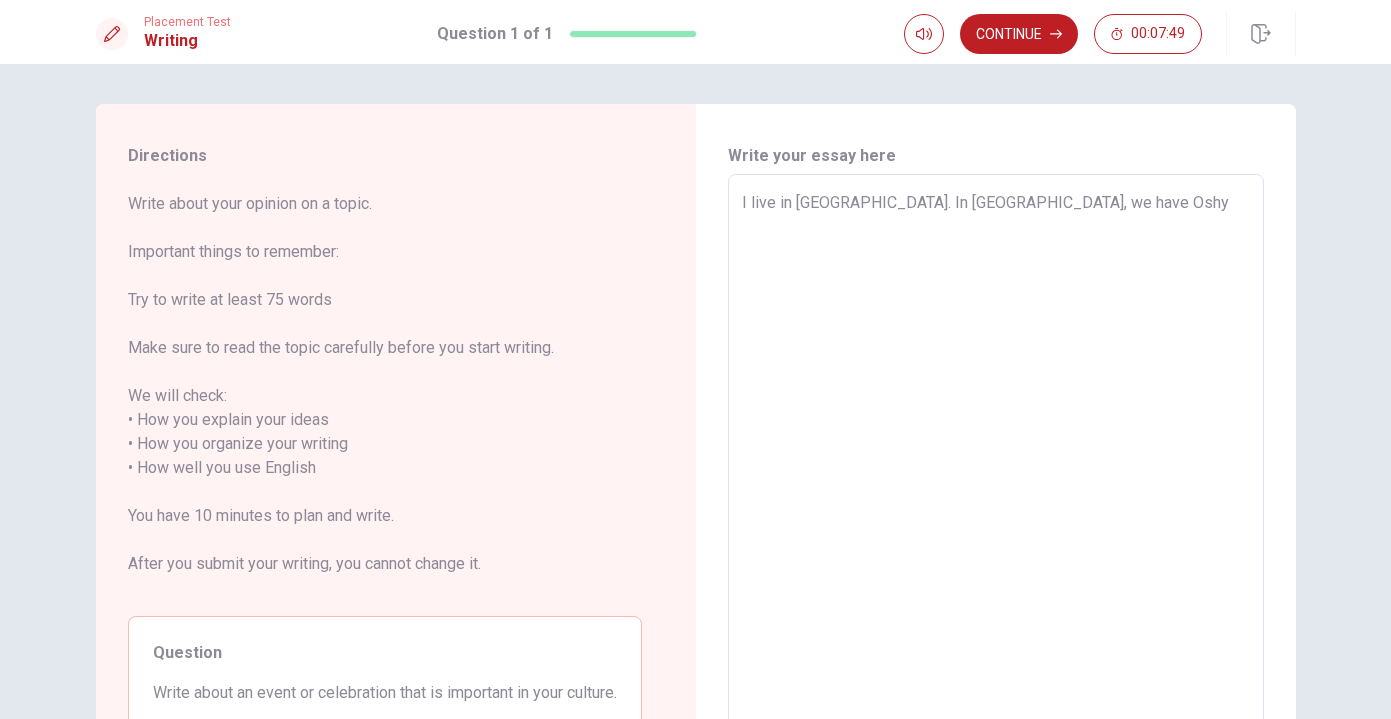 type on "x" 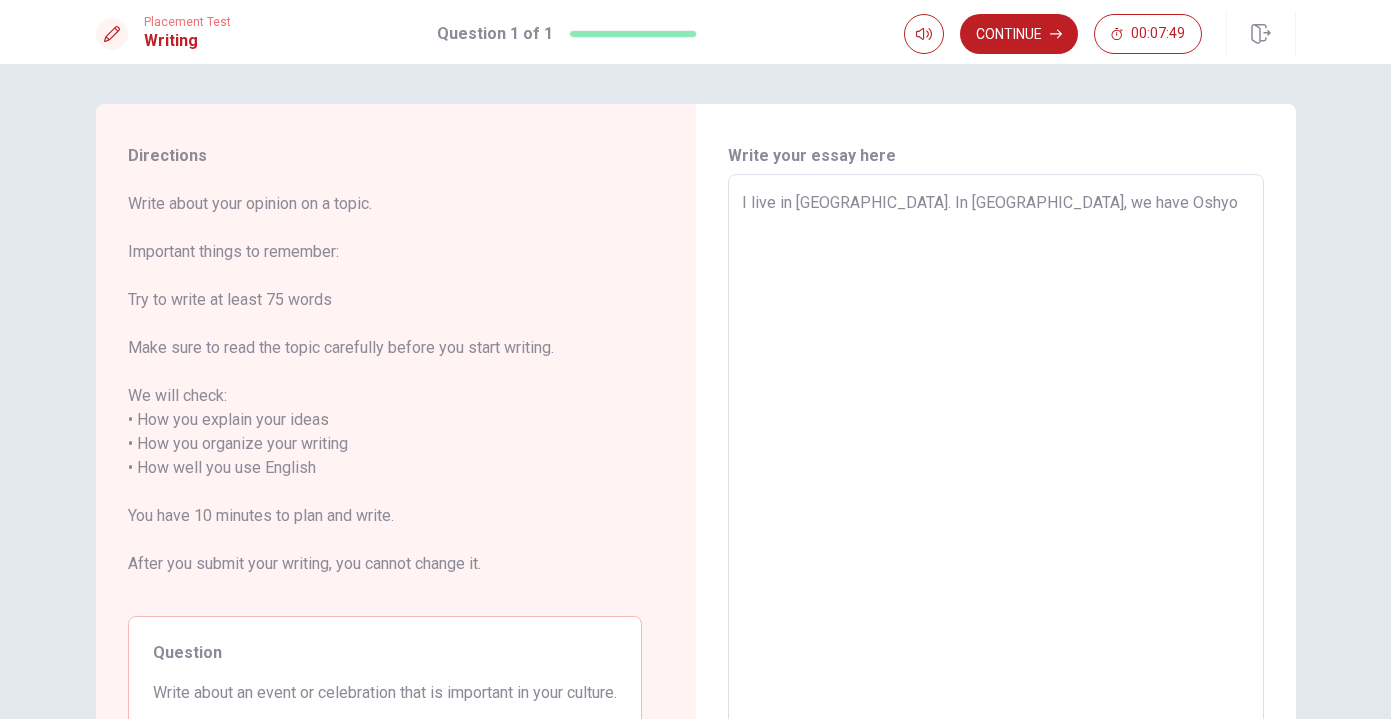 type on "x" 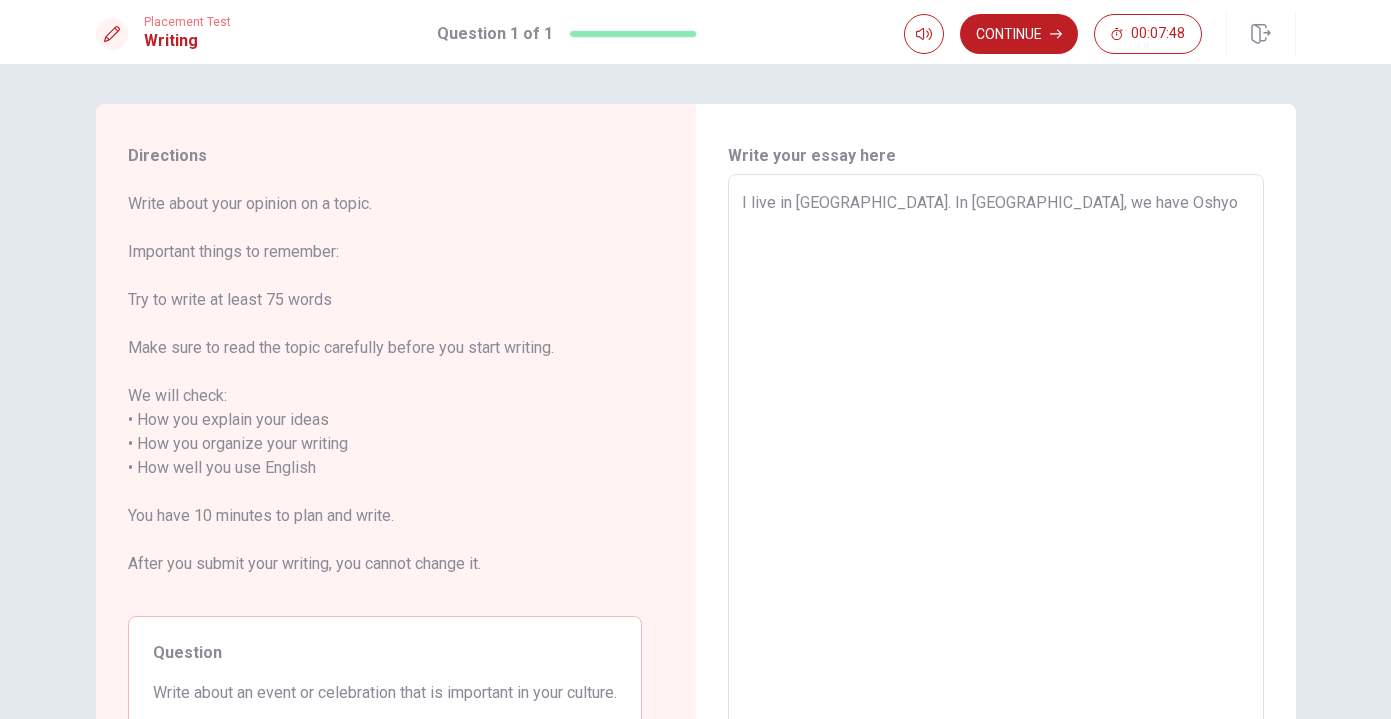 type on "I live in [GEOGRAPHIC_DATA]. In [GEOGRAPHIC_DATA], we have Oshyou" 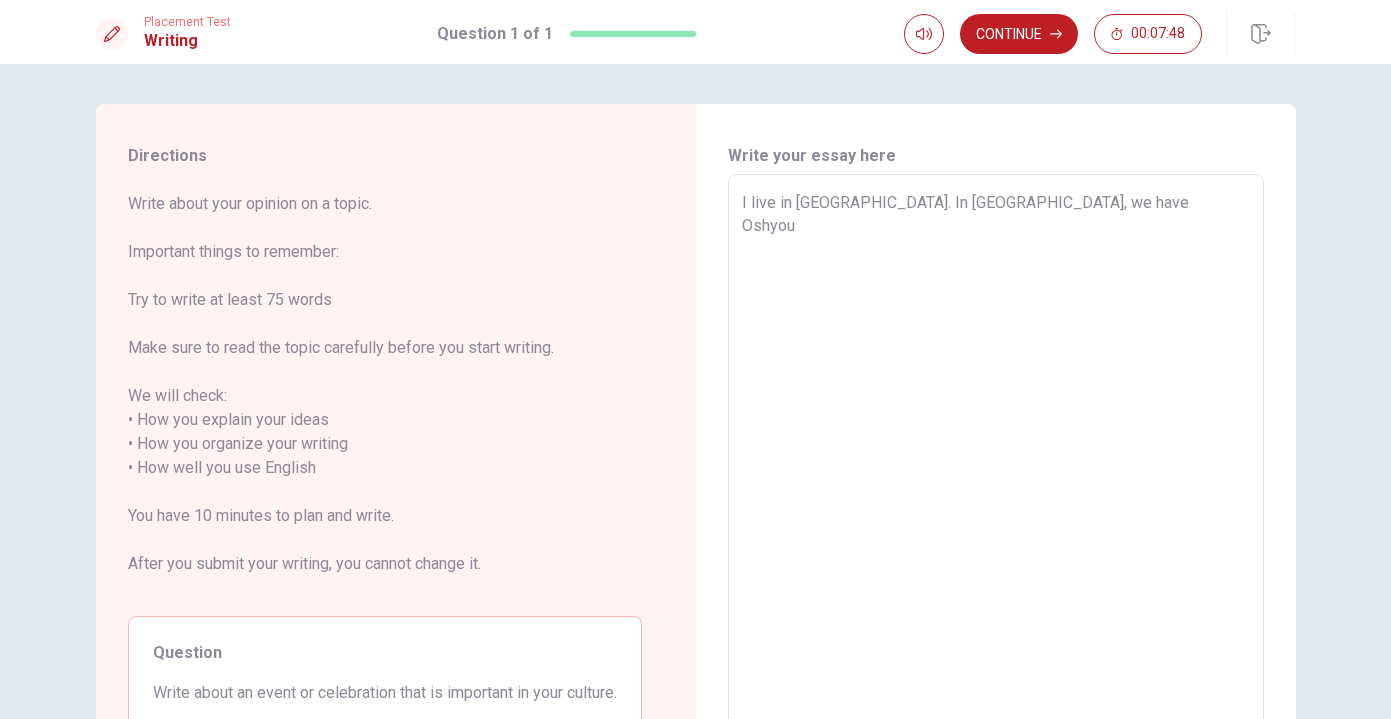 type on "x" 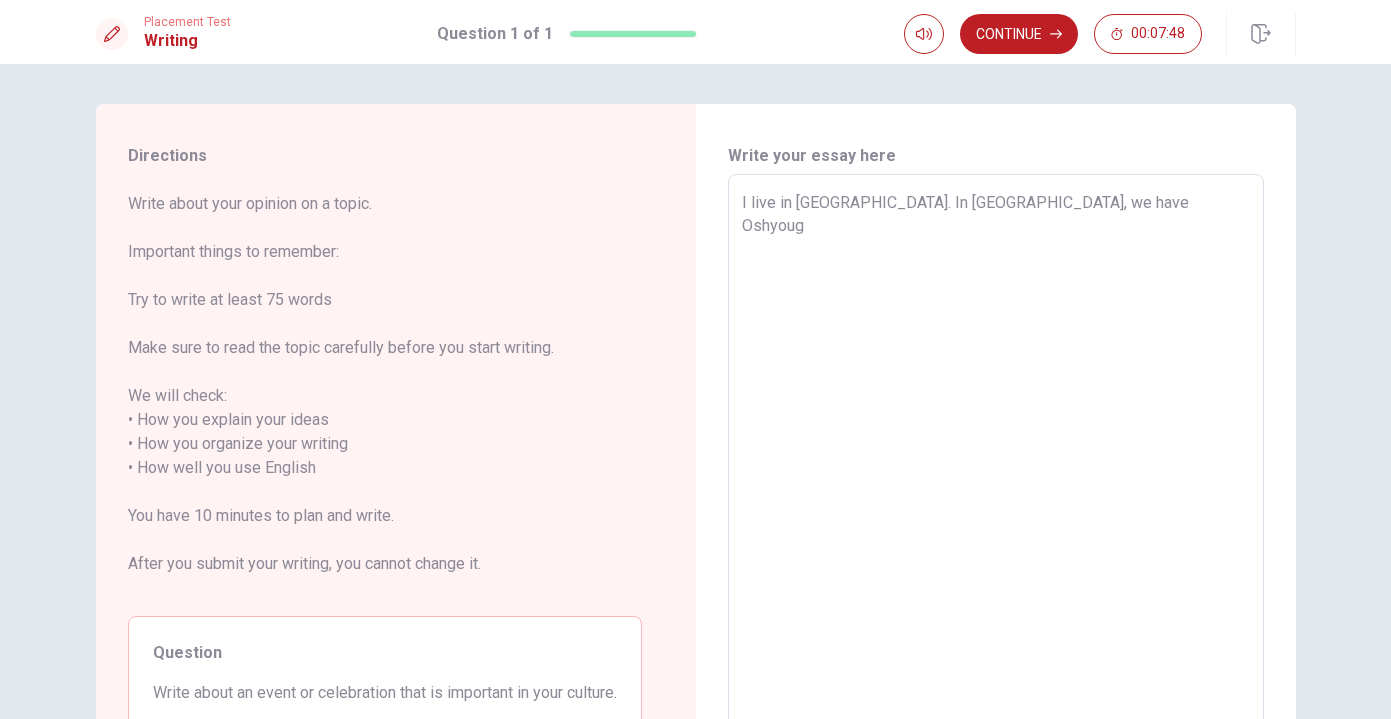 type on "x" 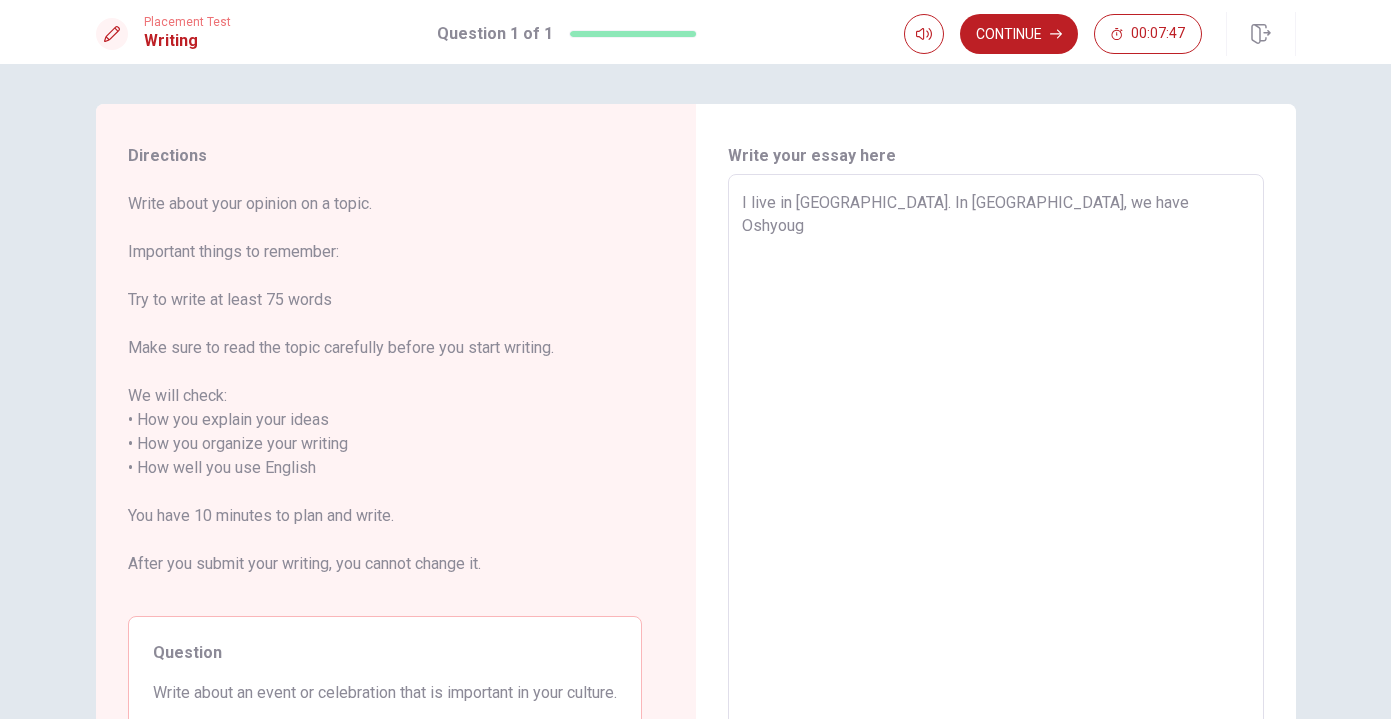 type on "I live in [GEOGRAPHIC_DATA]. In [GEOGRAPHIC_DATA], we have Oshyouga" 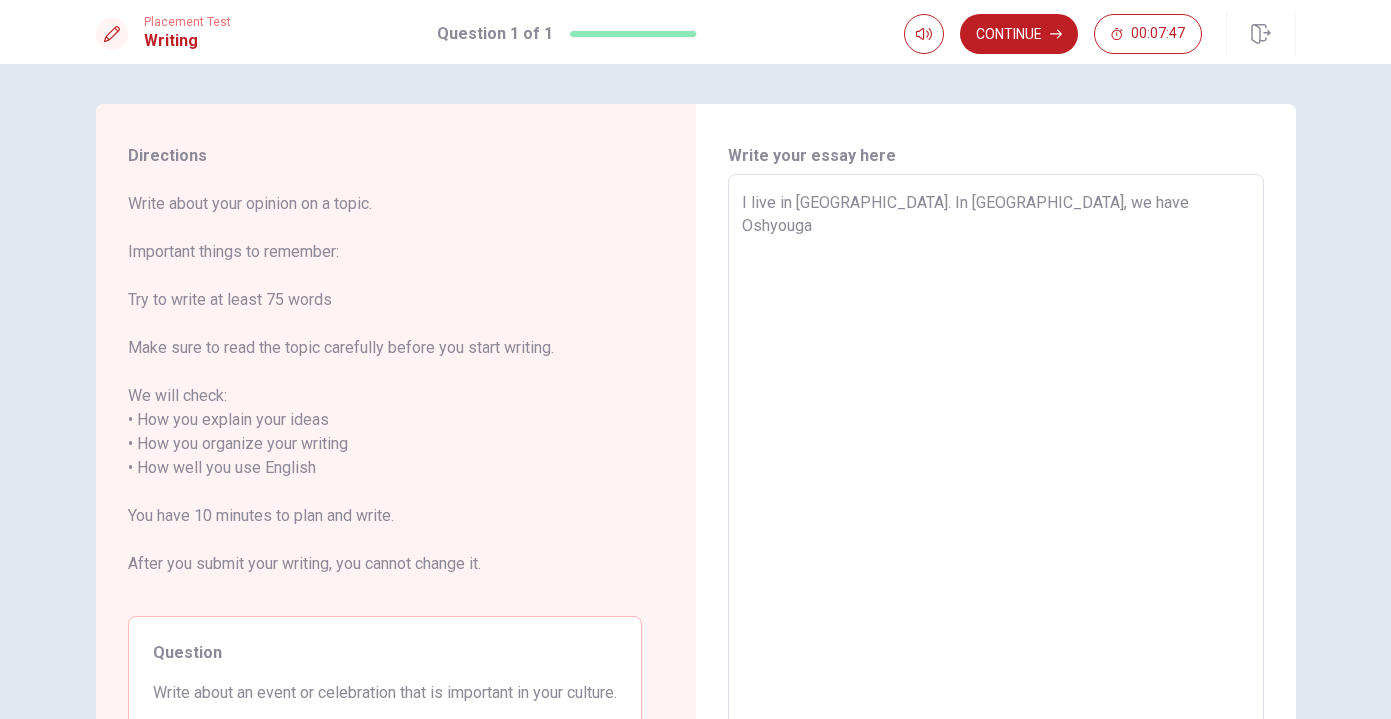 type on "x" 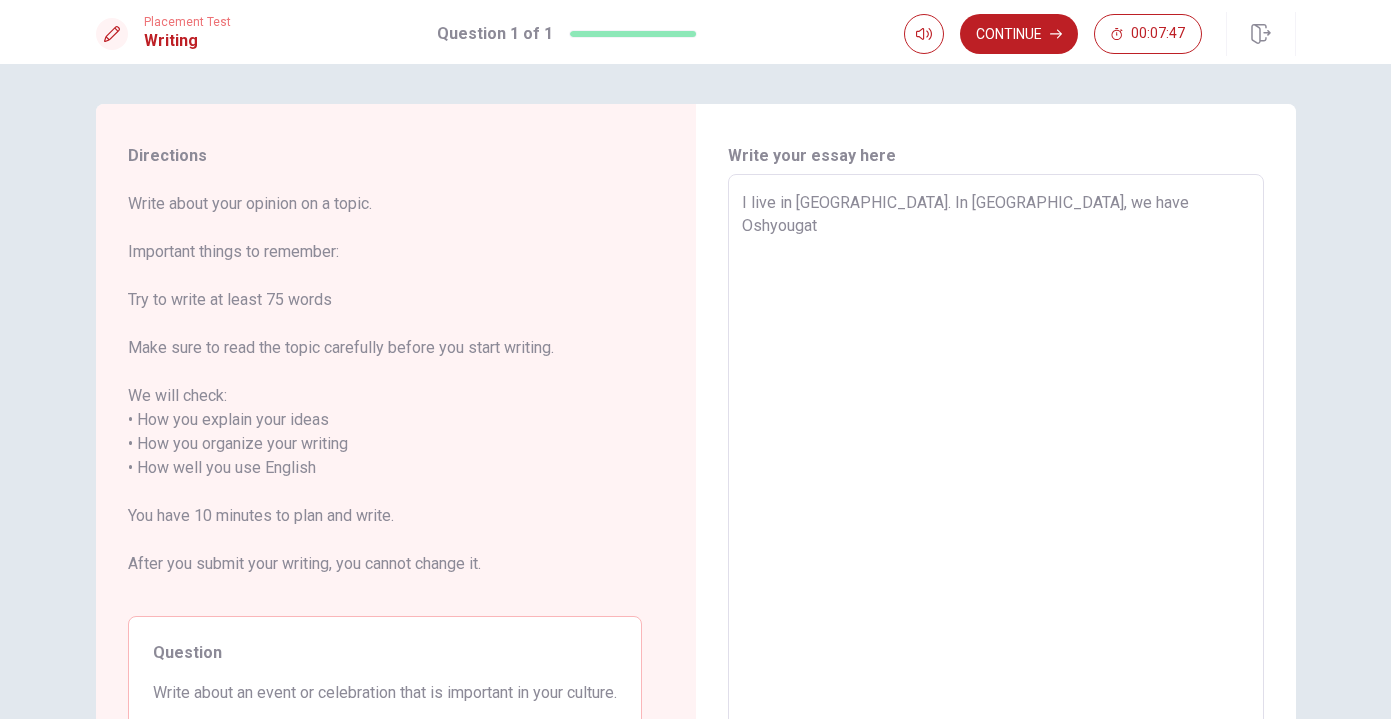 type on "x" 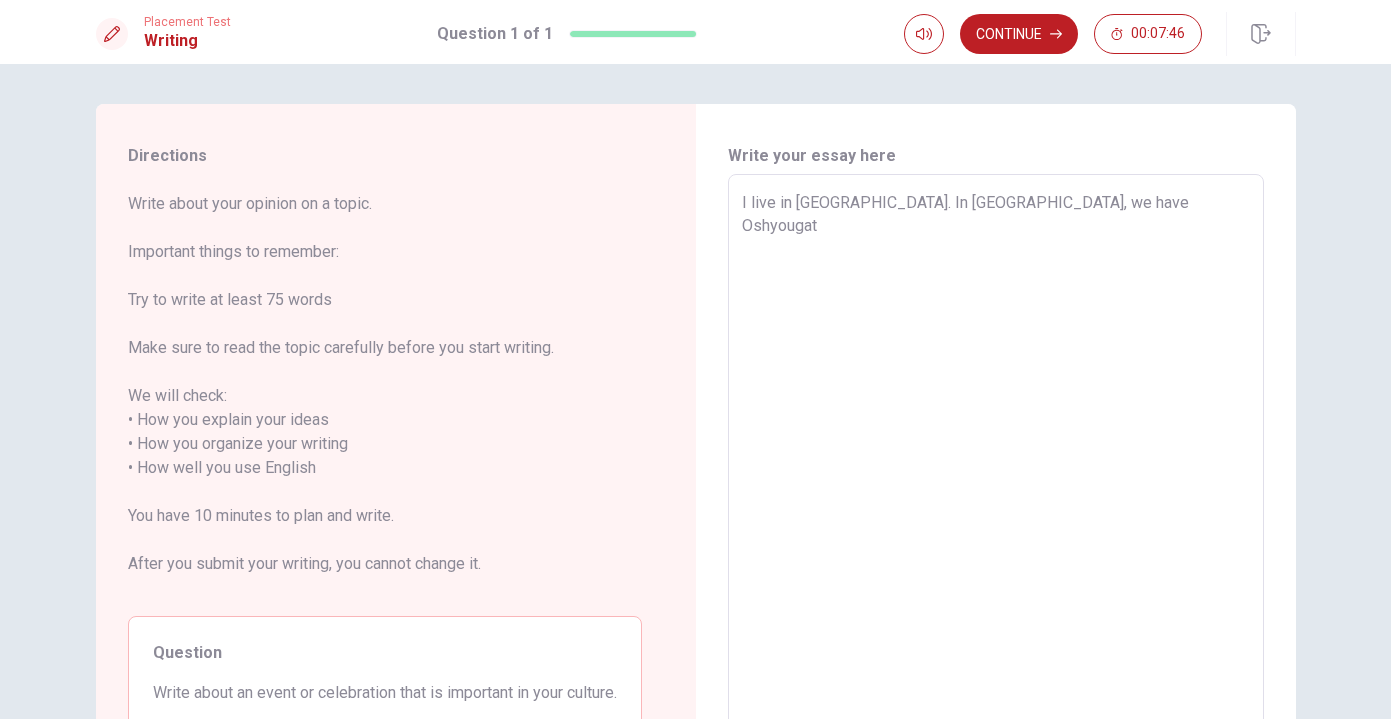 type on "I live in [GEOGRAPHIC_DATA]. In [GEOGRAPHIC_DATA], we have Oshyougatu" 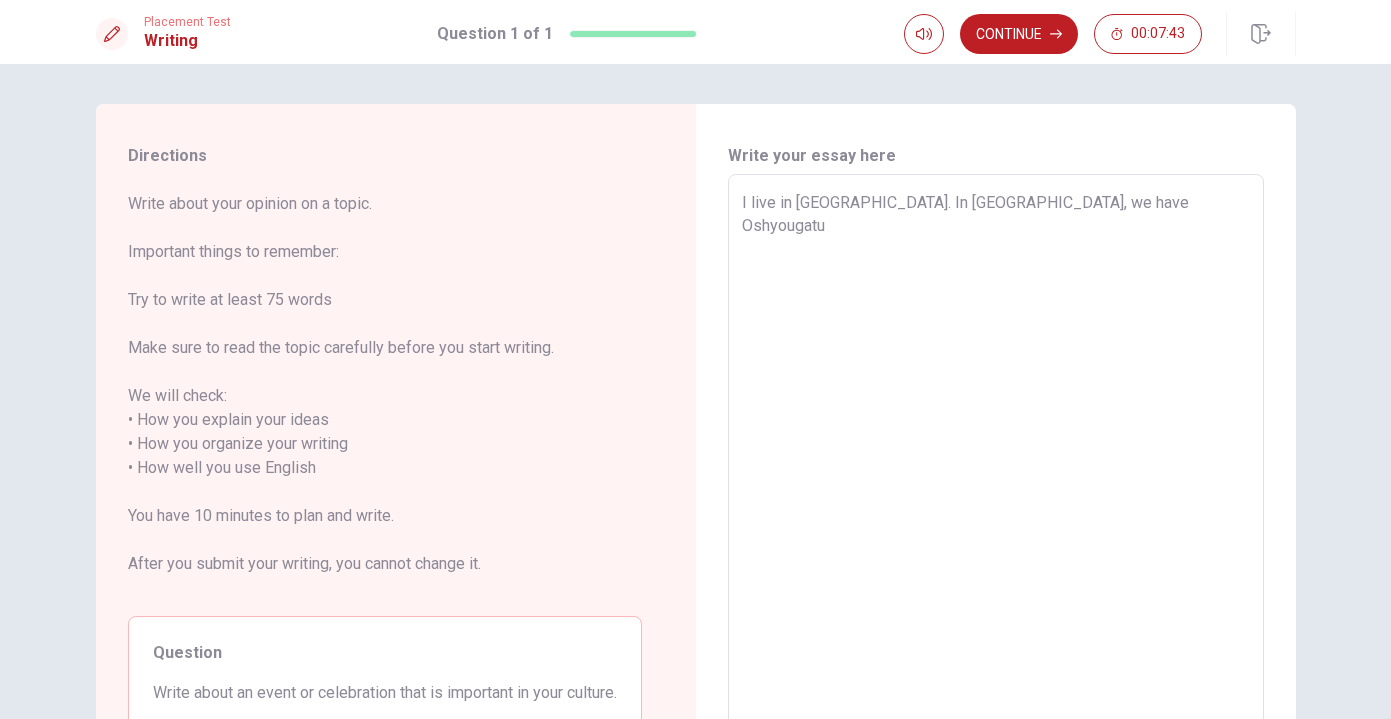 type on "x" 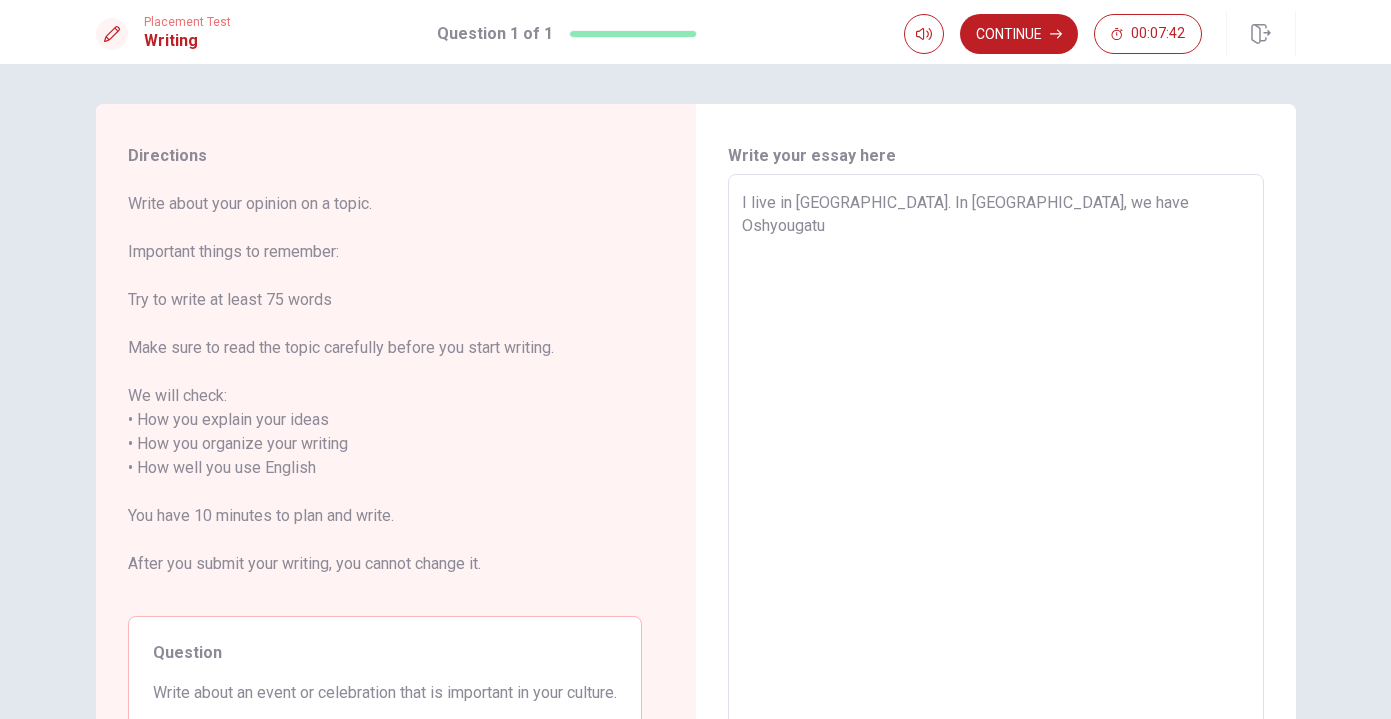 type on "I live in [GEOGRAPHIC_DATA]. In [GEOGRAPHIC_DATA], we have Oshyougatu." 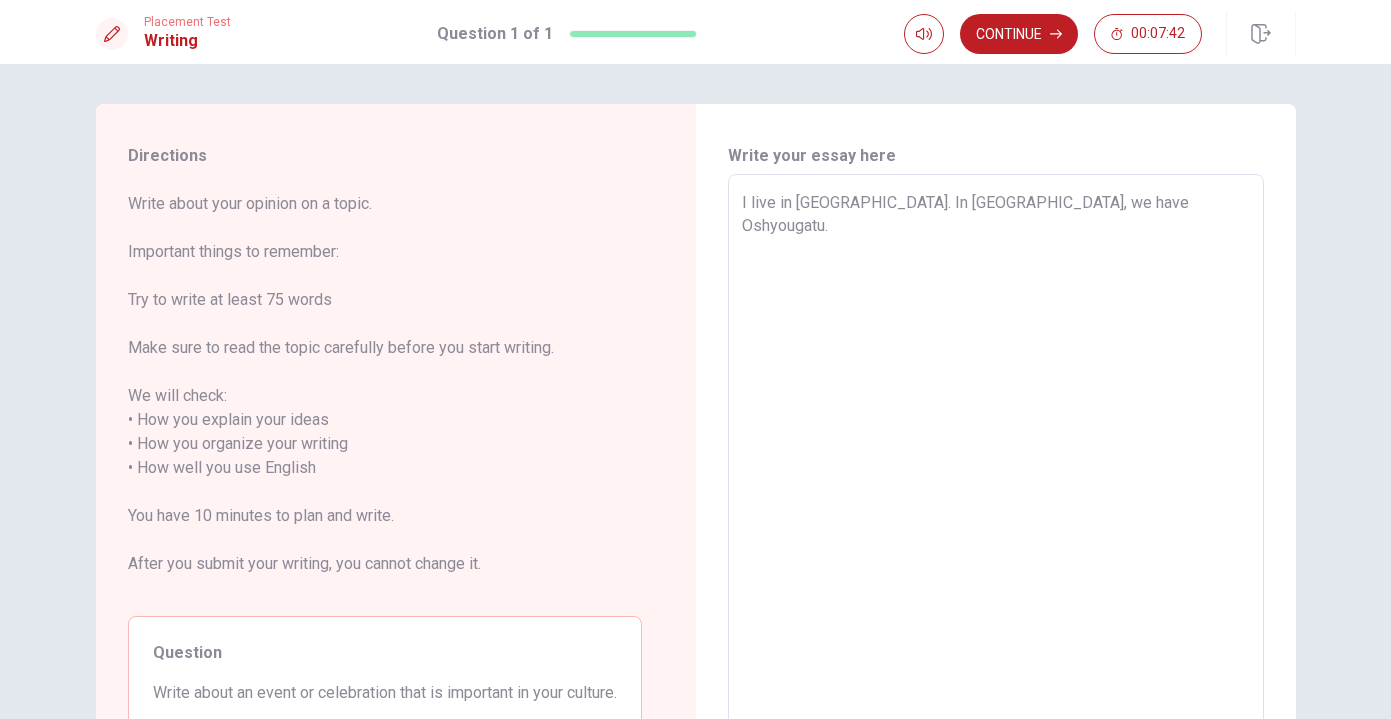 type on "x" 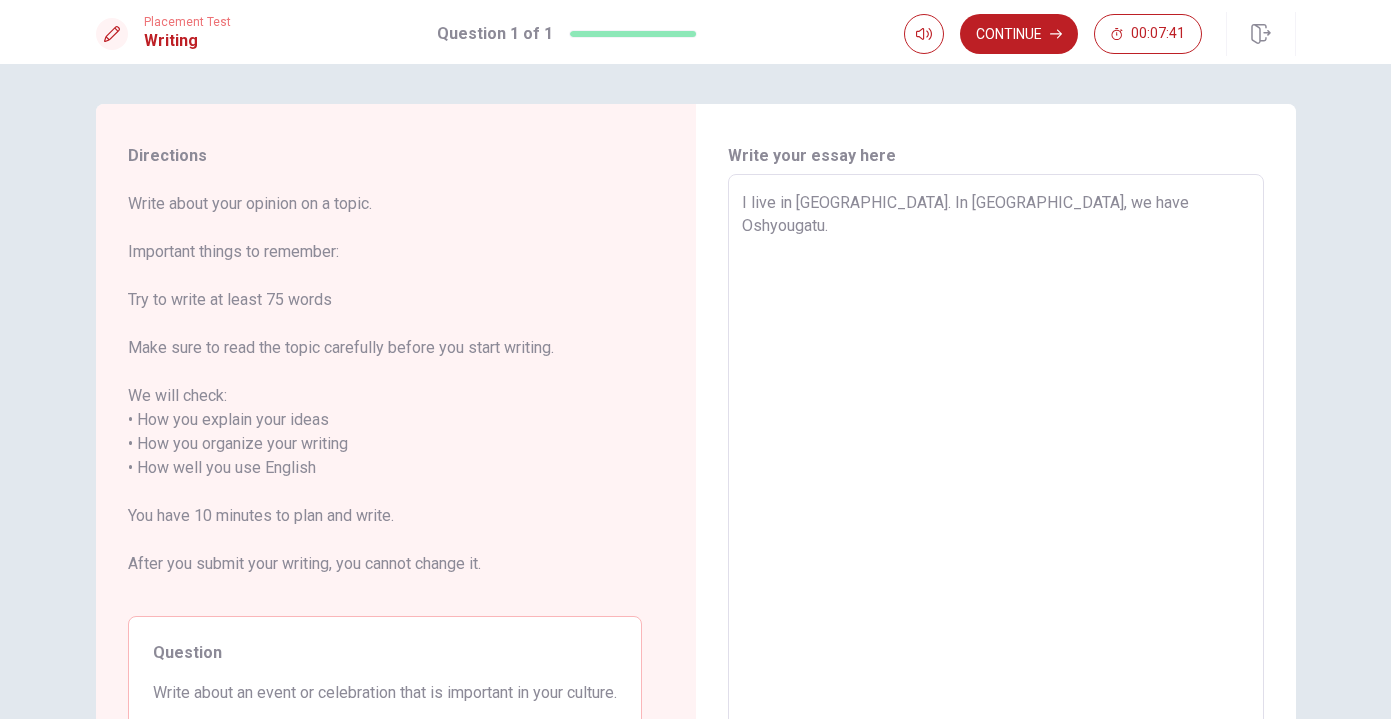 type on "I live in [GEOGRAPHIC_DATA]. In [GEOGRAPHIC_DATA], we have Oshyougatu." 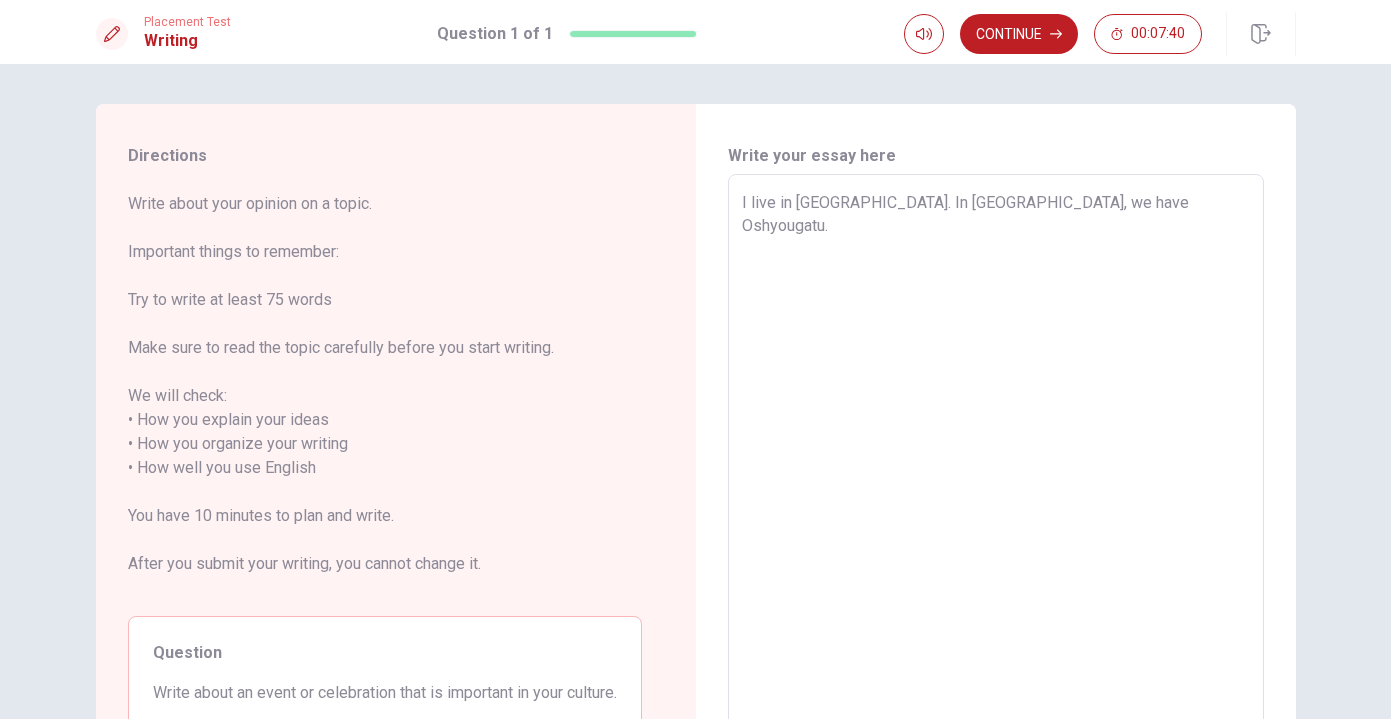 type on "x" 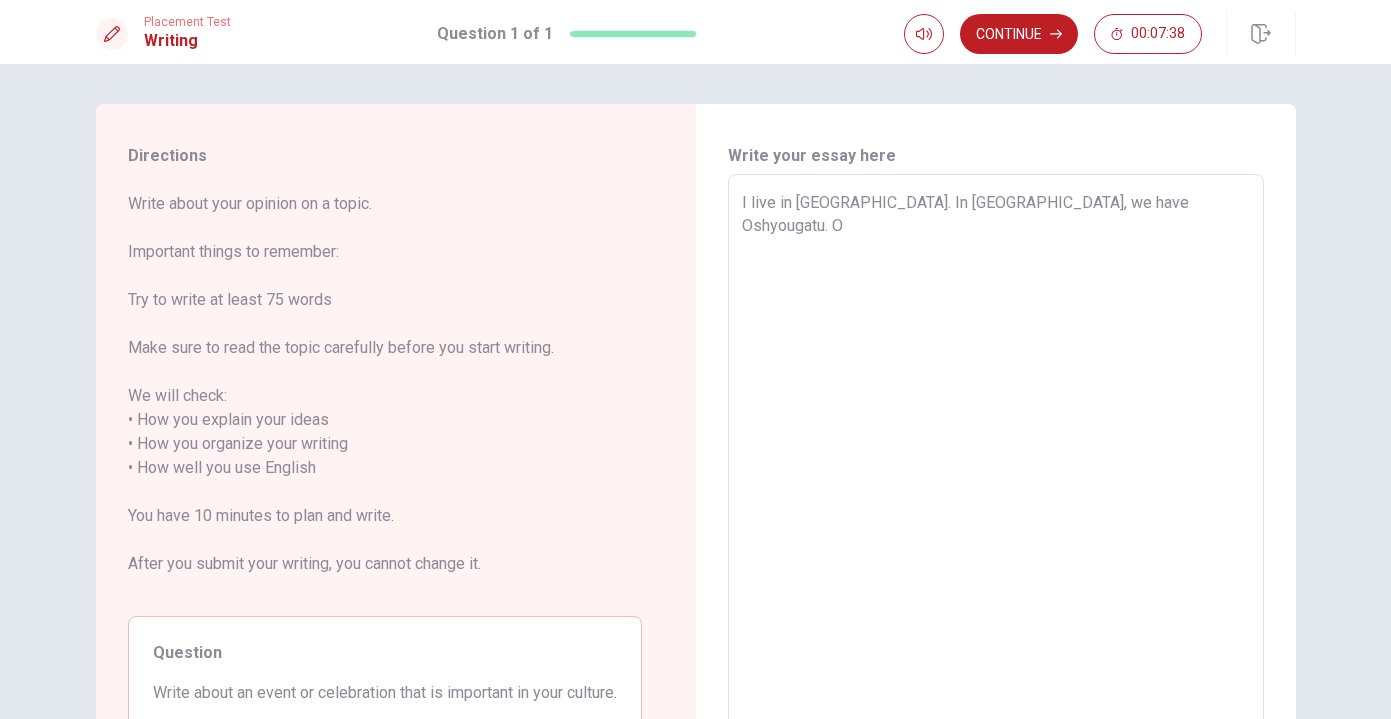 type on "x" 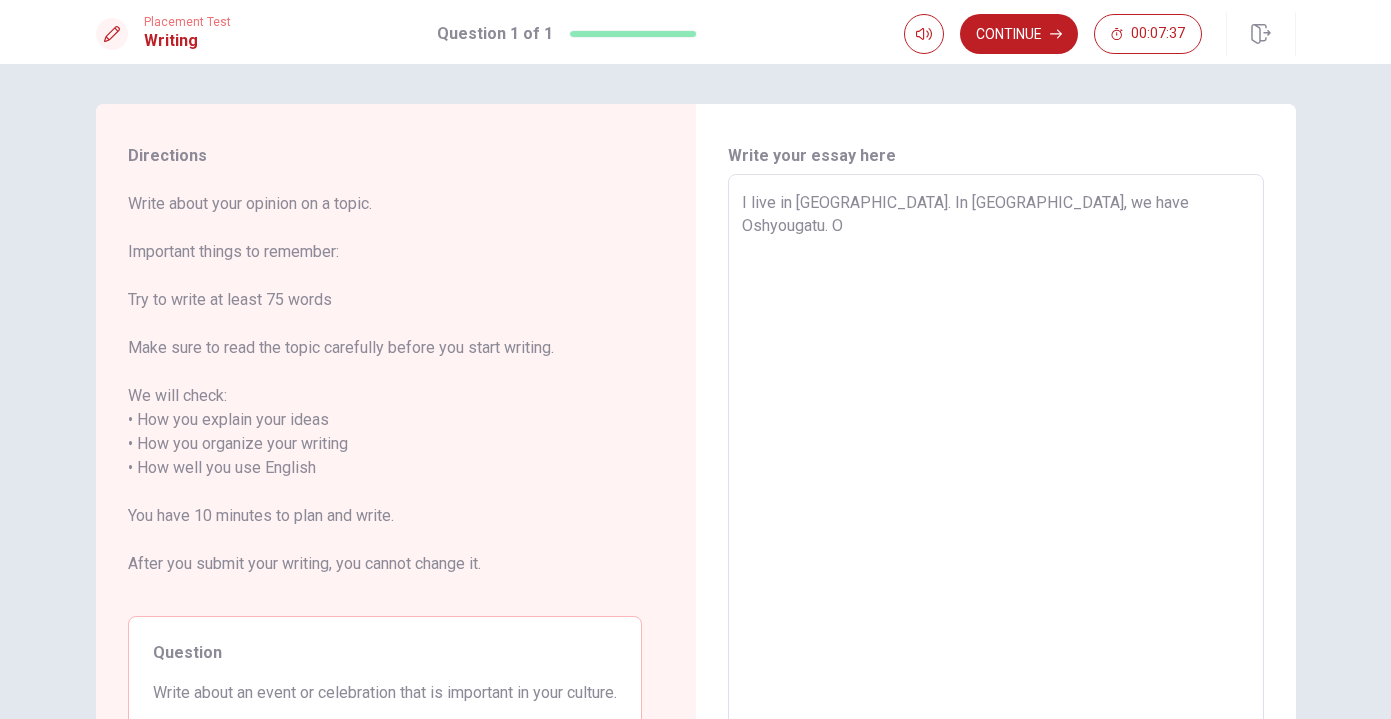 type on "I live in [GEOGRAPHIC_DATA]. In [GEOGRAPHIC_DATA], we have Oshyougatu. Os" 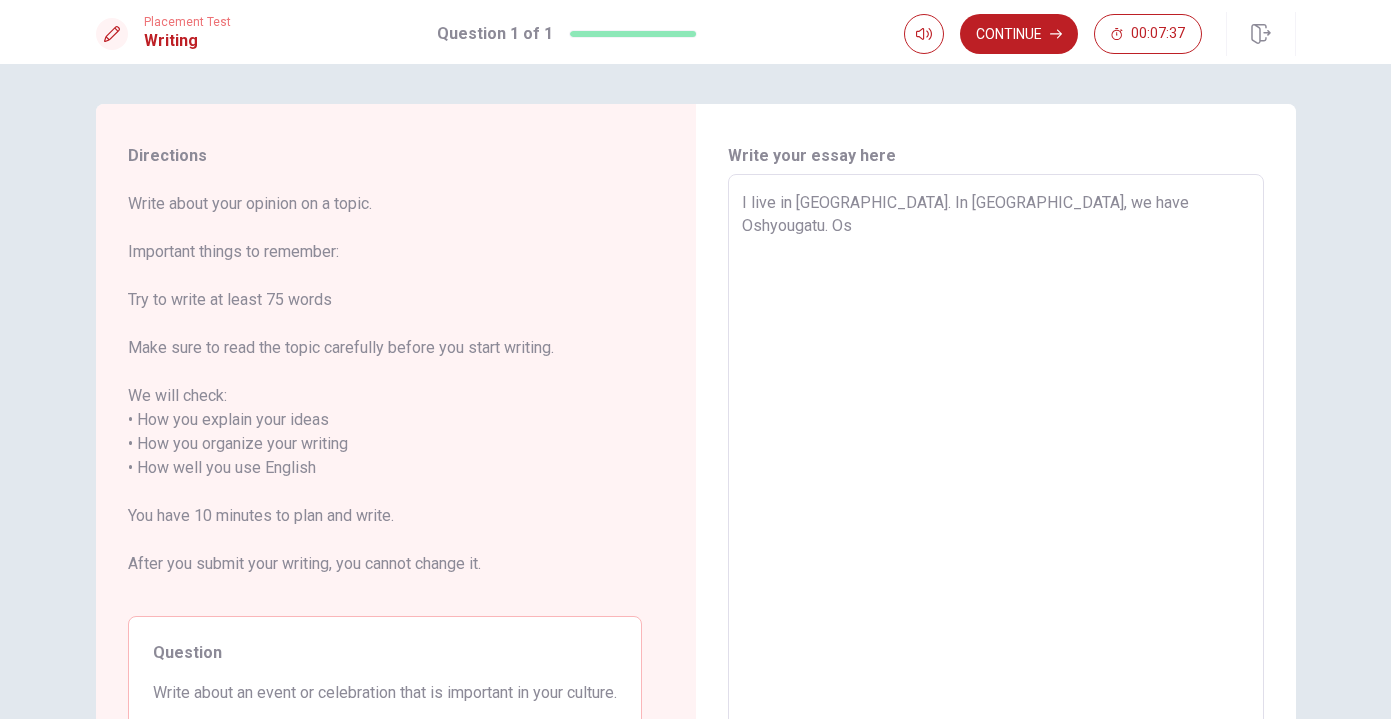 type on "x" 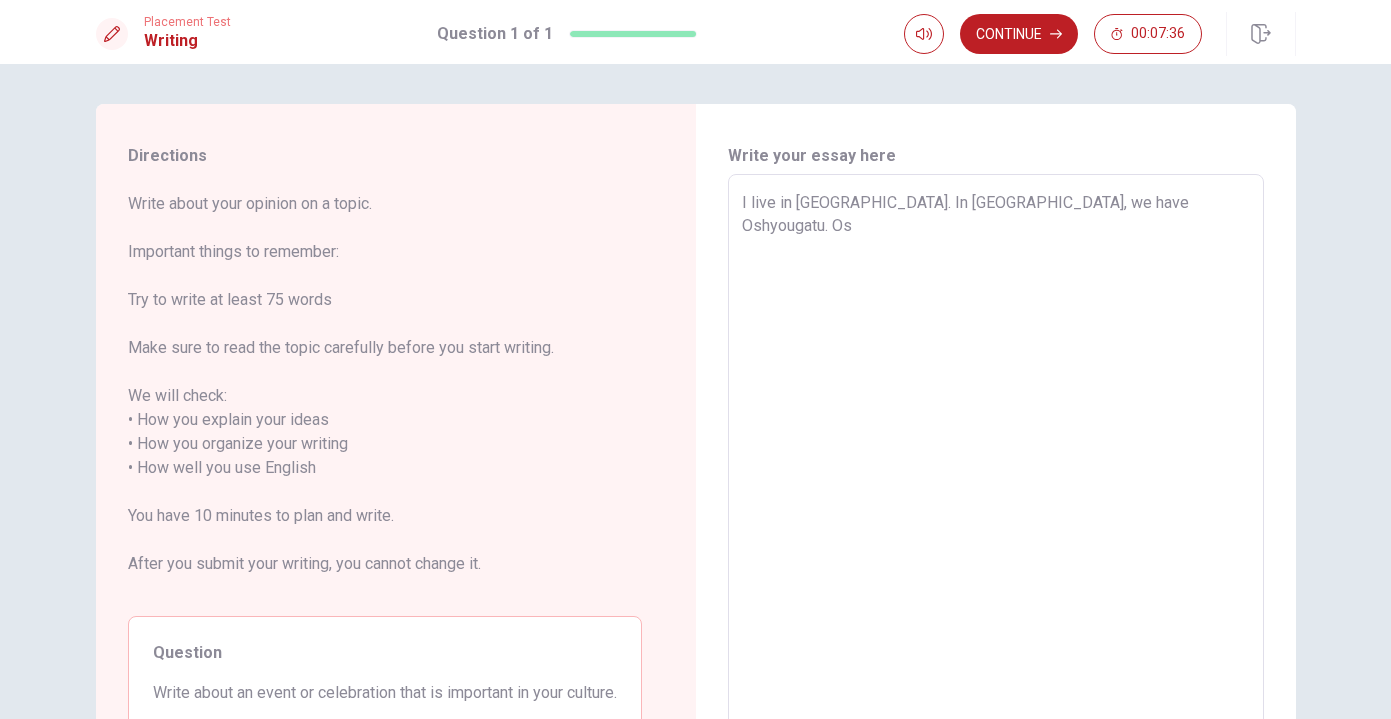 type on "I live in [GEOGRAPHIC_DATA]. In [GEOGRAPHIC_DATA], we have Oshyougatu. [GEOGRAPHIC_DATA]" 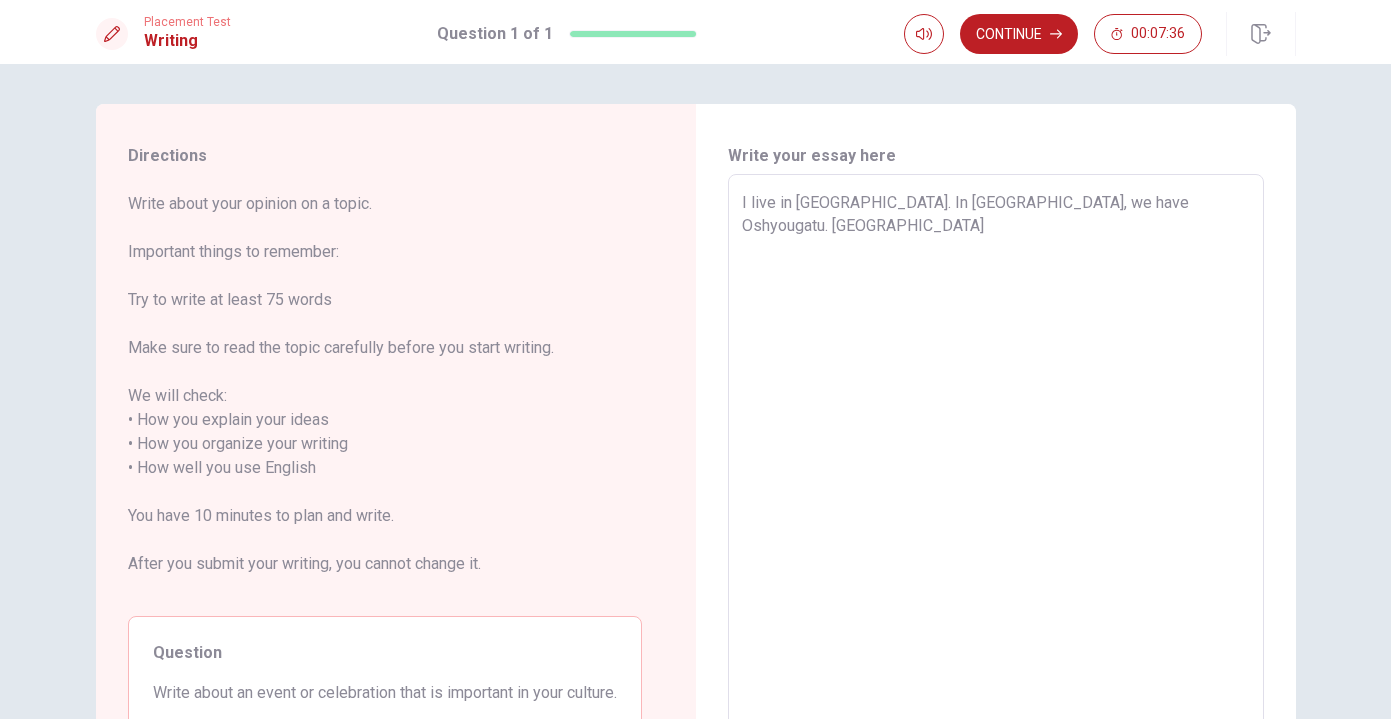 type on "x" 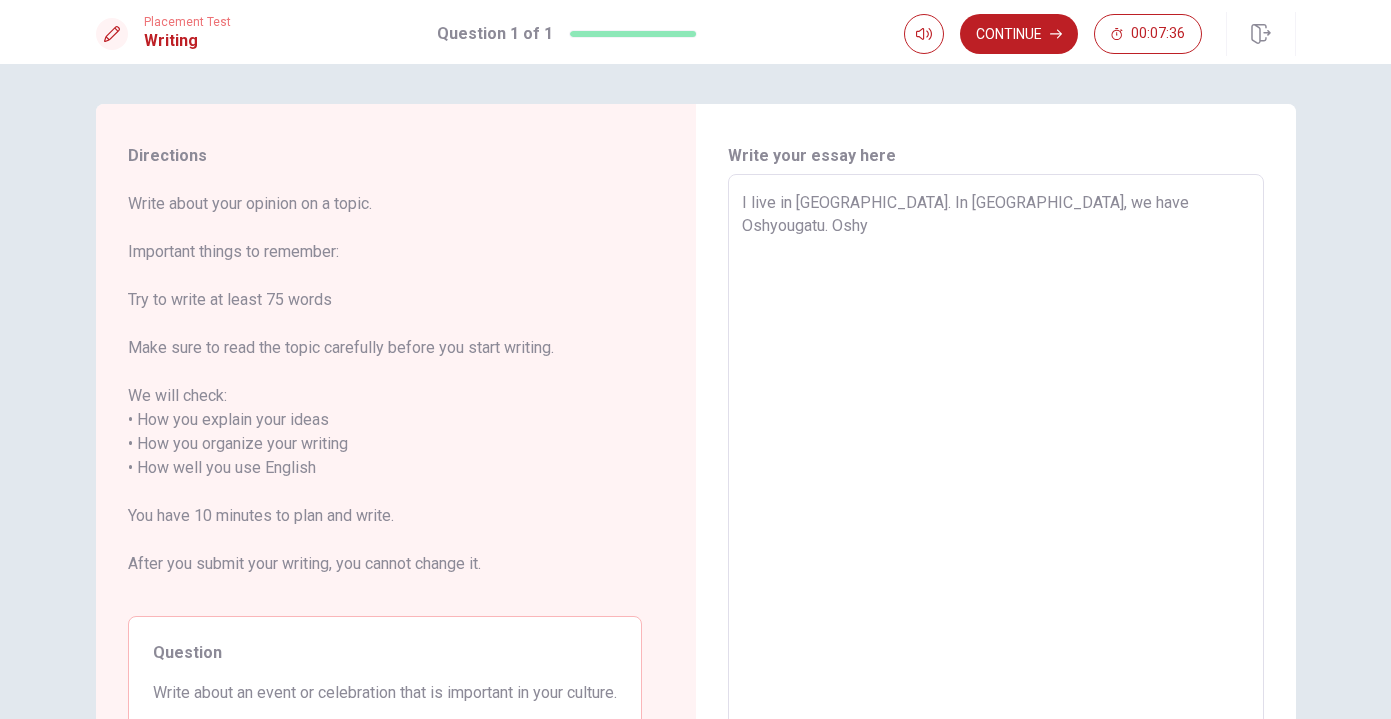 type on "x" 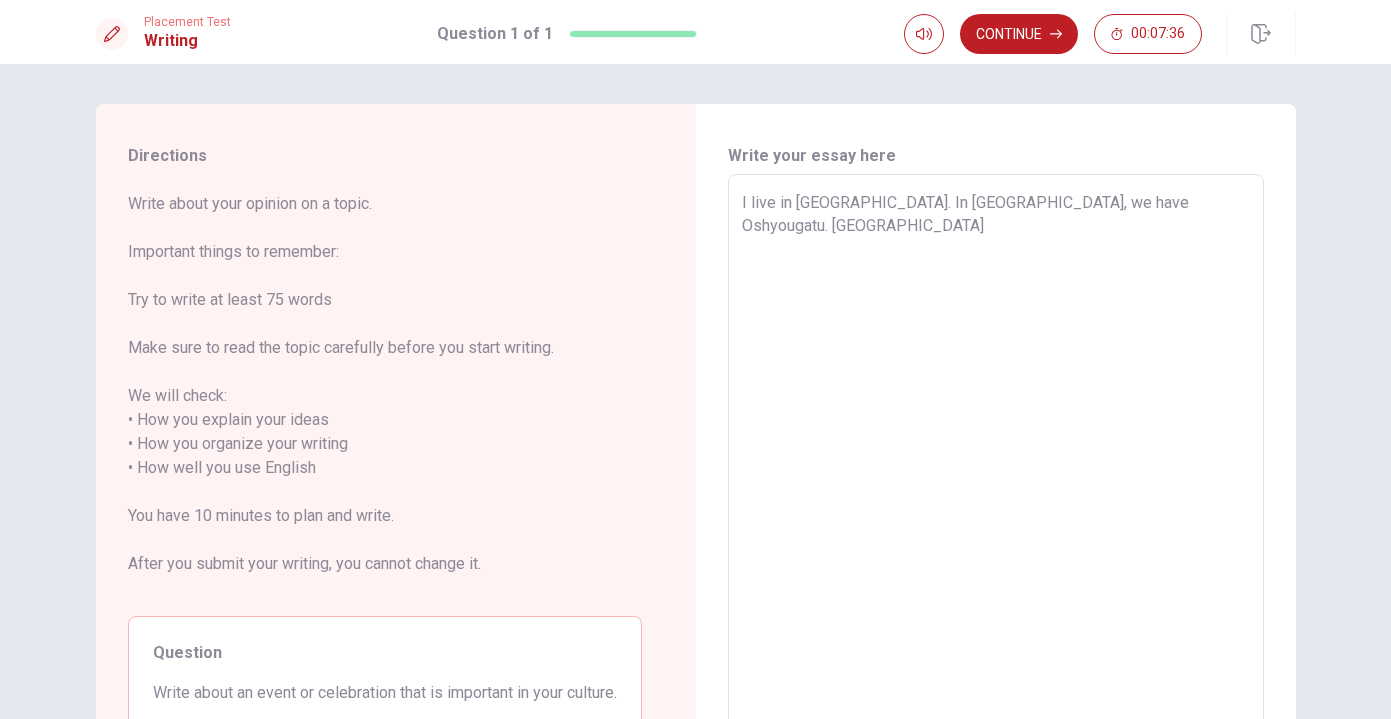type on "x" 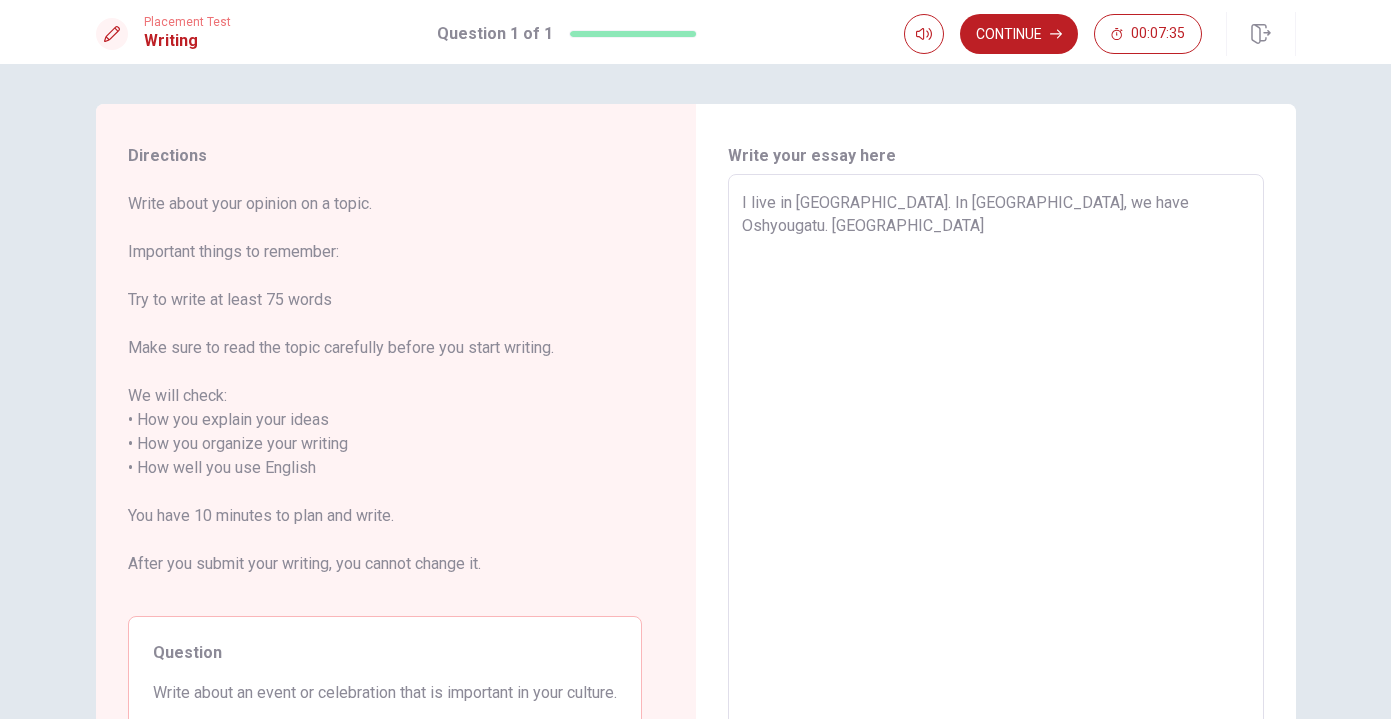 type on "I live in [GEOGRAPHIC_DATA]. In [GEOGRAPHIC_DATA], we have Oshyougatu. [GEOGRAPHIC_DATA]" 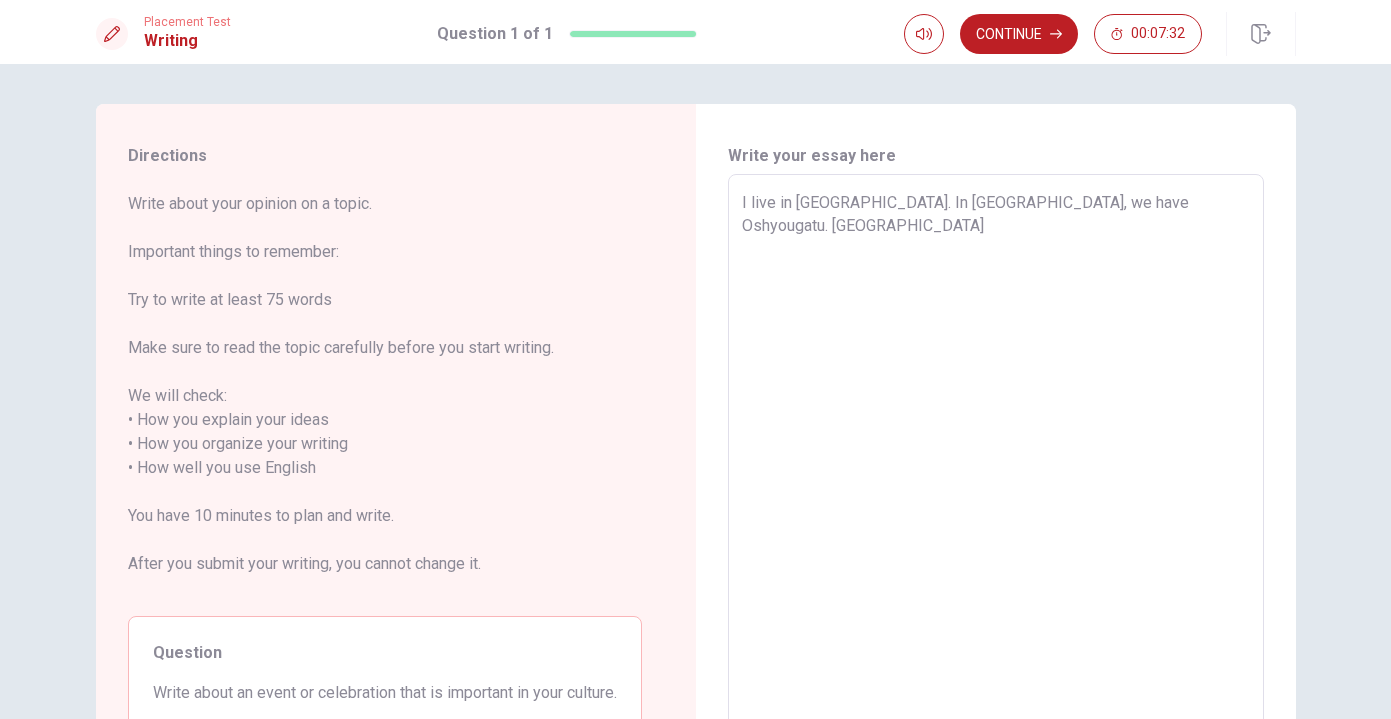 type on "x" 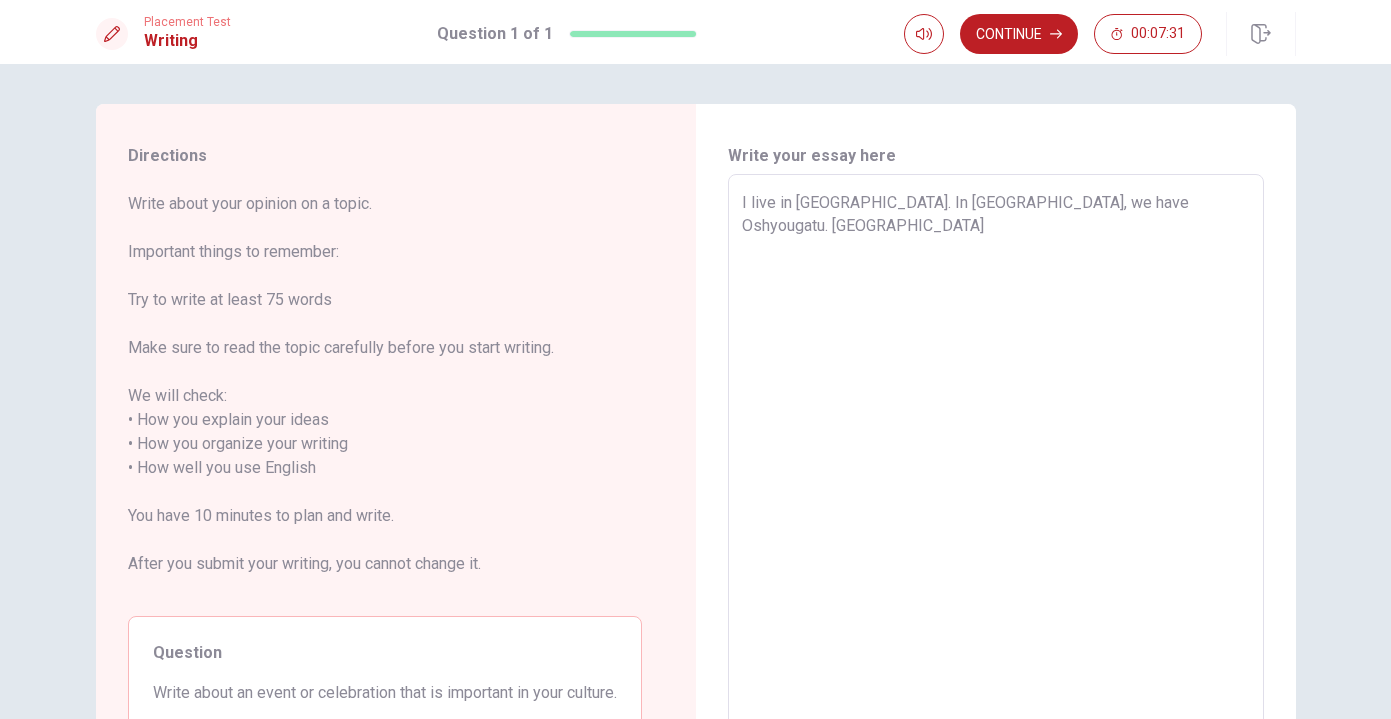 type on "I live in [GEOGRAPHIC_DATA]. In [GEOGRAPHIC_DATA], we have Oshyougatu. [GEOGRAPHIC_DATA]" 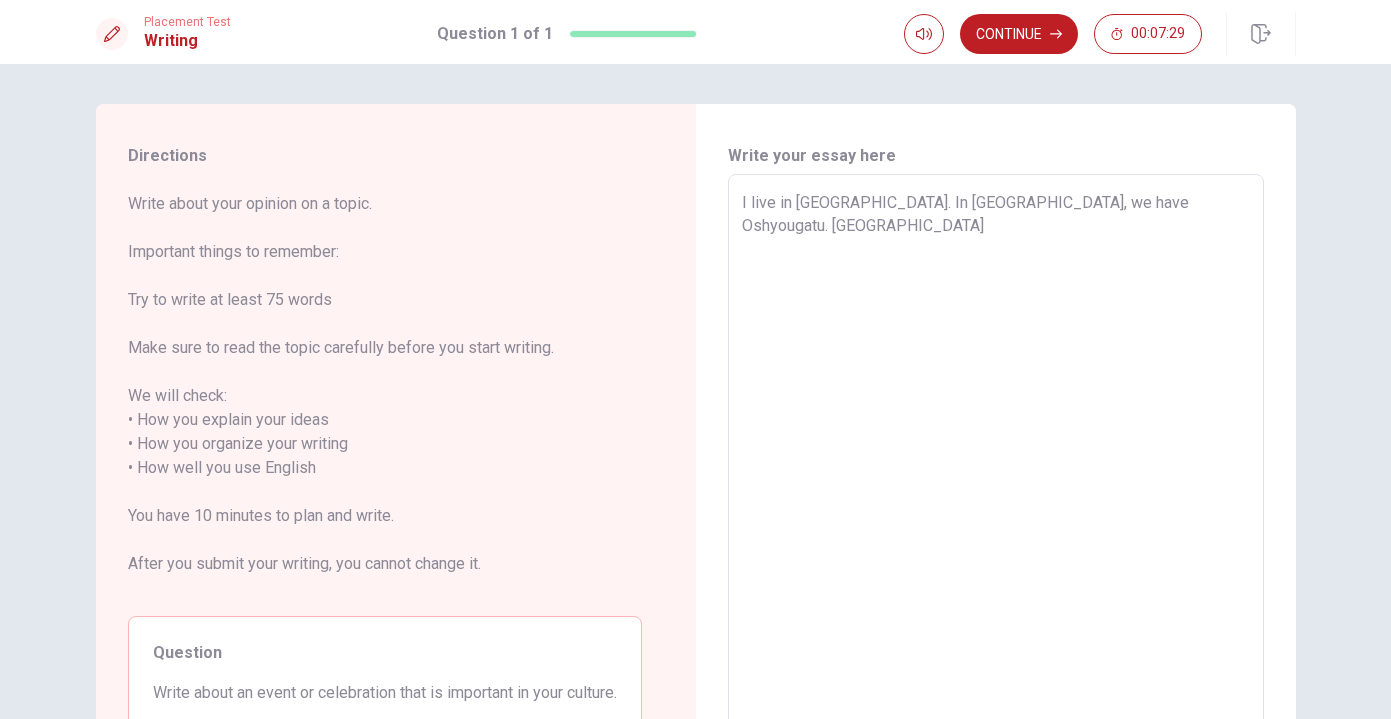 type on "x" 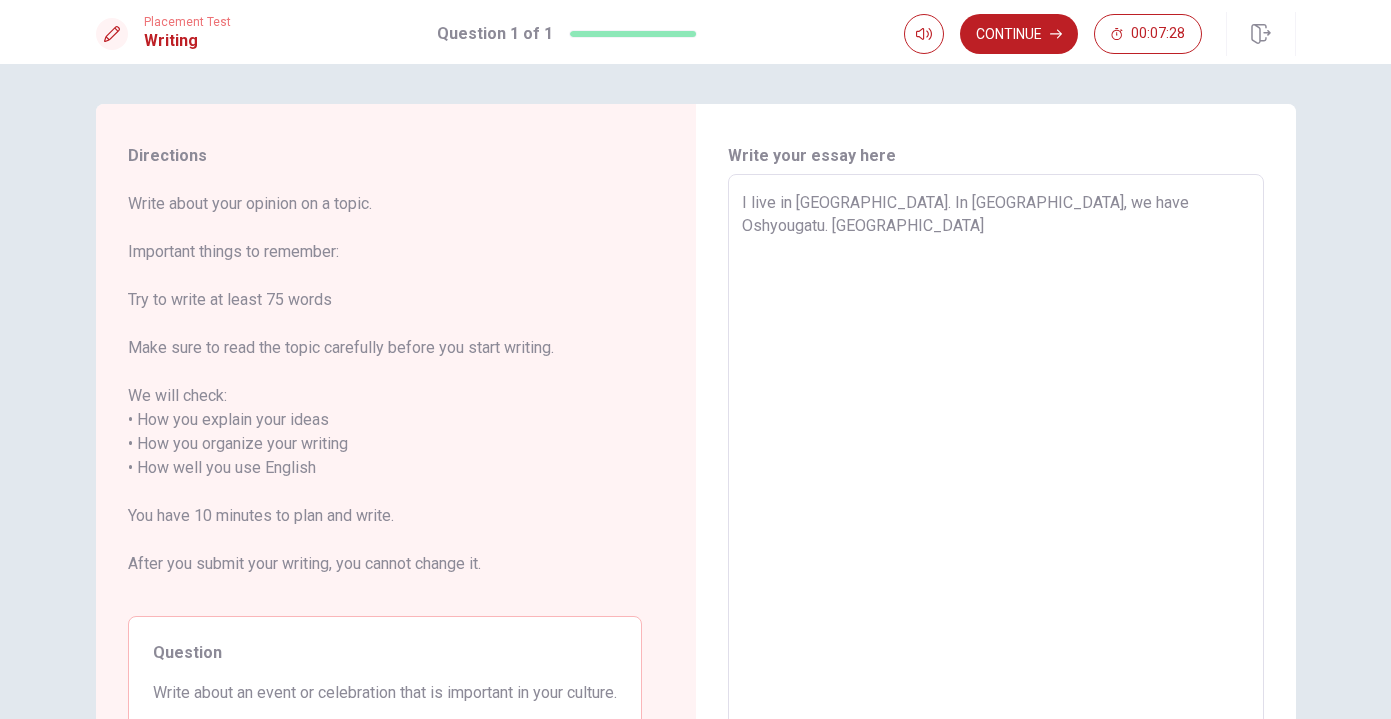 type on "I live in [GEOGRAPHIC_DATA]. In [GEOGRAPHIC_DATA], we have Oshyougatu. [GEOGRAPHIC_DATA]" 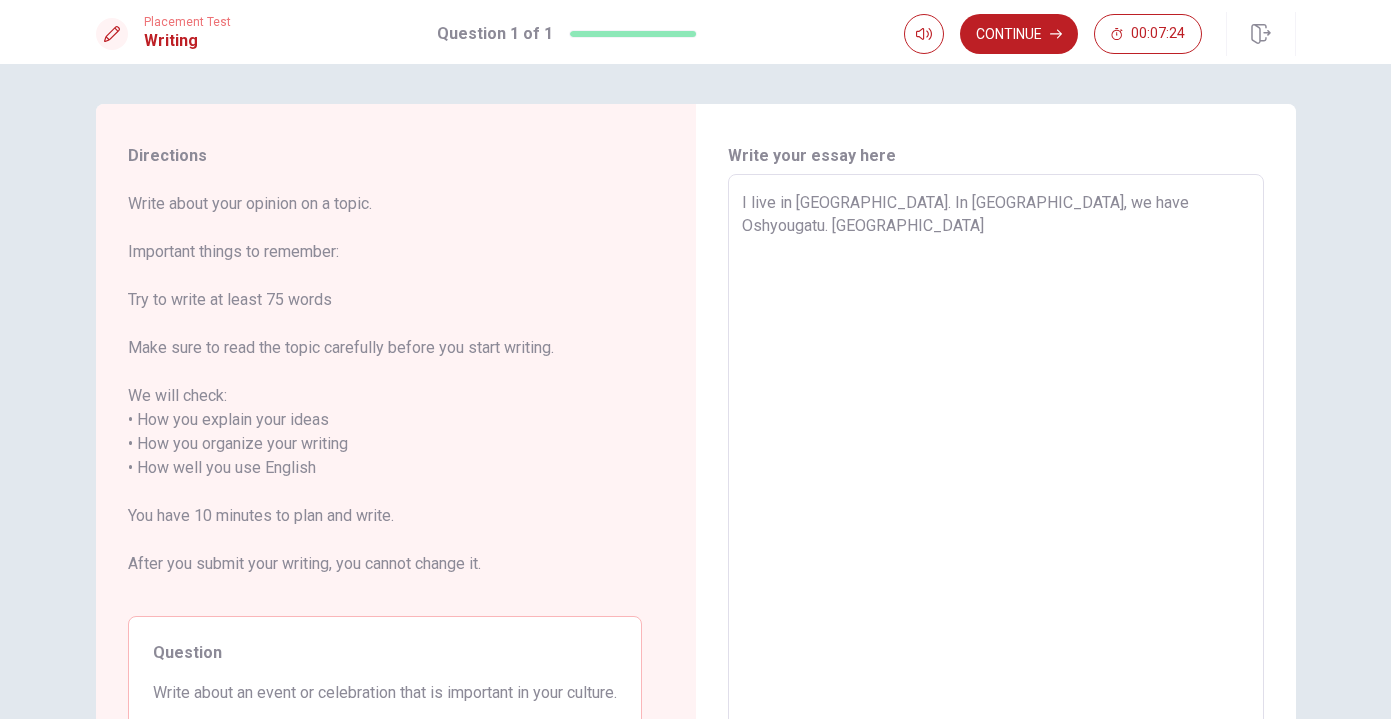 type on "x" 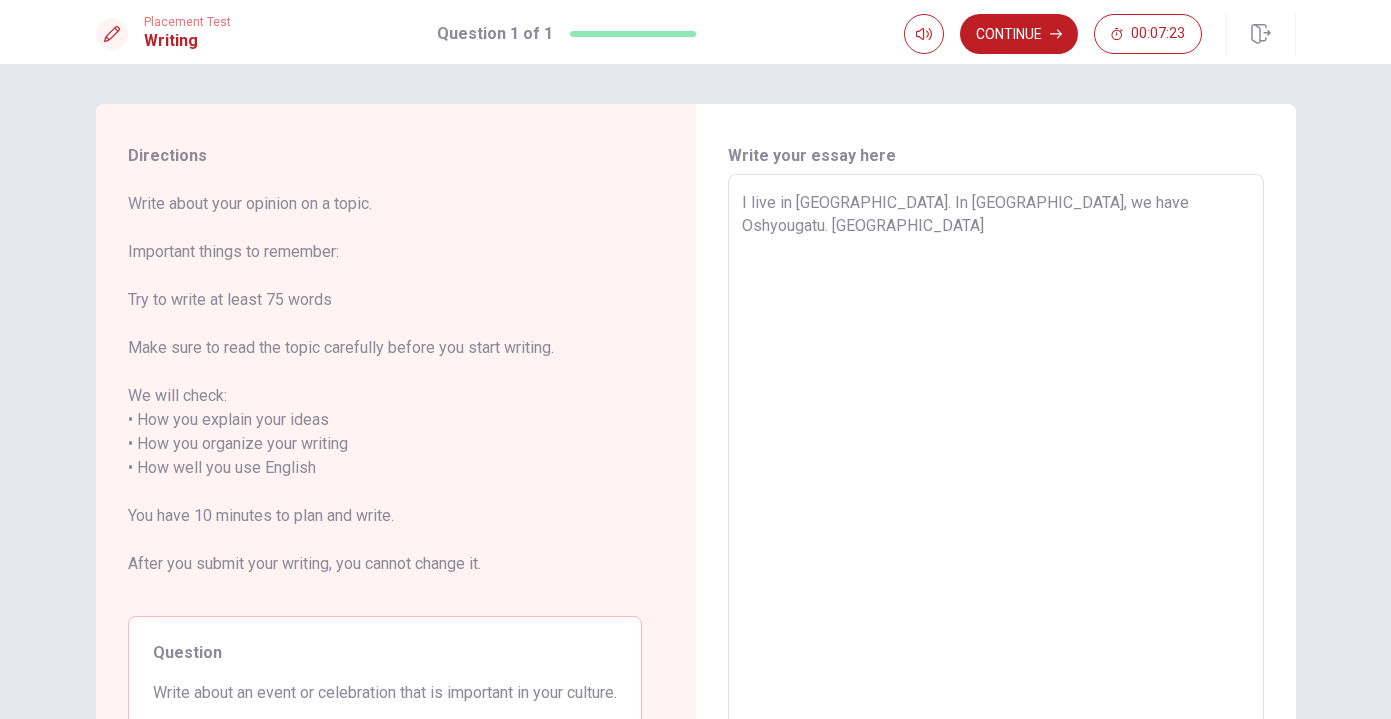 type on "I live in [GEOGRAPHIC_DATA]. In [GEOGRAPHIC_DATA], we have Oshyougatu. [GEOGRAPHIC_DATA]" 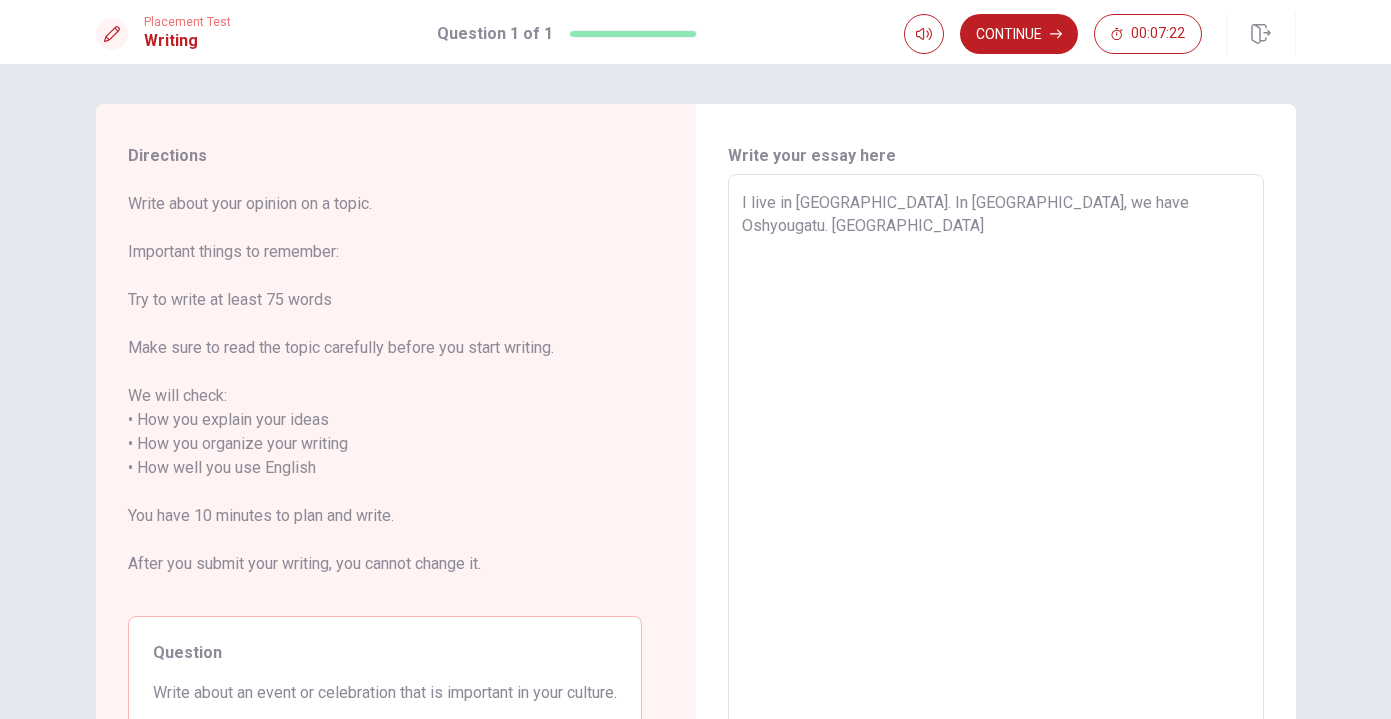 type on "I live in [GEOGRAPHIC_DATA]. In [GEOGRAPHIC_DATA], we have Oshyougatu. [GEOGRAPHIC_DATA] i" 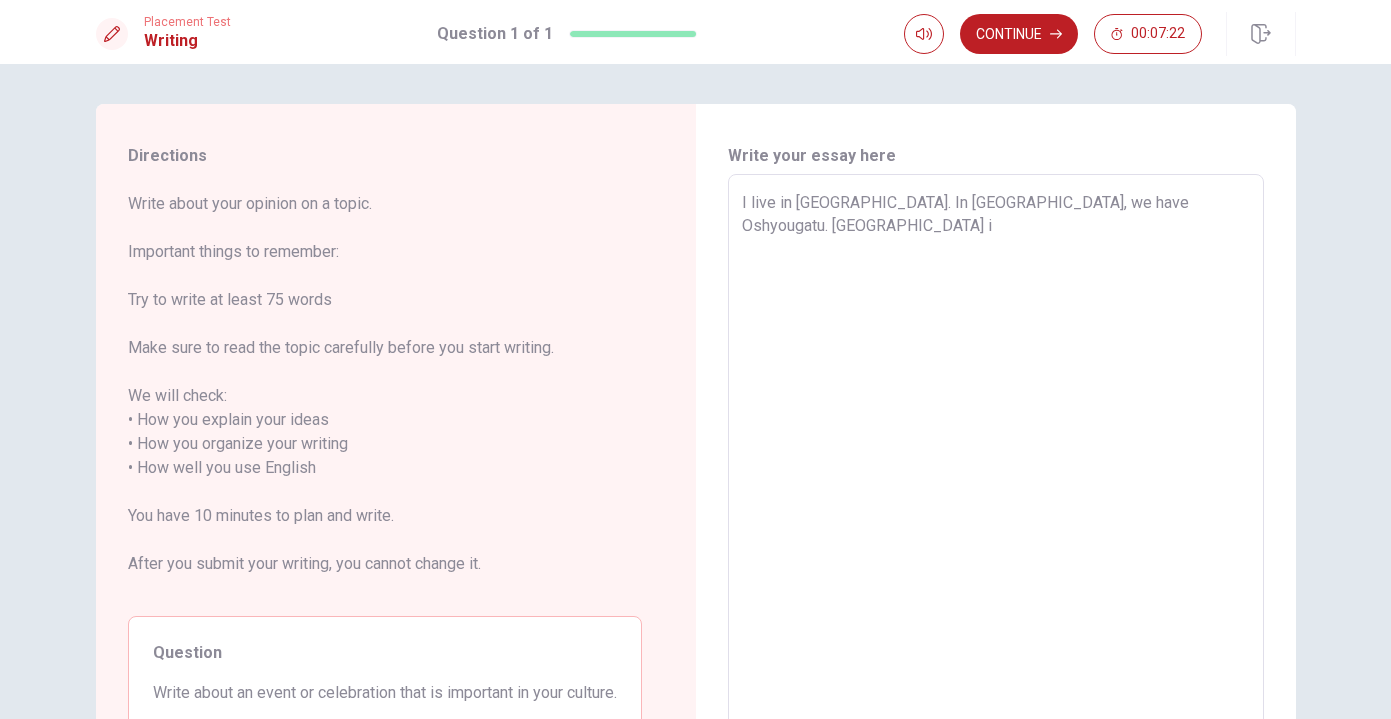type on "x" 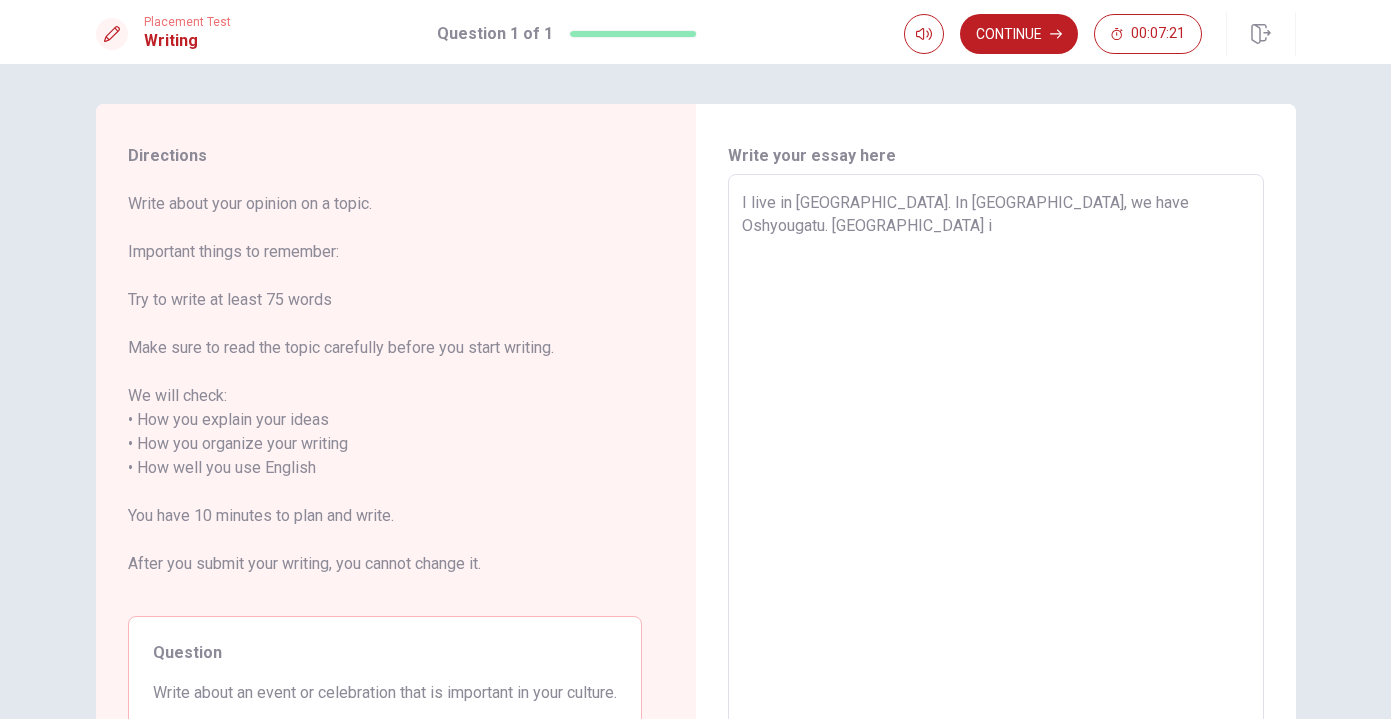 type on "I live in [GEOGRAPHIC_DATA]. In [GEOGRAPHIC_DATA], we have Oshyougatu. [GEOGRAPHIC_DATA] is" 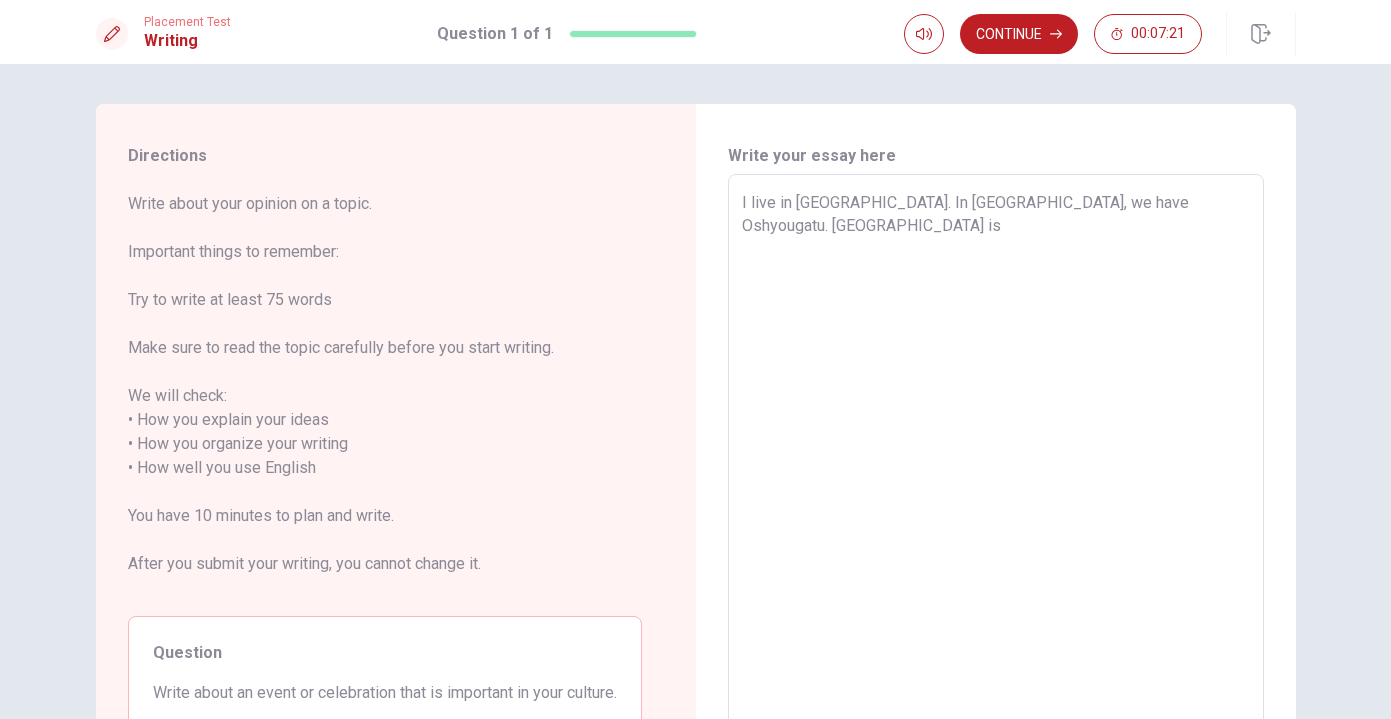 type on "x" 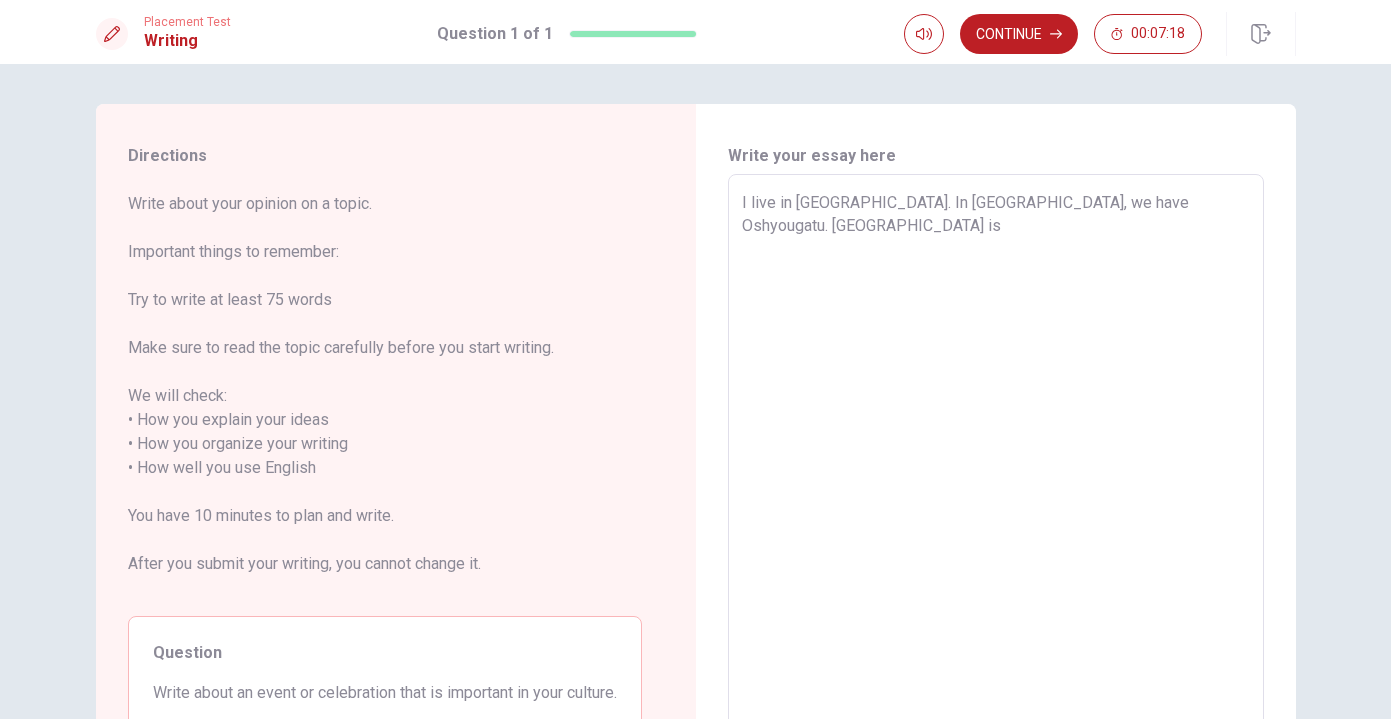 type on "x" 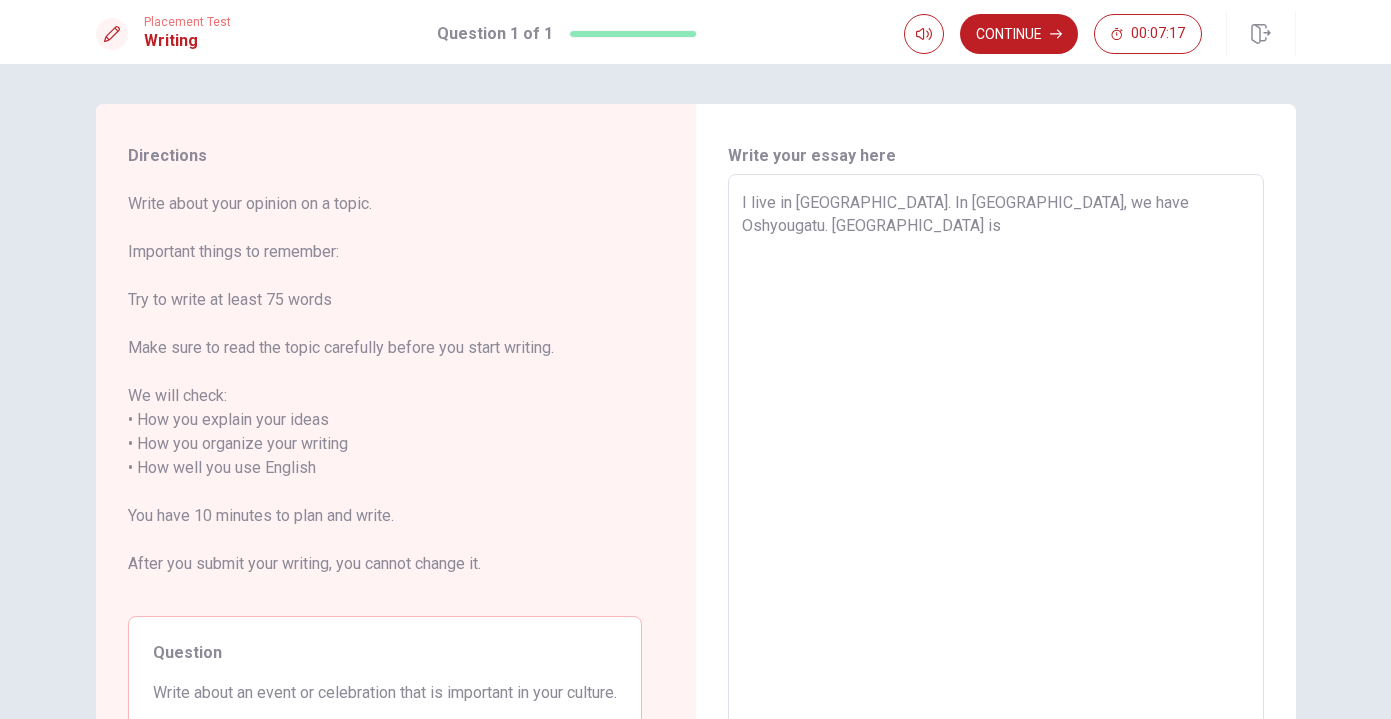 type on "I live in [GEOGRAPHIC_DATA]. In [GEOGRAPHIC_DATA], we have Oshyougatu. [GEOGRAPHIC_DATA] is N" 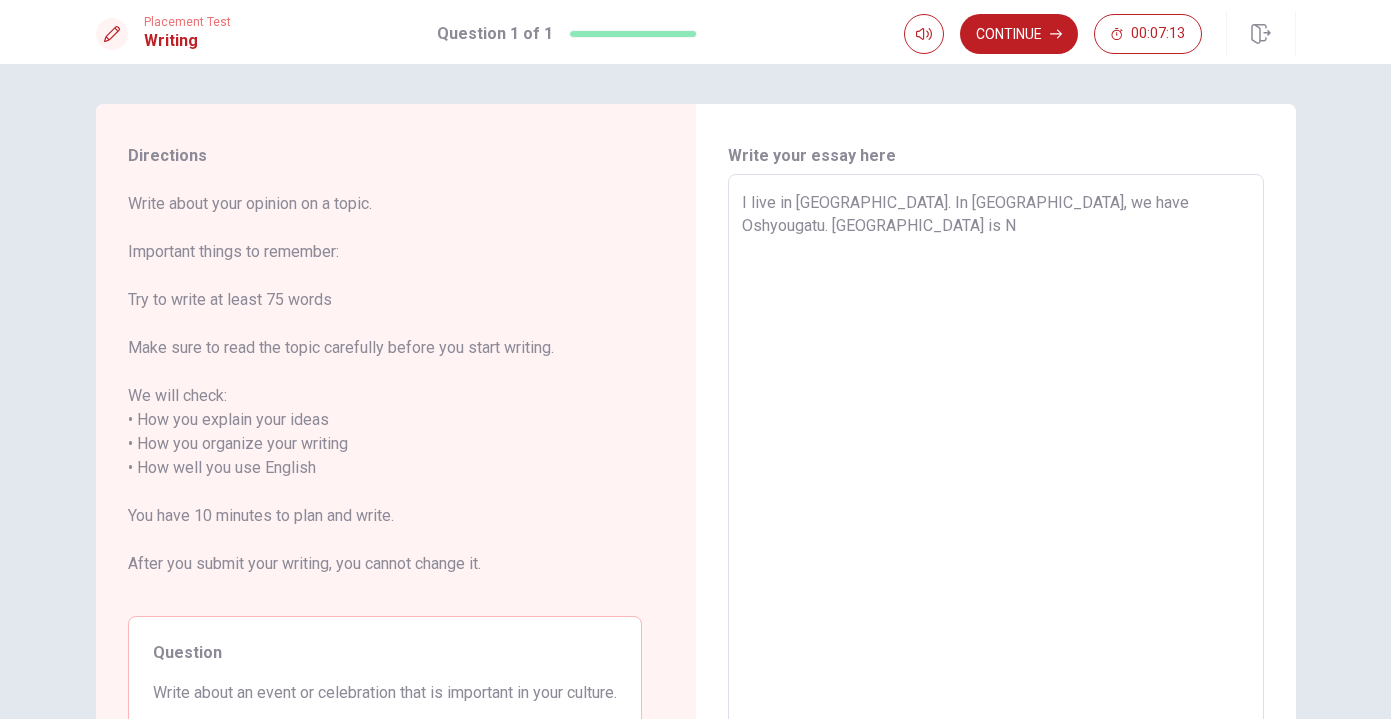type on "x" 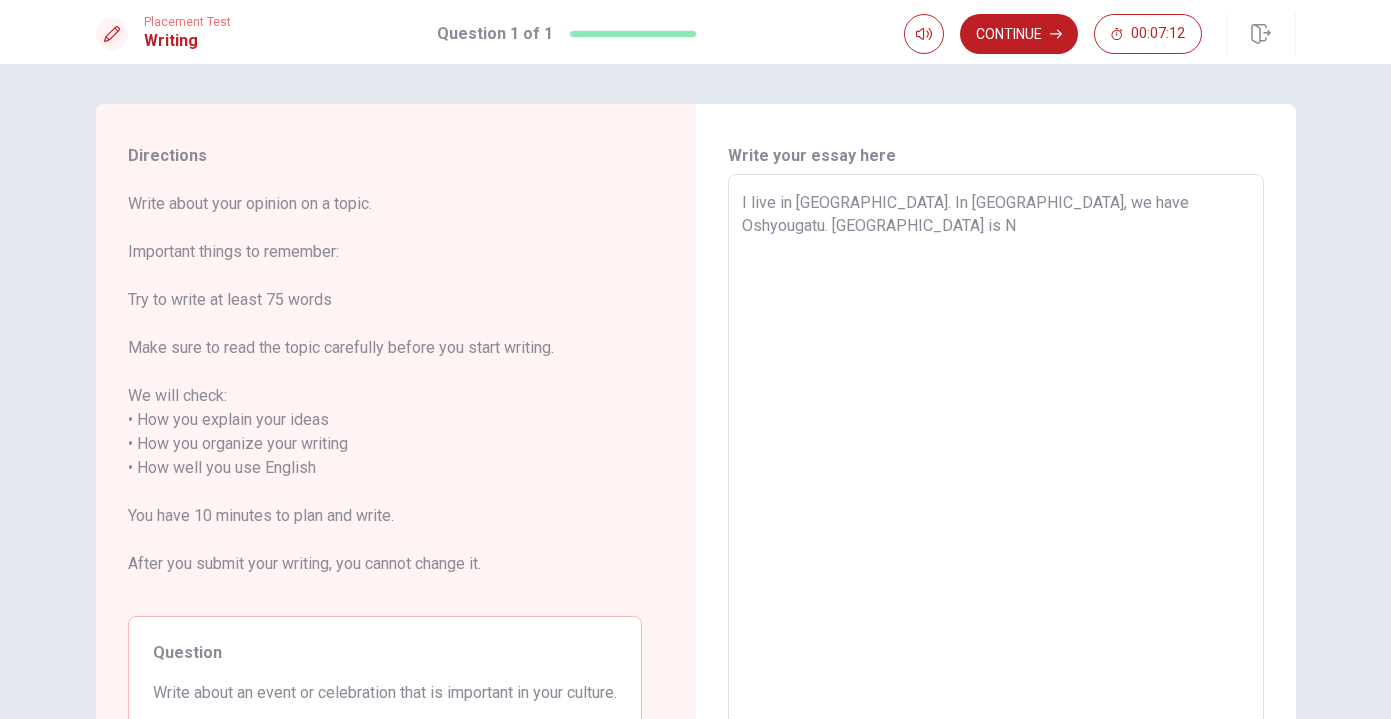 type on "I live in [GEOGRAPHIC_DATA]. In [GEOGRAPHIC_DATA], we have Oshyougatu. [GEOGRAPHIC_DATA] is Ne" 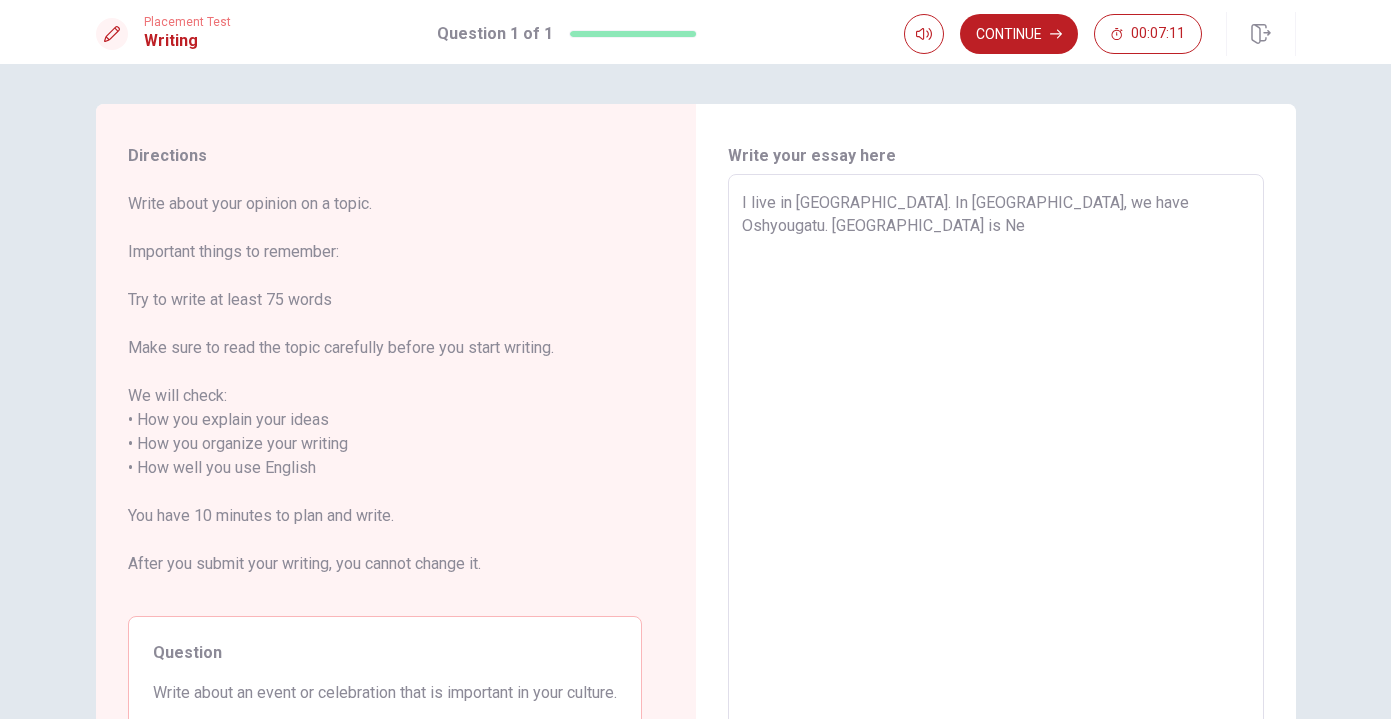 type on "x" 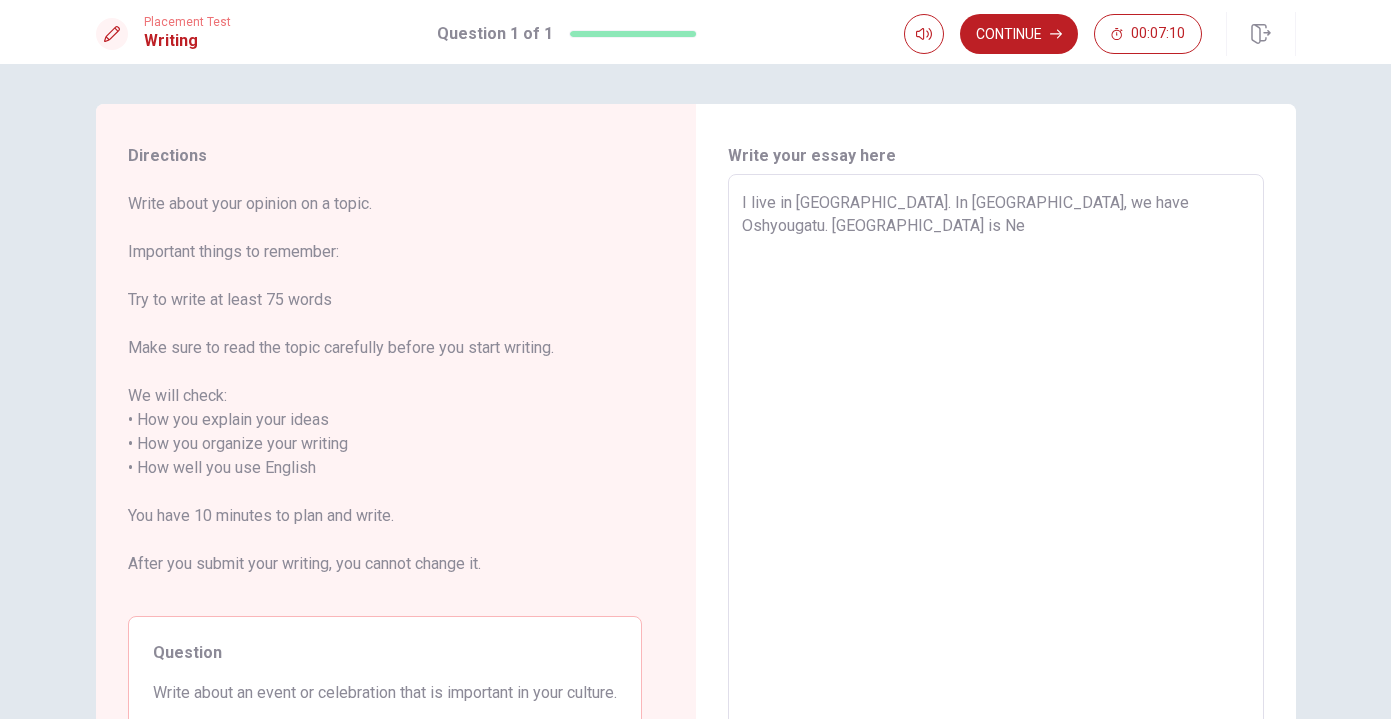 type on "I live in [GEOGRAPHIC_DATA]. In [GEOGRAPHIC_DATA], we have Oshyougatu. [GEOGRAPHIC_DATA] is New" 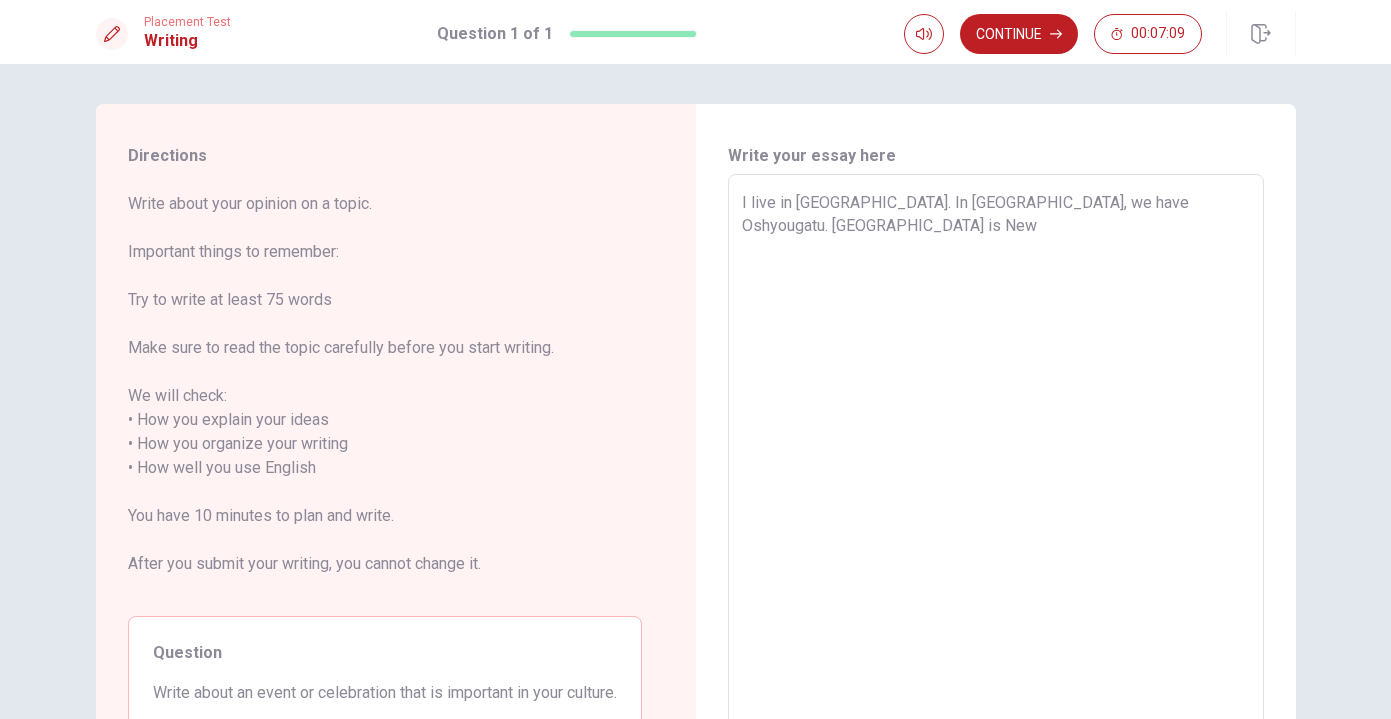 type on "x" 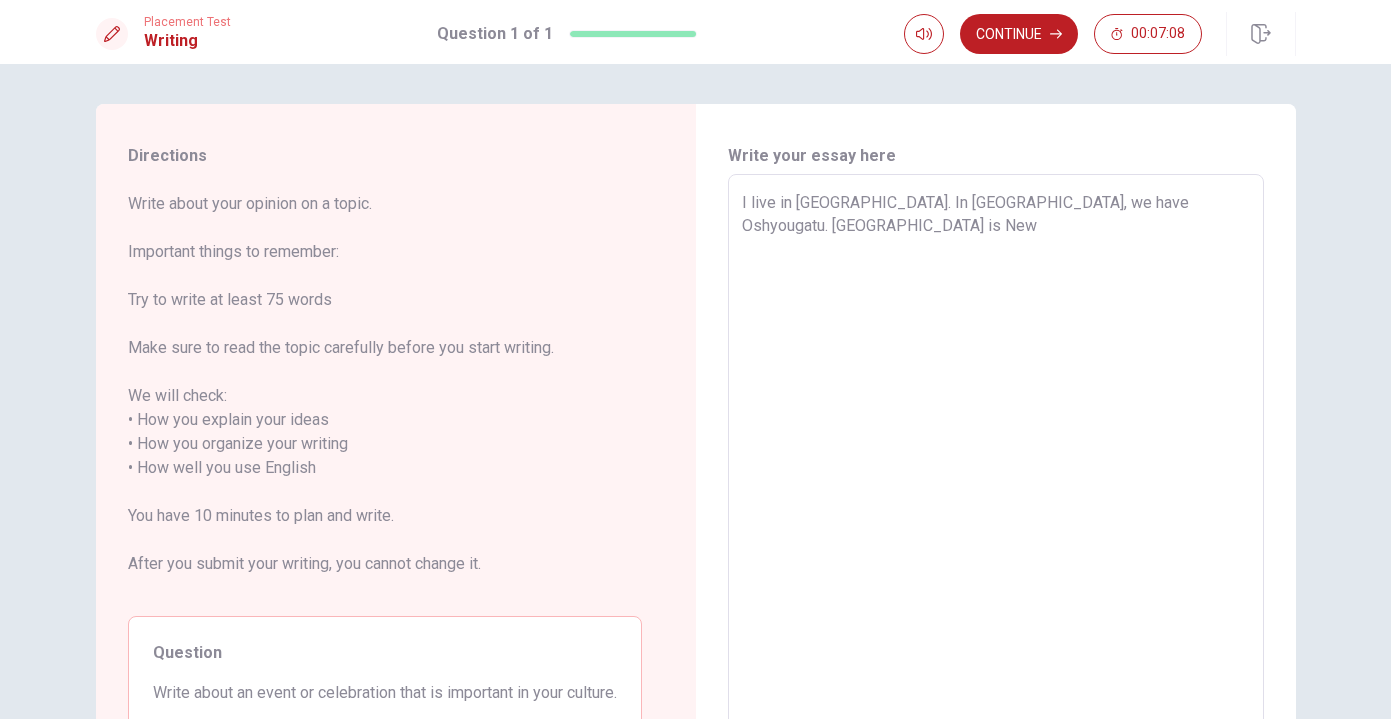 type on "I live in [GEOGRAPHIC_DATA]. In [GEOGRAPHIC_DATA], we have Oshyougatu. [GEOGRAPHIC_DATA] is New" 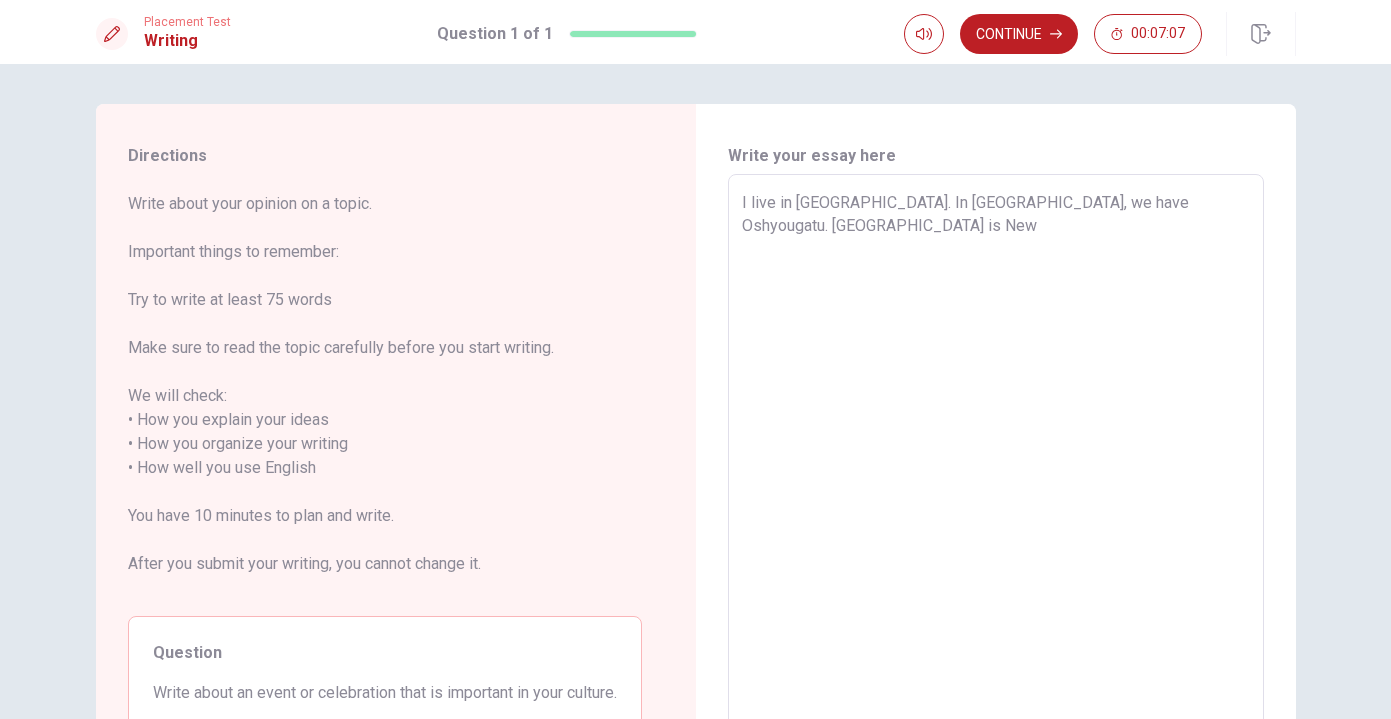 type on "I live in [GEOGRAPHIC_DATA]. In [GEOGRAPHIC_DATA], we have Oshyougatu. [GEOGRAPHIC_DATA] is New Y" 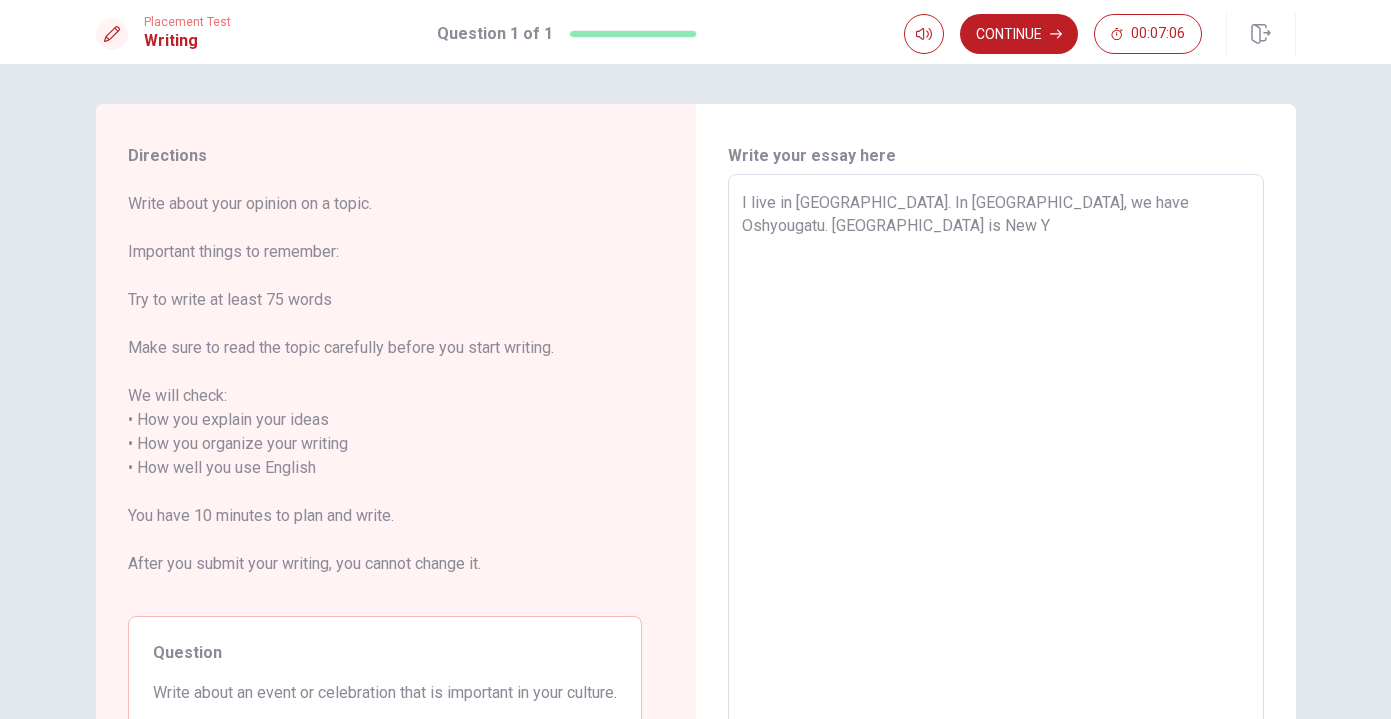 type on "x" 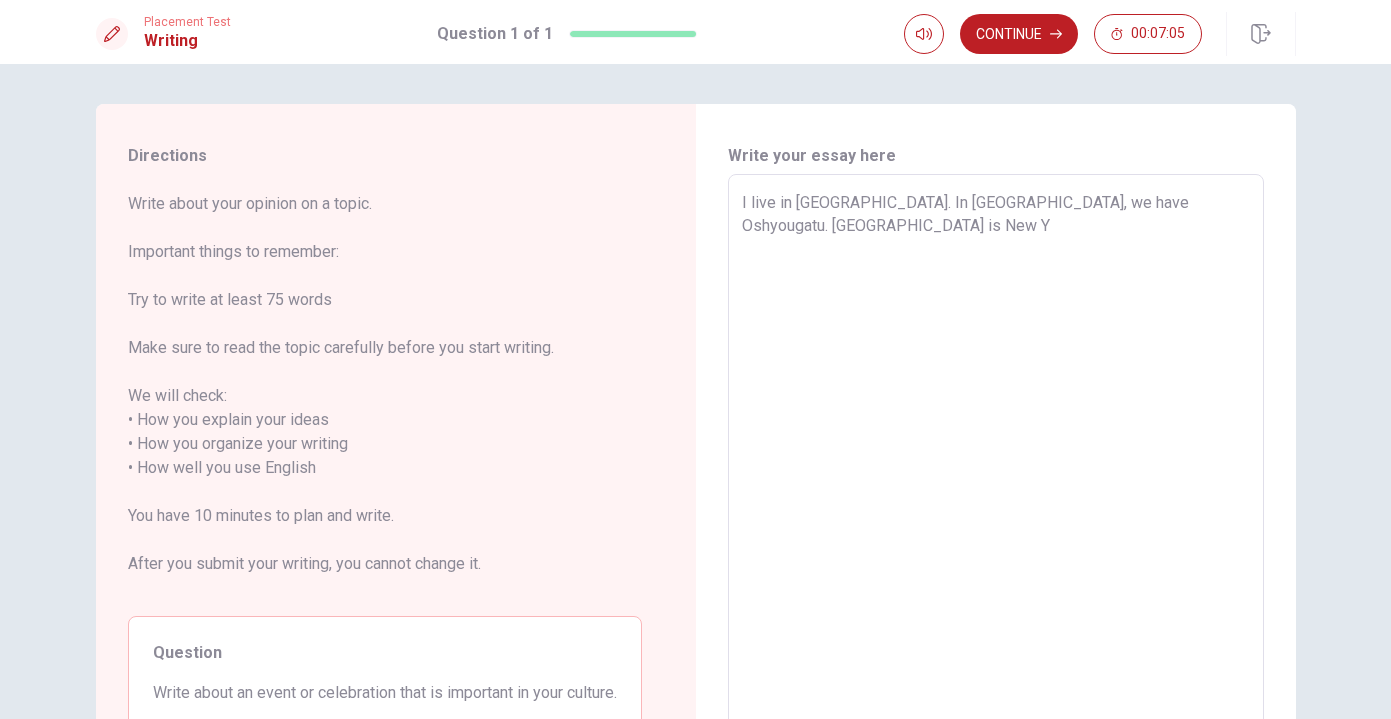 type on "I live in [GEOGRAPHIC_DATA]. In [GEOGRAPHIC_DATA], we have Oshyougatu. [GEOGRAPHIC_DATA] is New Ye" 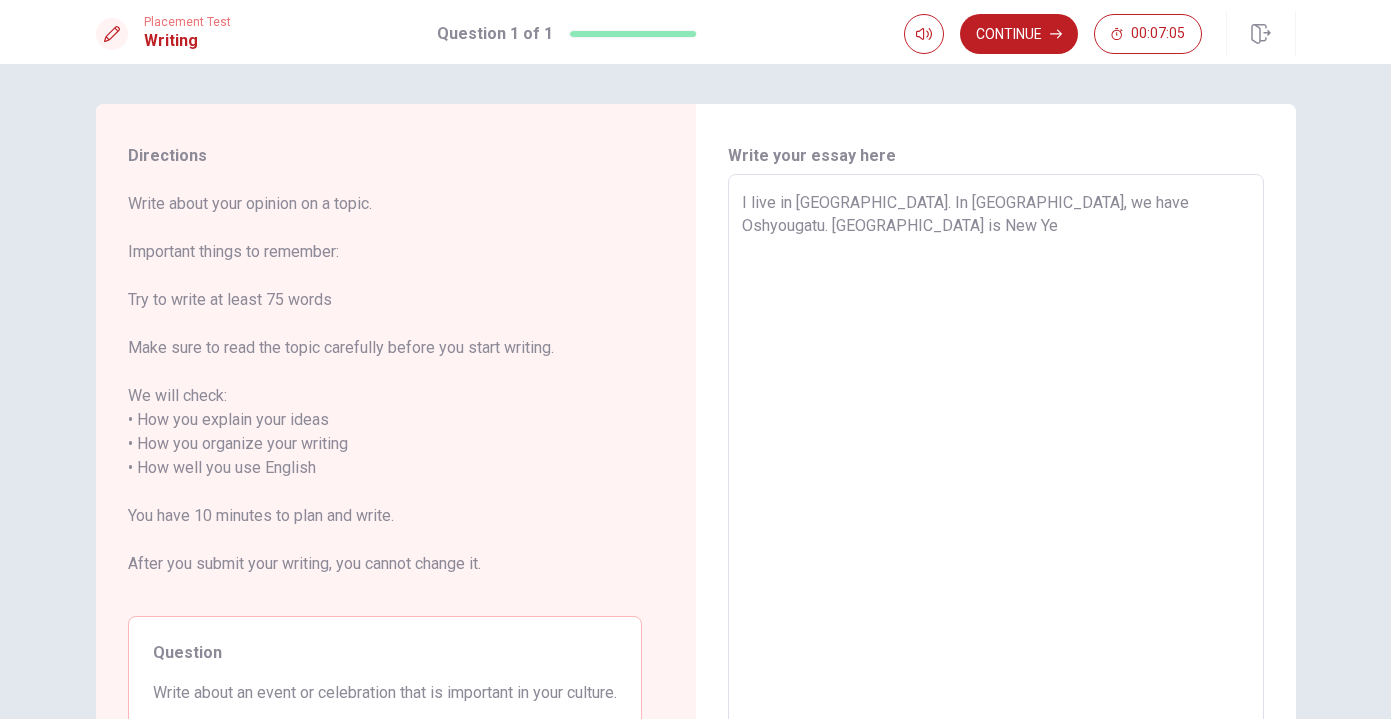 type on "x" 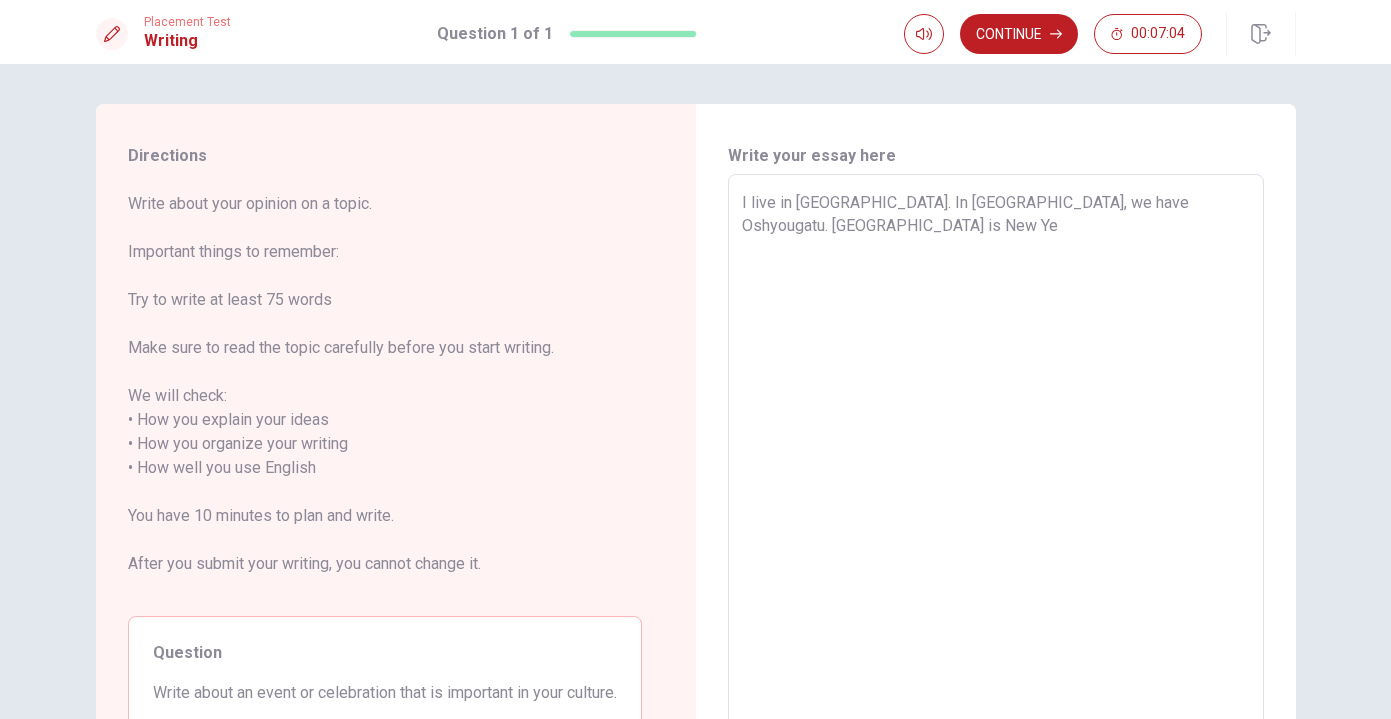 type on "I live in [GEOGRAPHIC_DATA]. In [GEOGRAPHIC_DATA], we have Oshyougatu. [GEOGRAPHIC_DATA] is [GEOGRAPHIC_DATA]" 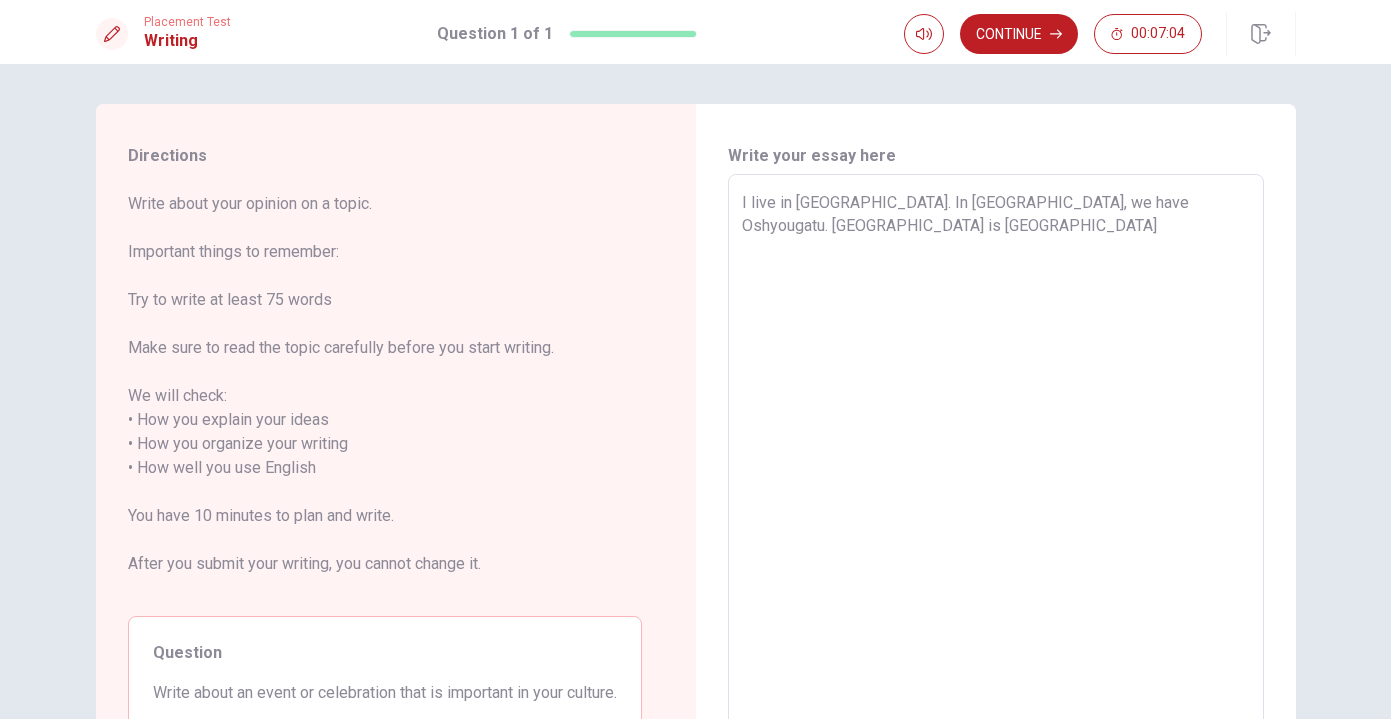 type on "x" 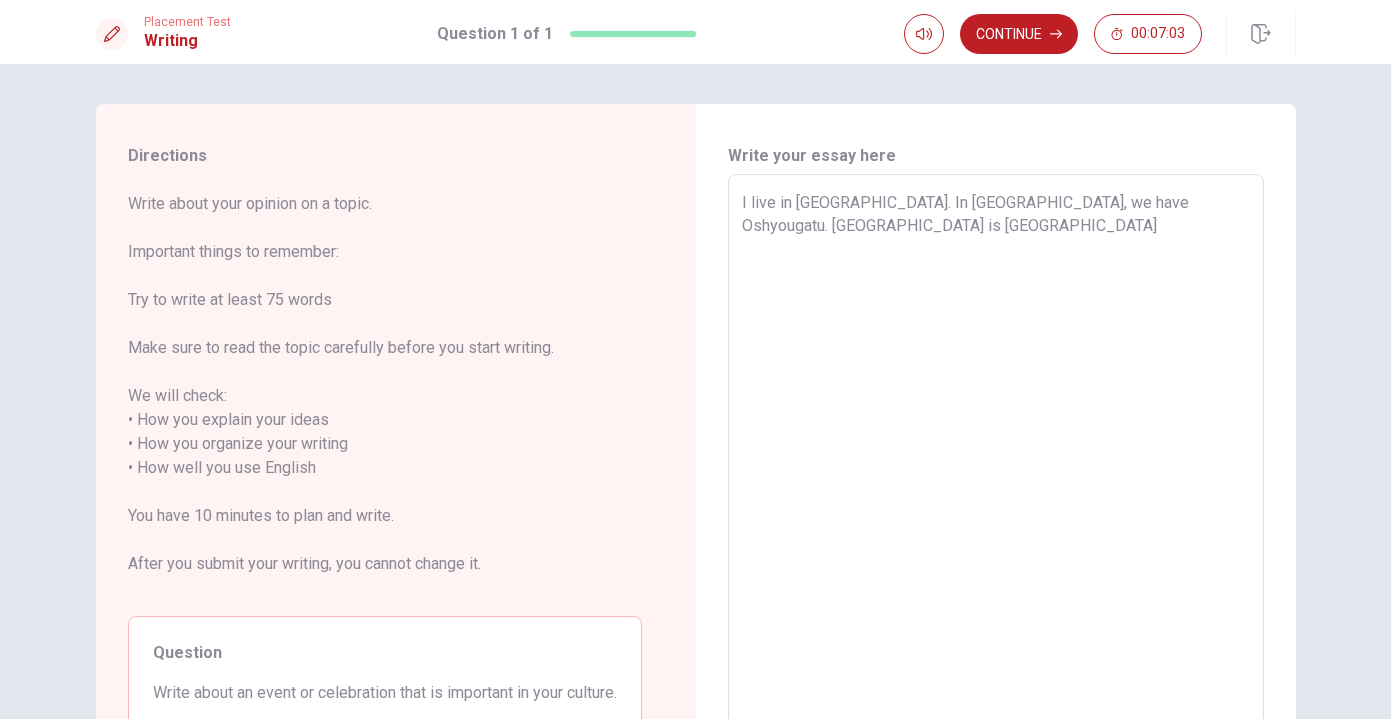 type on "I live in [GEOGRAPHIC_DATA]. In [GEOGRAPHIC_DATA], we have Oshyougatu. Oshyougatu is New Year" 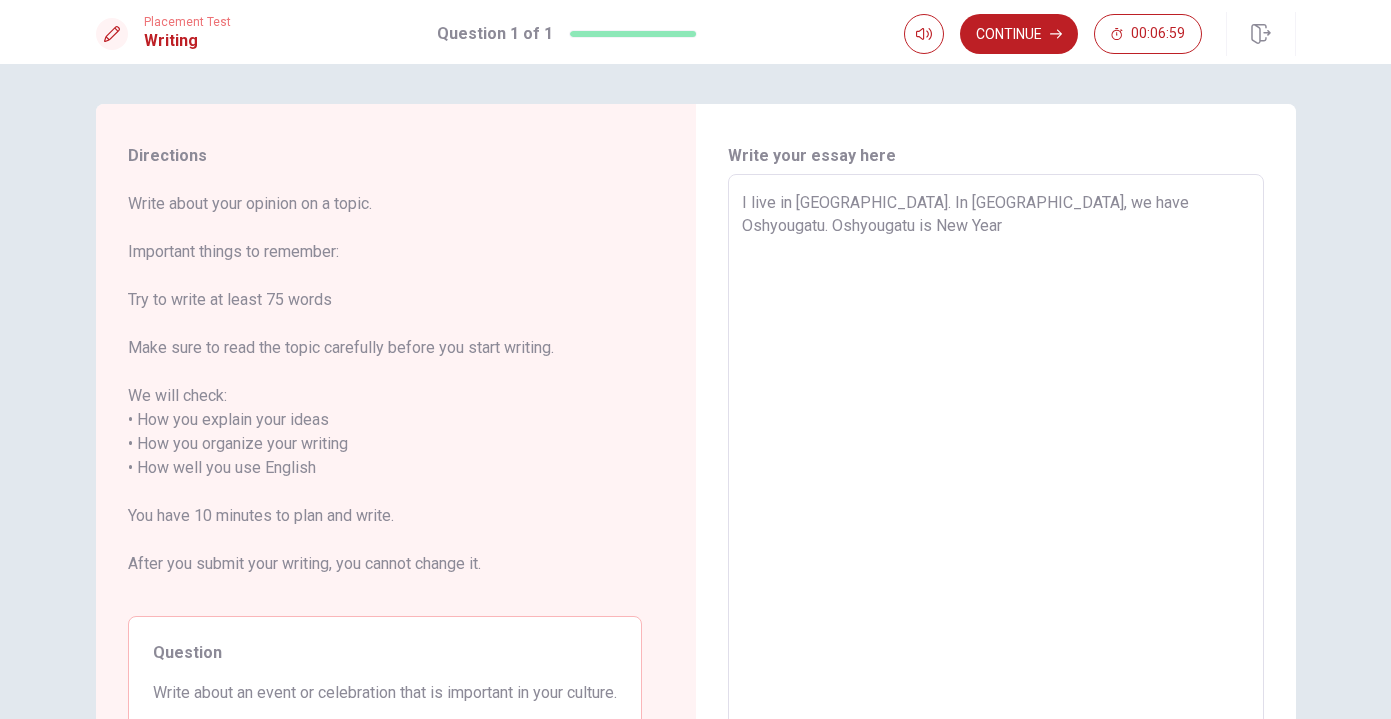 type on "x" 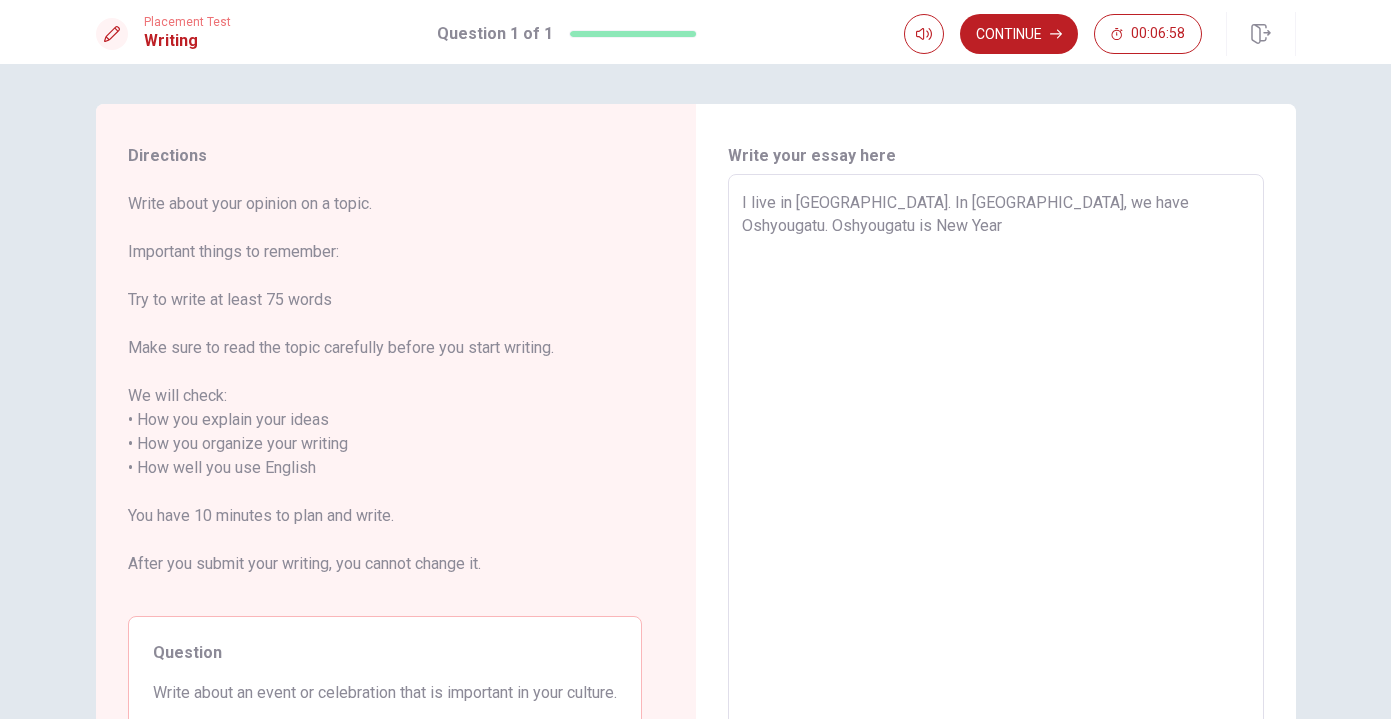 type on "I live in [GEOGRAPHIC_DATA]. In [GEOGRAPHIC_DATA], we have Oshyougatu. Oshyougatu is New Year@" 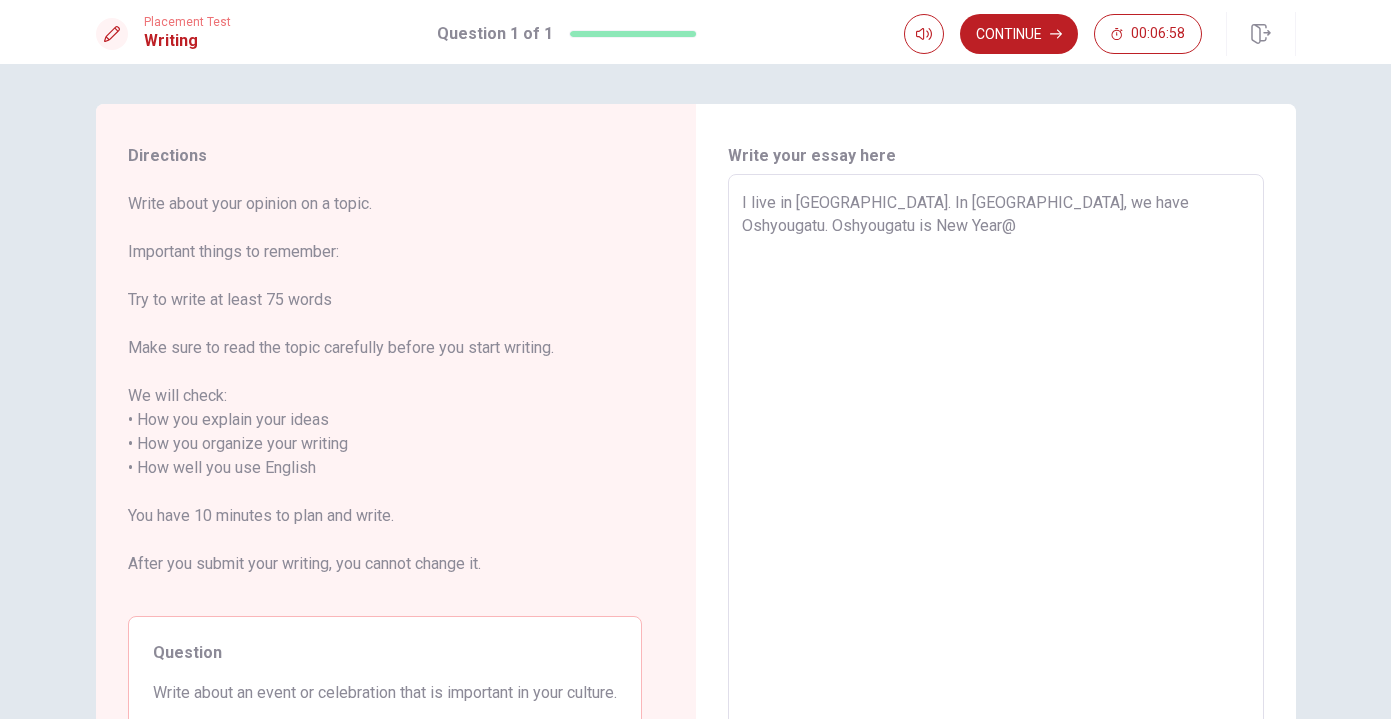 type on "x" 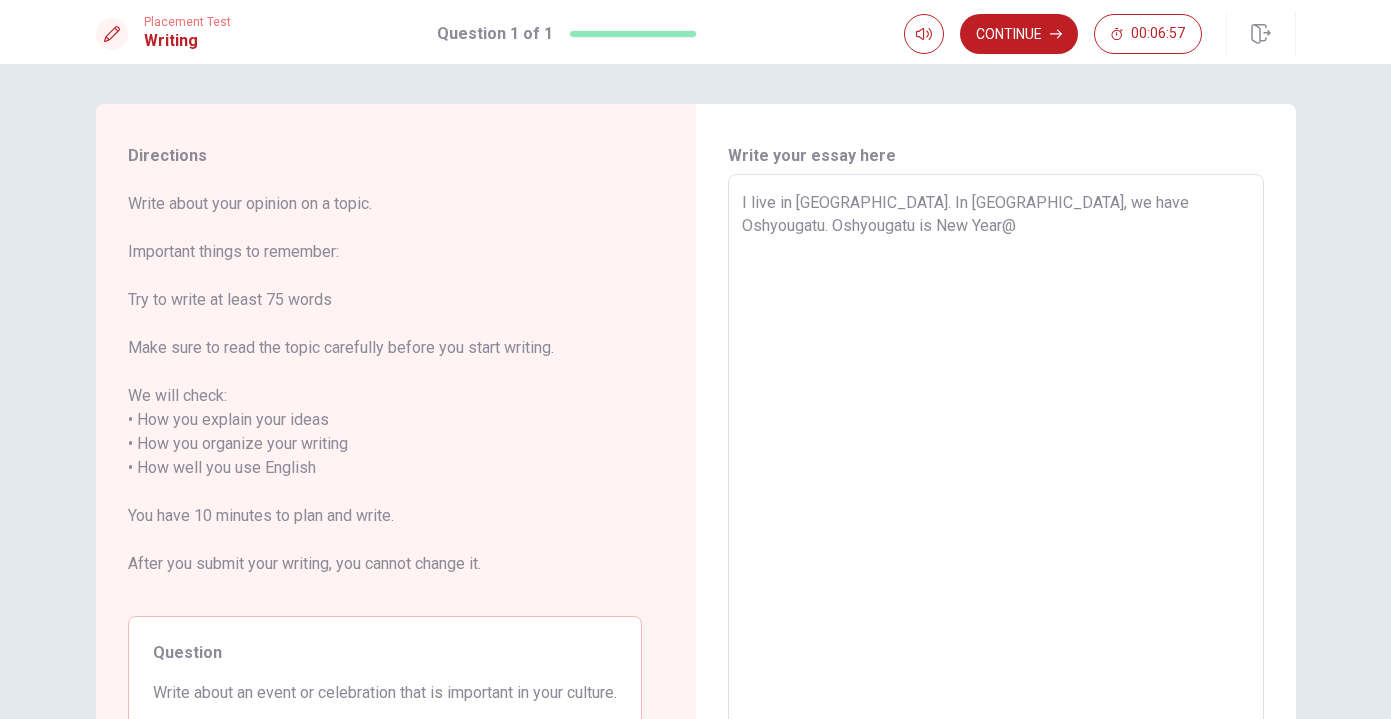 type on "I live in [GEOGRAPHIC_DATA]. In [GEOGRAPHIC_DATA], we have Oshyougatu. Oshyougatu is New Year" 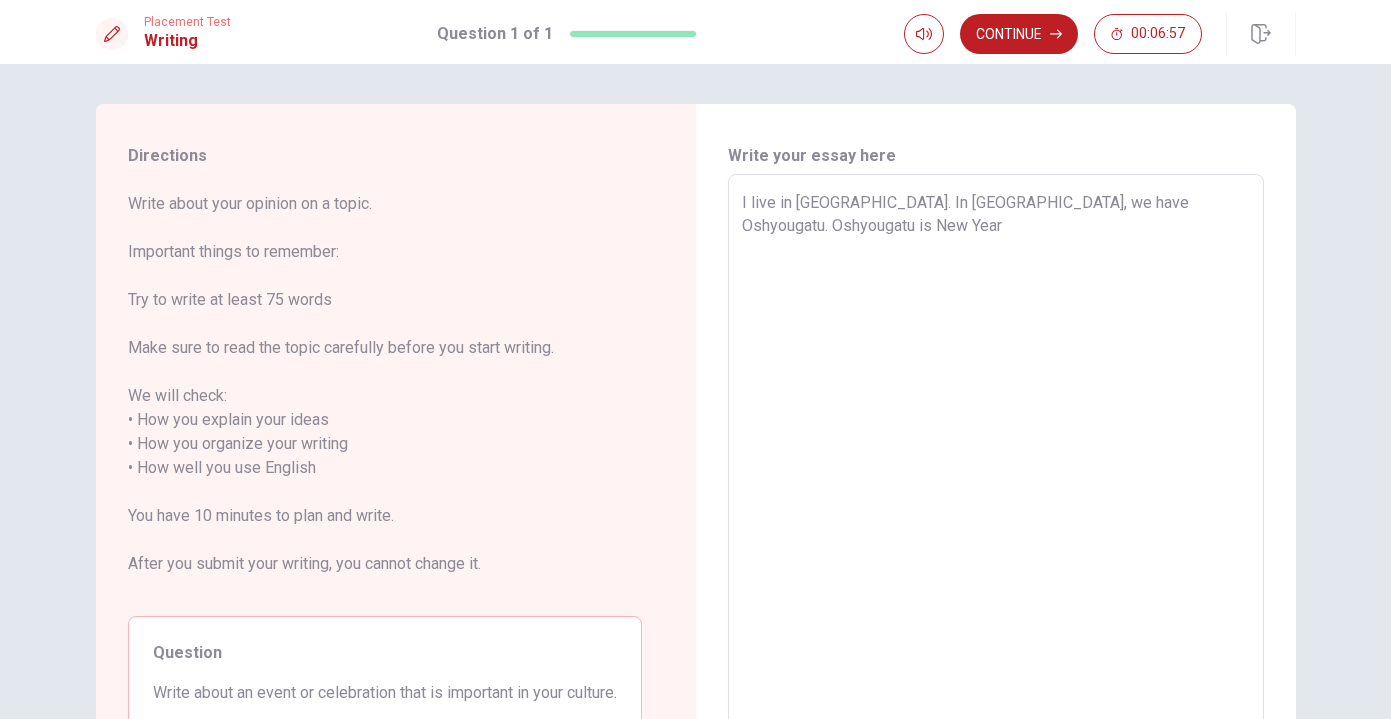 type on "x" 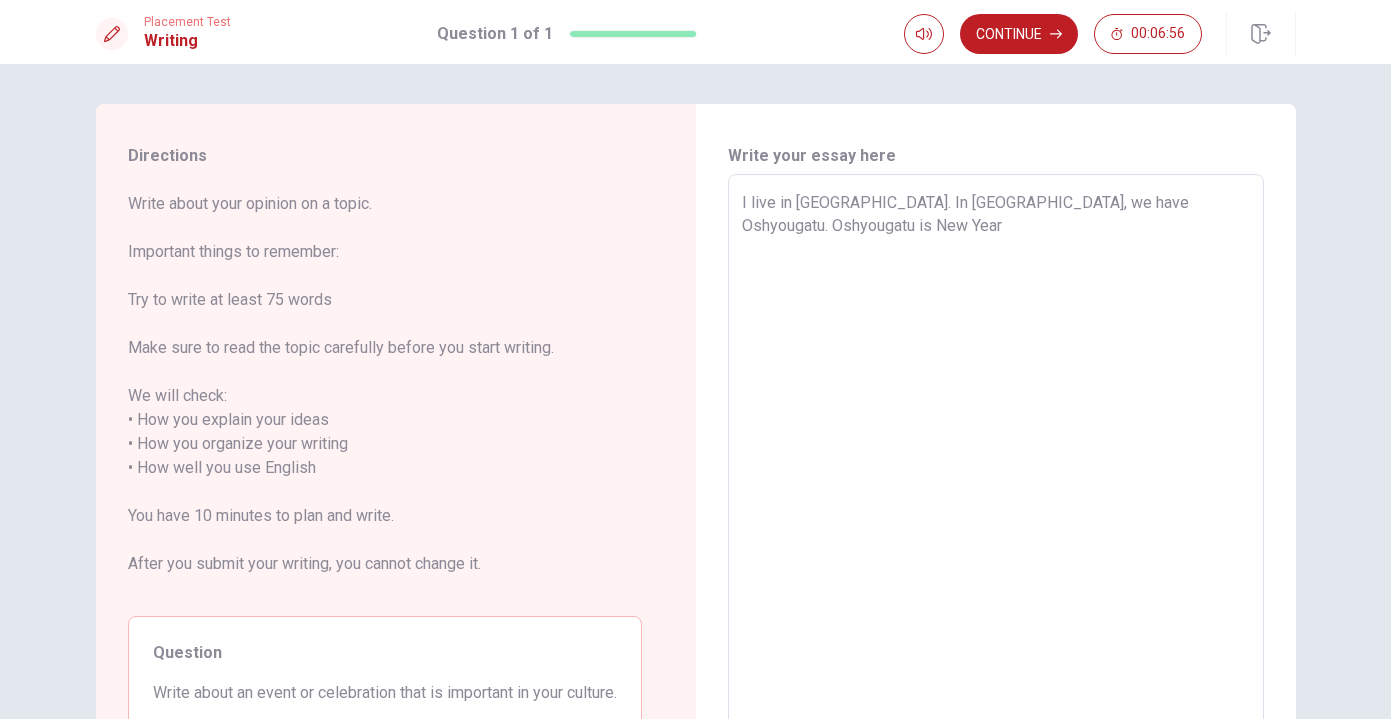 type on "I live in [GEOGRAPHIC_DATA]. In [GEOGRAPHIC_DATA], we have Oshyougatu. Oshyougatu is New Year7" 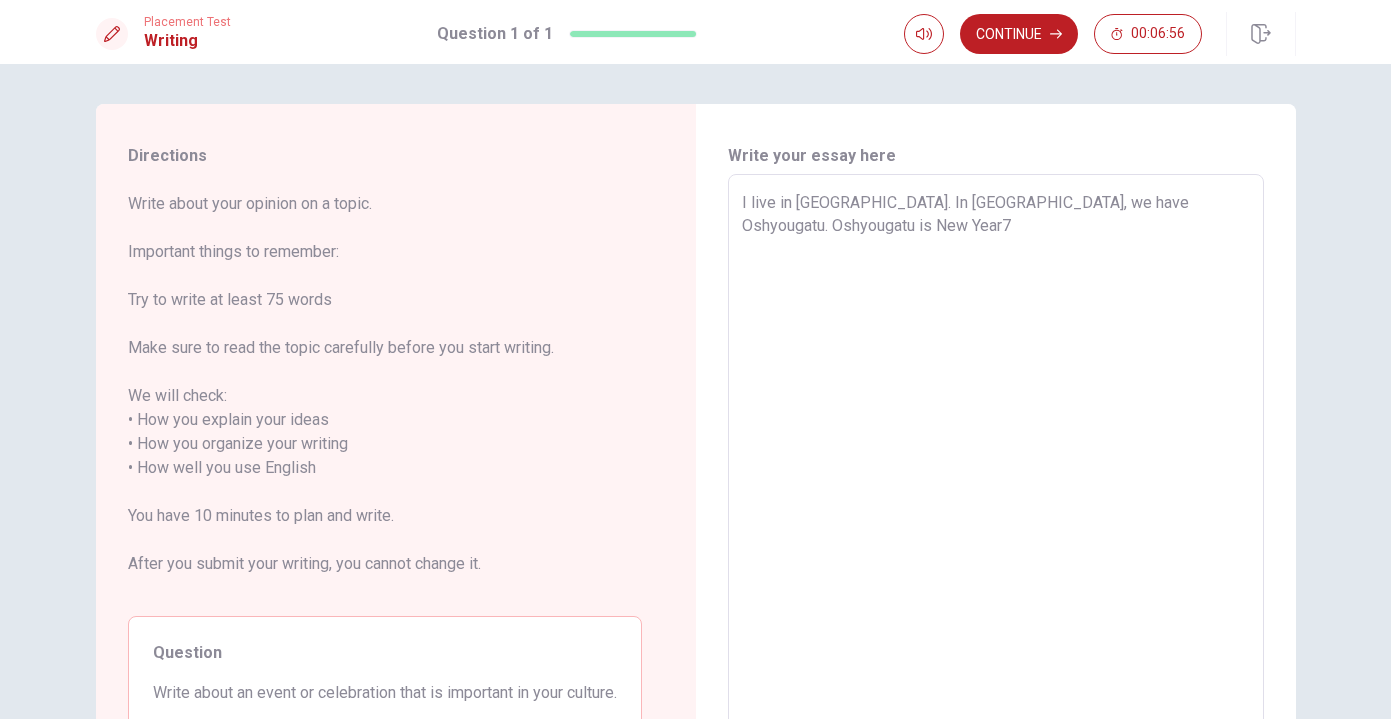 type on "x" 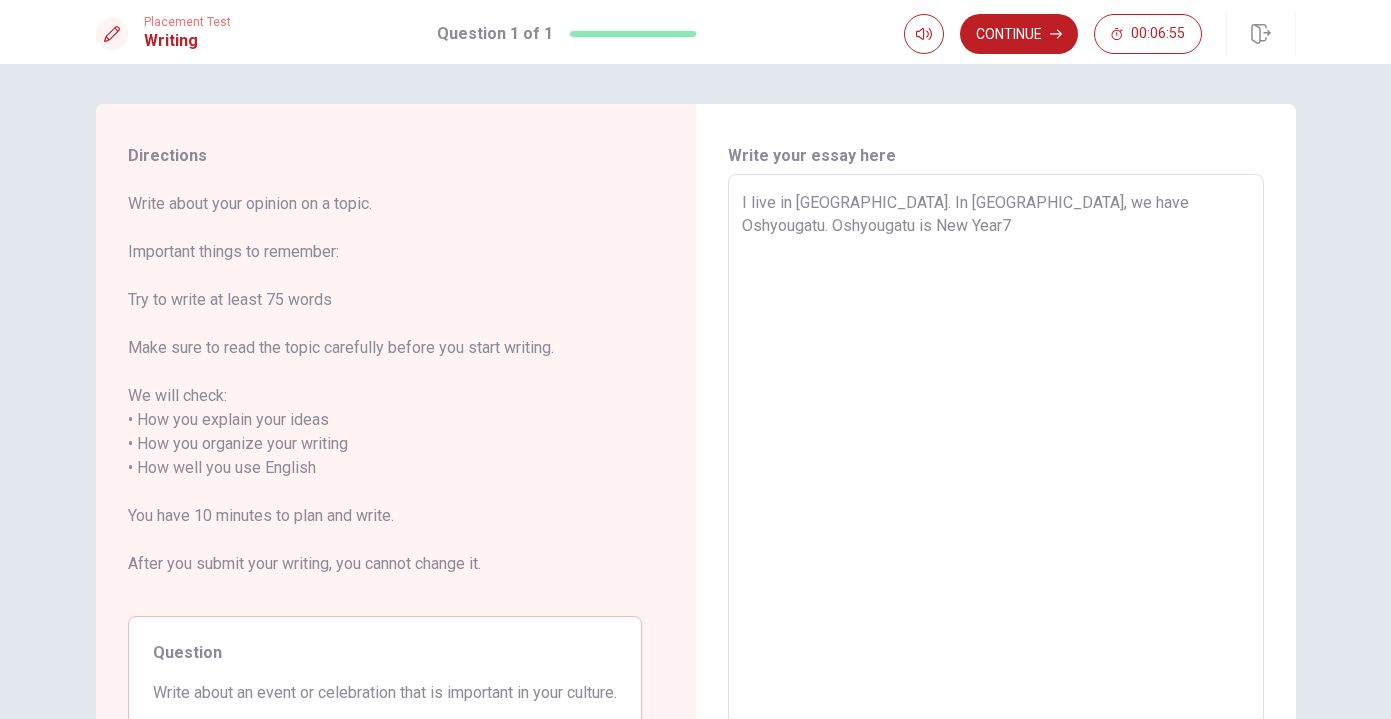 type on "I live in [GEOGRAPHIC_DATA]. In [GEOGRAPHIC_DATA], we have Oshyougatu. Oshyougatu is New Year" 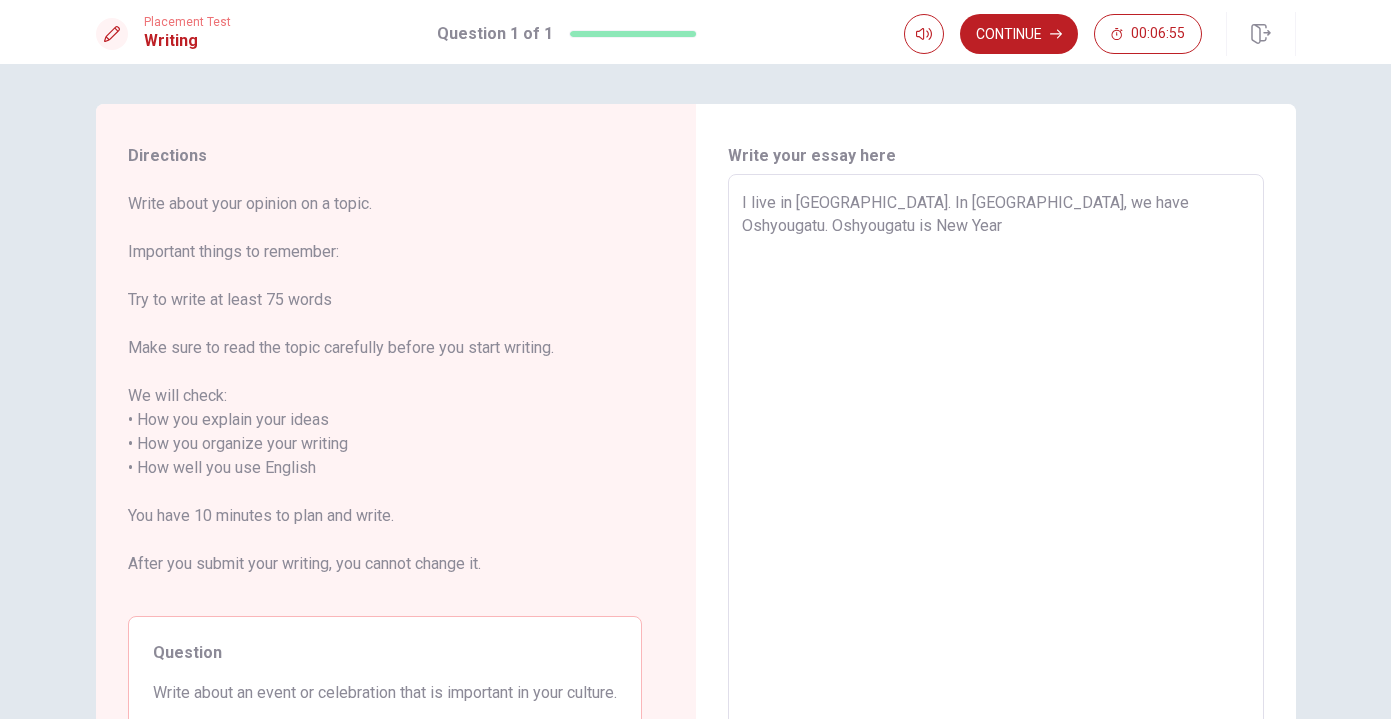type on "x" 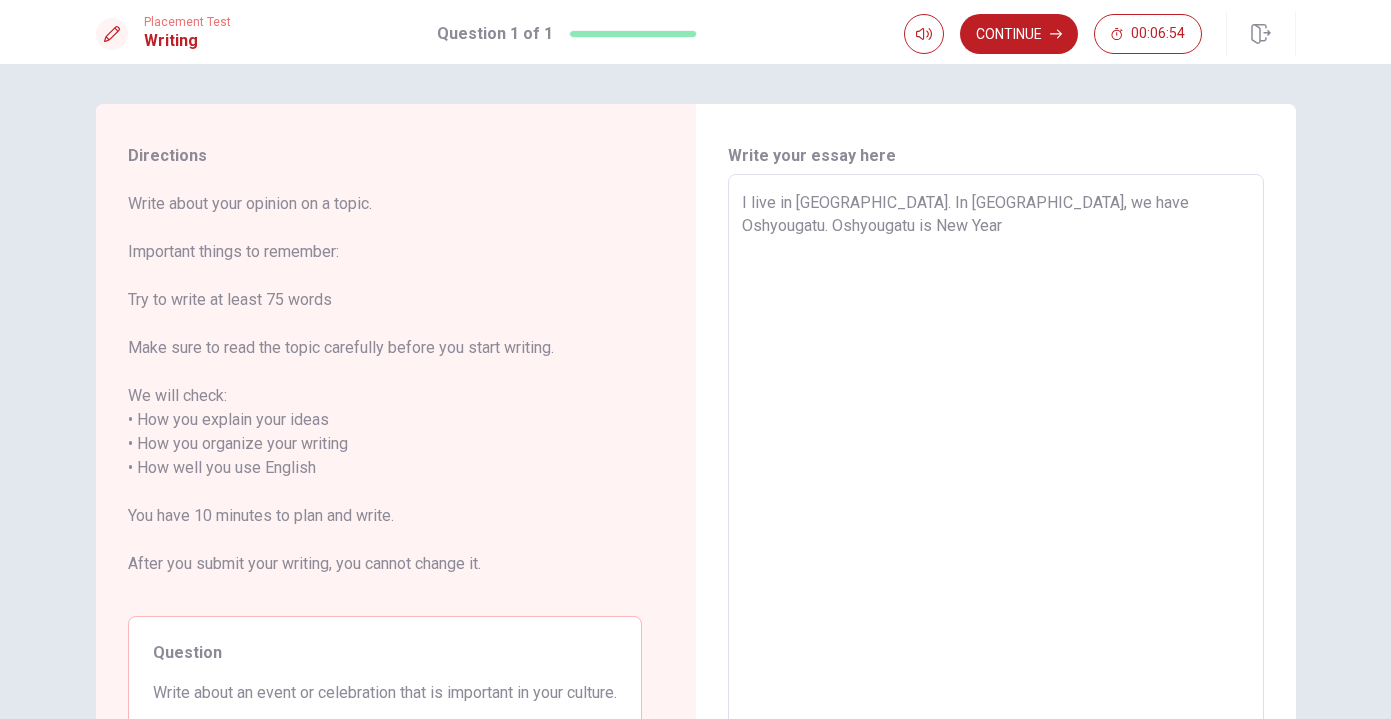 type on "I live in [GEOGRAPHIC_DATA]. In [GEOGRAPHIC_DATA], we have Oshyougatu. [GEOGRAPHIC_DATA] is New Year'" 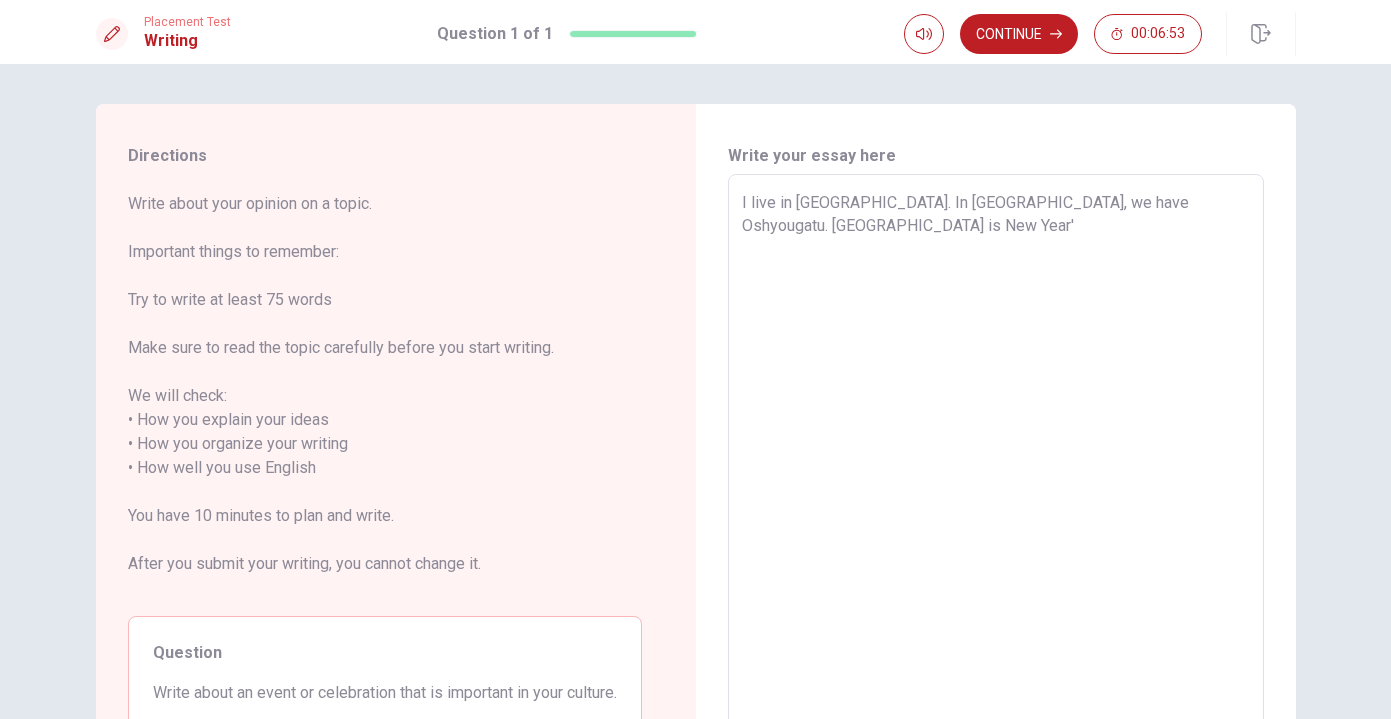 type on "x" 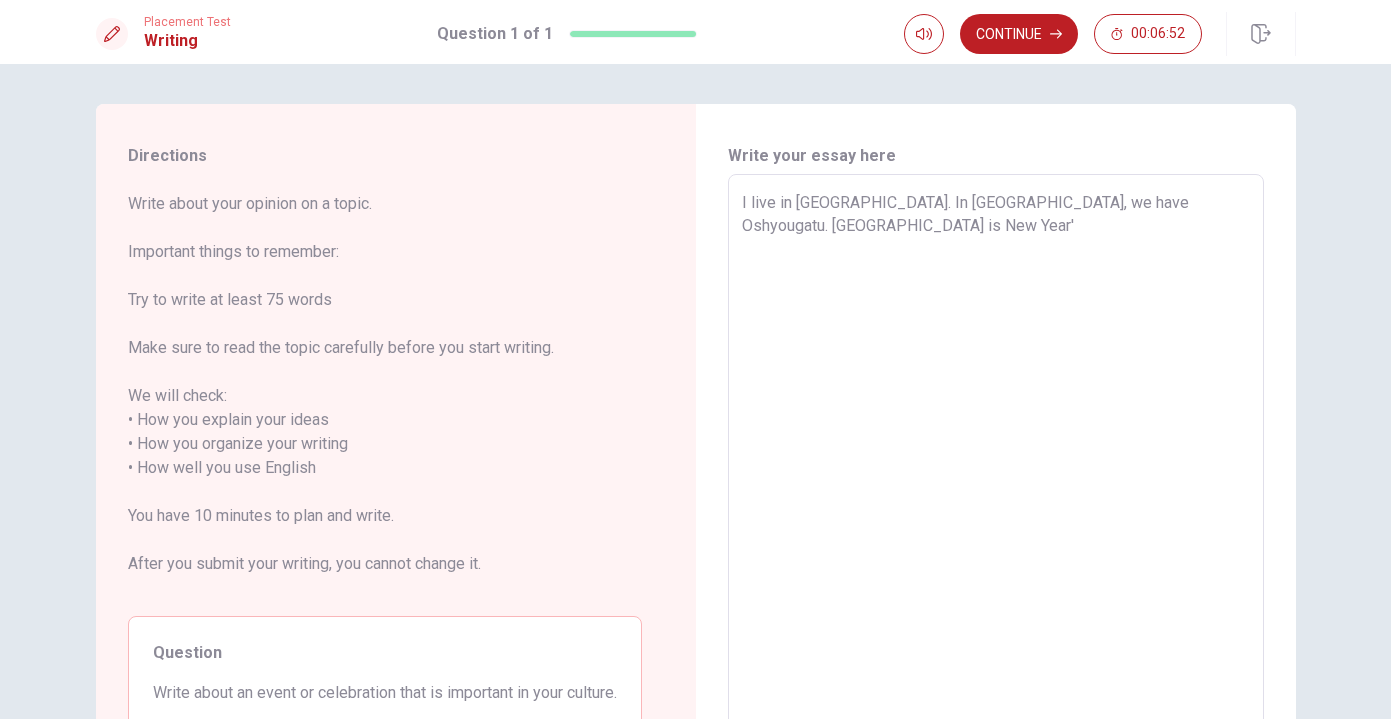 type on "I live in [GEOGRAPHIC_DATA]. In [GEOGRAPHIC_DATA], we have Oshyougatu. [GEOGRAPHIC_DATA] is New Year's" 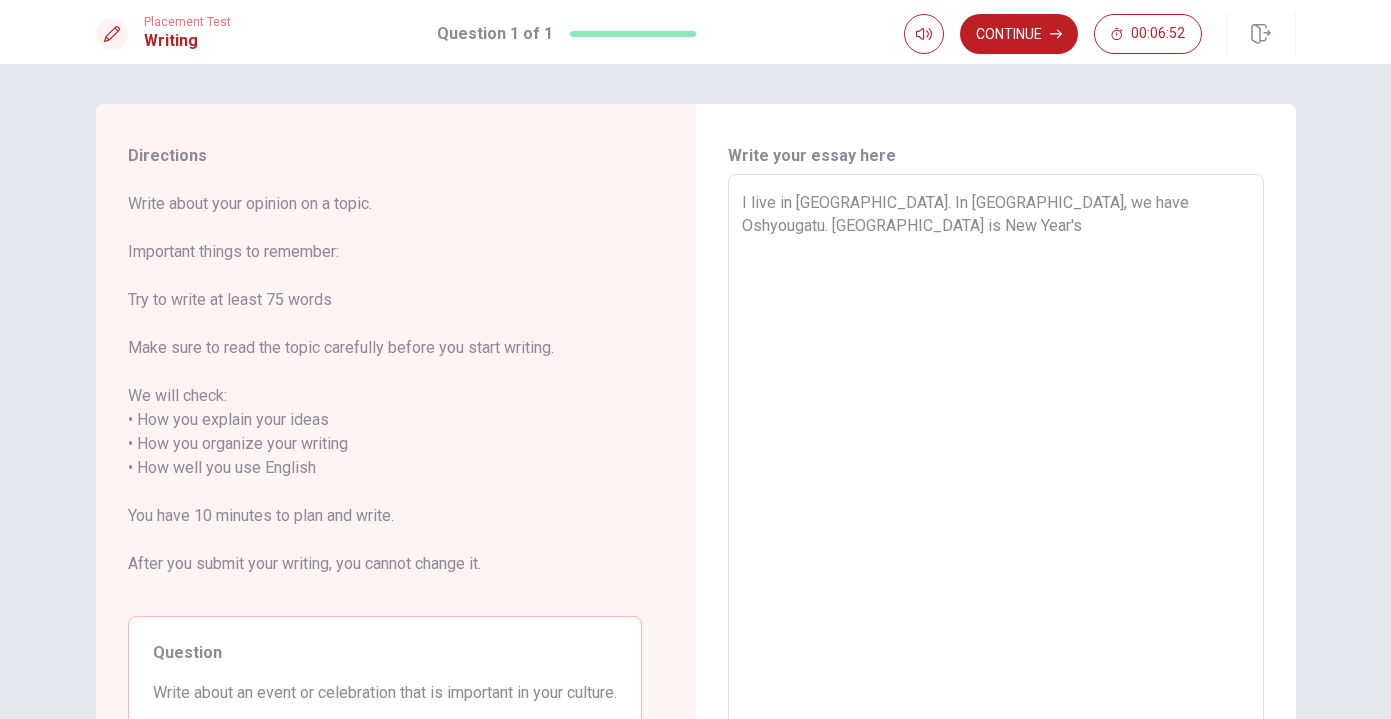 type on "x" 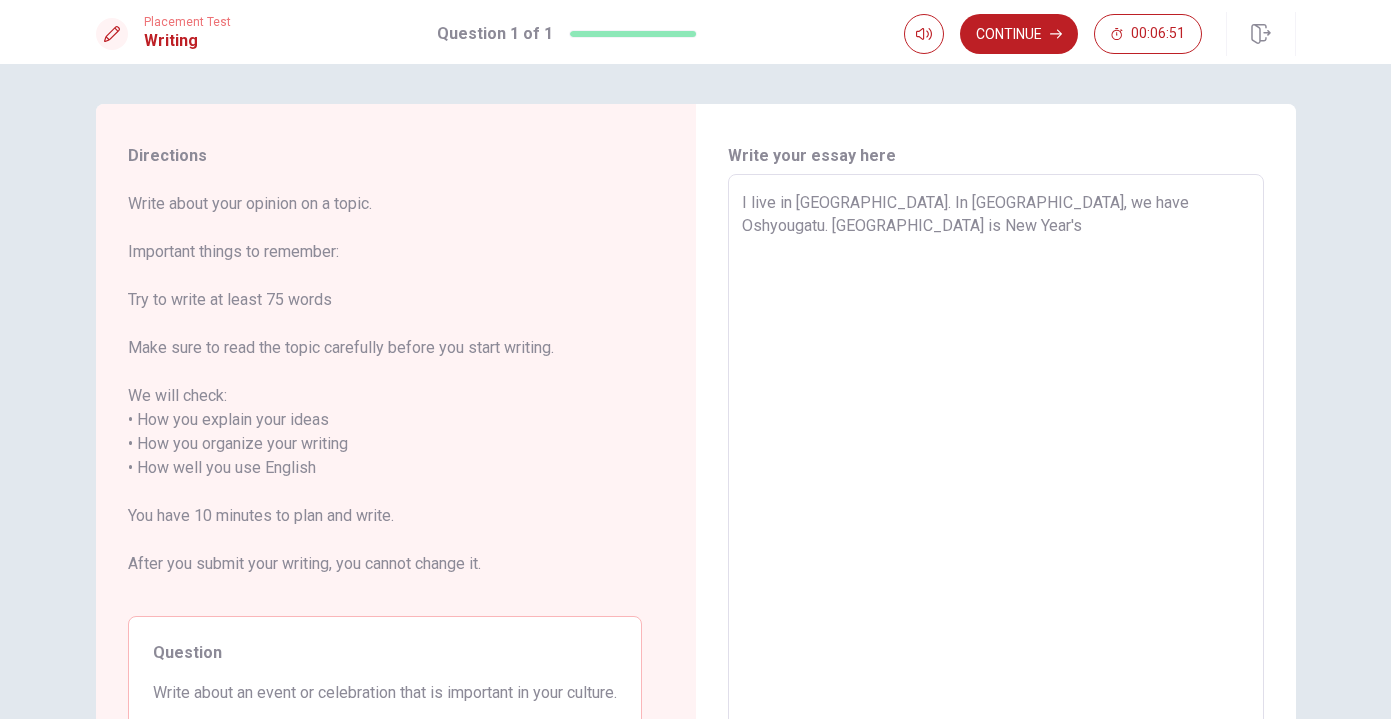 type on "I live in [GEOGRAPHIC_DATA]. In [GEOGRAPHIC_DATA], we have Oshyougatu. [GEOGRAPHIC_DATA] is New Year's" 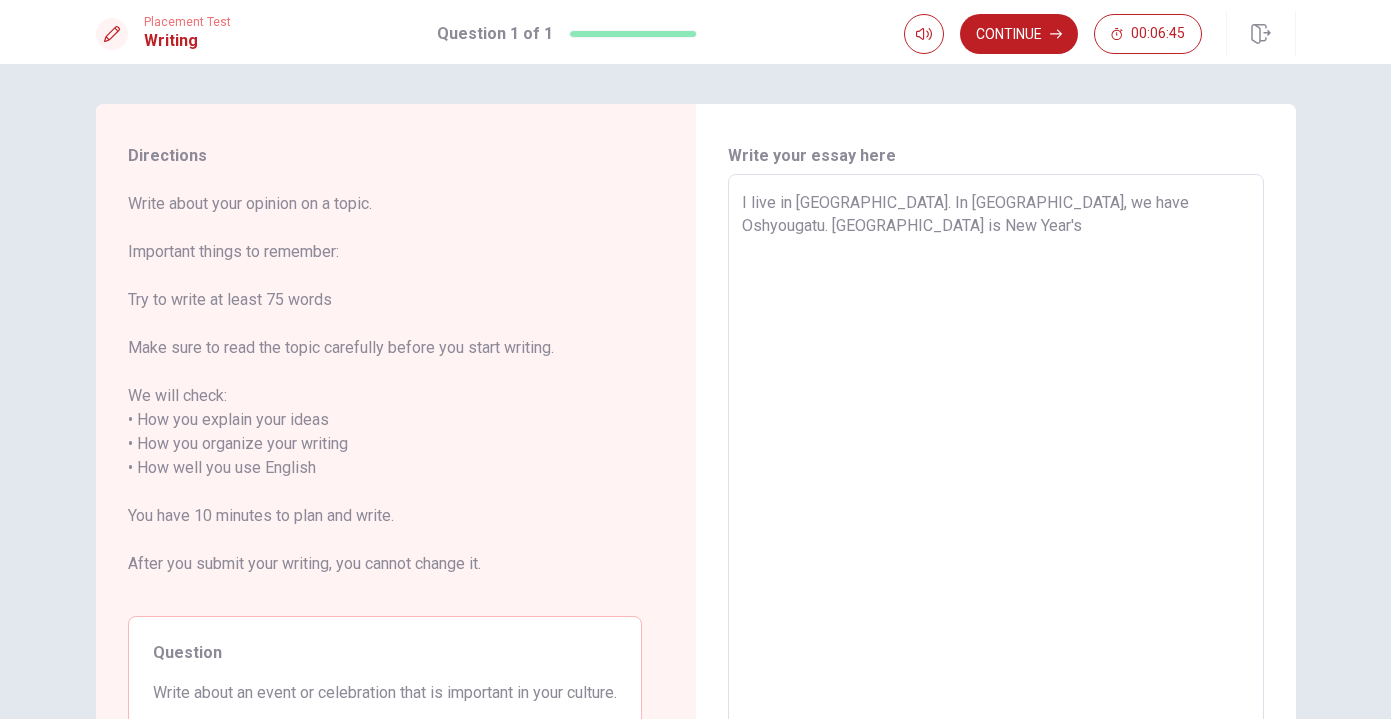 type on "x" 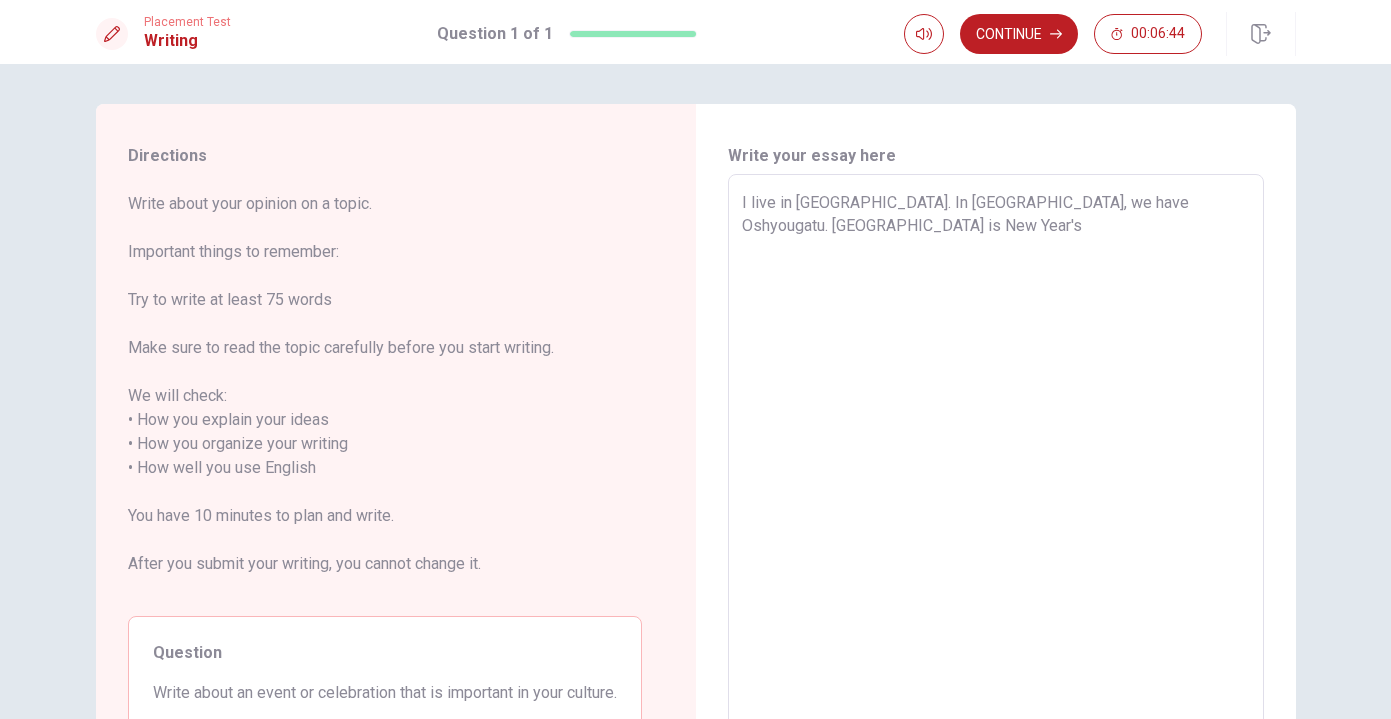 type on "I live in [GEOGRAPHIC_DATA]. In [GEOGRAPHIC_DATA], we have Oshyougatu. Oshyougatu is New Year's D" 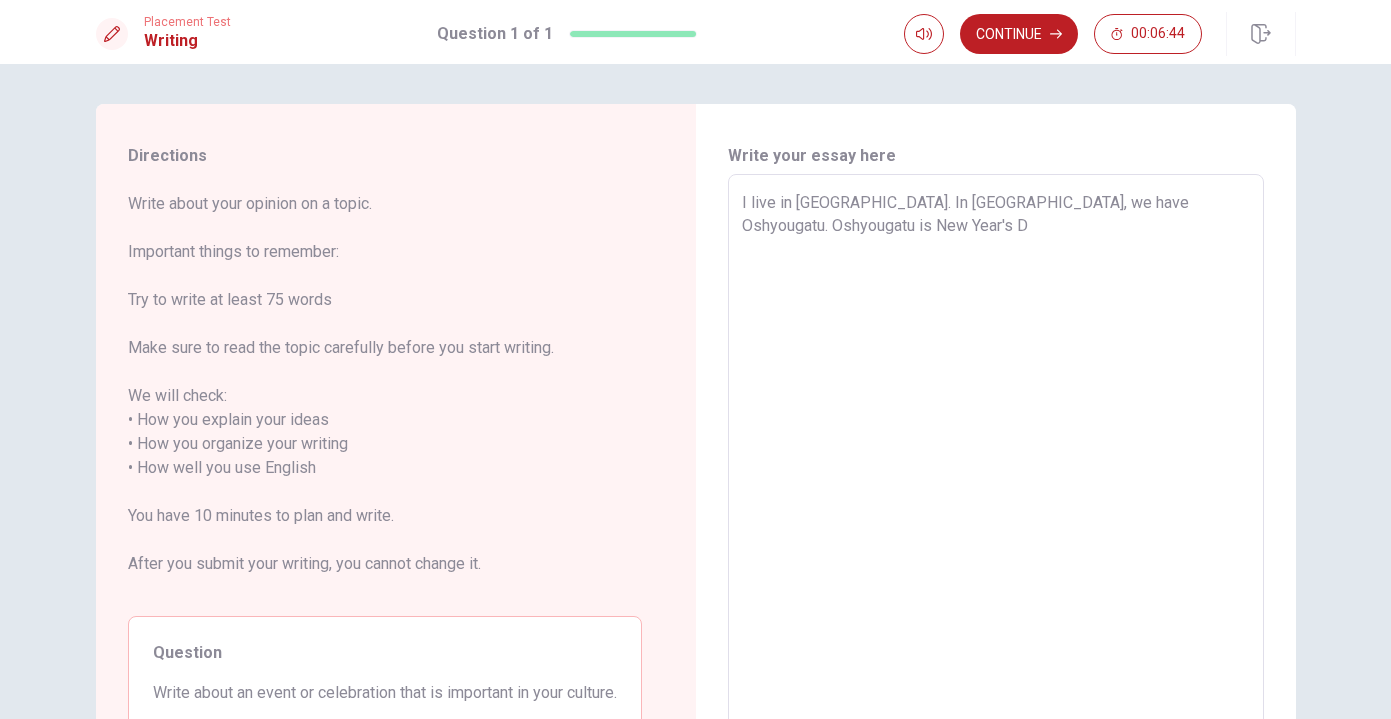 type on "x" 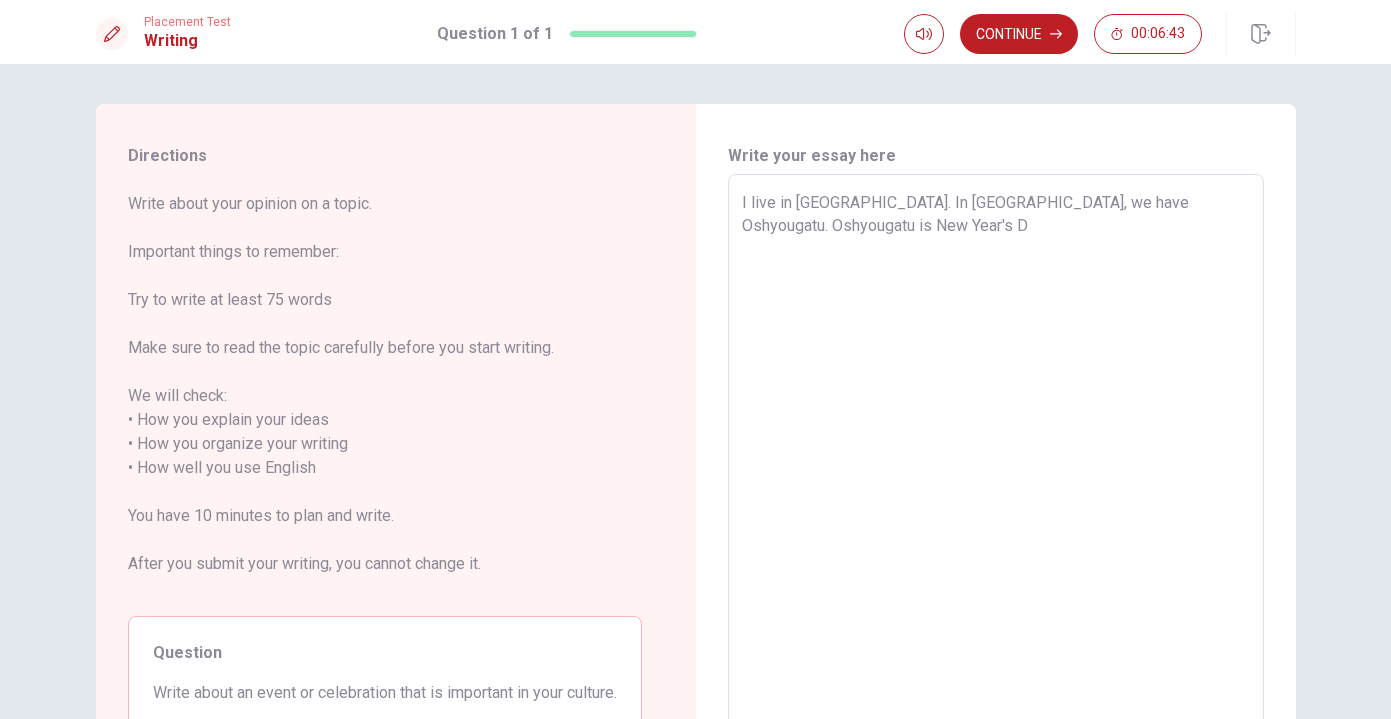 type on "I live in [GEOGRAPHIC_DATA]. In [GEOGRAPHIC_DATA], we have Oshyougatu. Oshyougatu is New Year's Da" 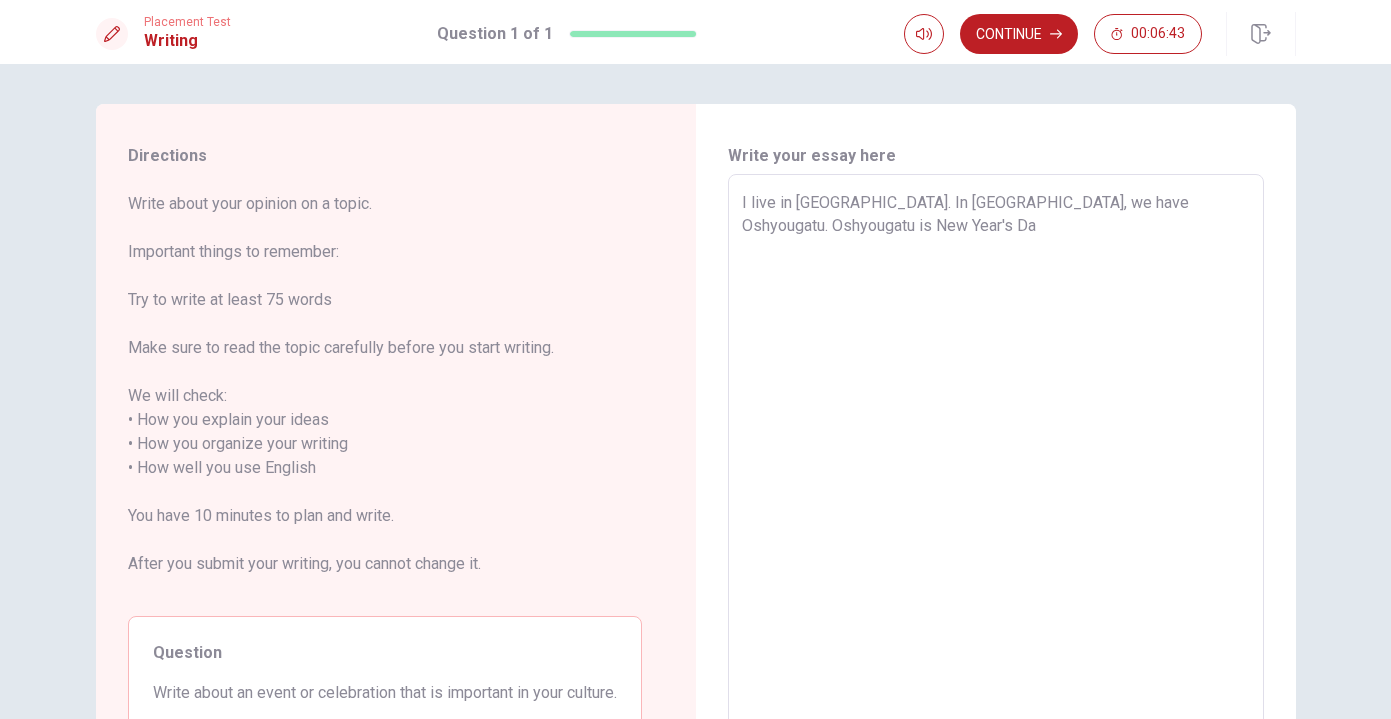 type on "x" 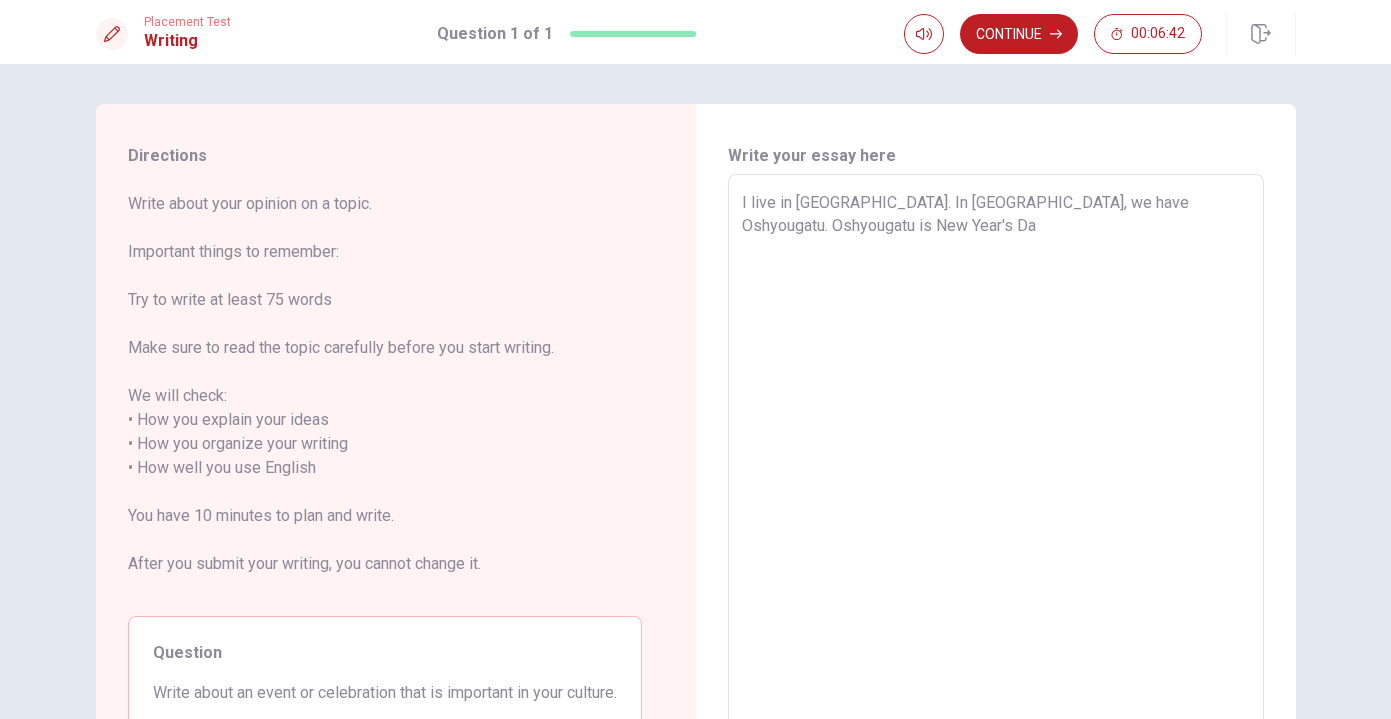 type on "I live in [GEOGRAPHIC_DATA]. In [GEOGRAPHIC_DATA], we have Oshyougatu. [GEOGRAPHIC_DATA] is [DATE]" 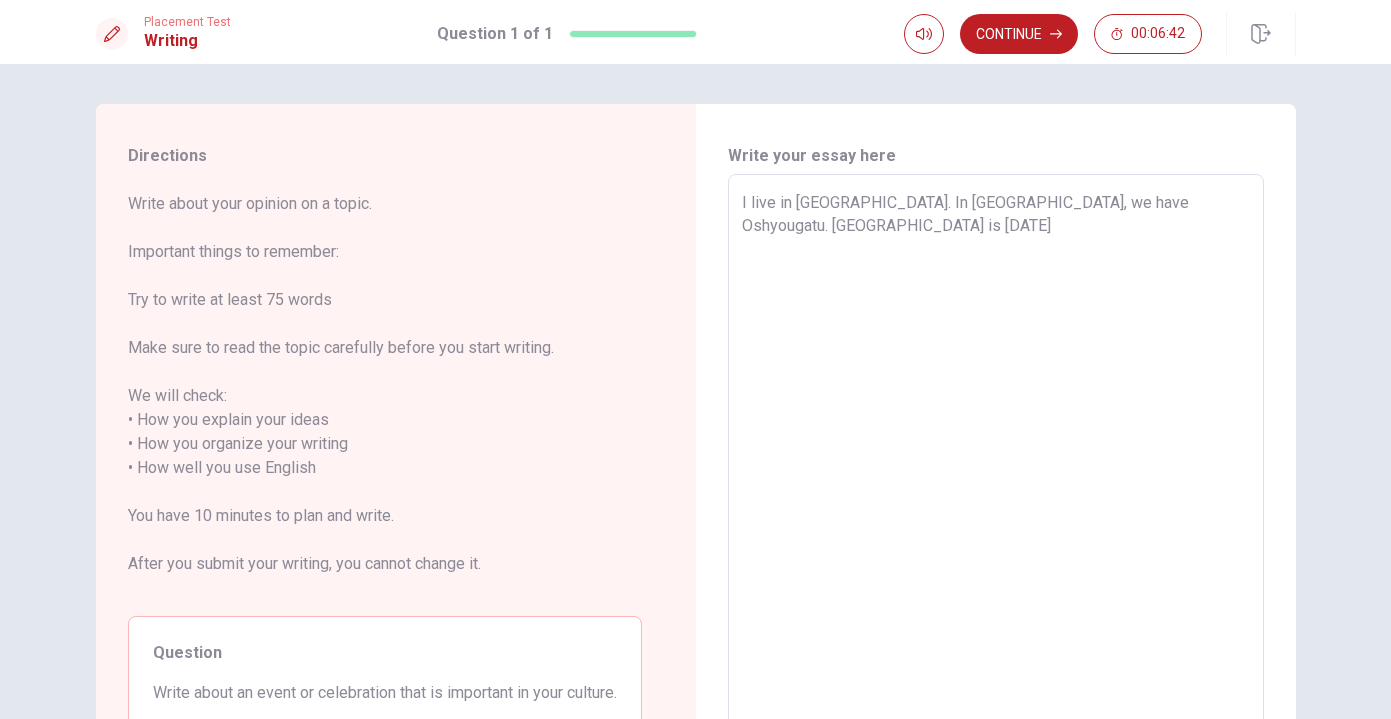 type on "x" 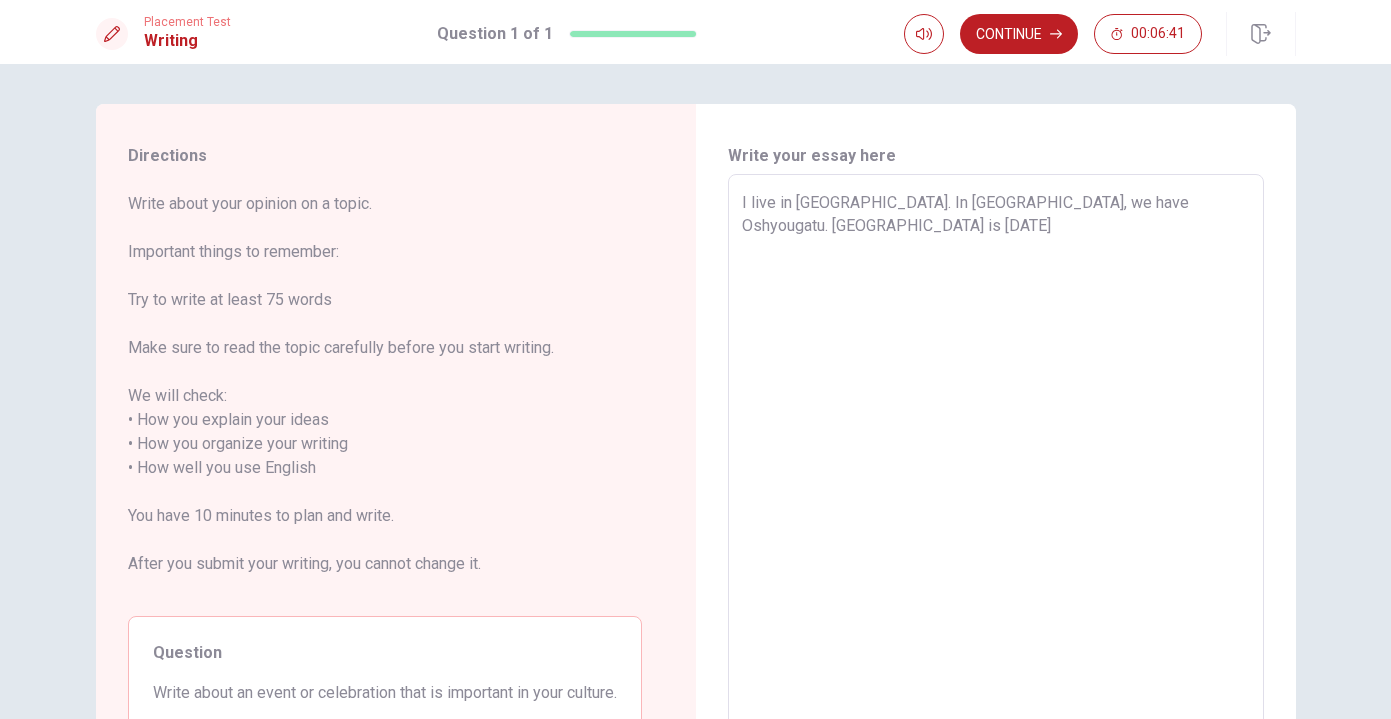 type on "I live in [GEOGRAPHIC_DATA]. In [GEOGRAPHIC_DATA], we have Oshyougatu. [GEOGRAPHIC_DATA] is [DATE]," 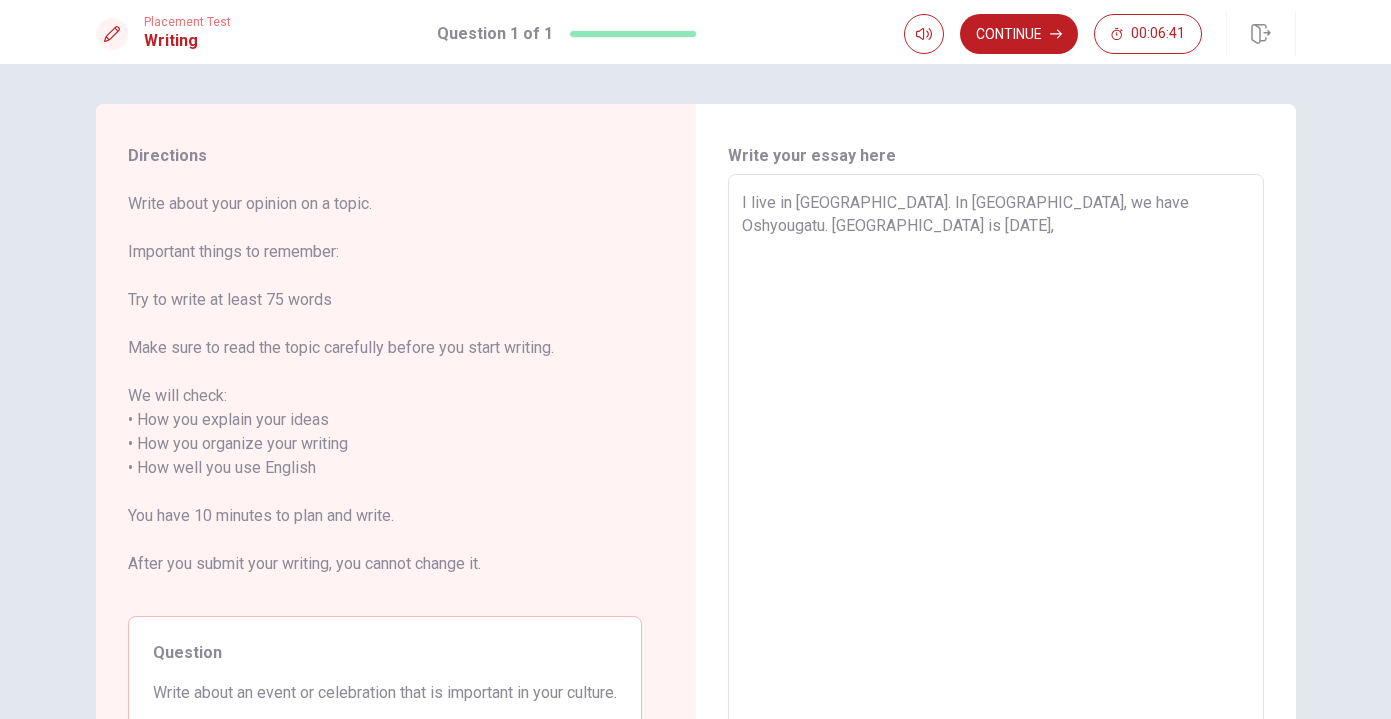 type on "x" 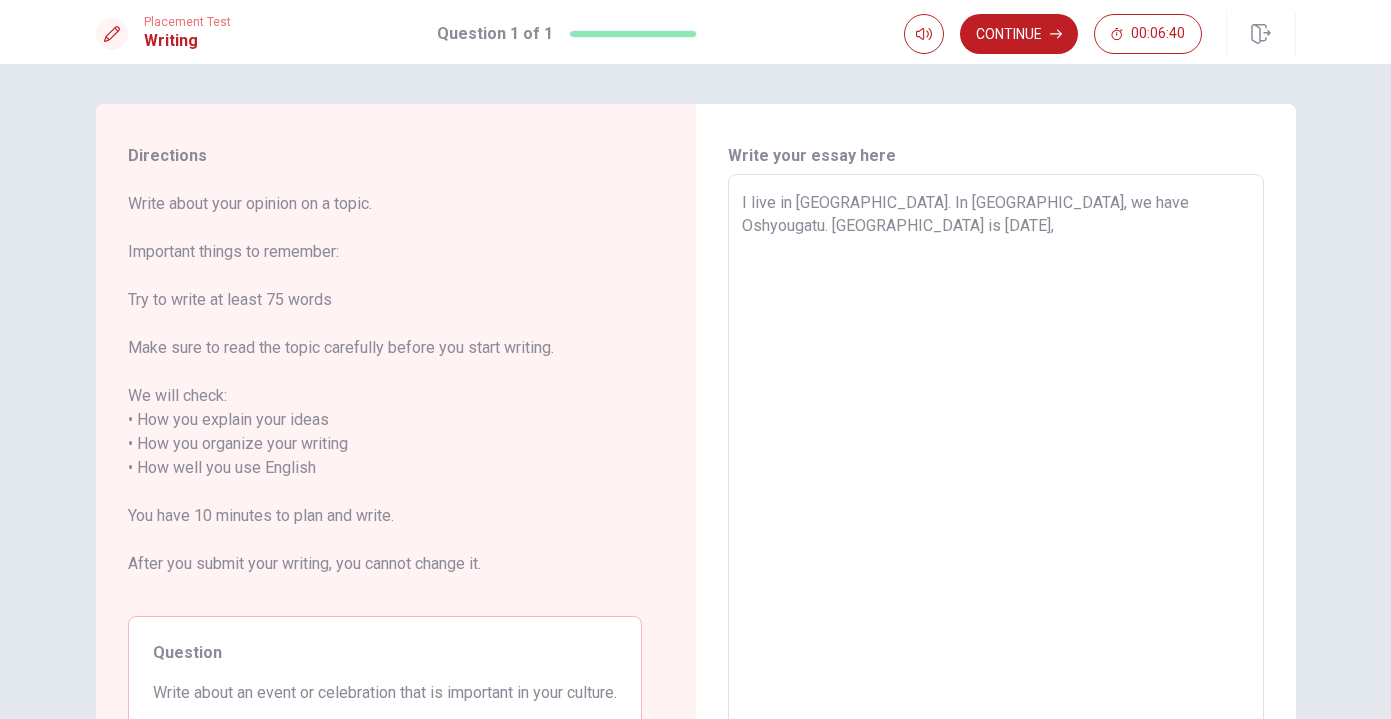 type on "I live in [GEOGRAPHIC_DATA]. In [GEOGRAPHIC_DATA], we have Oshyougatu. [GEOGRAPHIC_DATA] is [DATE]" 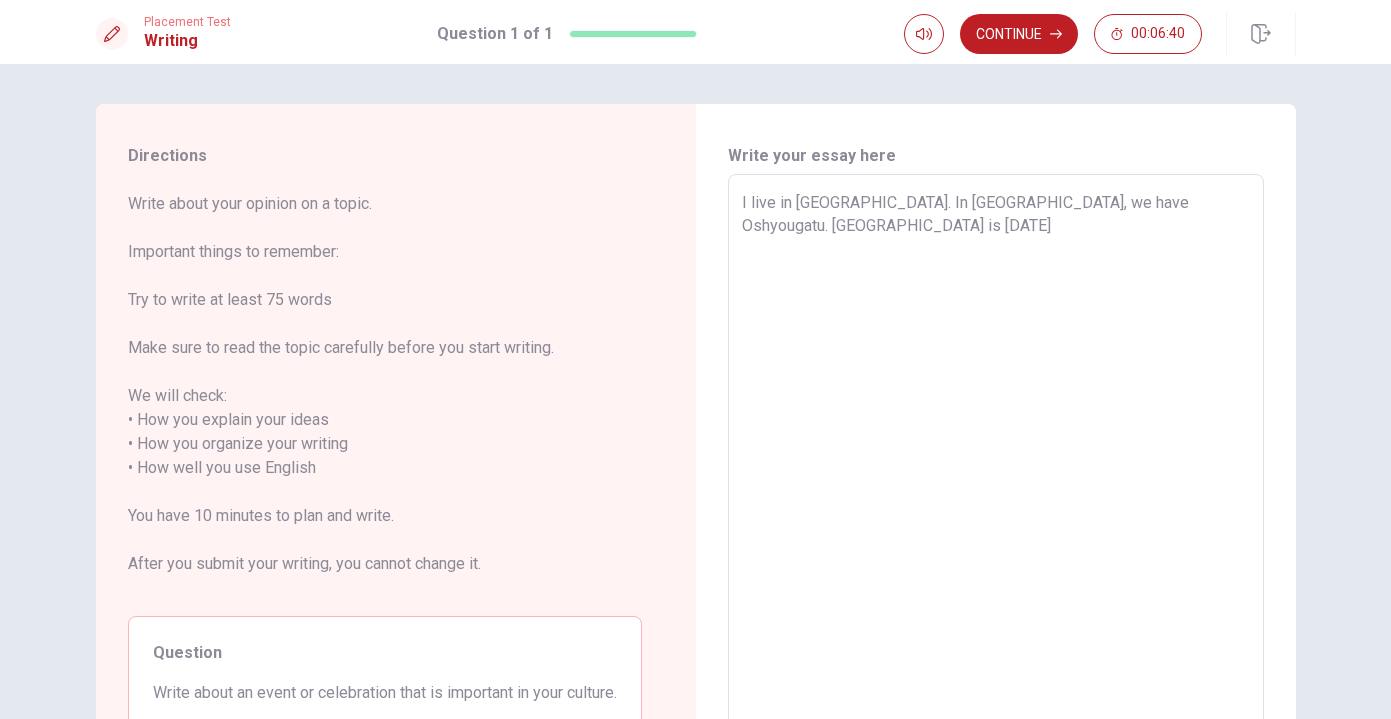 type on "x" 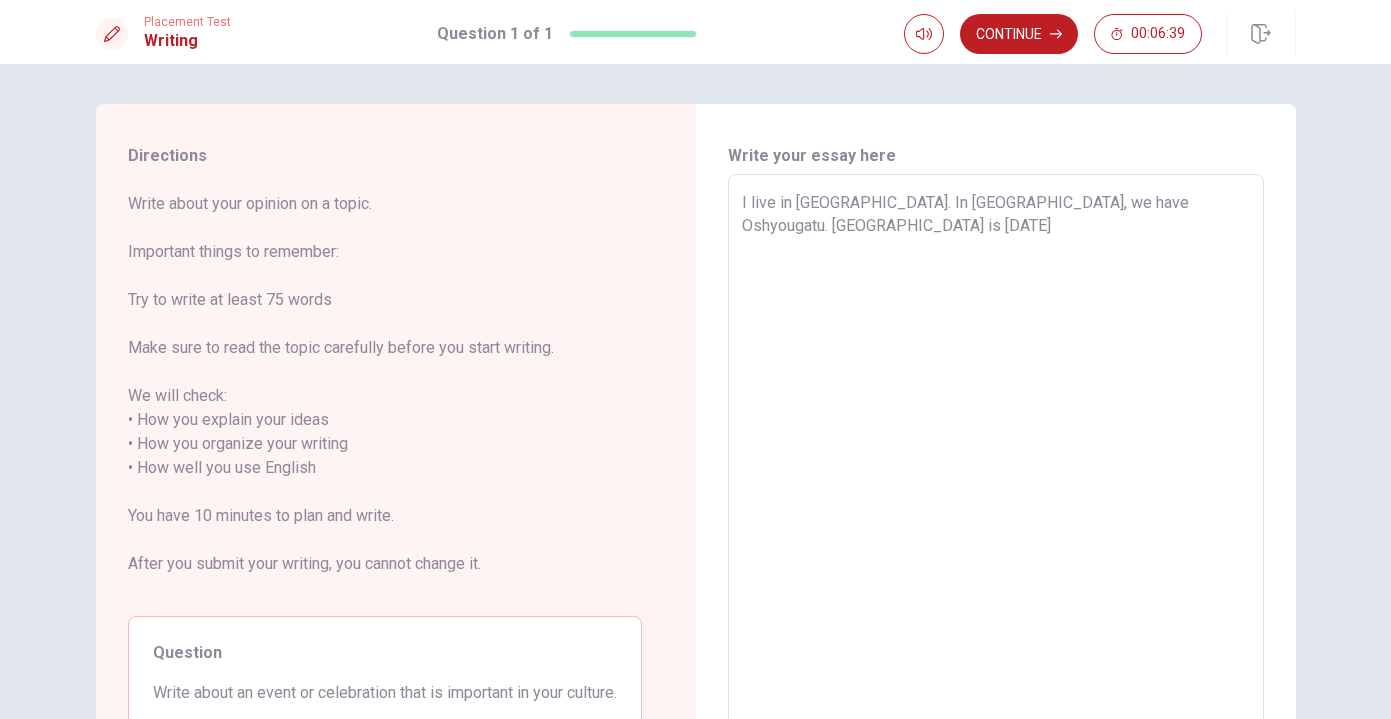 type on "I live in [GEOGRAPHIC_DATA]. In [GEOGRAPHIC_DATA], we have Oshyougatu. [GEOGRAPHIC_DATA] is [DATE]." 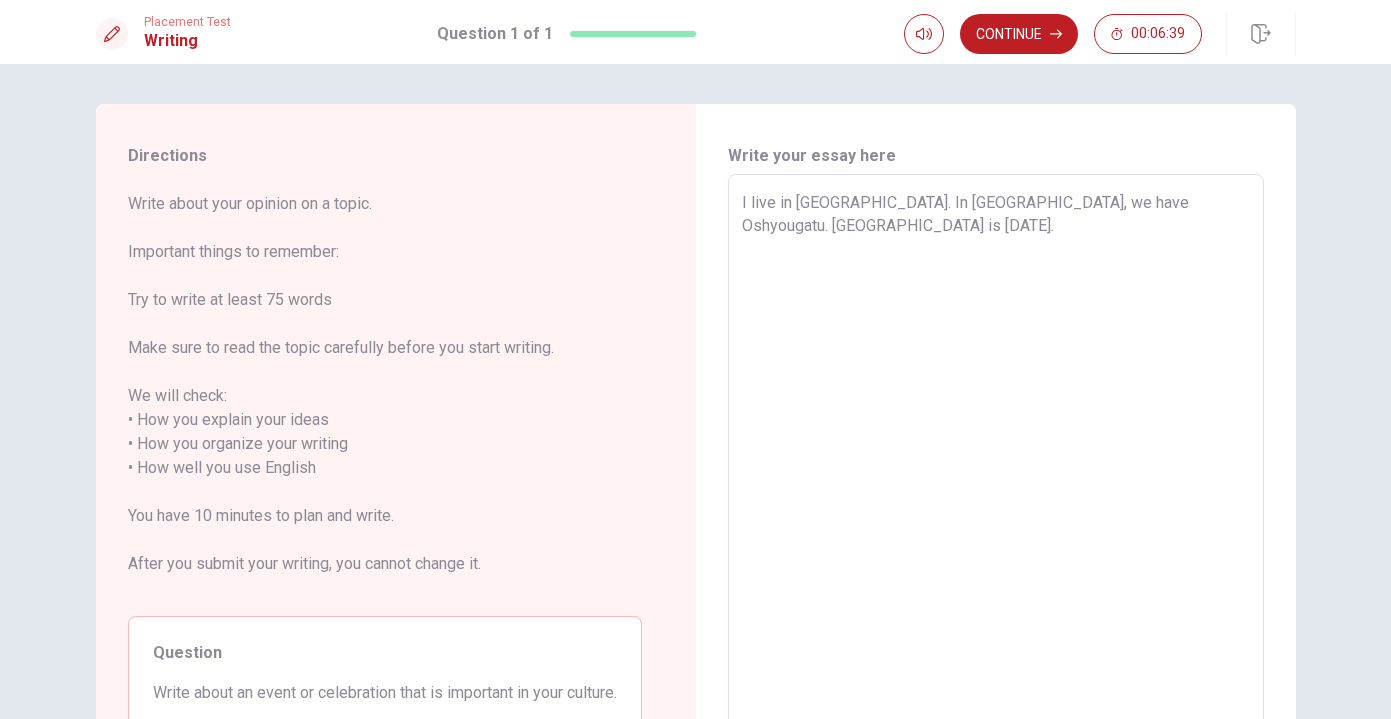 type on "x" 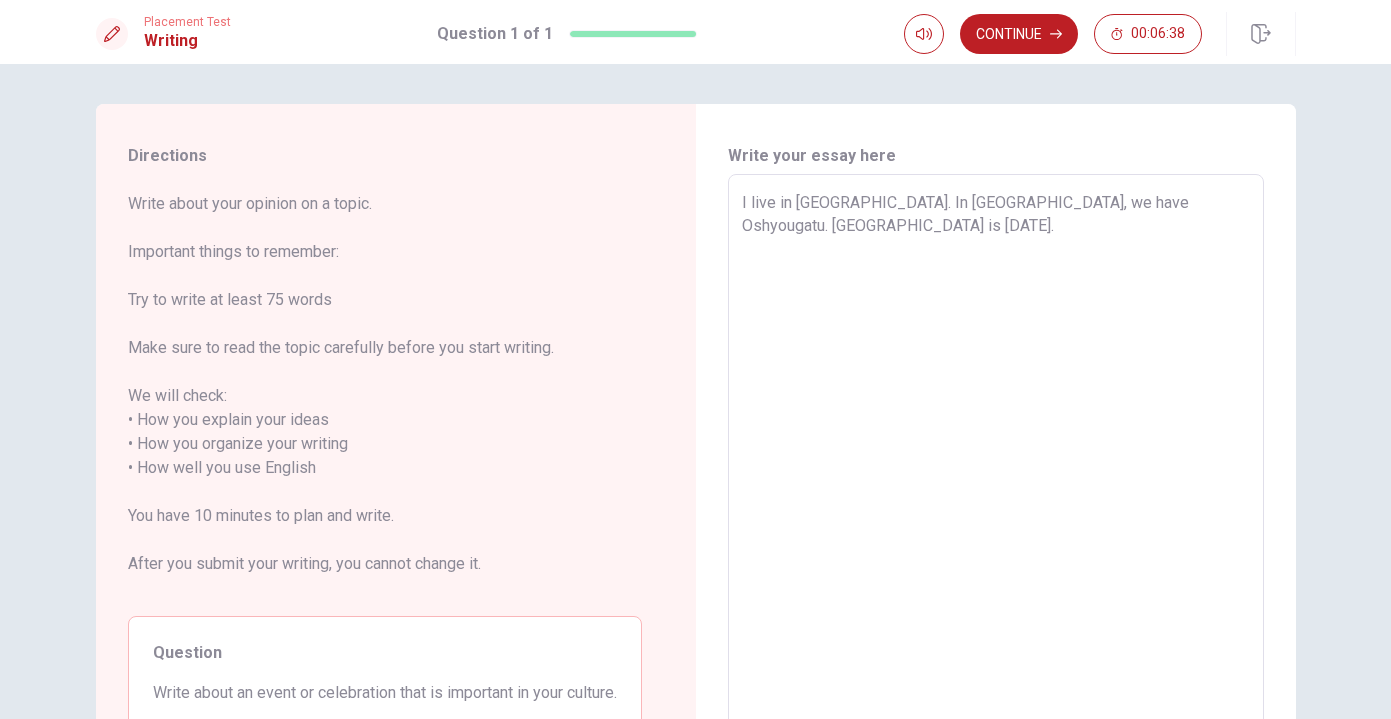 type on "I live in [GEOGRAPHIC_DATA]. In [GEOGRAPHIC_DATA], we have Oshyougatu. [GEOGRAPHIC_DATA] is [DATE]." 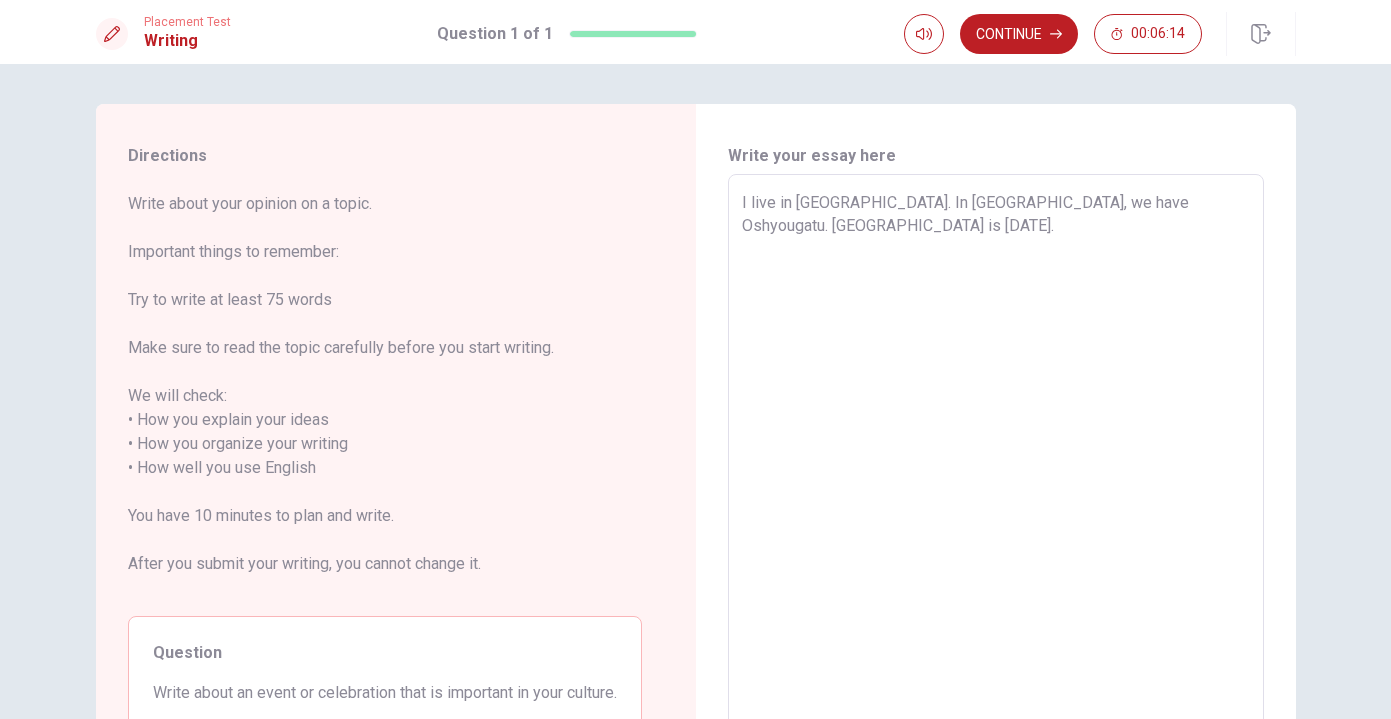 type on "x" 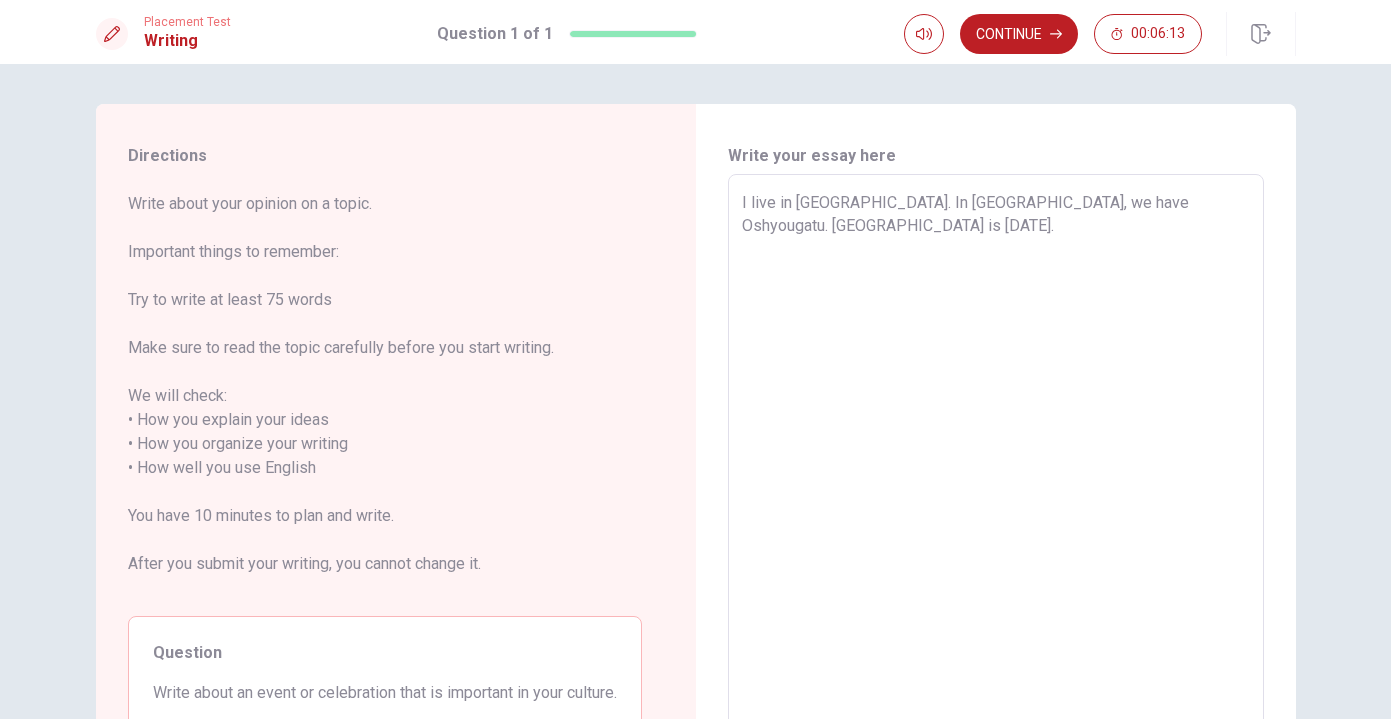 type on "I live in [GEOGRAPHIC_DATA]. In [GEOGRAPHIC_DATA], we have Oshyougatu. [GEOGRAPHIC_DATA] is [DATE]. A" 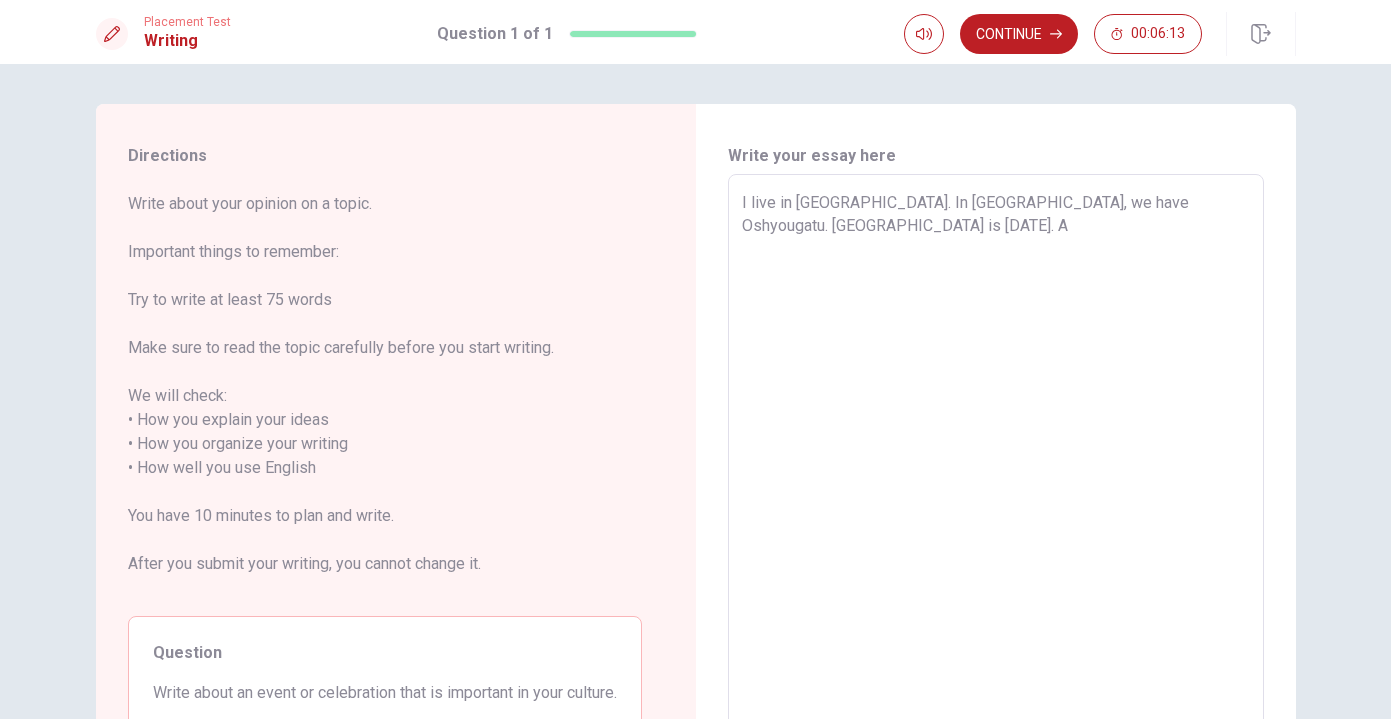 type on "x" 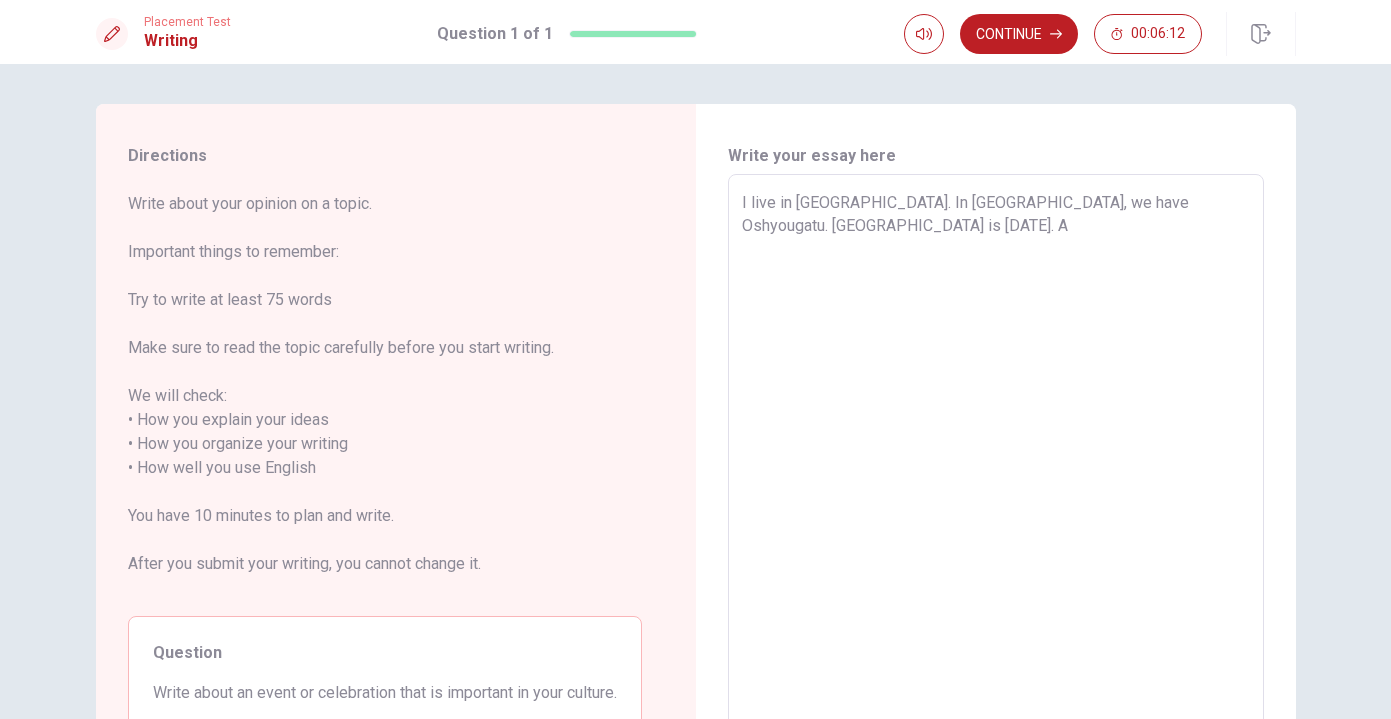 type on "I live in [GEOGRAPHIC_DATA]. In [GEOGRAPHIC_DATA], we have Oshyougatu. [GEOGRAPHIC_DATA] is [DATE]. At" 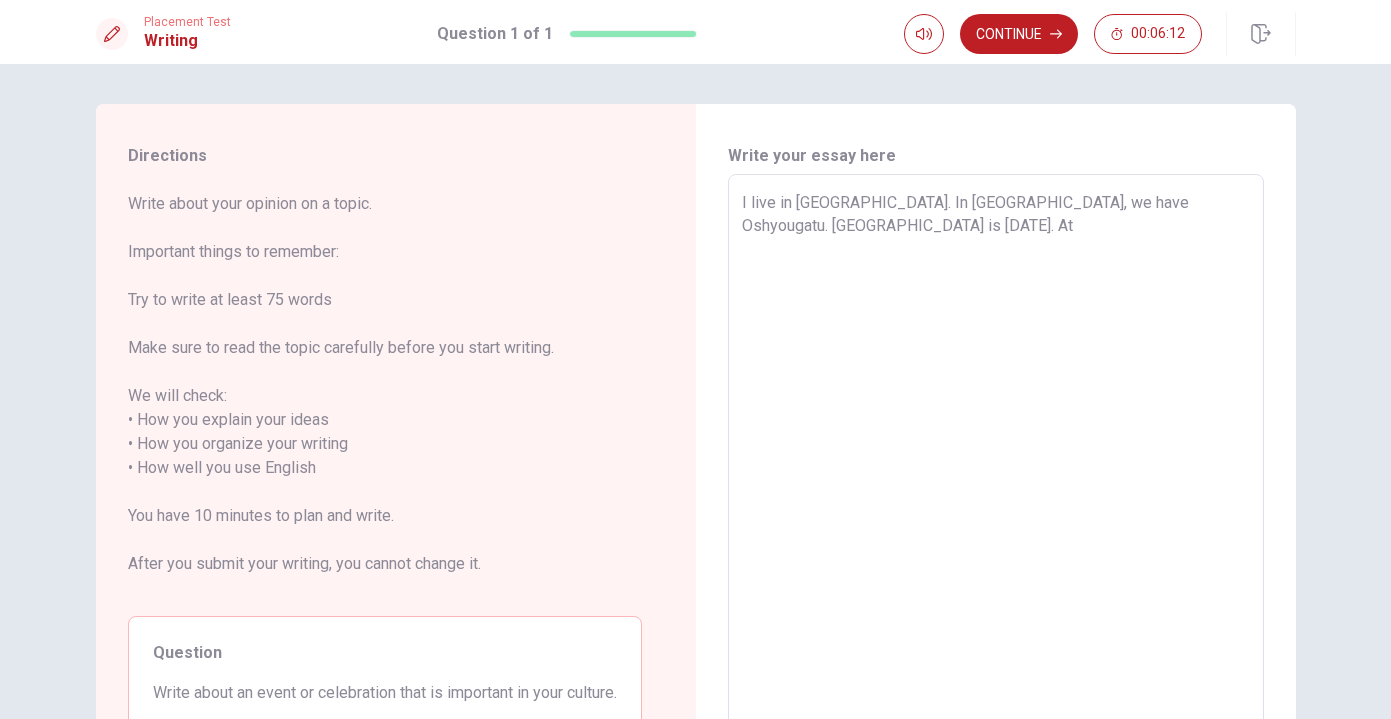 type on "x" 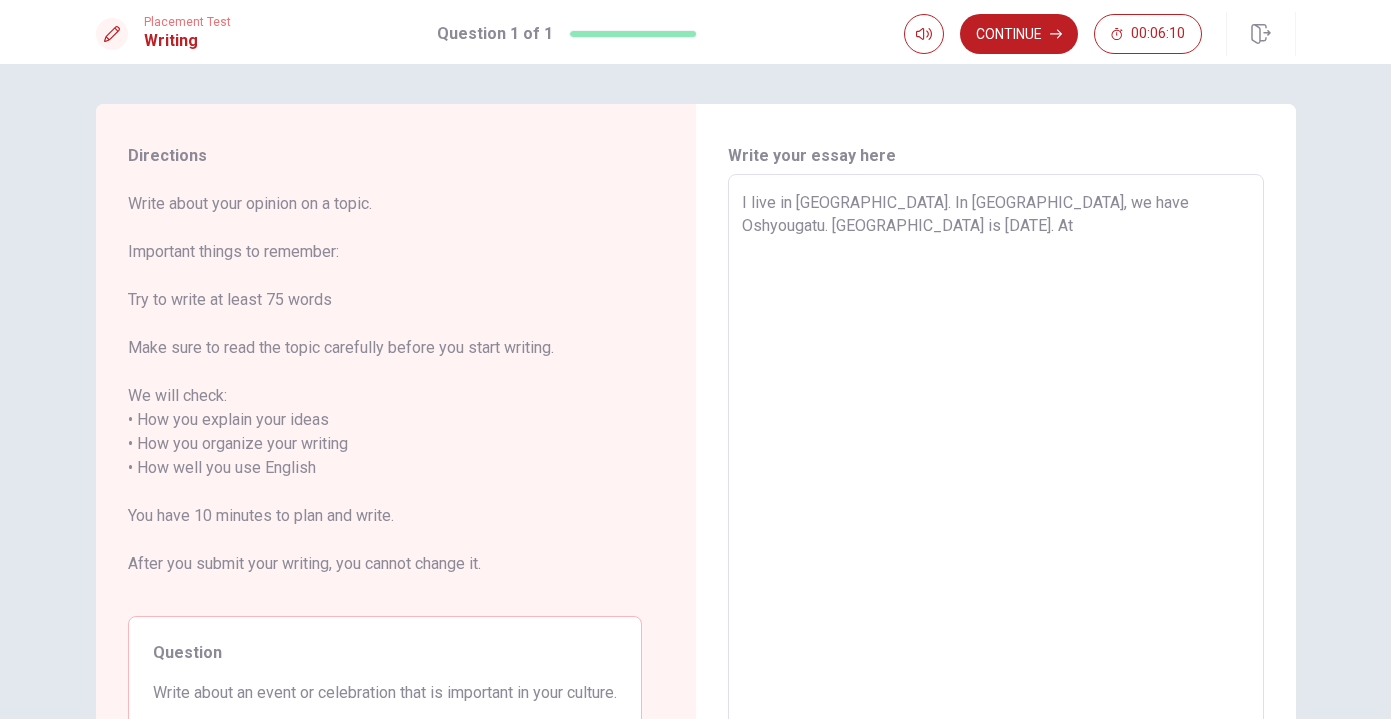 type on "x" 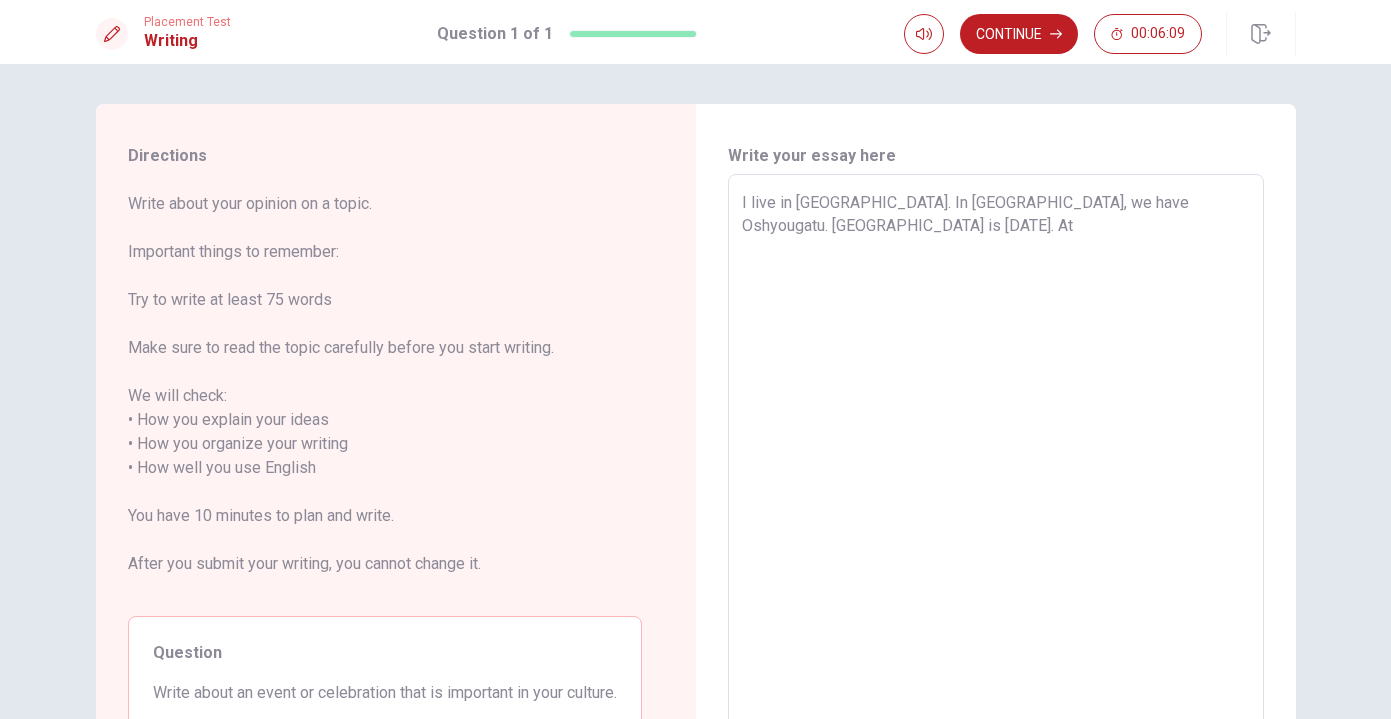 type on "I live in [GEOGRAPHIC_DATA]. In [GEOGRAPHIC_DATA], we have Oshyougatu. [GEOGRAPHIC_DATA] is [DATE]. At t" 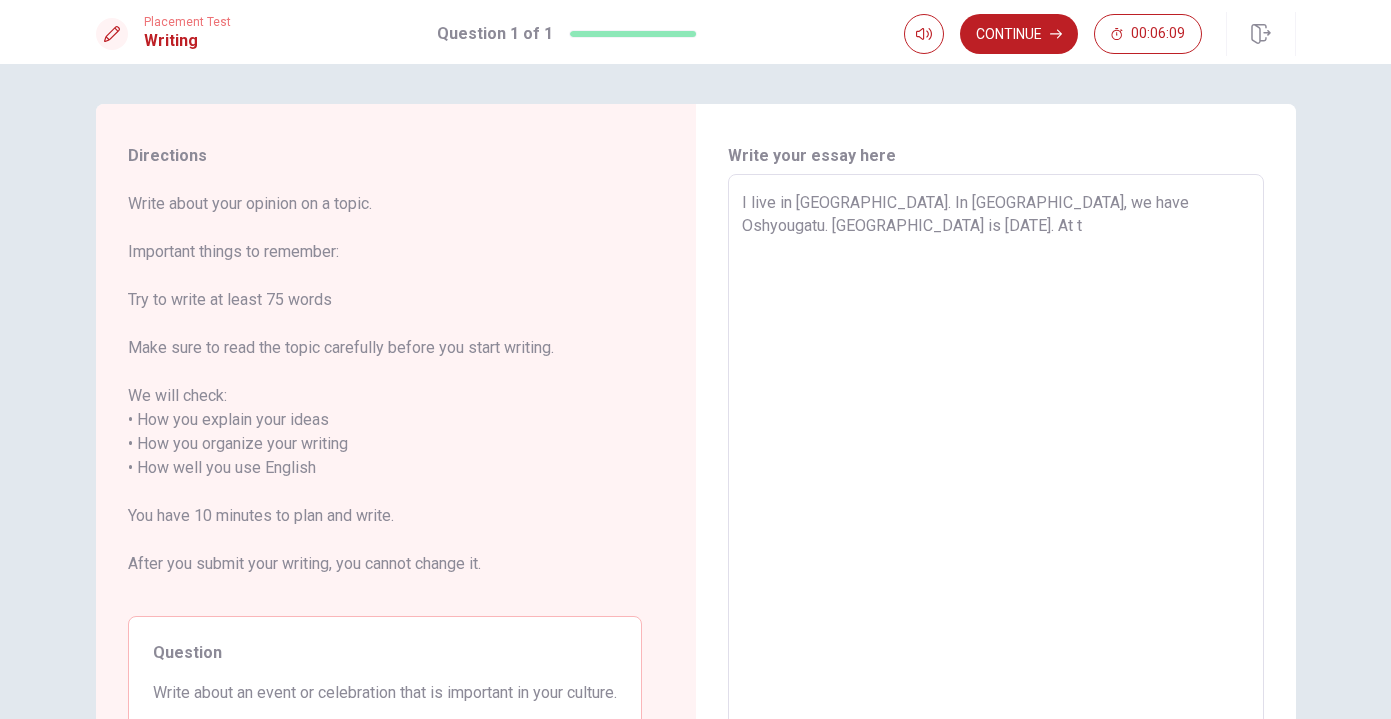 type on "x" 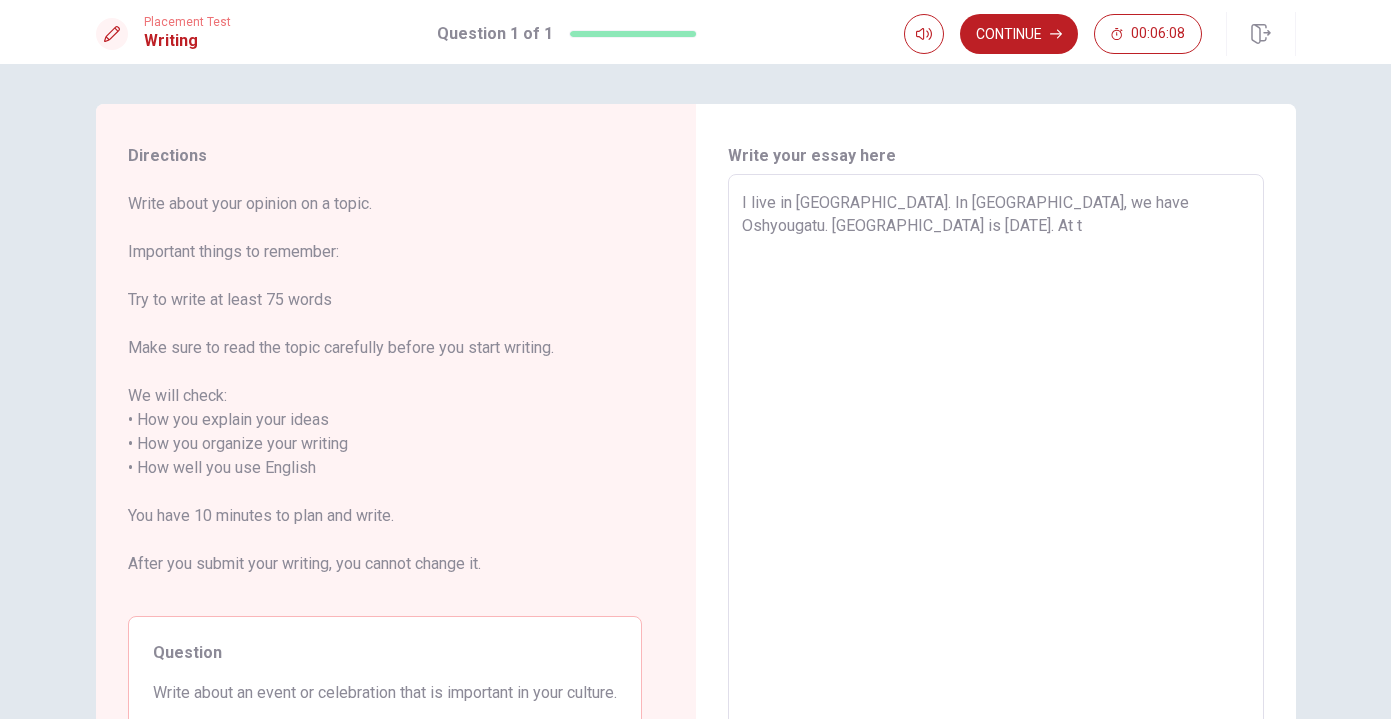 type on "I live in [GEOGRAPHIC_DATA]. In [GEOGRAPHIC_DATA], we have Oshyougatu. [GEOGRAPHIC_DATA] is [DATE]. At th" 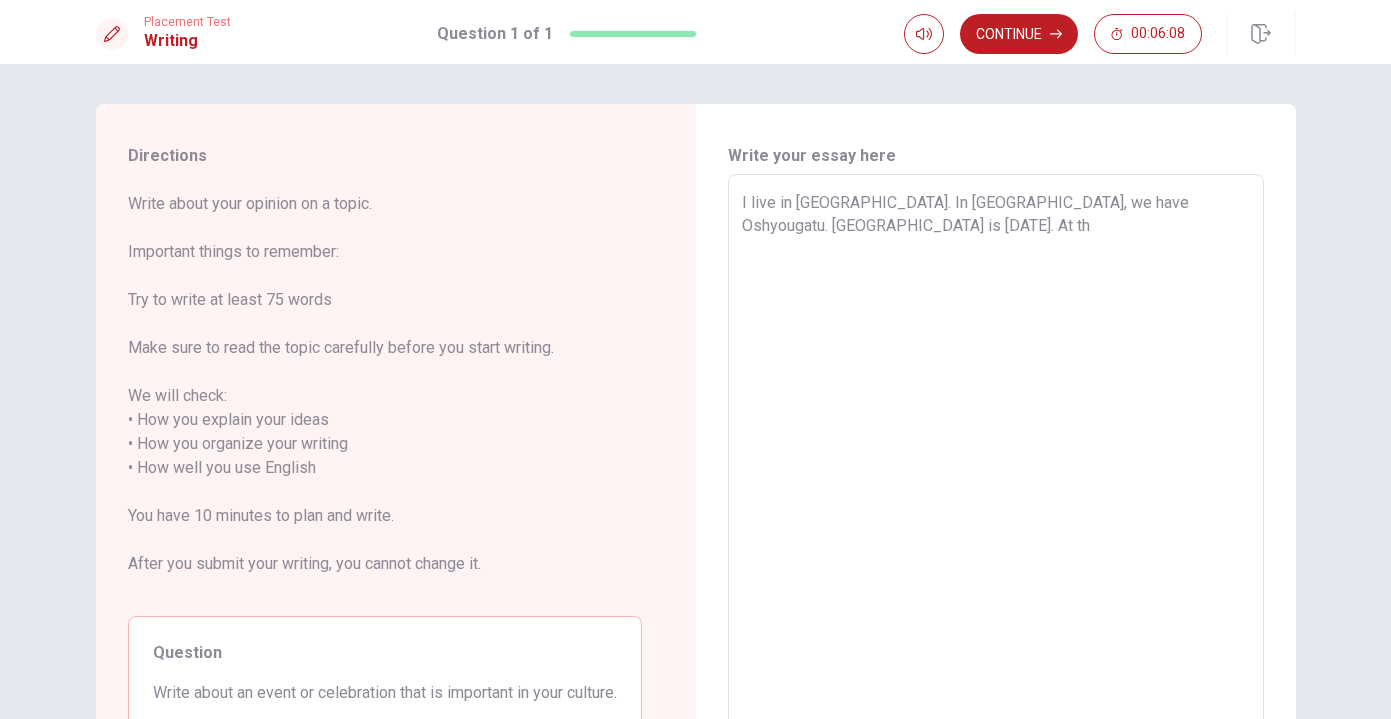 type on "x" 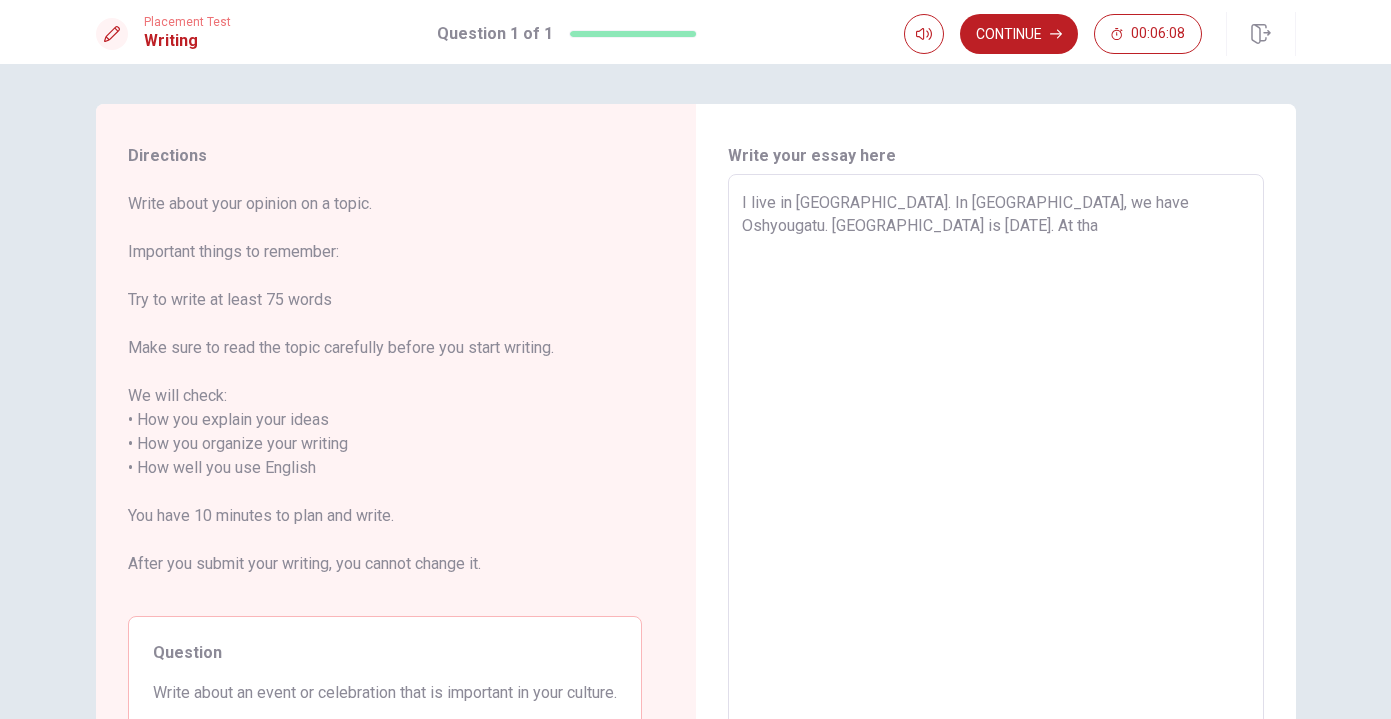 type on "x" 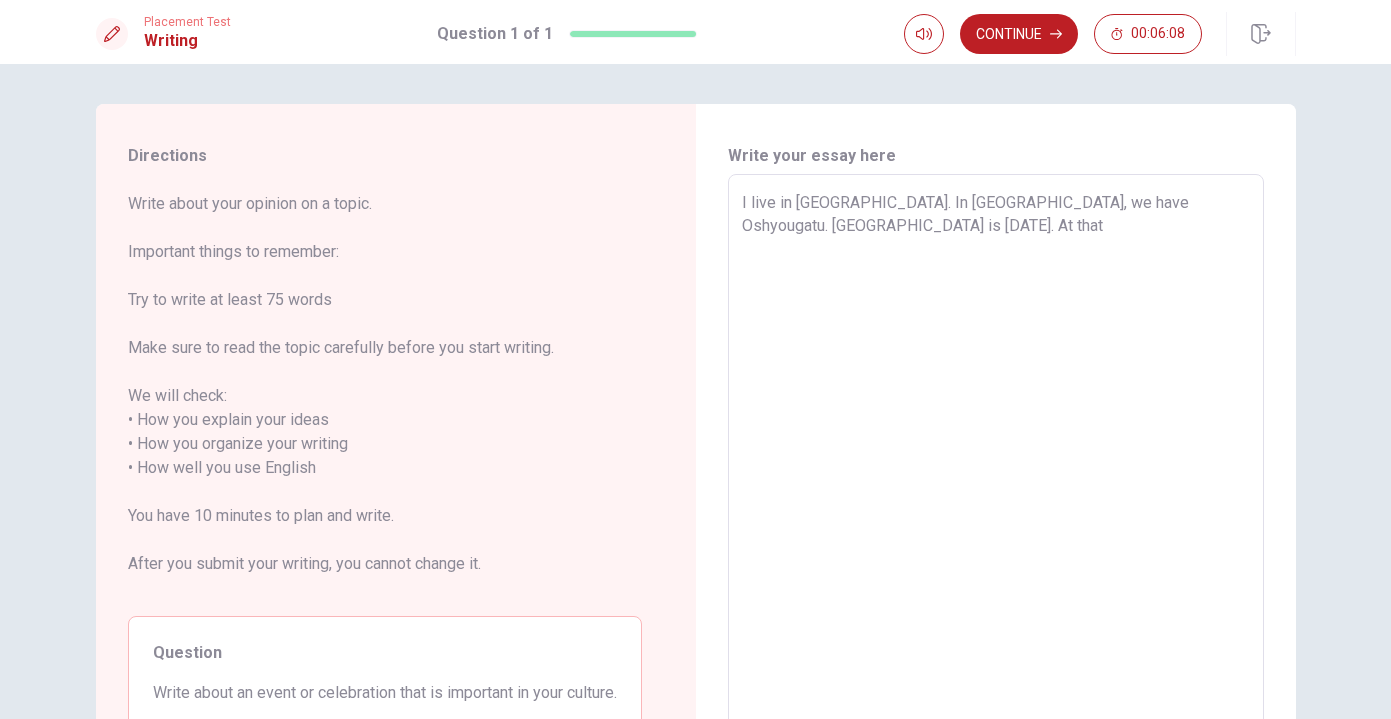 type on "x" 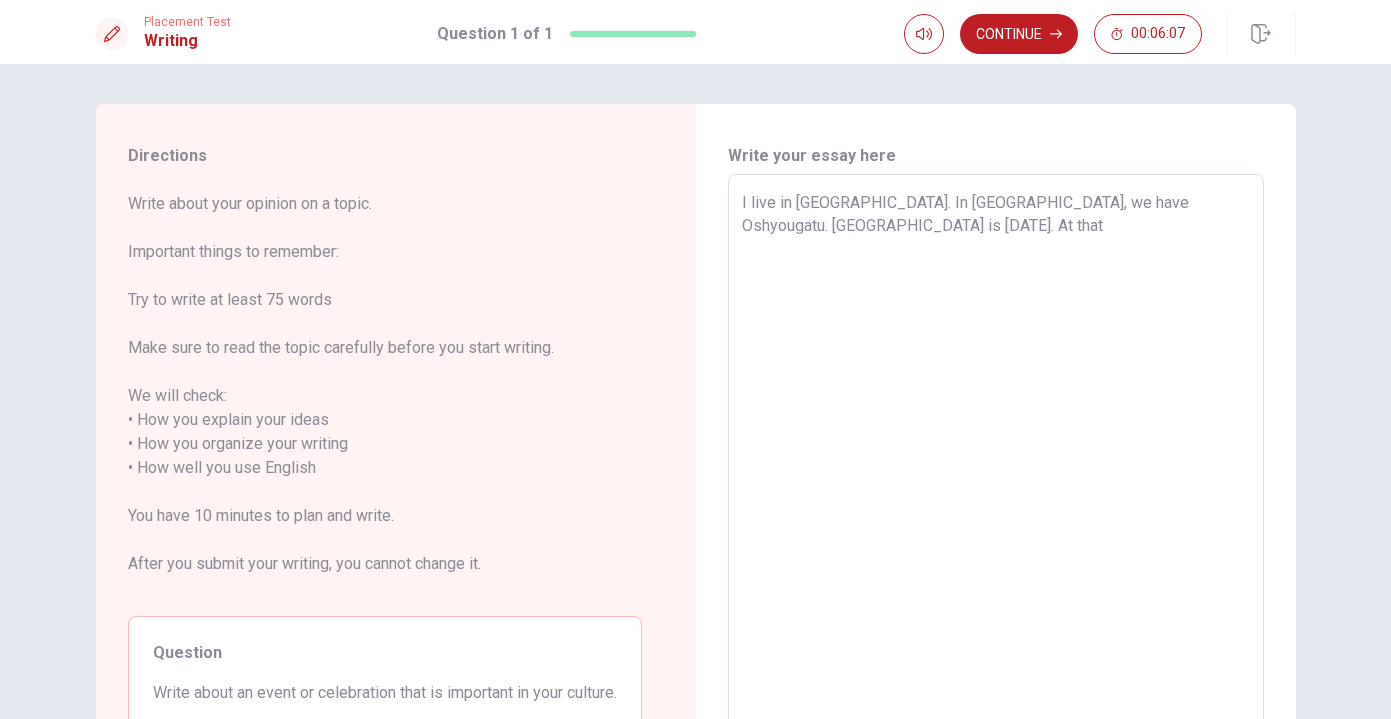 type on "I live in [GEOGRAPHIC_DATA]. In [GEOGRAPHIC_DATA], we have Oshyougatu. [GEOGRAPHIC_DATA] is [DATE]. At that" 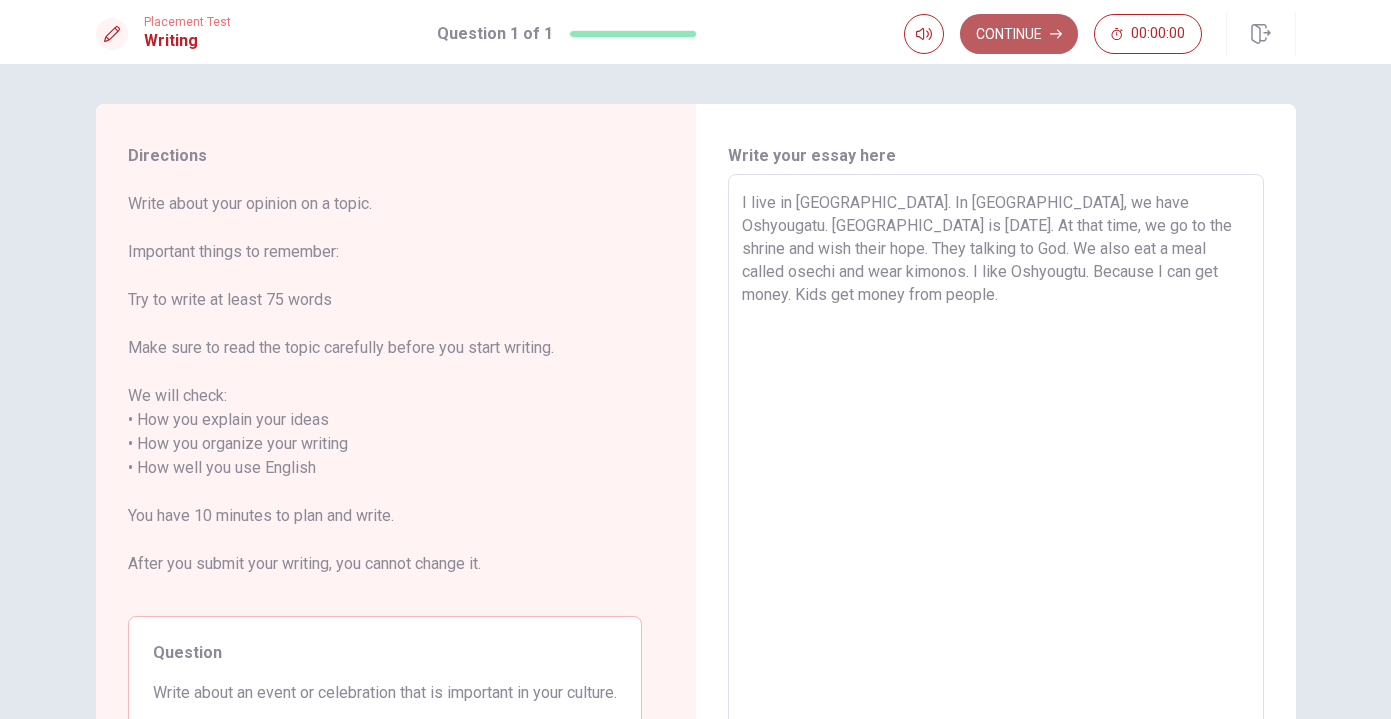click on "Continue" at bounding box center (1019, 34) 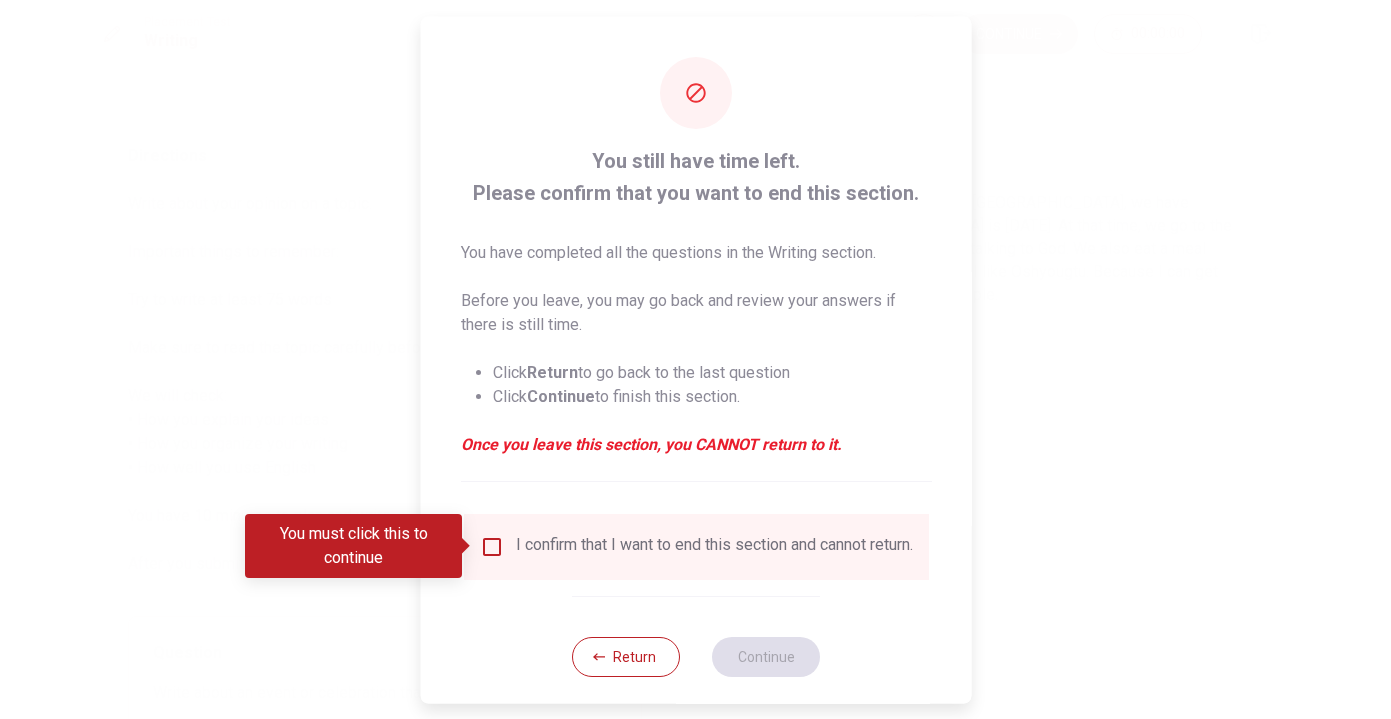 click on "I confirm that I want to end this section and cannot return." at bounding box center (695, 546) 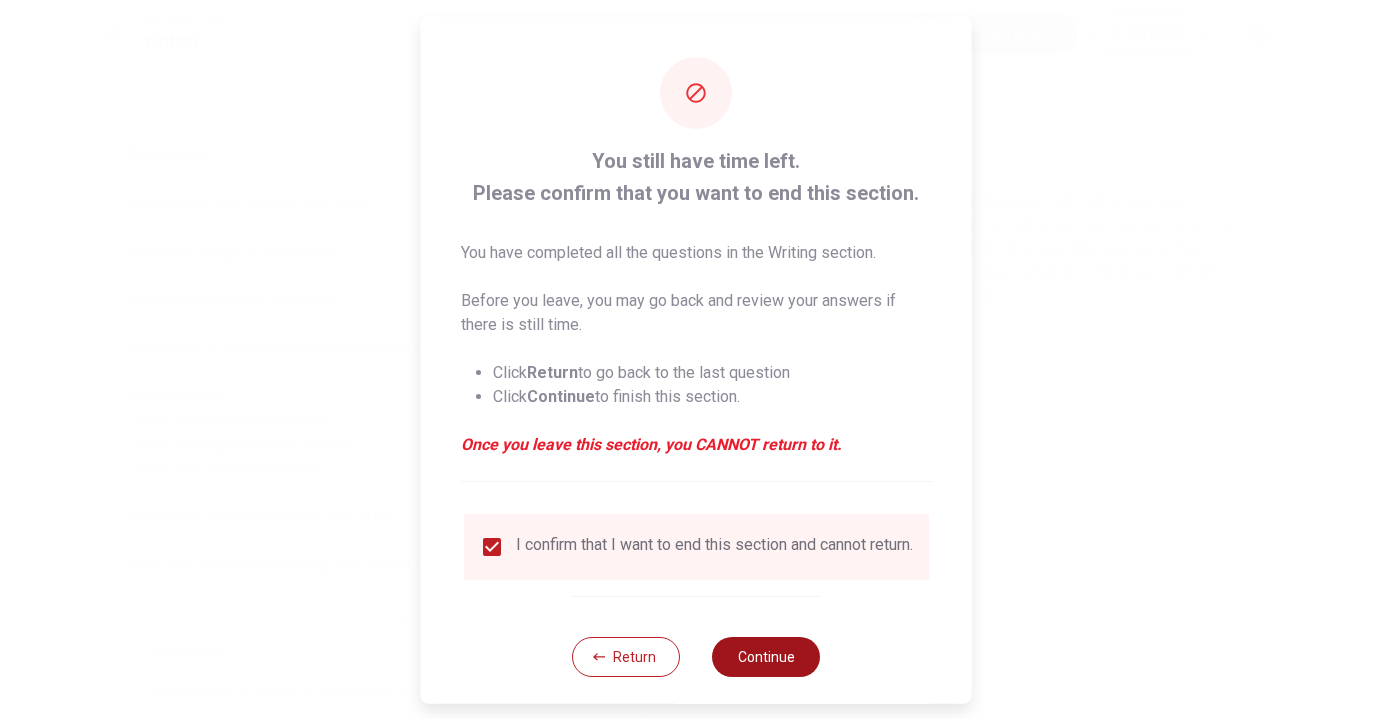 click on "Continue" at bounding box center [766, 656] 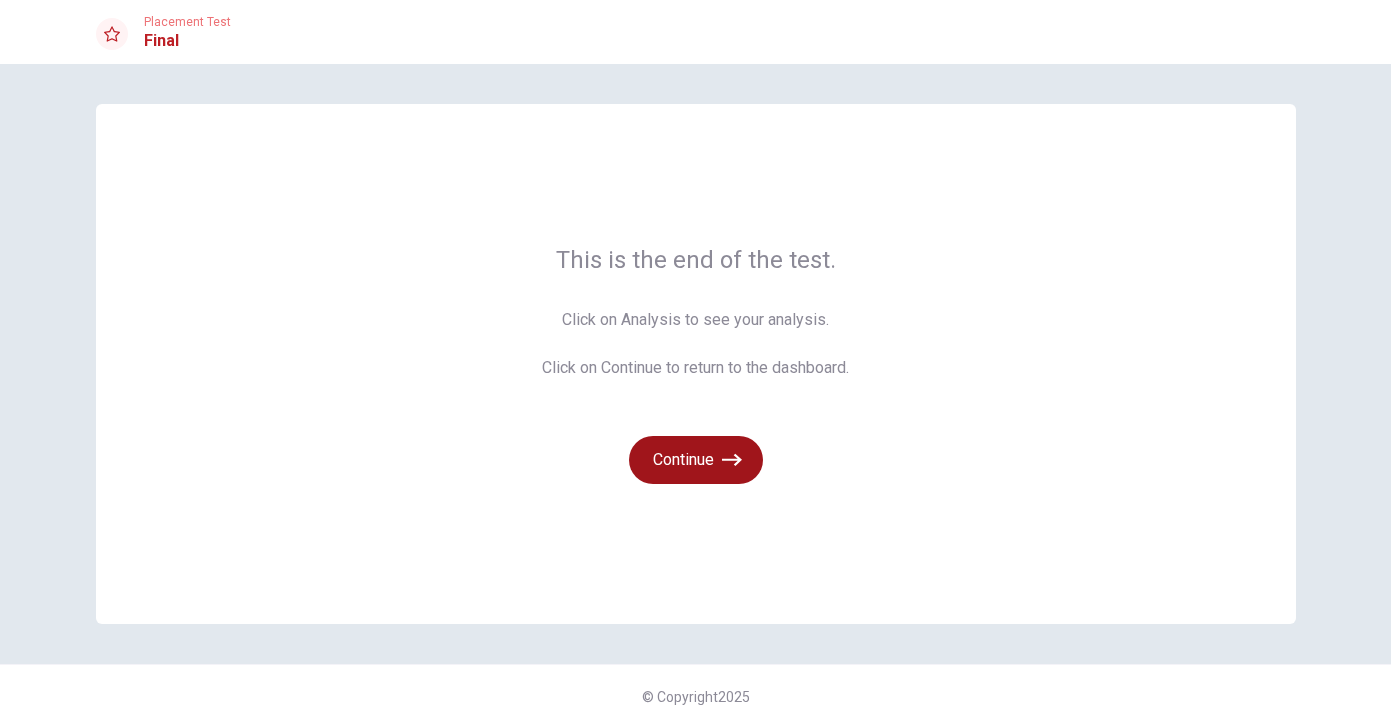 click 